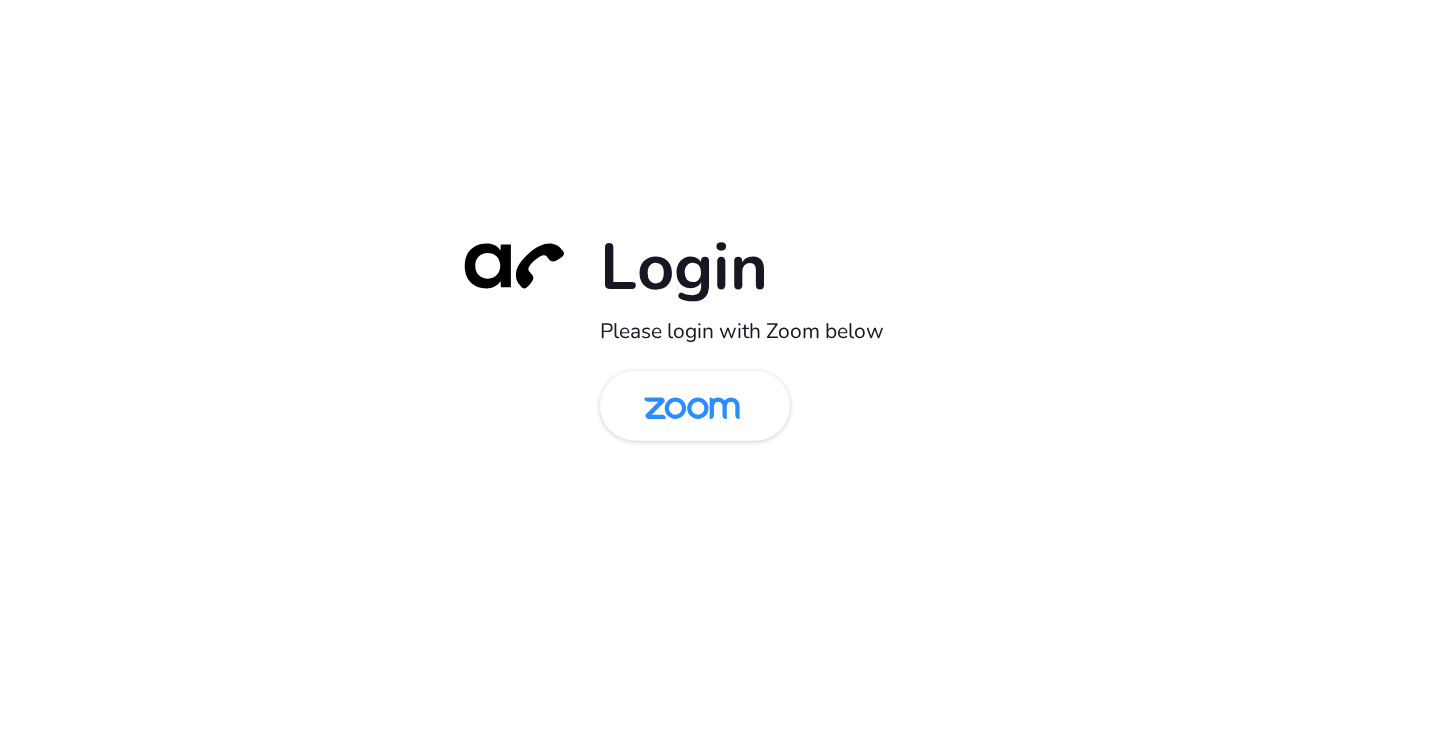 scroll, scrollTop: 0, scrollLeft: 0, axis: both 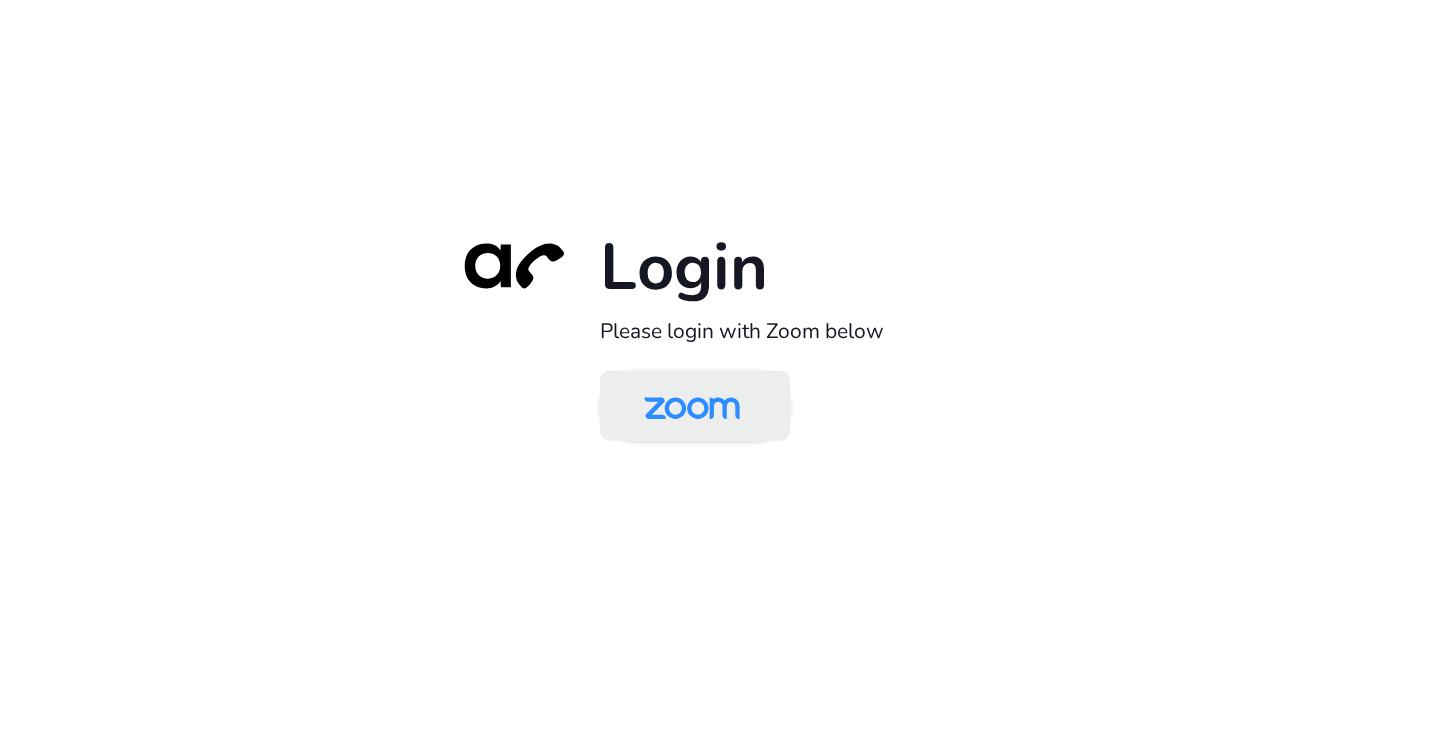 click at bounding box center (692, 407) 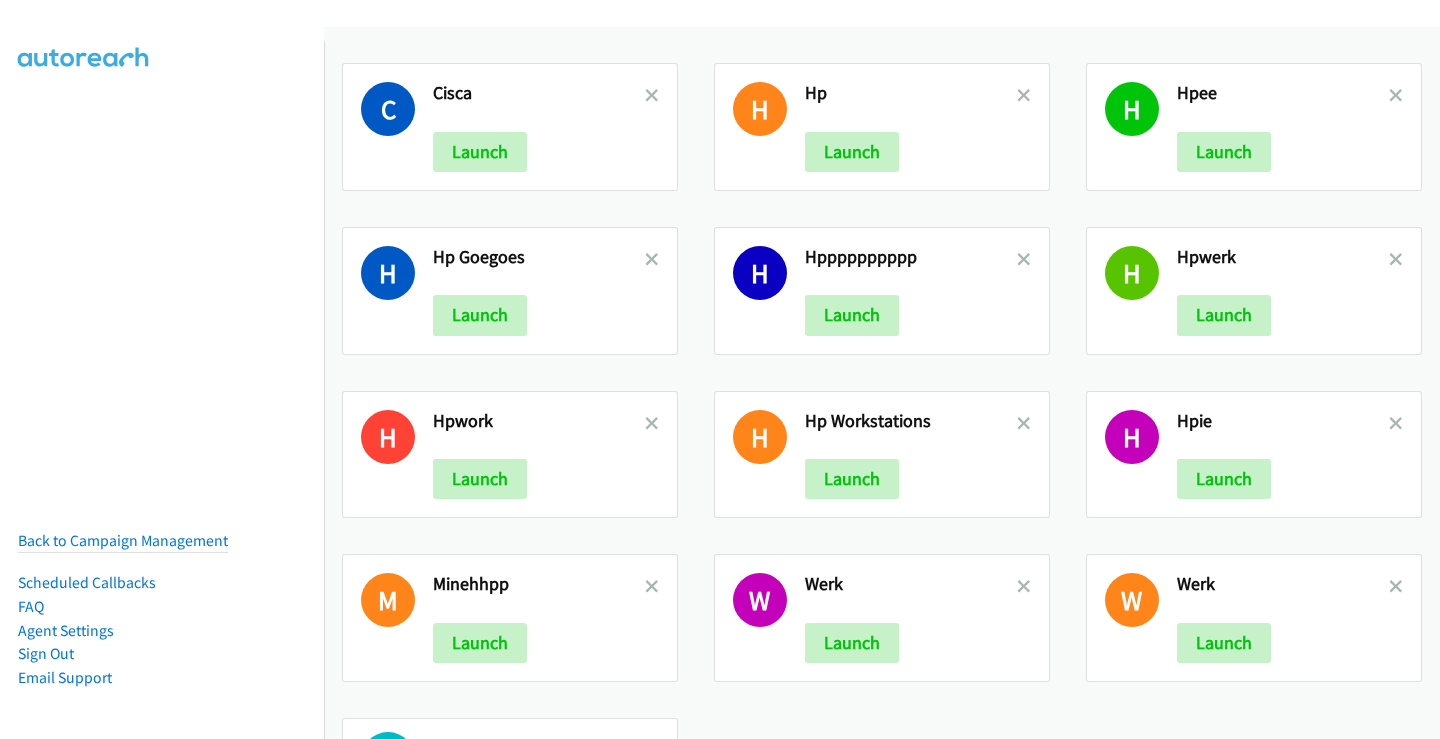 scroll, scrollTop: 0, scrollLeft: 0, axis: both 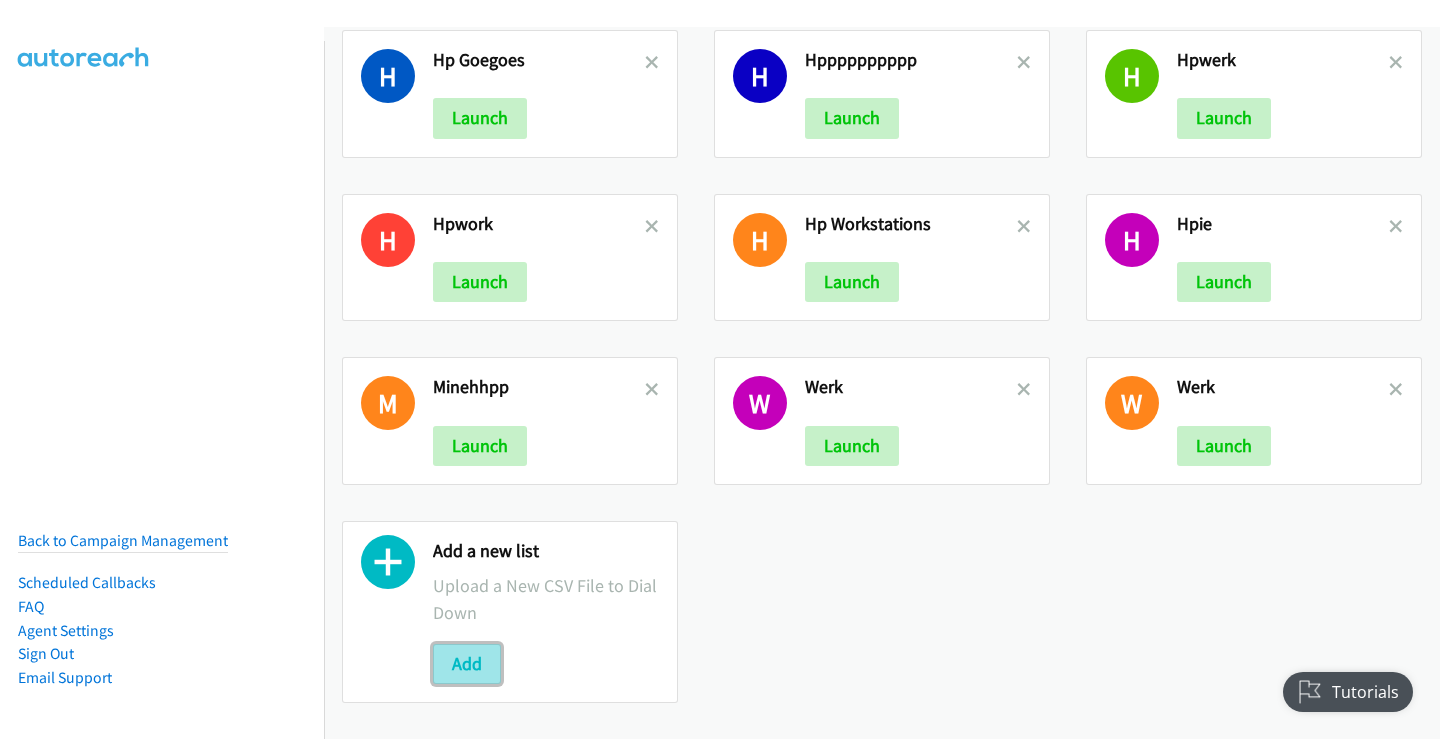 click on "Add" at bounding box center (467, 664) 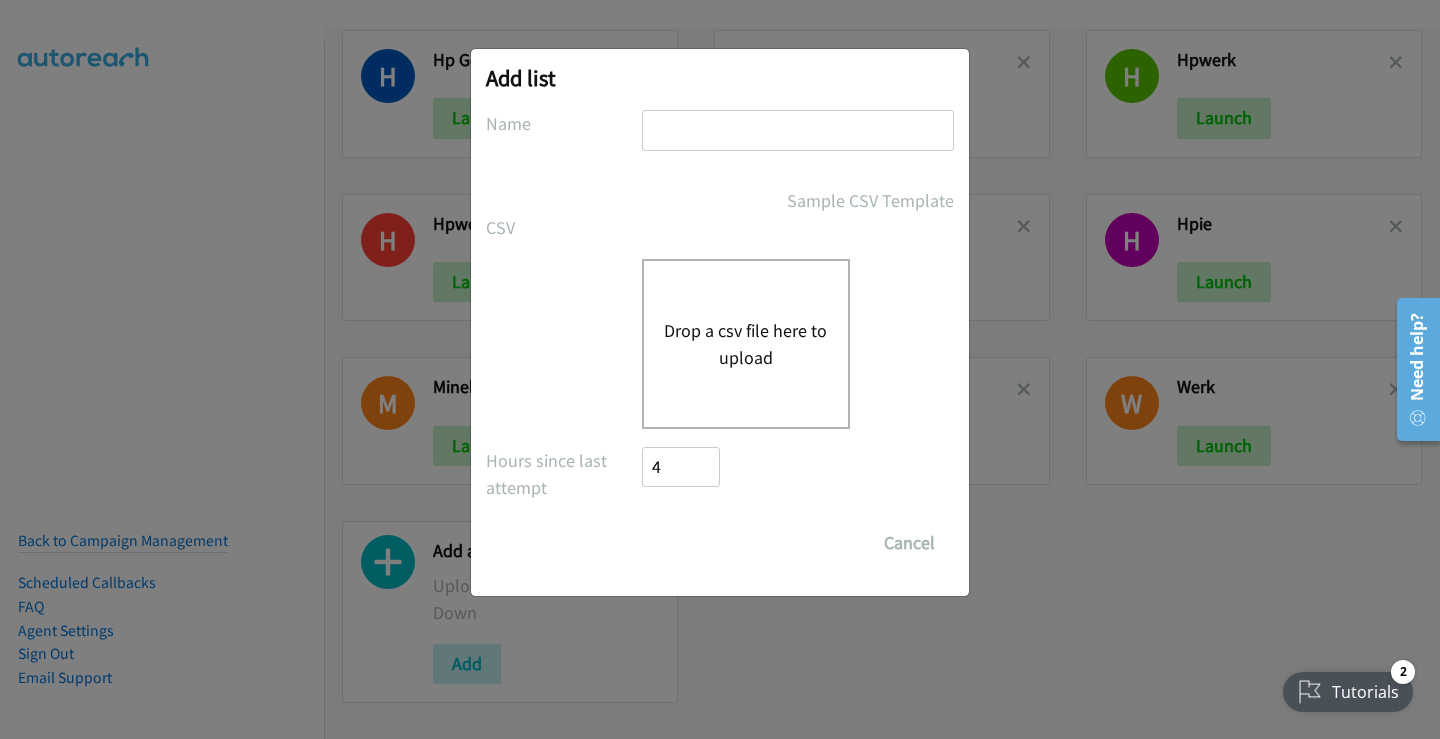 click on "Drop a csv file here to upload" at bounding box center [746, 344] 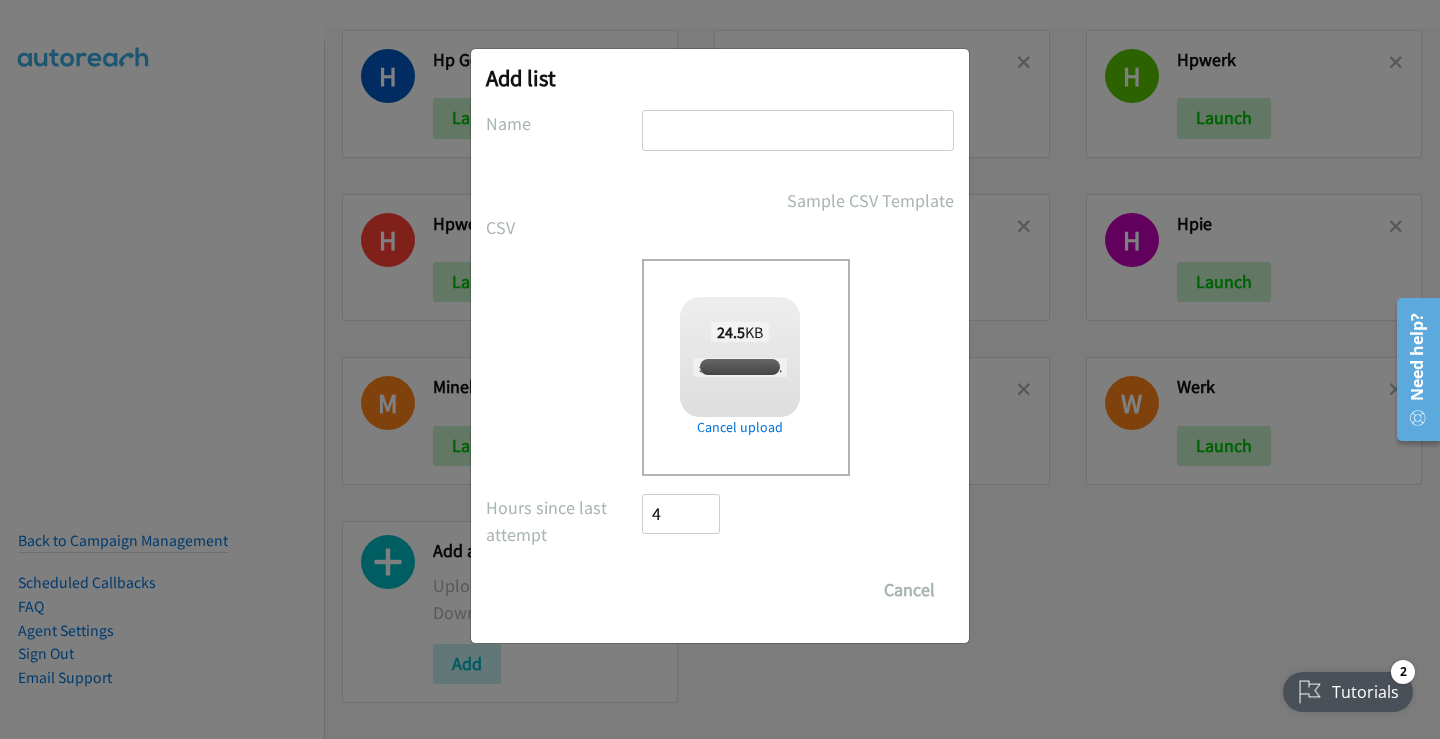 click at bounding box center (798, 130) 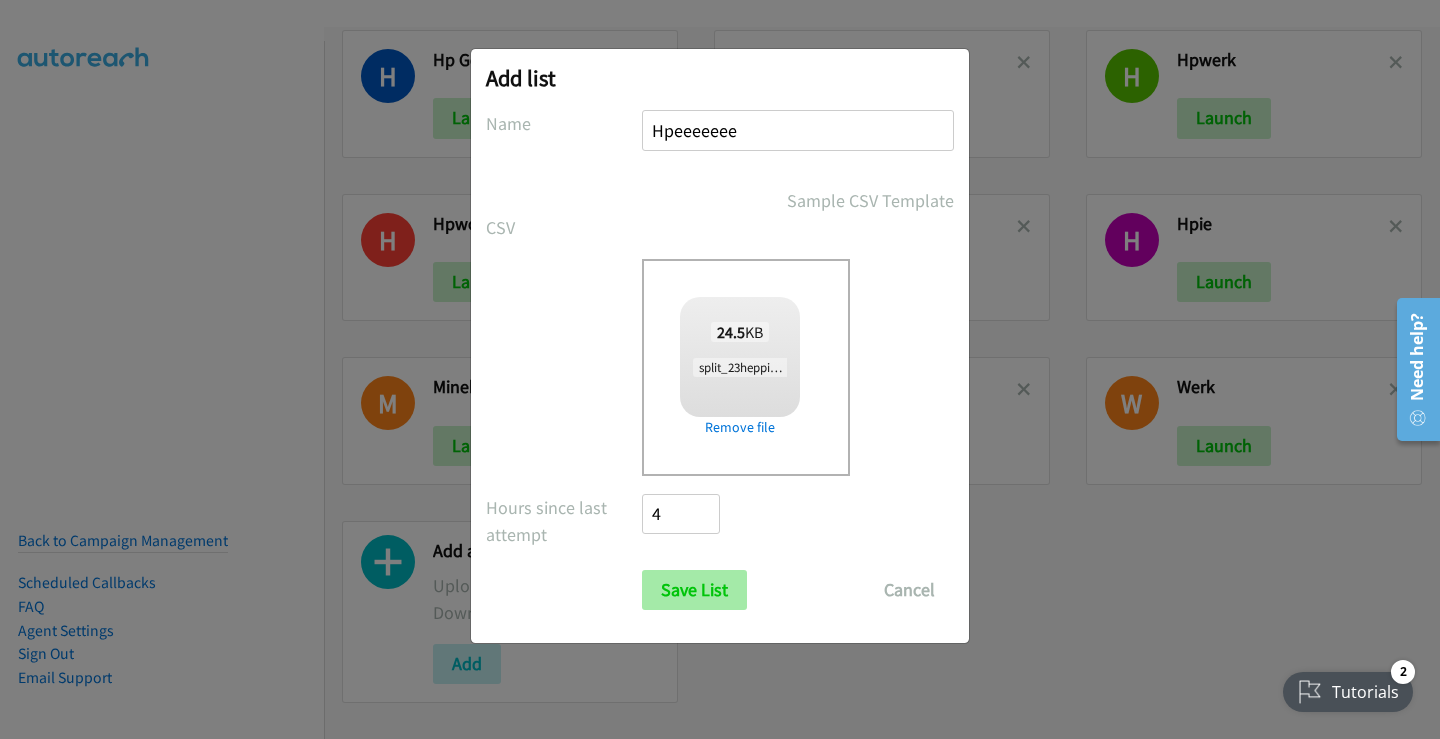 type on "Hpeeeeeee" 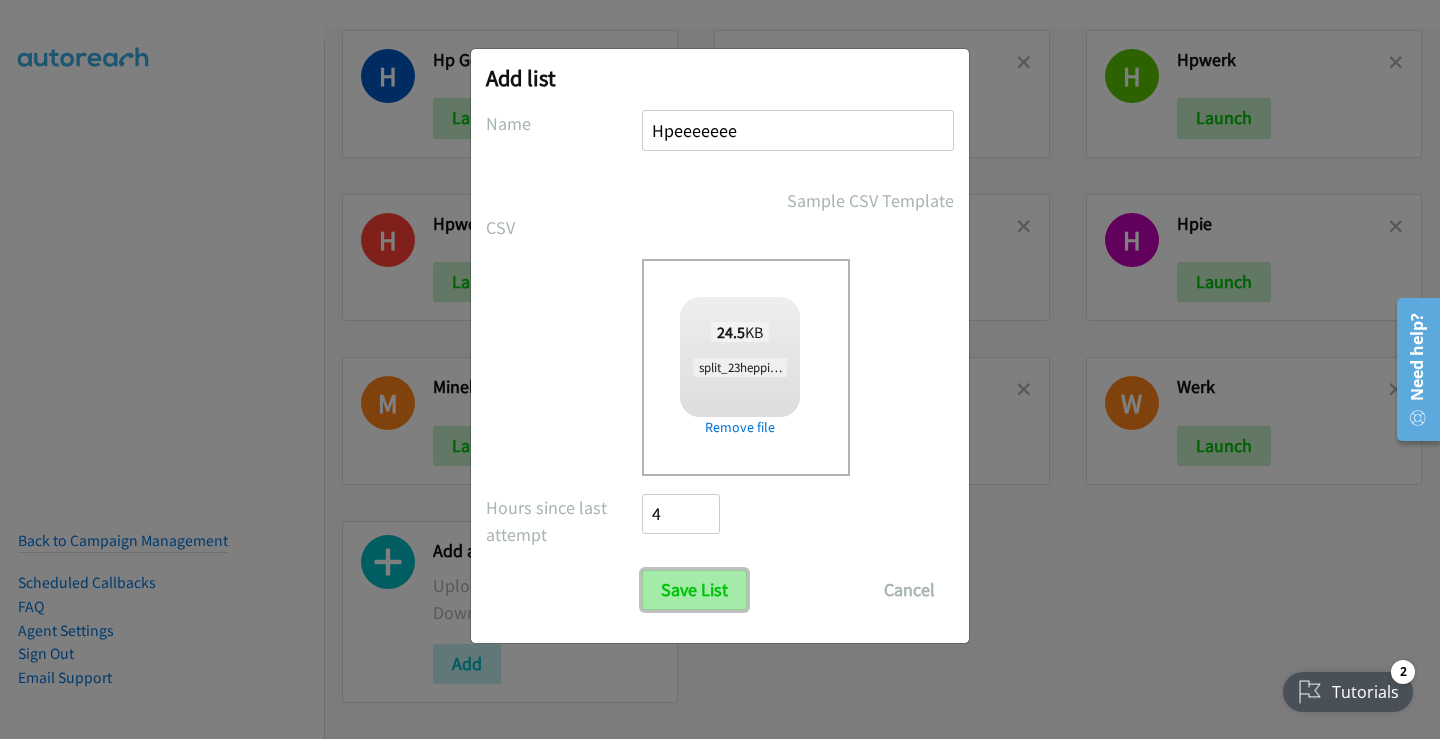 click on "Save List" at bounding box center (694, 590) 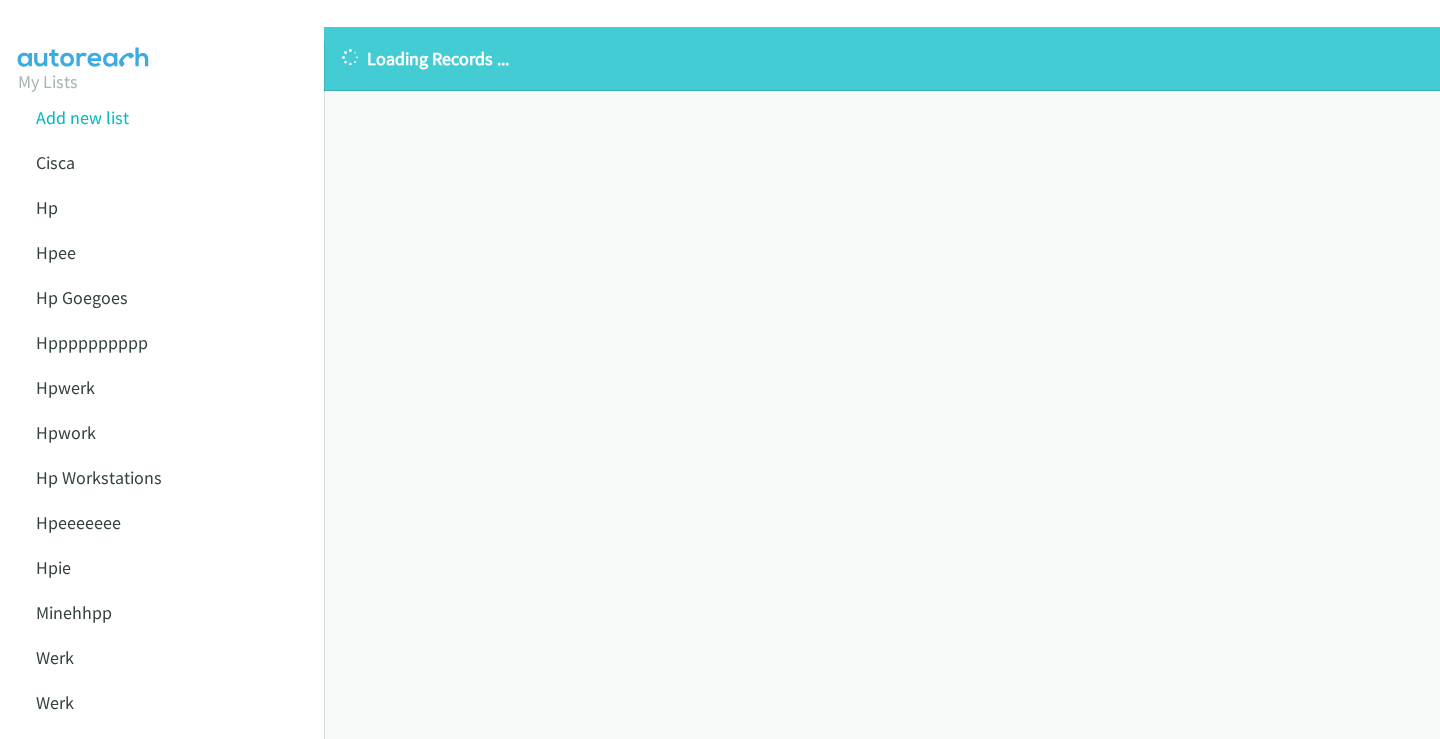 scroll, scrollTop: 0, scrollLeft: 0, axis: both 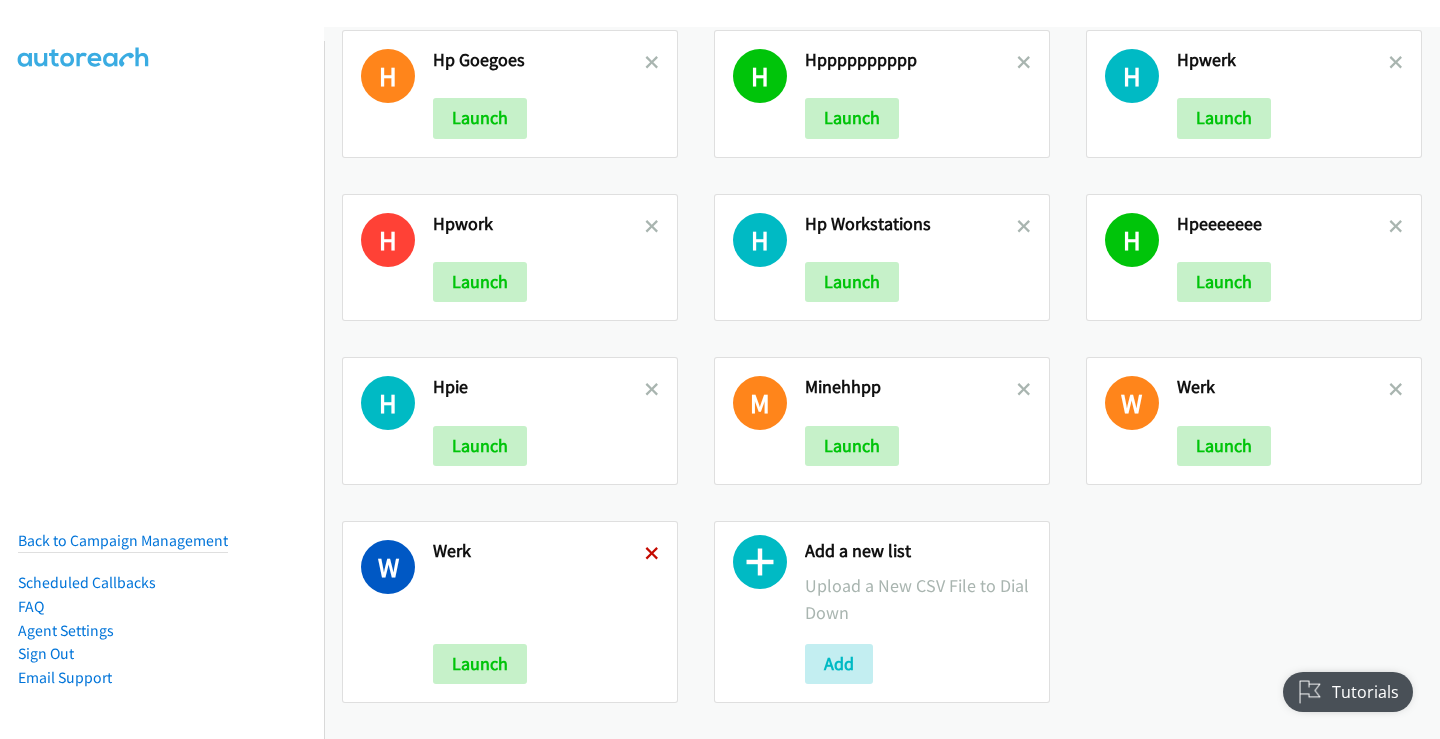 click at bounding box center [652, 555] 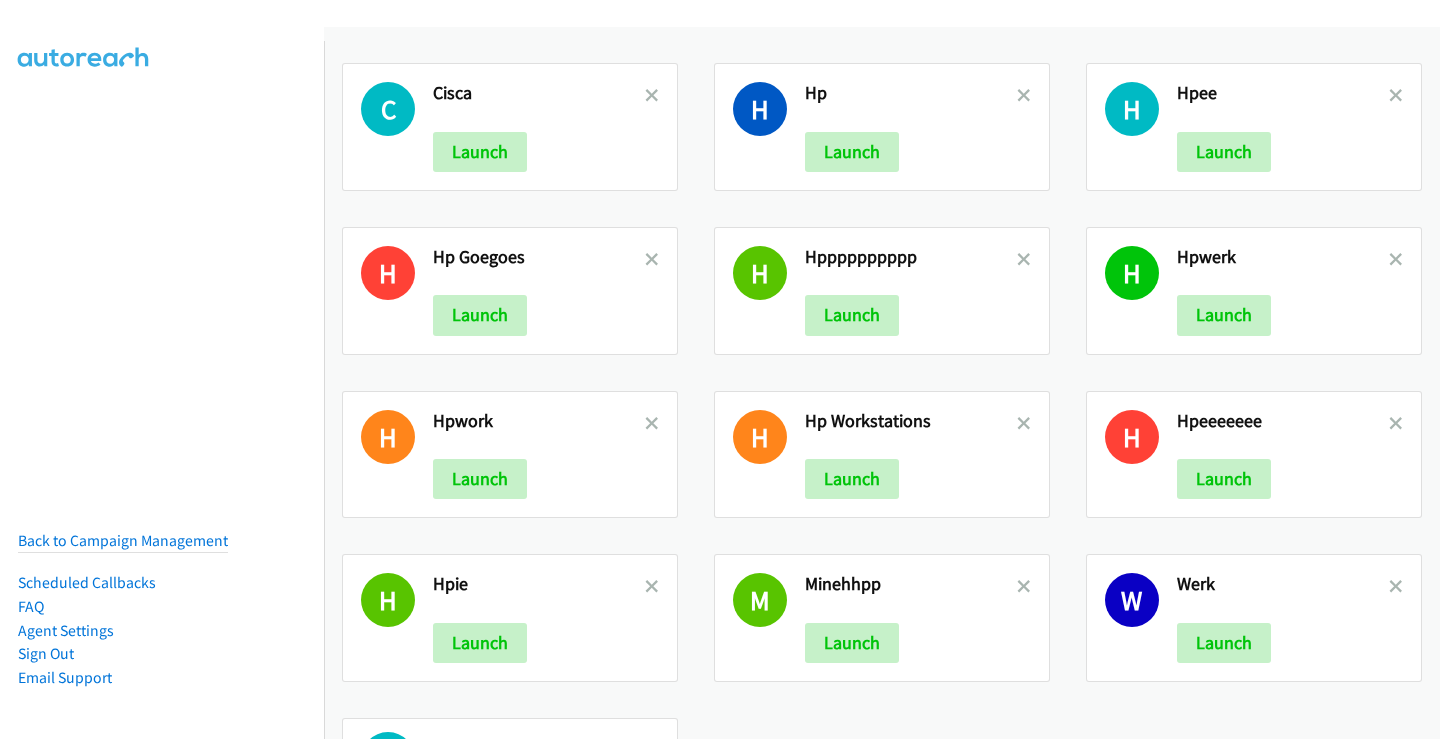 scroll, scrollTop: 0, scrollLeft: 0, axis: both 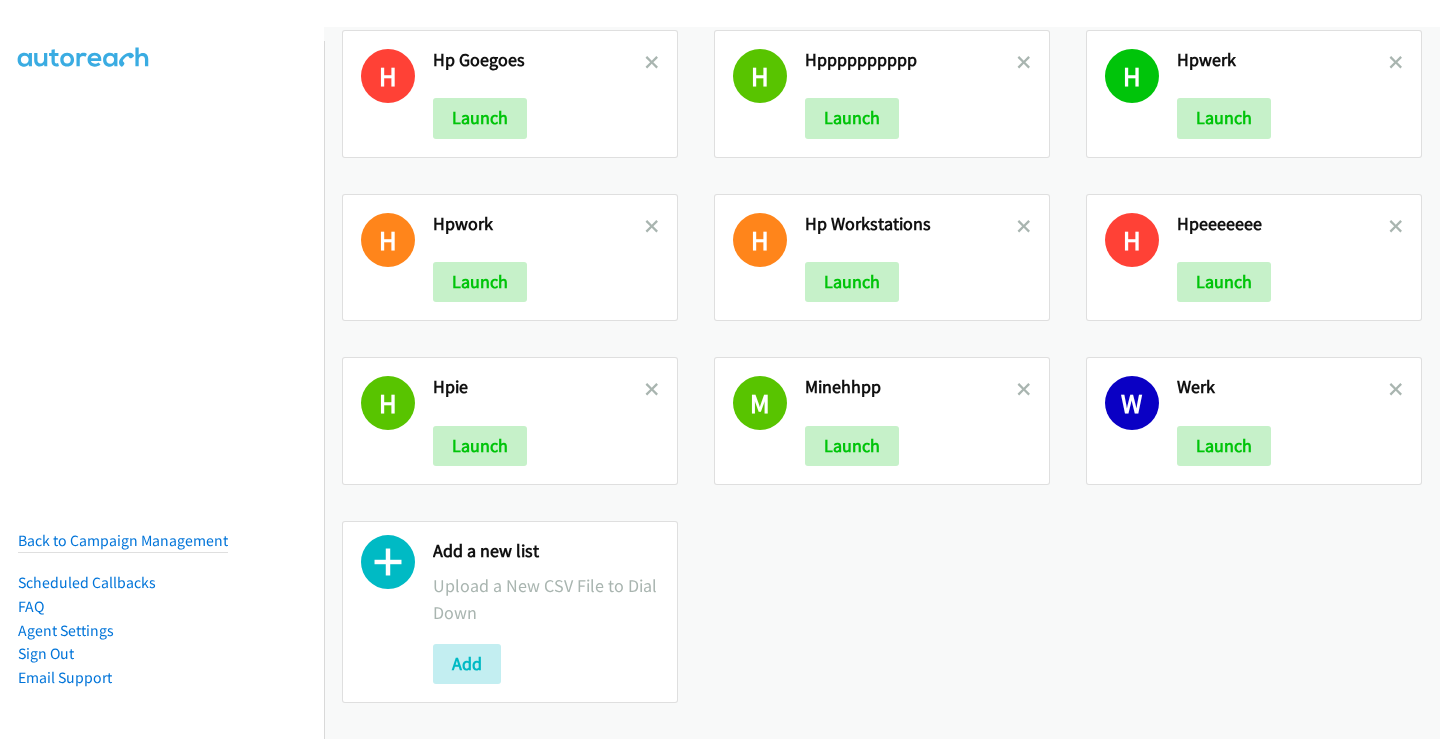 click at bounding box center [1024, 391] 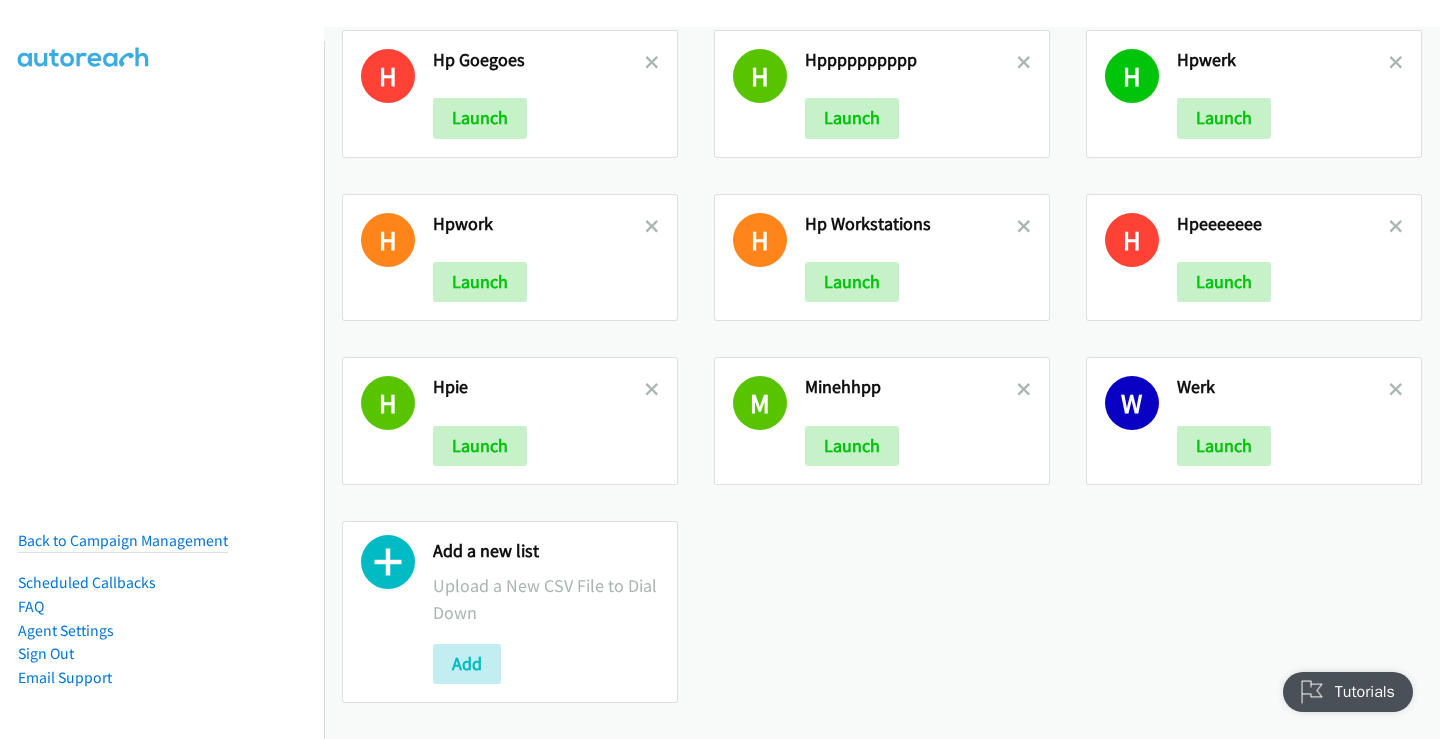 scroll, scrollTop: 0, scrollLeft: 0, axis: both 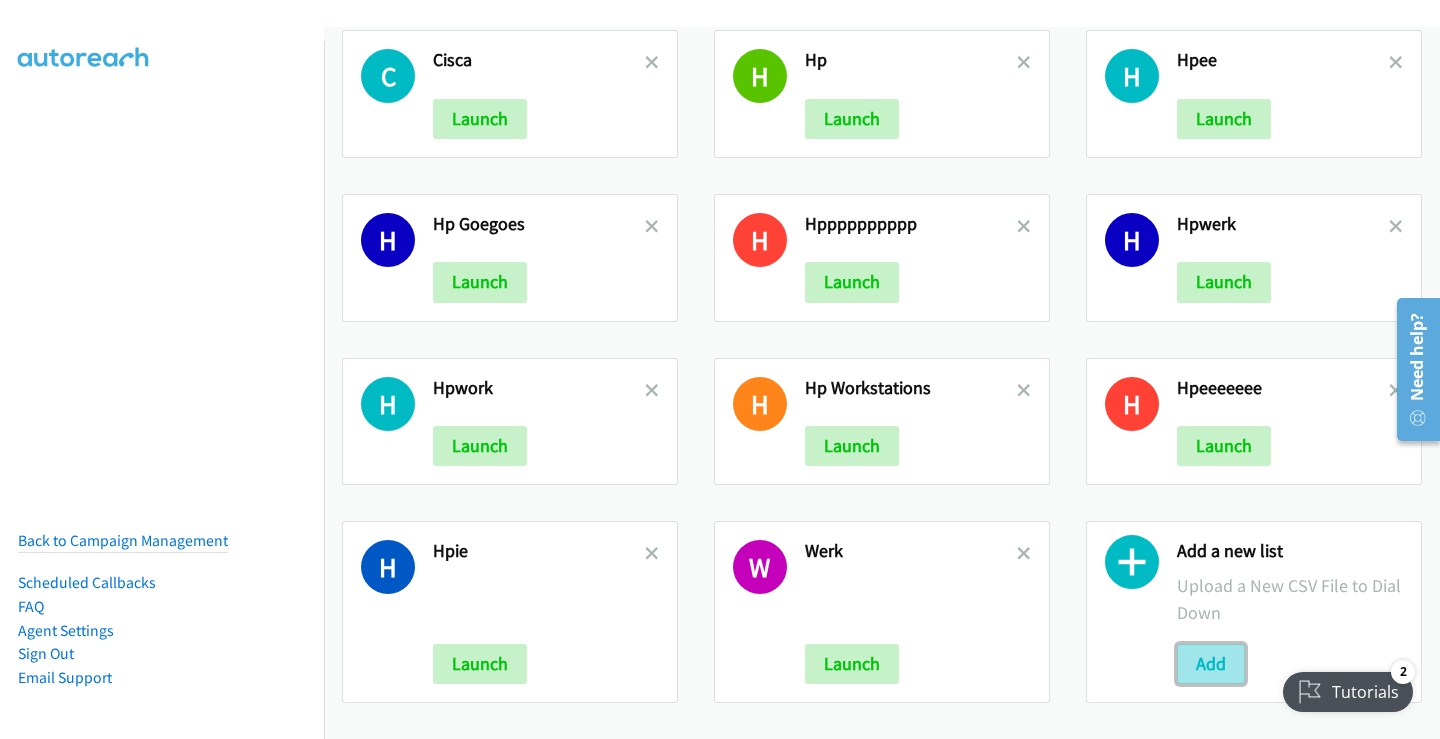 click on "Add" at bounding box center [1211, 664] 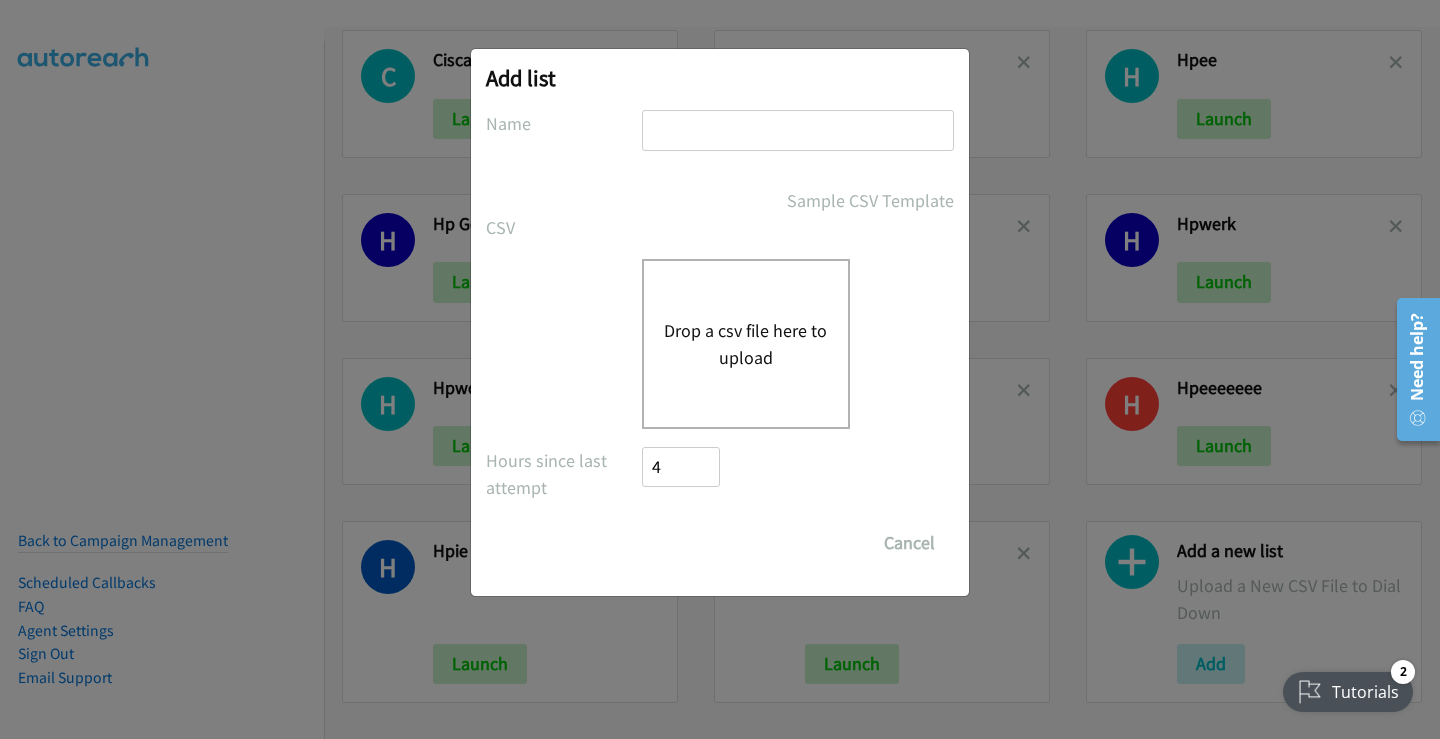 click on "Drop a csv file here to upload" at bounding box center [746, 344] 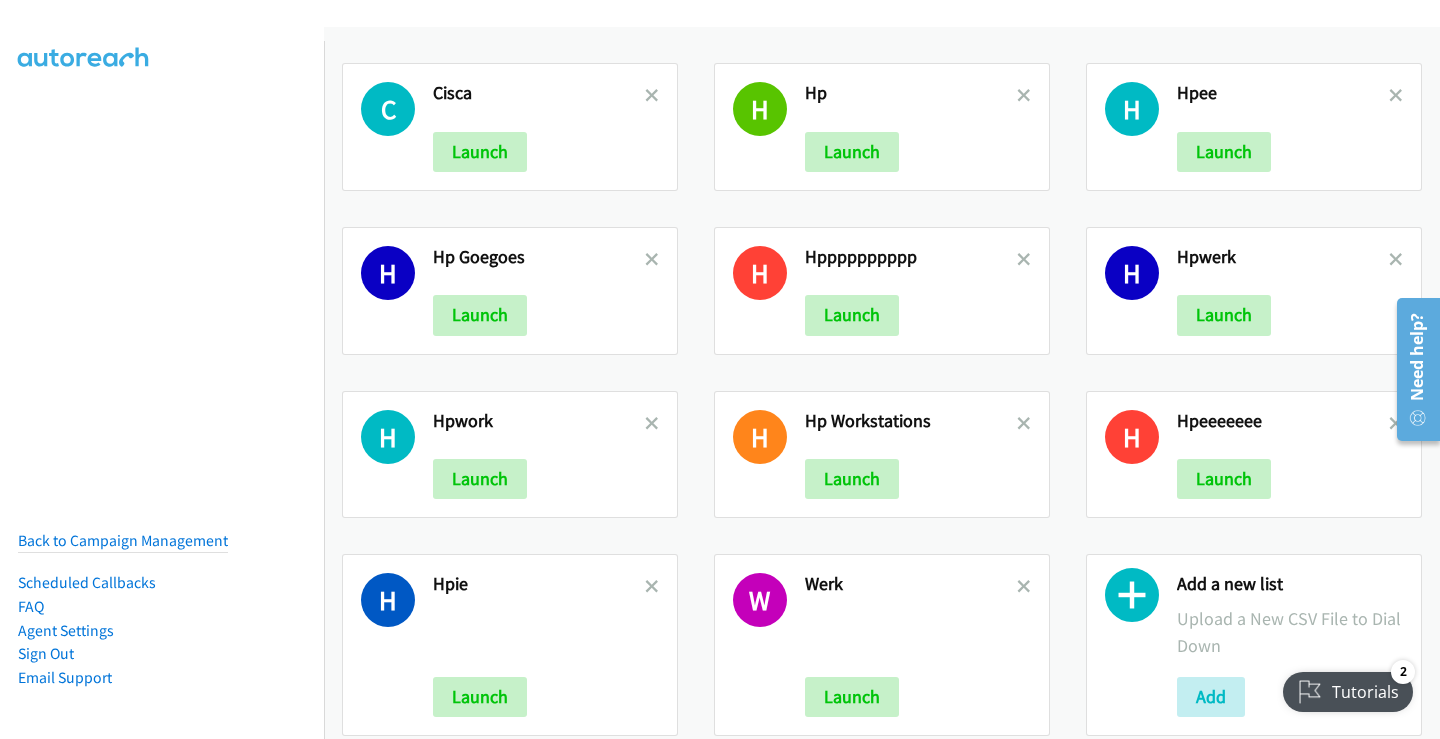 scroll, scrollTop: 48, scrollLeft: 0, axis: vertical 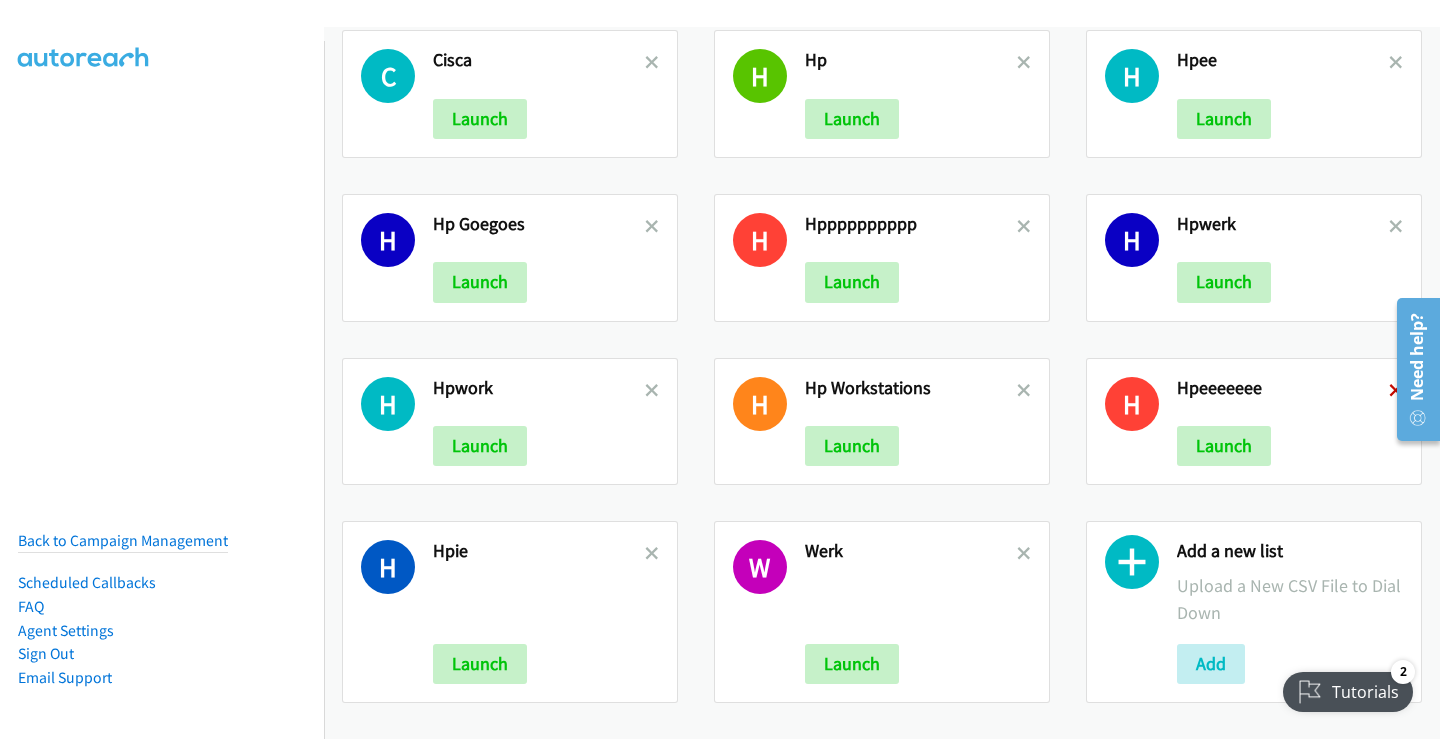 click at bounding box center (1396, 392) 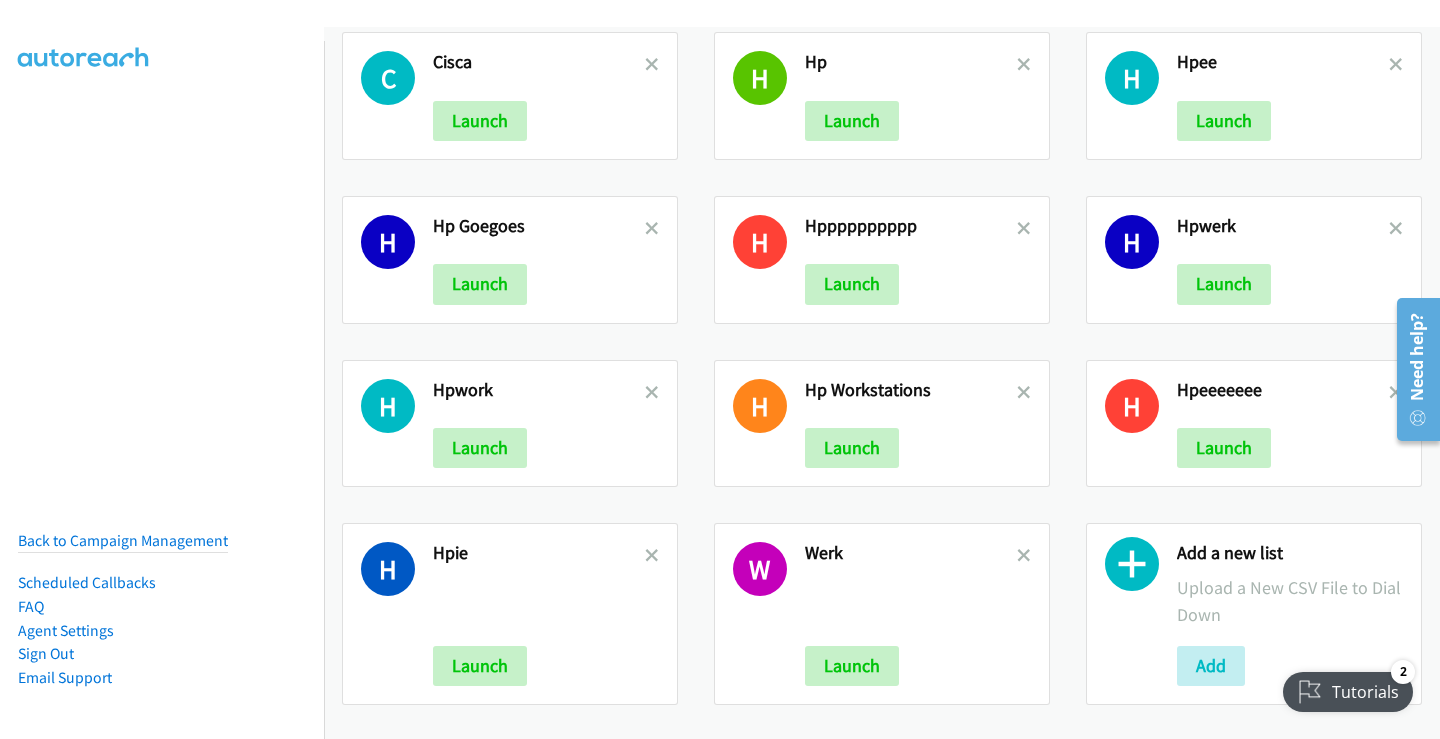 scroll, scrollTop: 48, scrollLeft: 0, axis: vertical 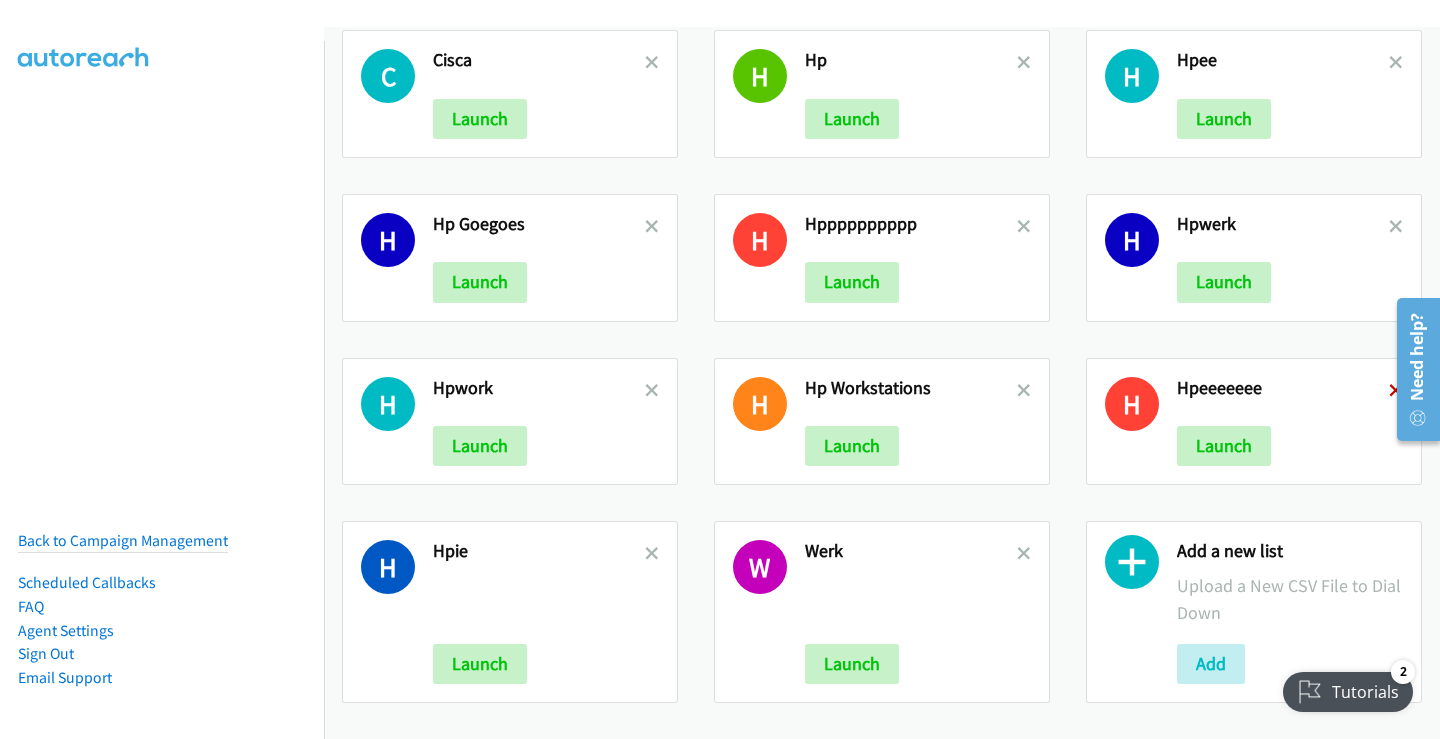 click at bounding box center (1396, 392) 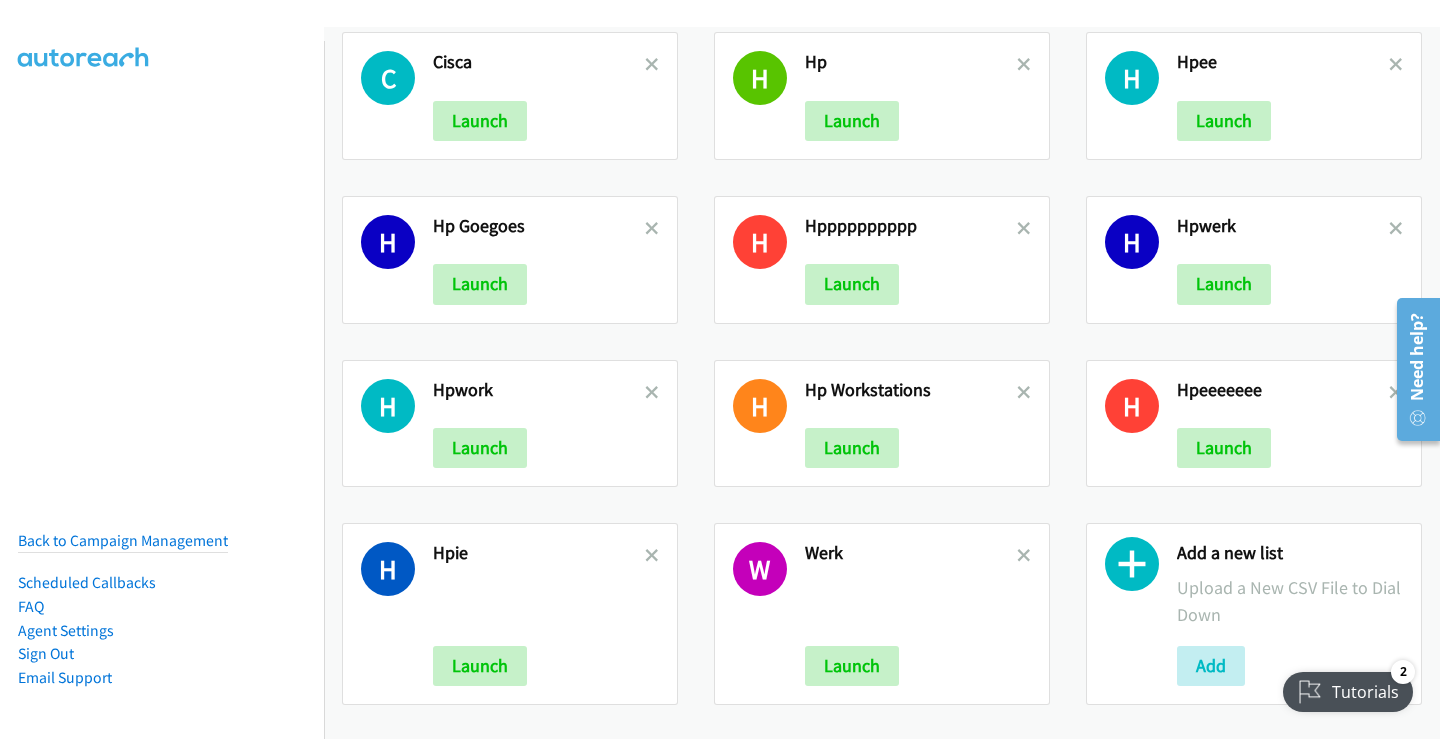 scroll, scrollTop: 48, scrollLeft: 0, axis: vertical 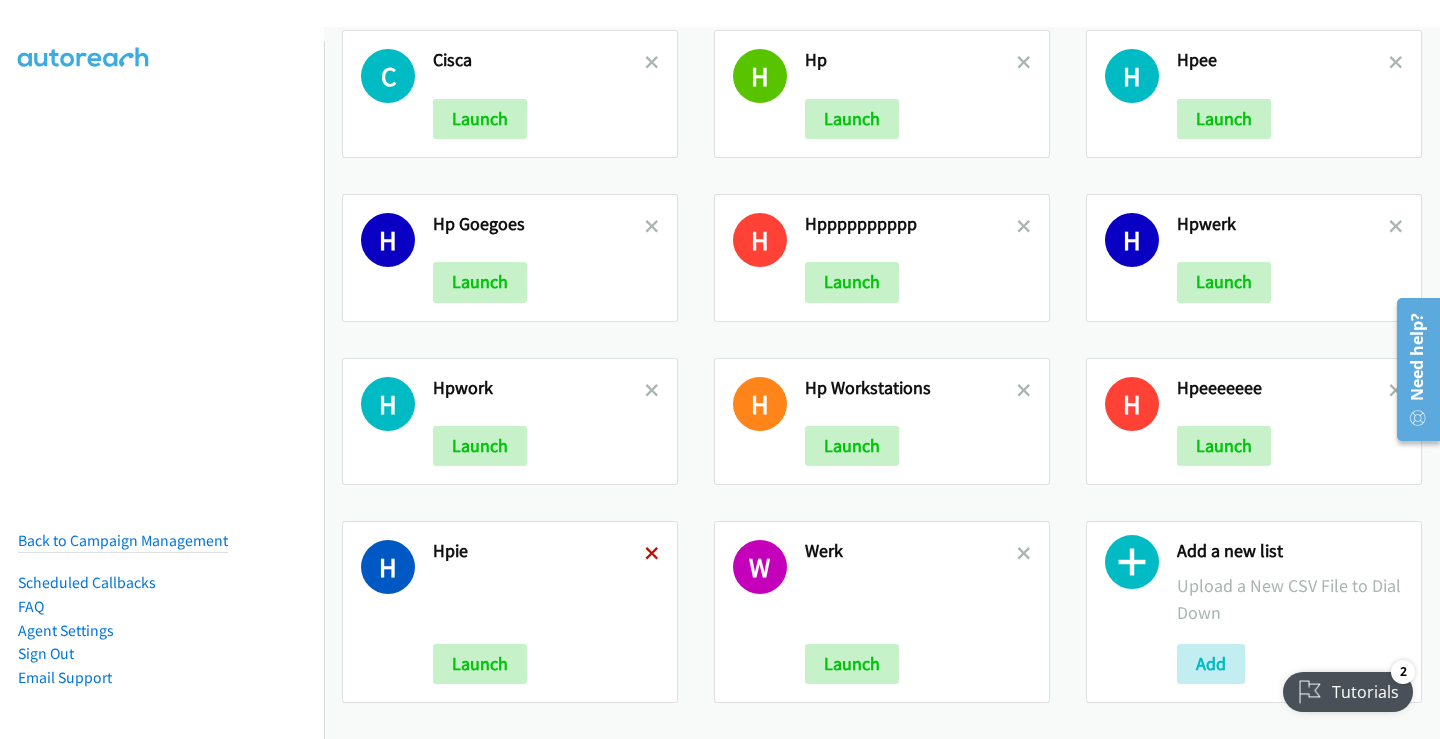 click at bounding box center [652, 555] 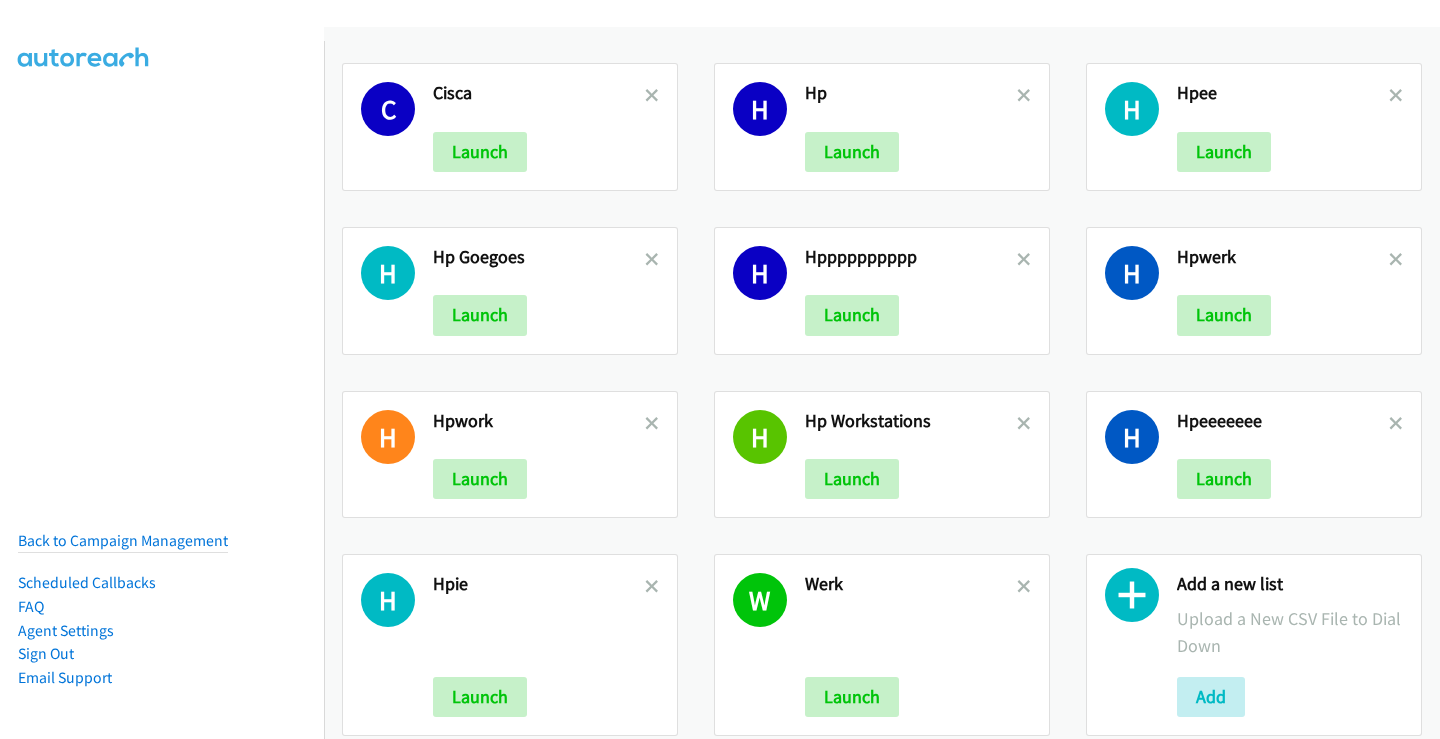 scroll, scrollTop: 0, scrollLeft: 0, axis: both 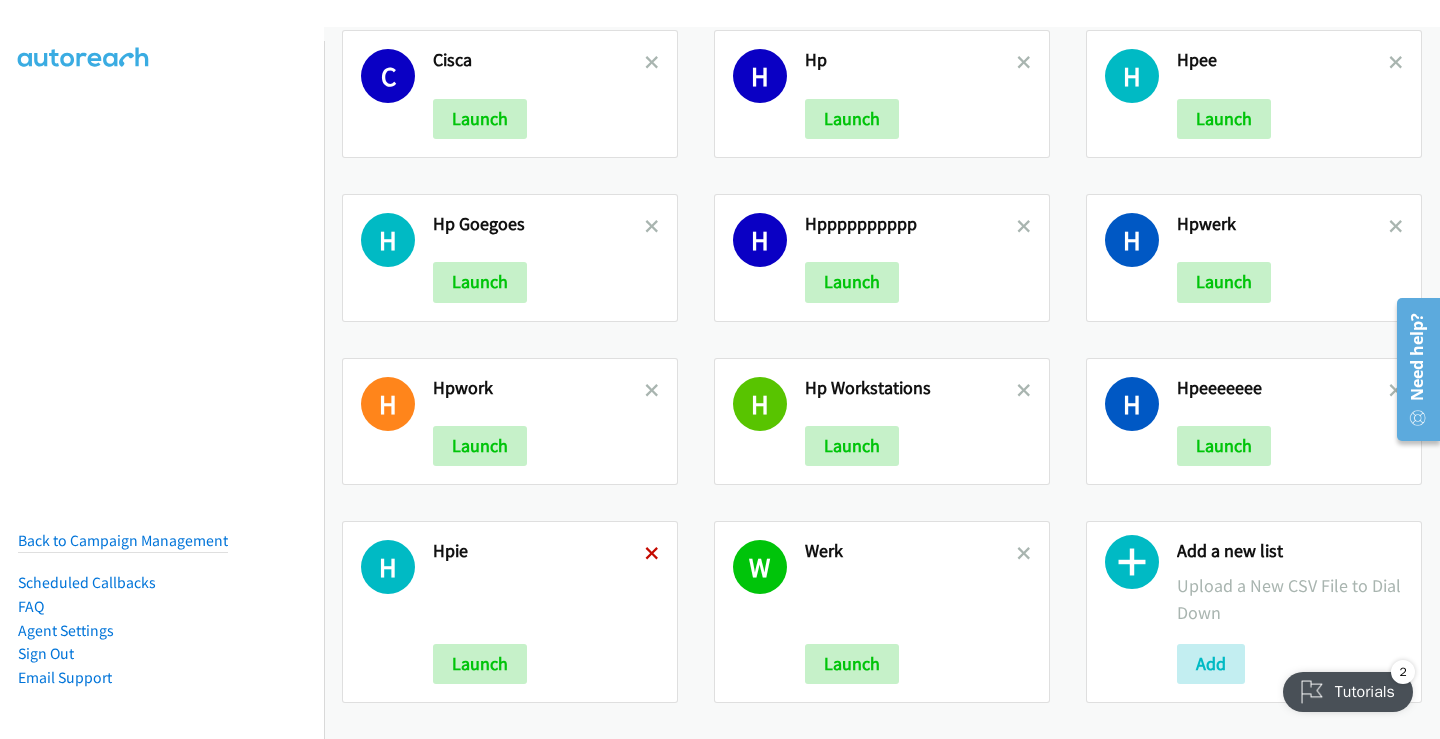 click at bounding box center [652, 555] 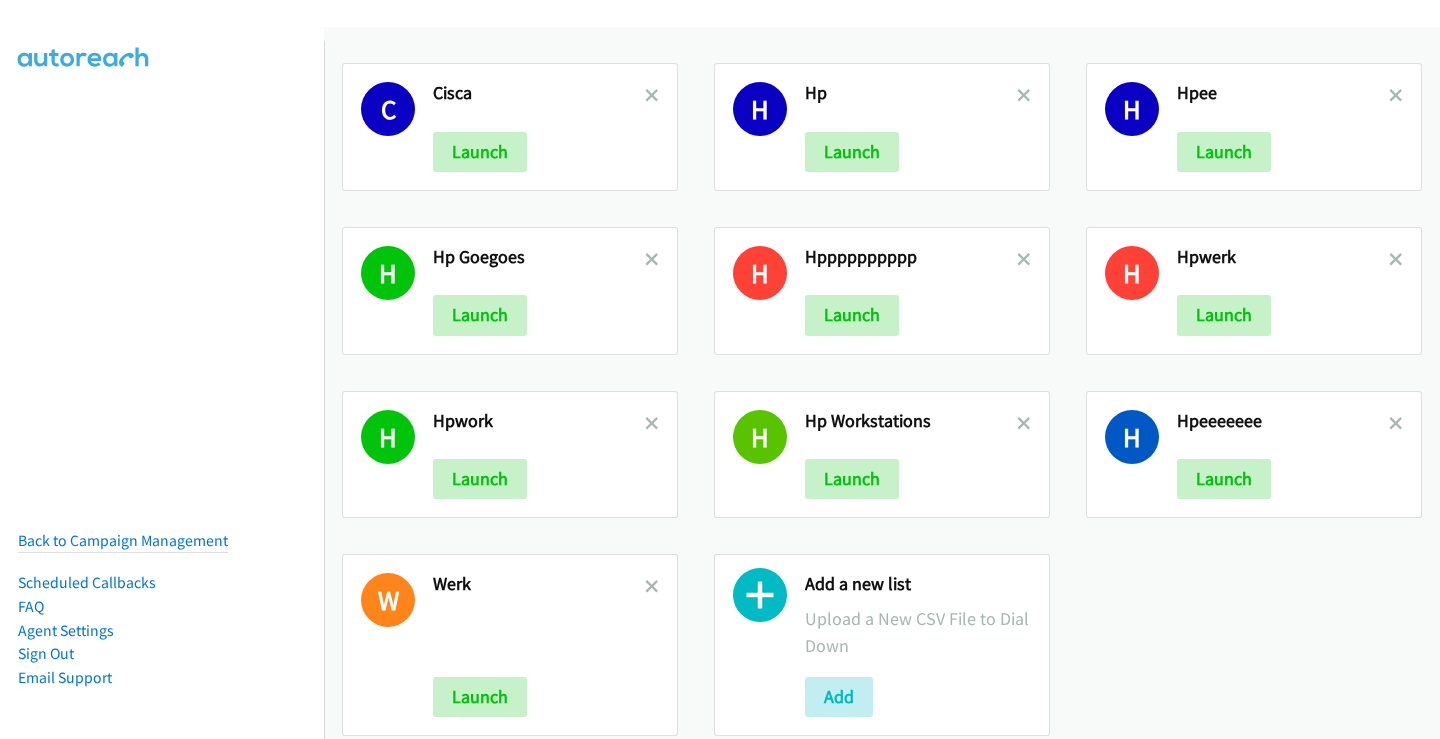 scroll, scrollTop: 0, scrollLeft: 0, axis: both 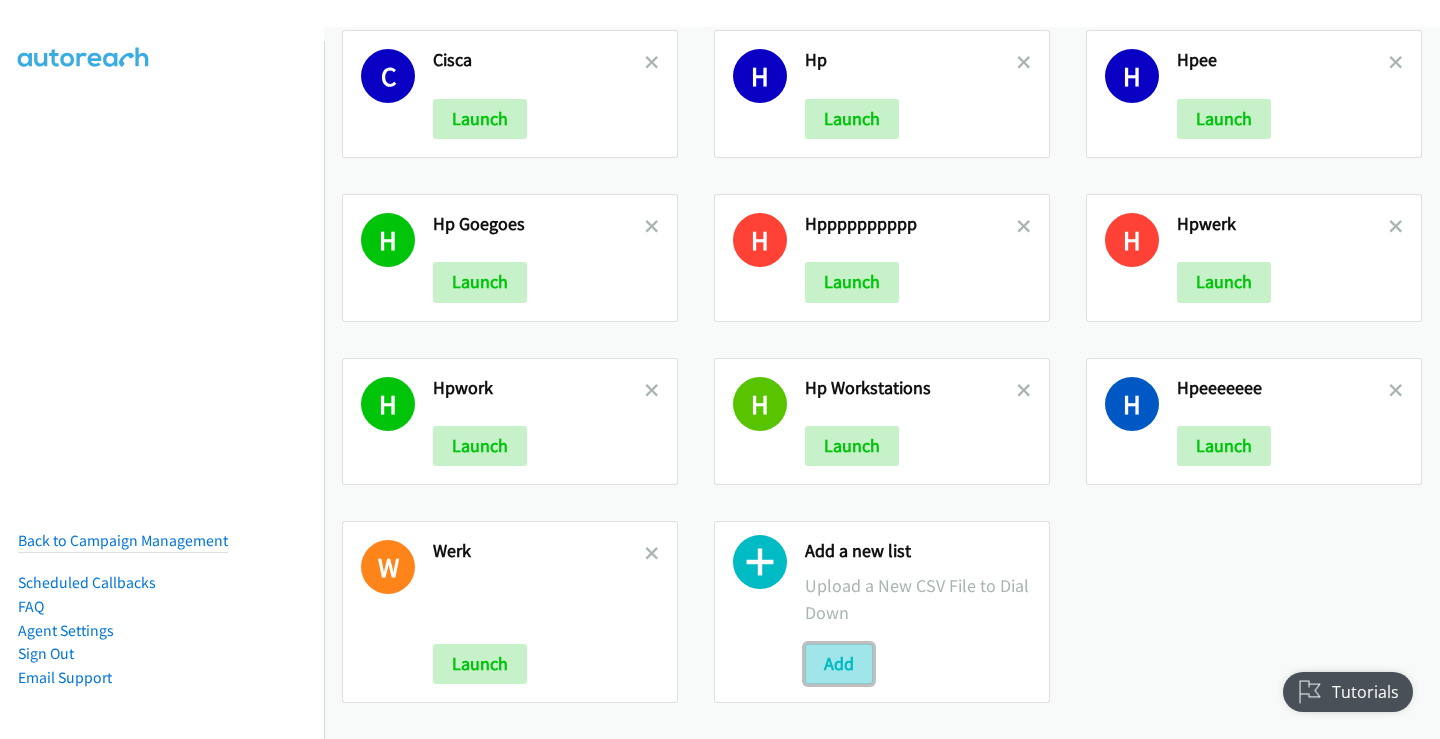 click on "Add" at bounding box center [839, 664] 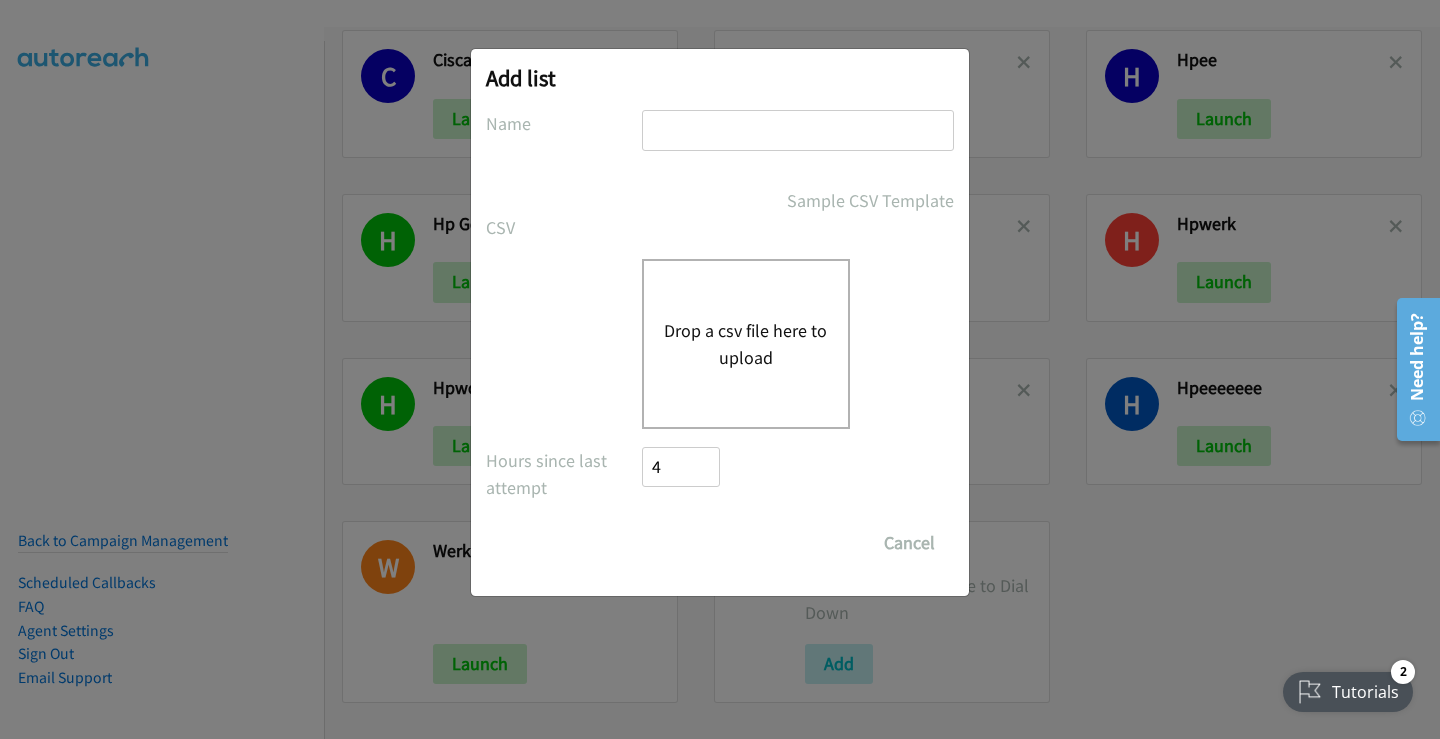 click on "Drop a csv file here to upload" at bounding box center (746, 344) 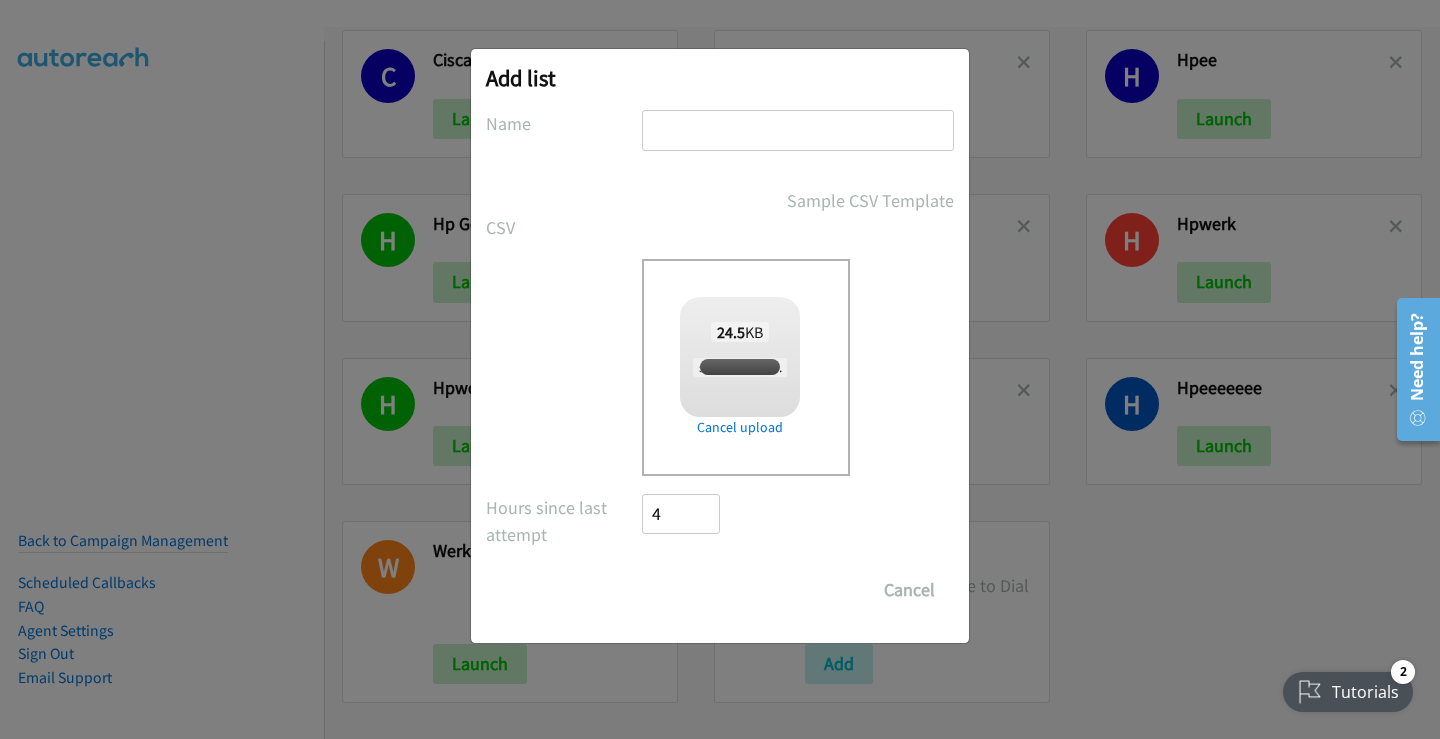 checkbox on "true" 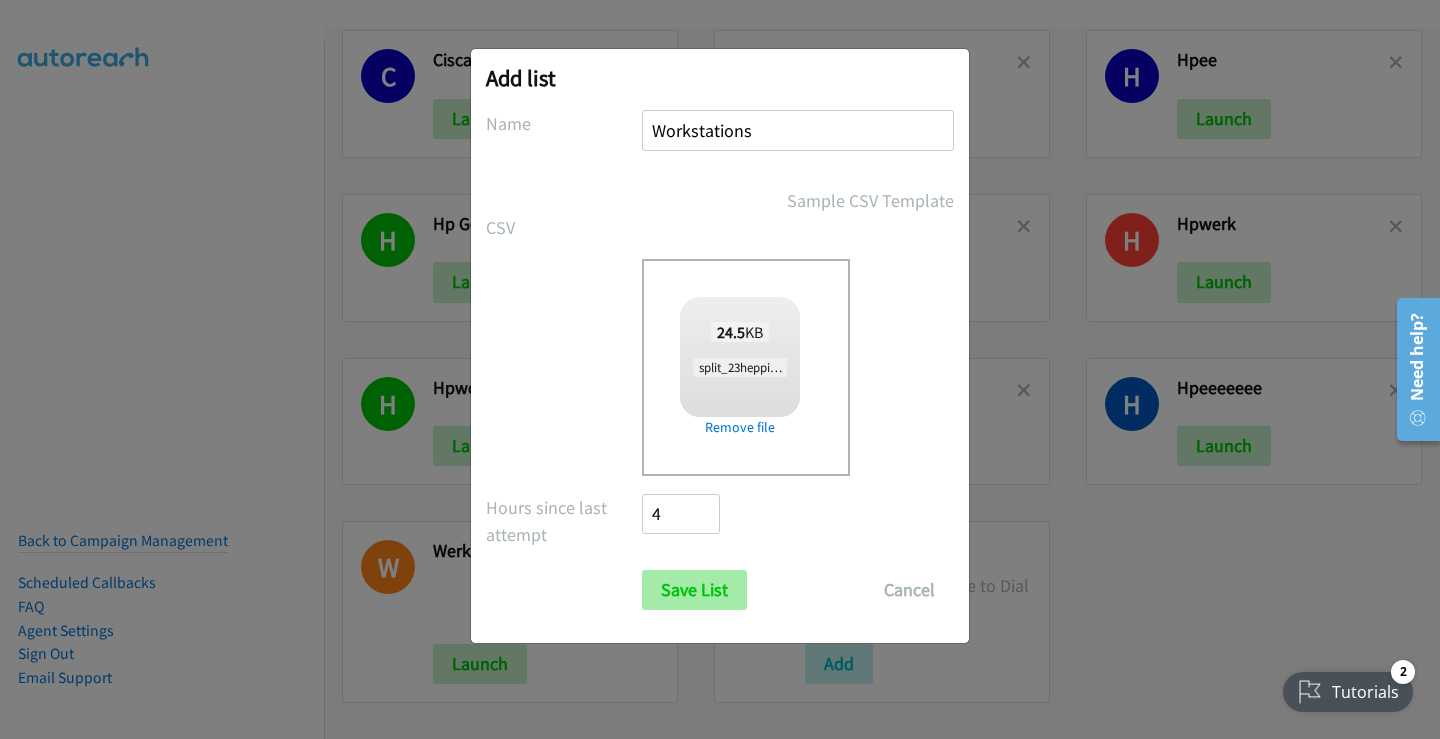 type on "Workstations" 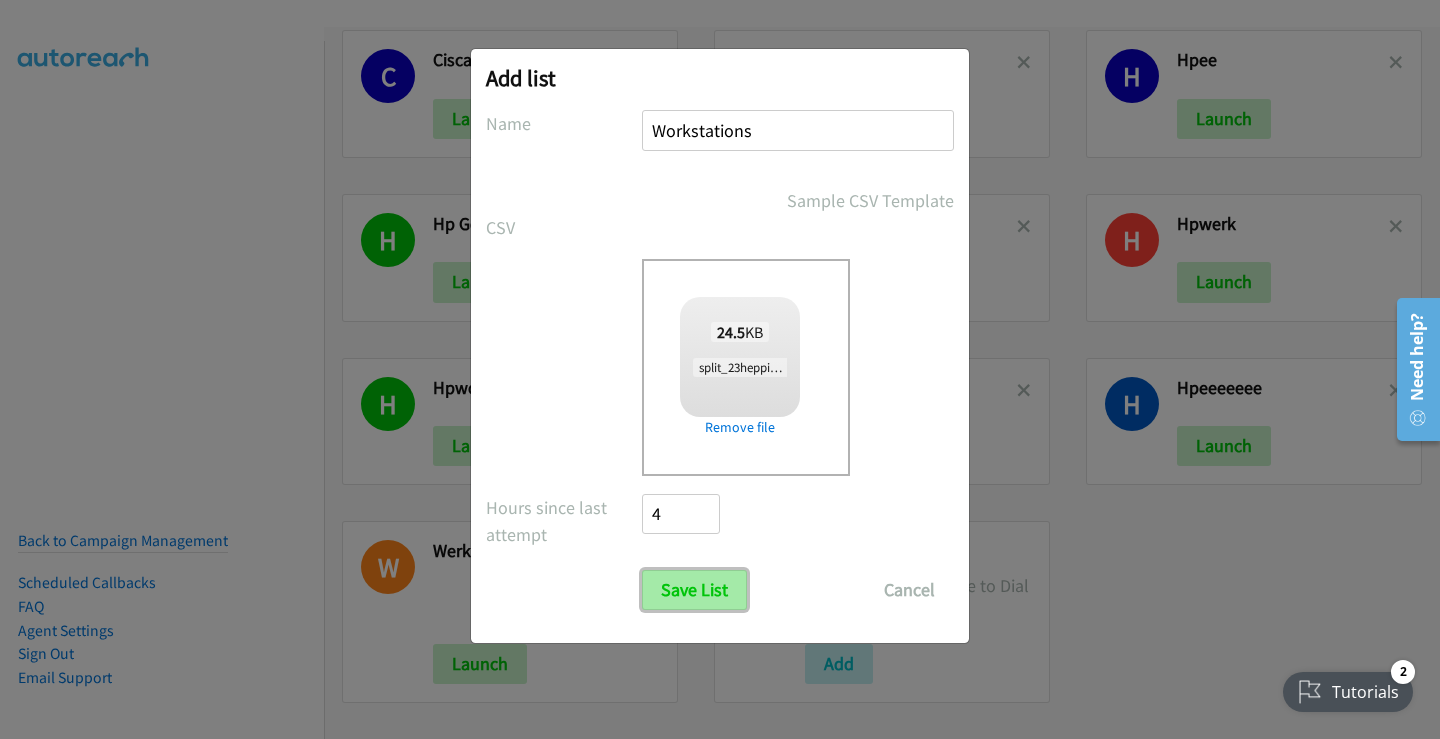 click on "Save List" at bounding box center (694, 590) 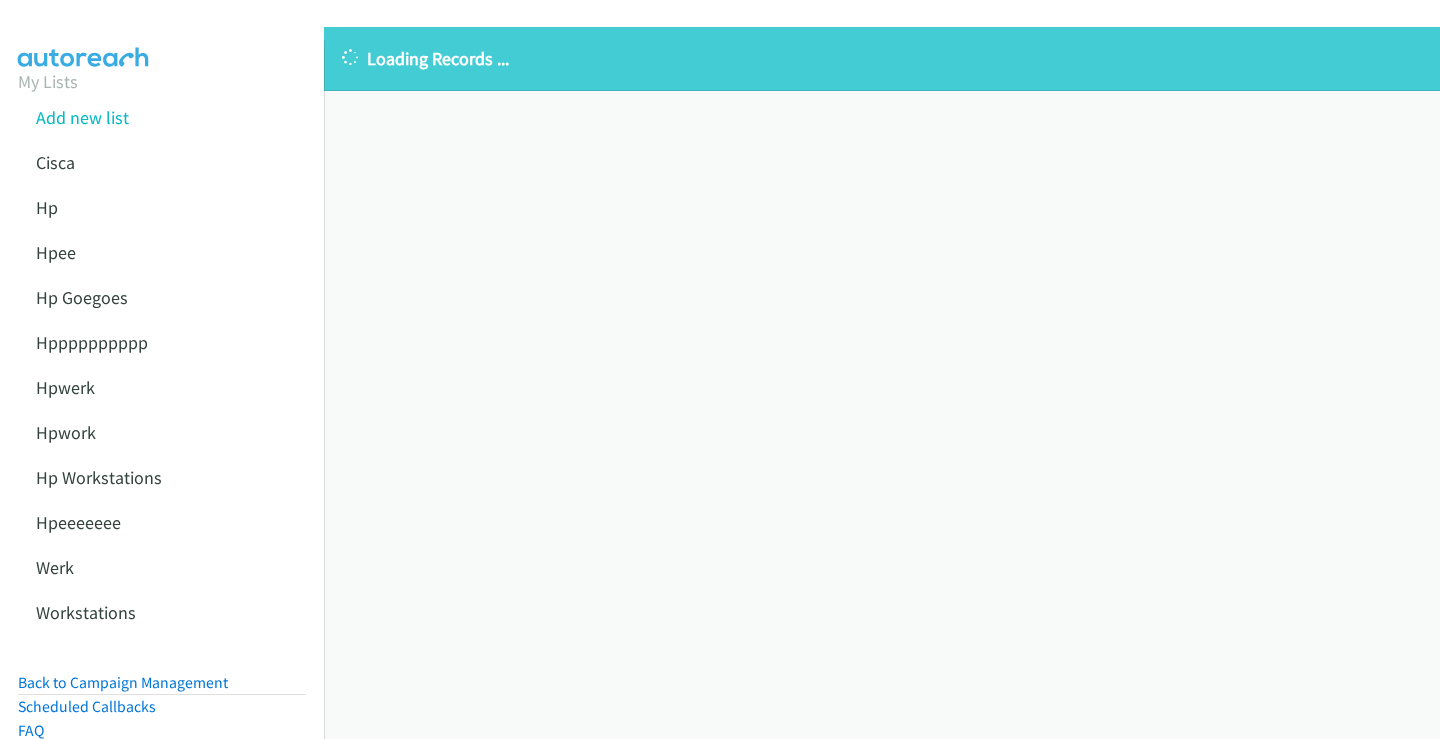 scroll, scrollTop: 0, scrollLeft: 0, axis: both 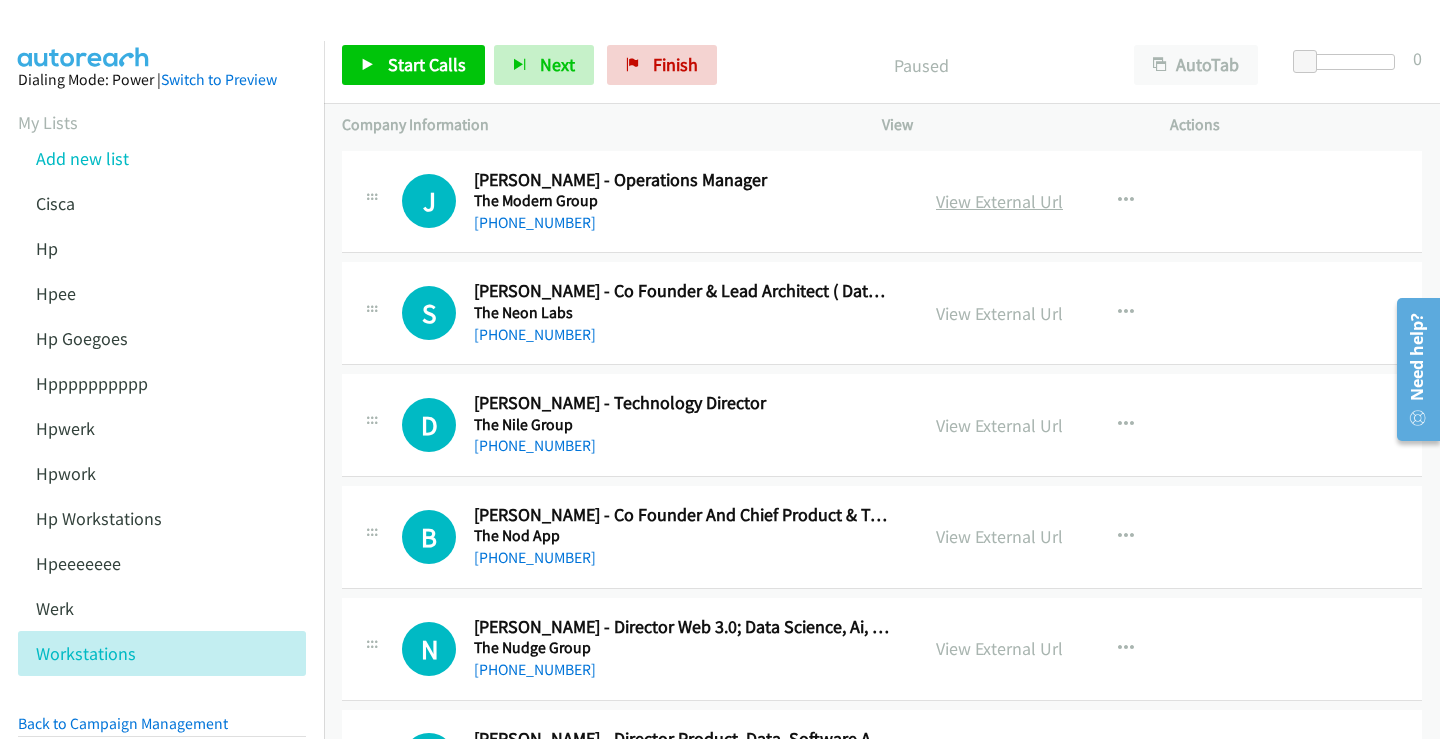 click on "View External Url" at bounding box center [999, 201] 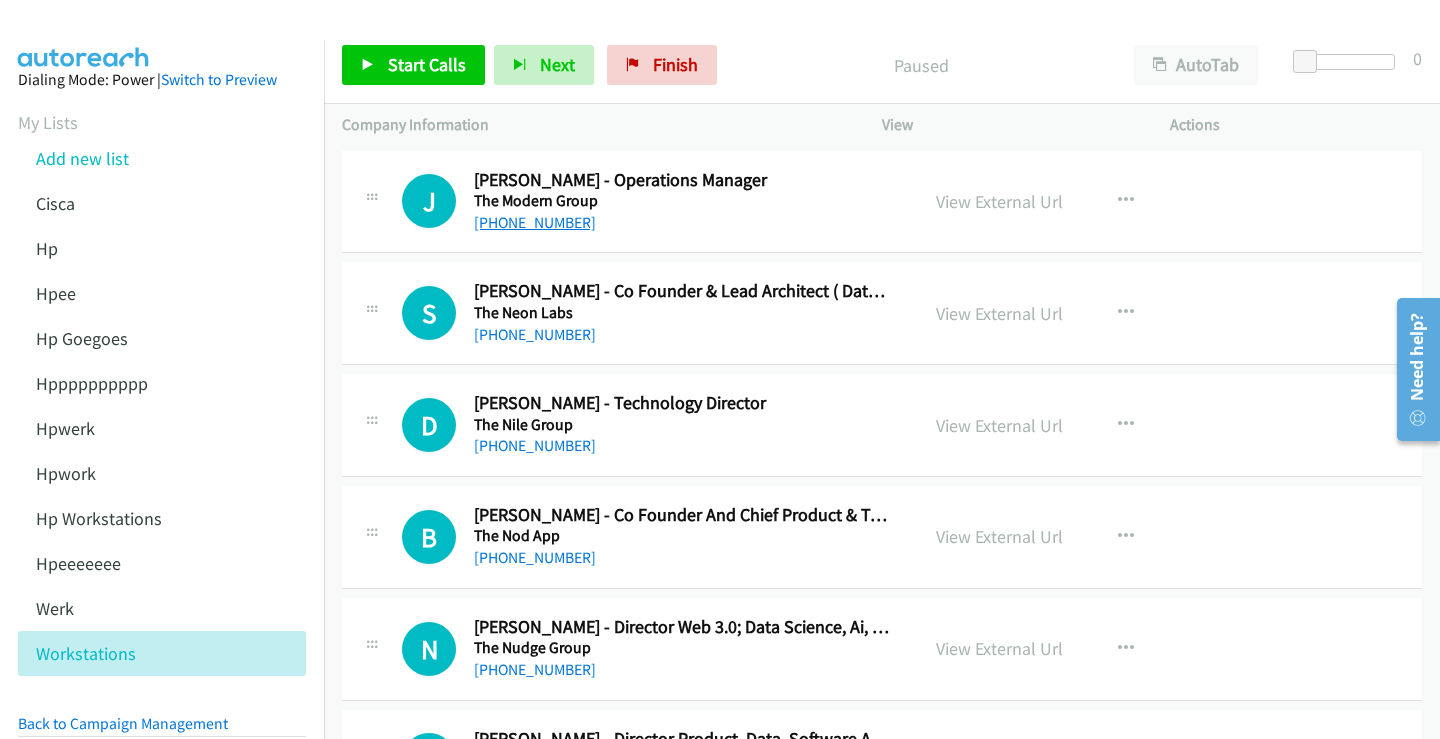 click on "+61 2 8818 2252" at bounding box center (535, 222) 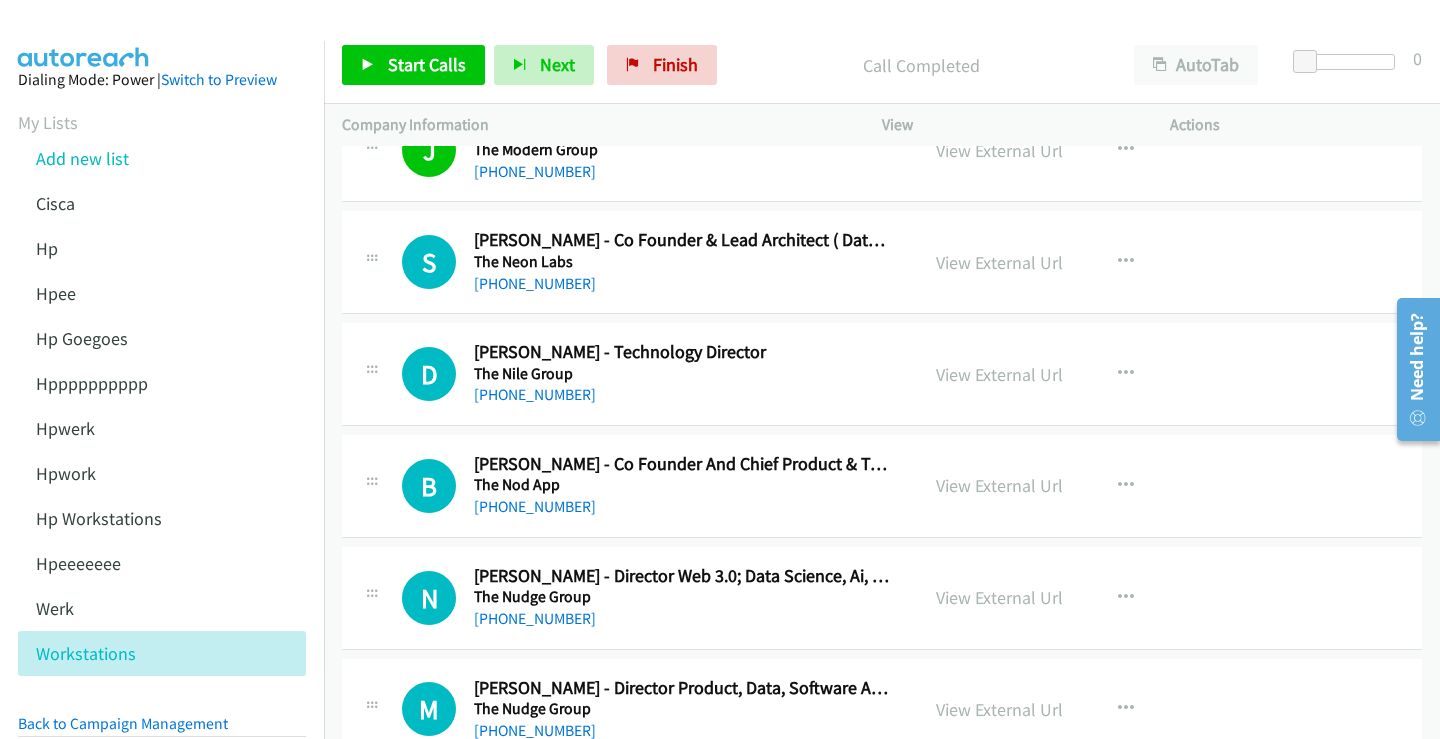 scroll, scrollTop: 100, scrollLeft: 0, axis: vertical 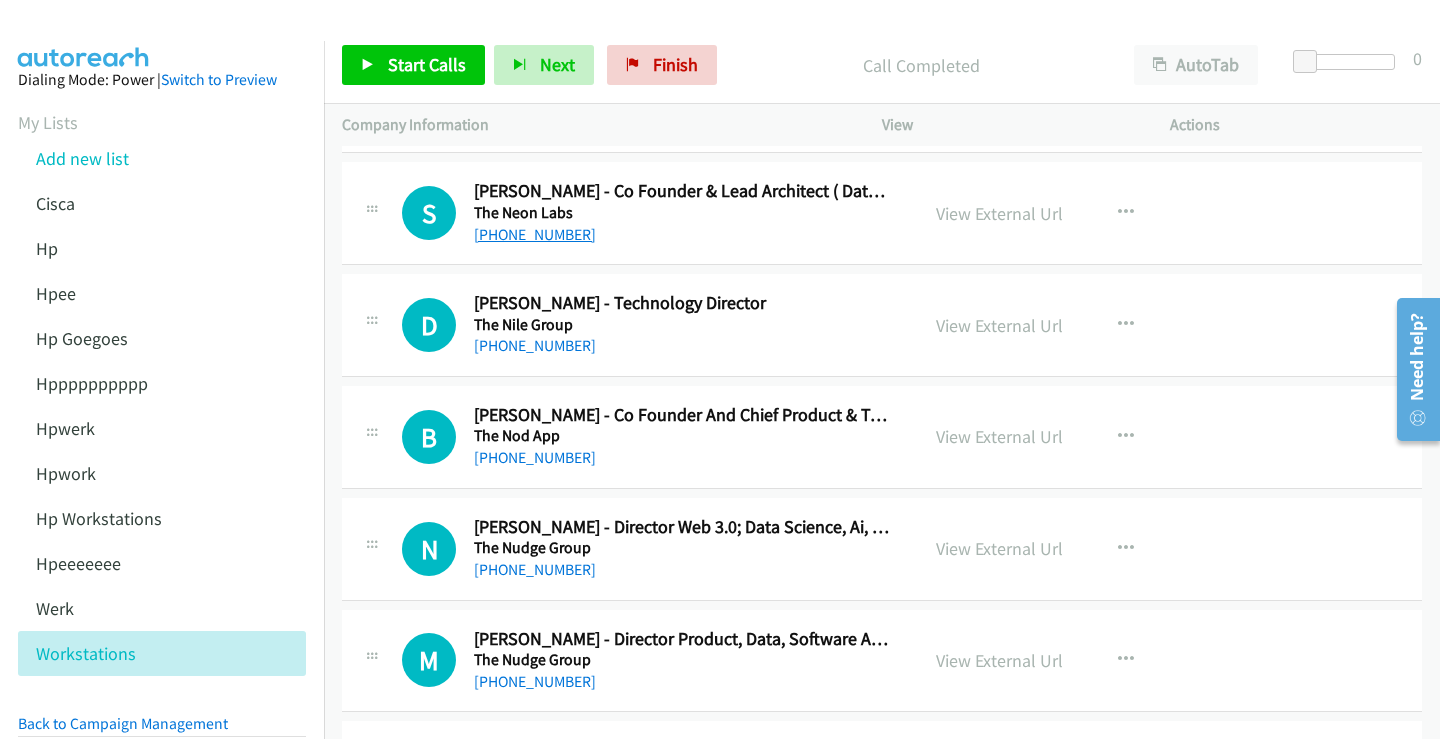 click on "+61 415 168 470" at bounding box center (535, 234) 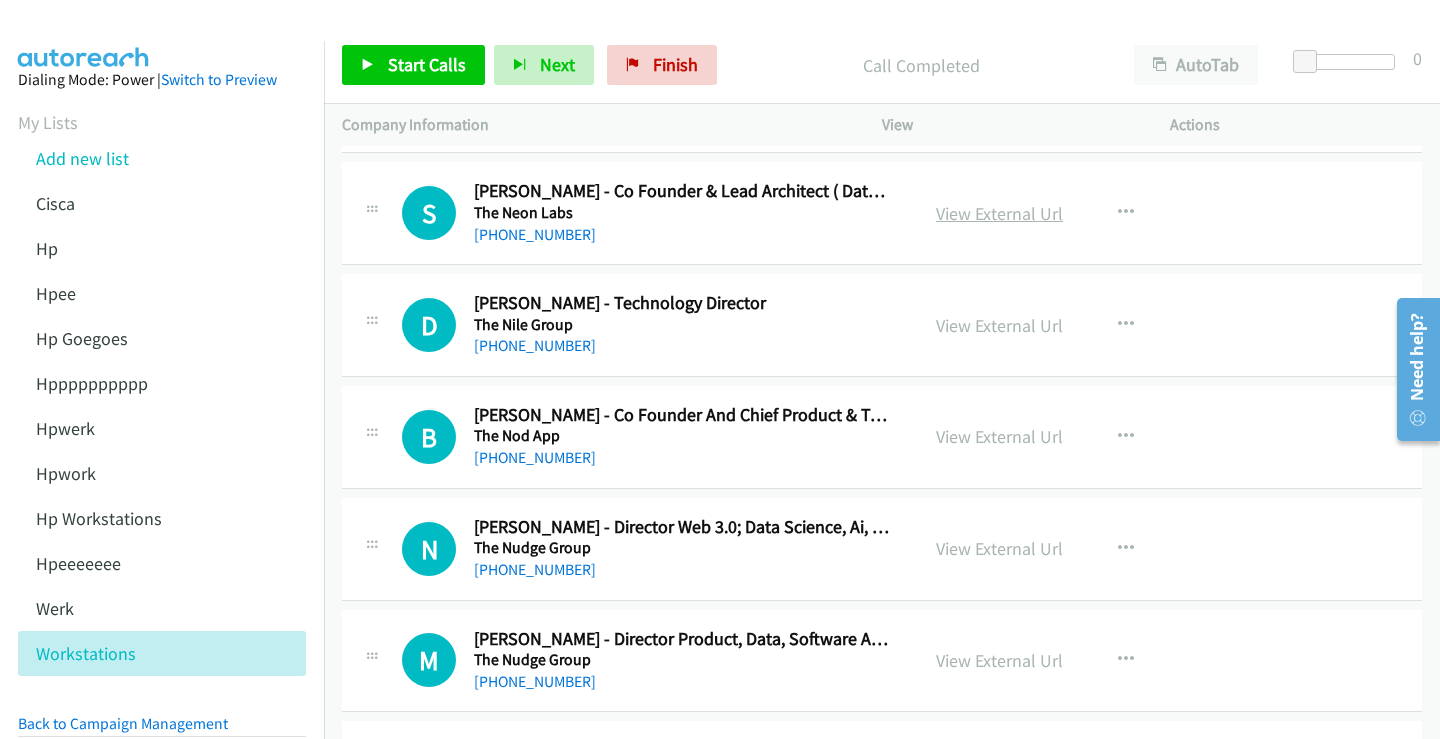 click on "View External Url" at bounding box center (999, 213) 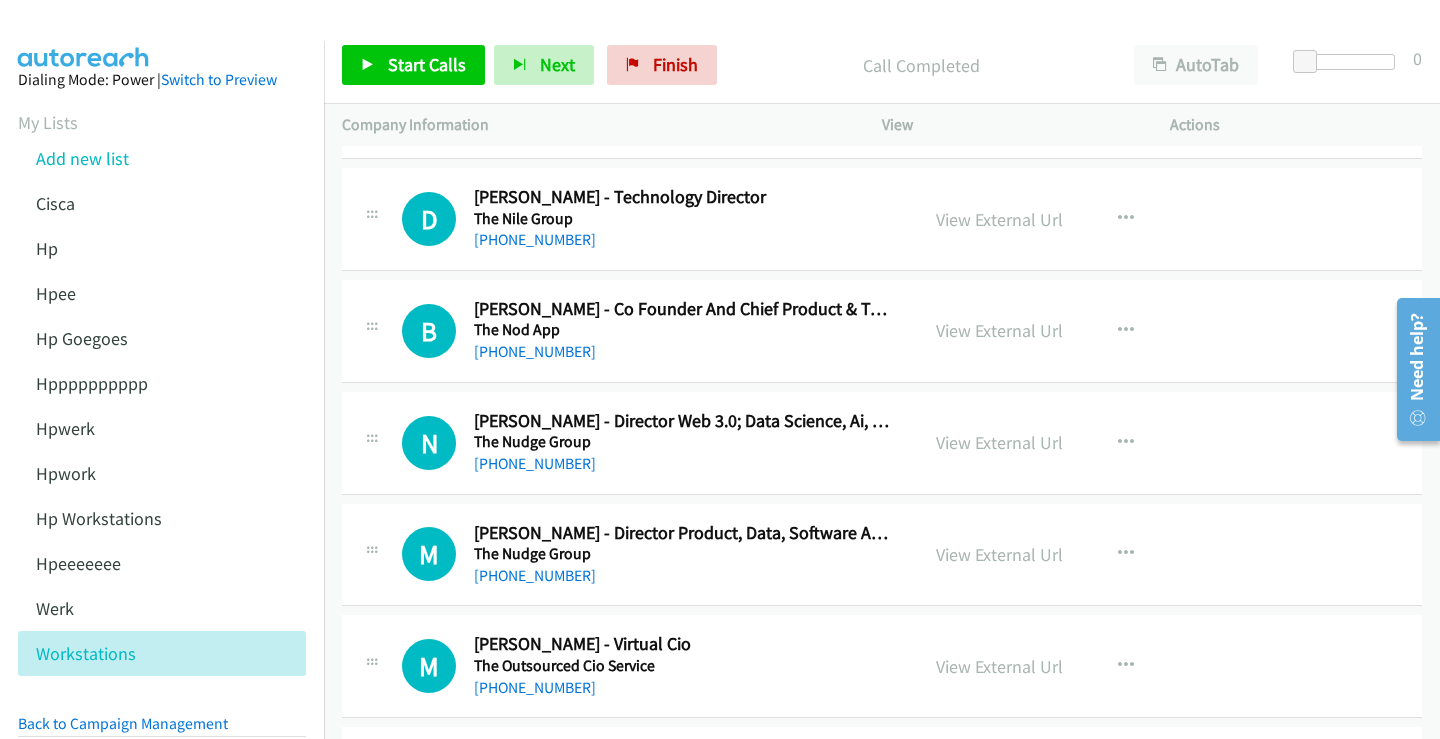 scroll, scrollTop: 100, scrollLeft: 0, axis: vertical 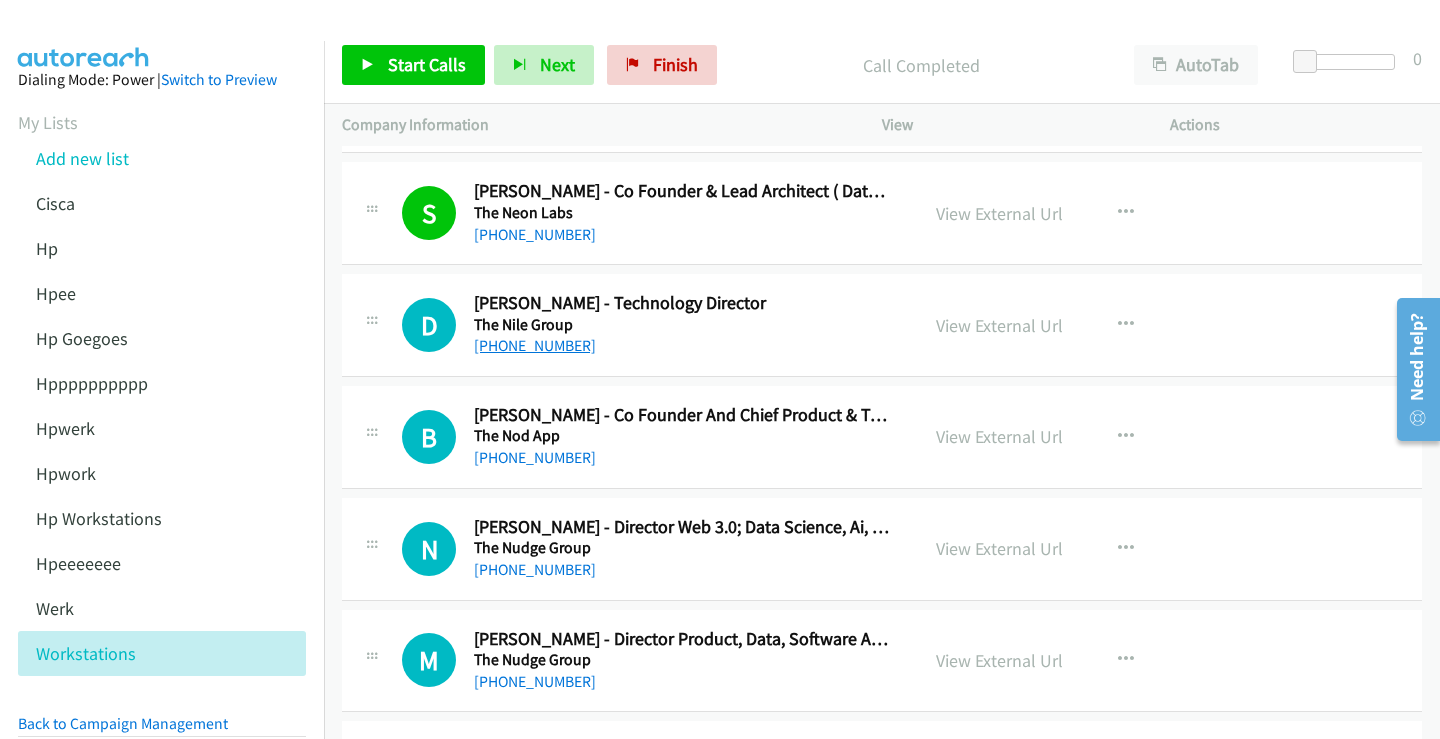 click on "+61 2 8353 2787" at bounding box center [535, 345] 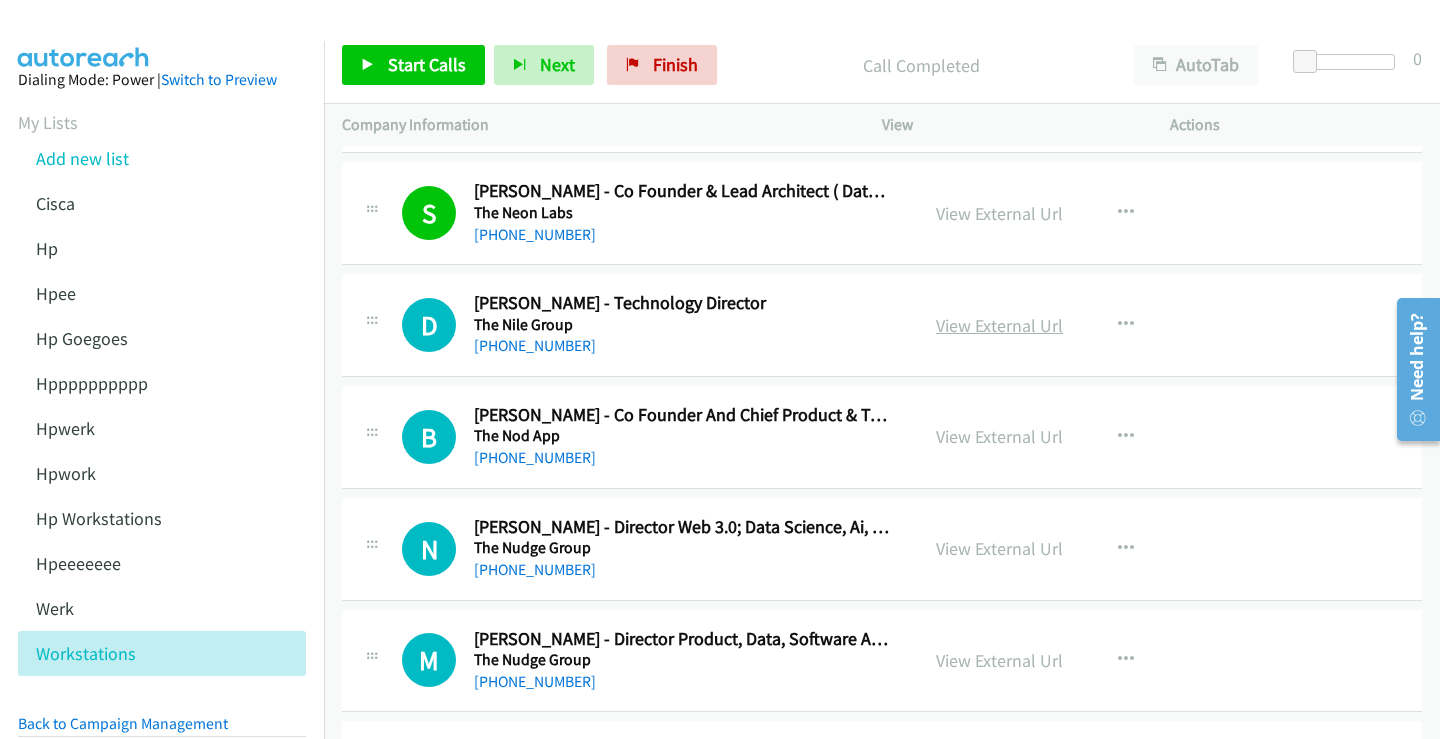 click on "View External Url" at bounding box center [999, 325] 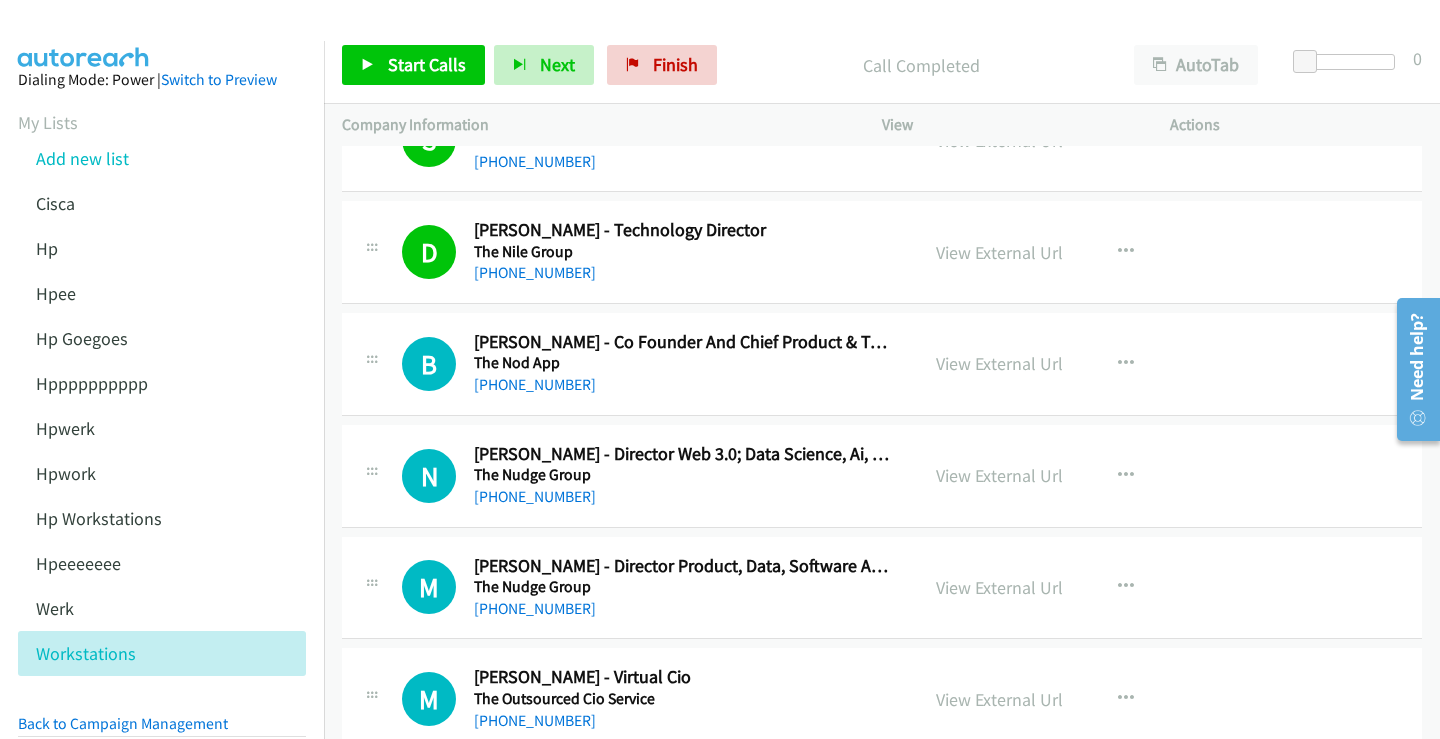 scroll, scrollTop: 300, scrollLeft: 0, axis: vertical 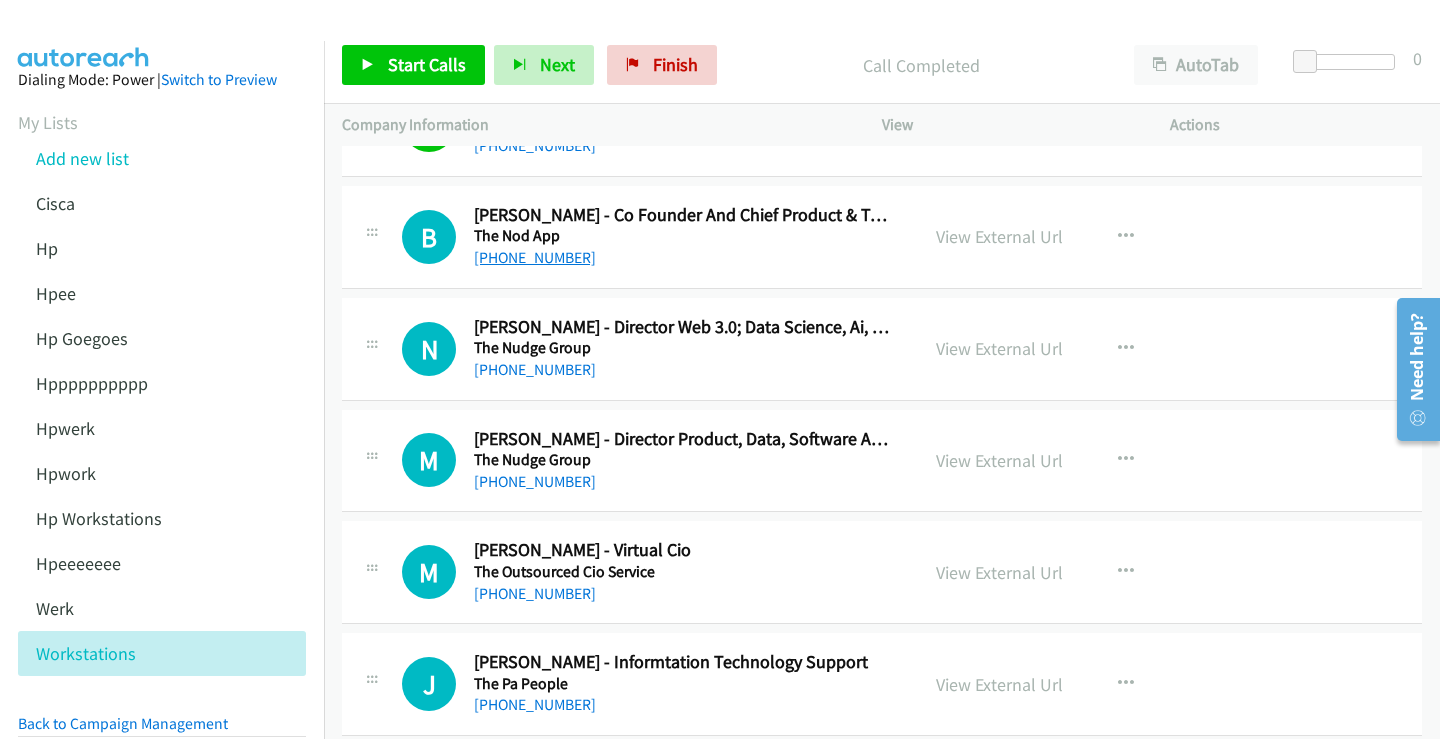 click on "+61 418 458 521" at bounding box center (535, 257) 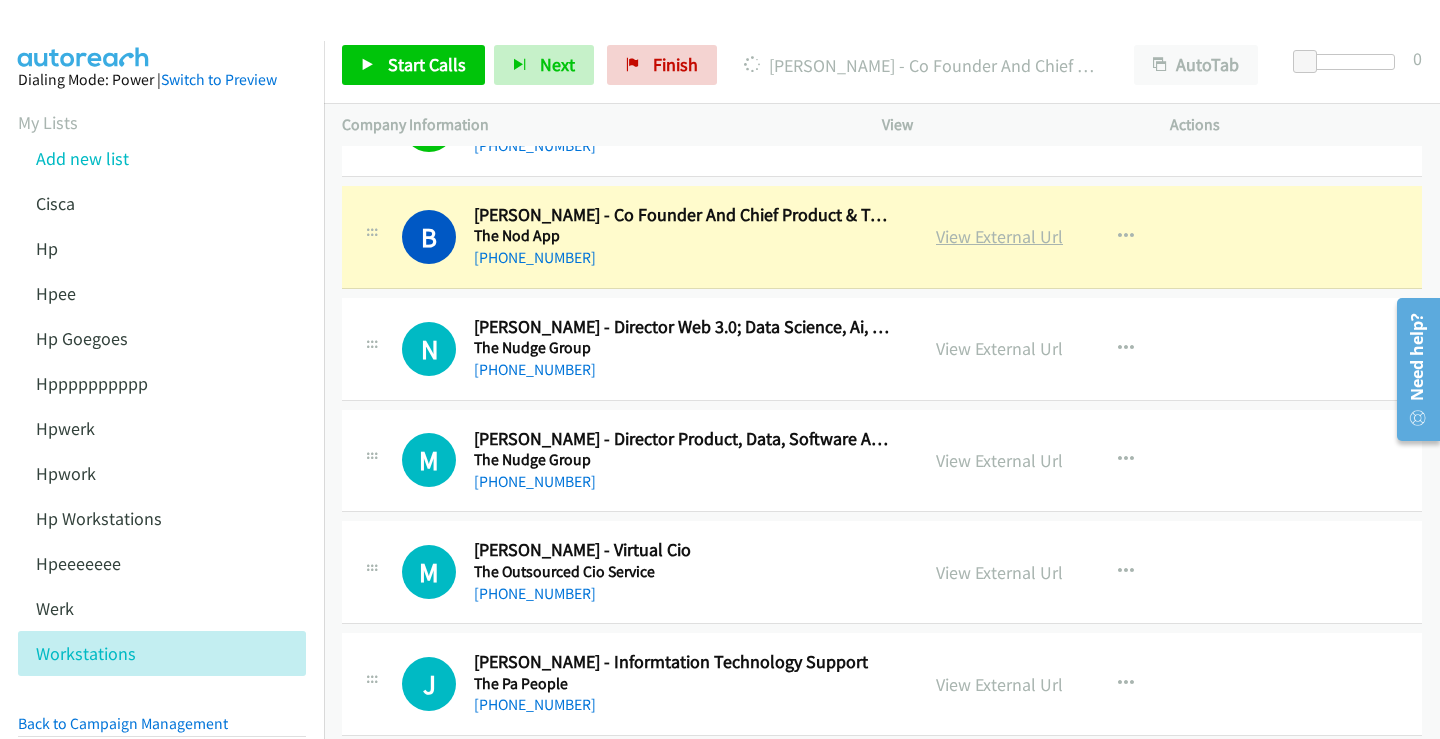 click on "View External Url" at bounding box center (999, 236) 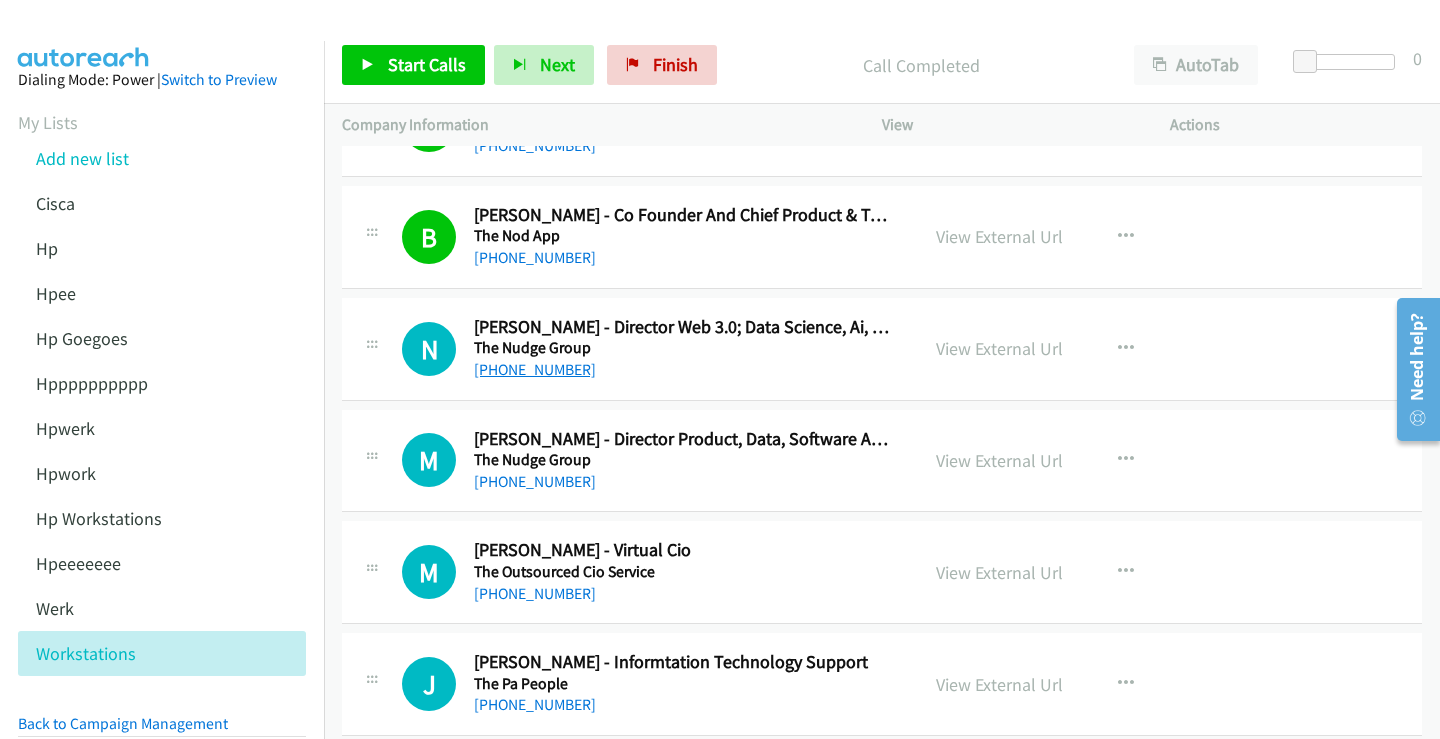 click on "+61 2 9250 8139" at bounding box center (535, 369) 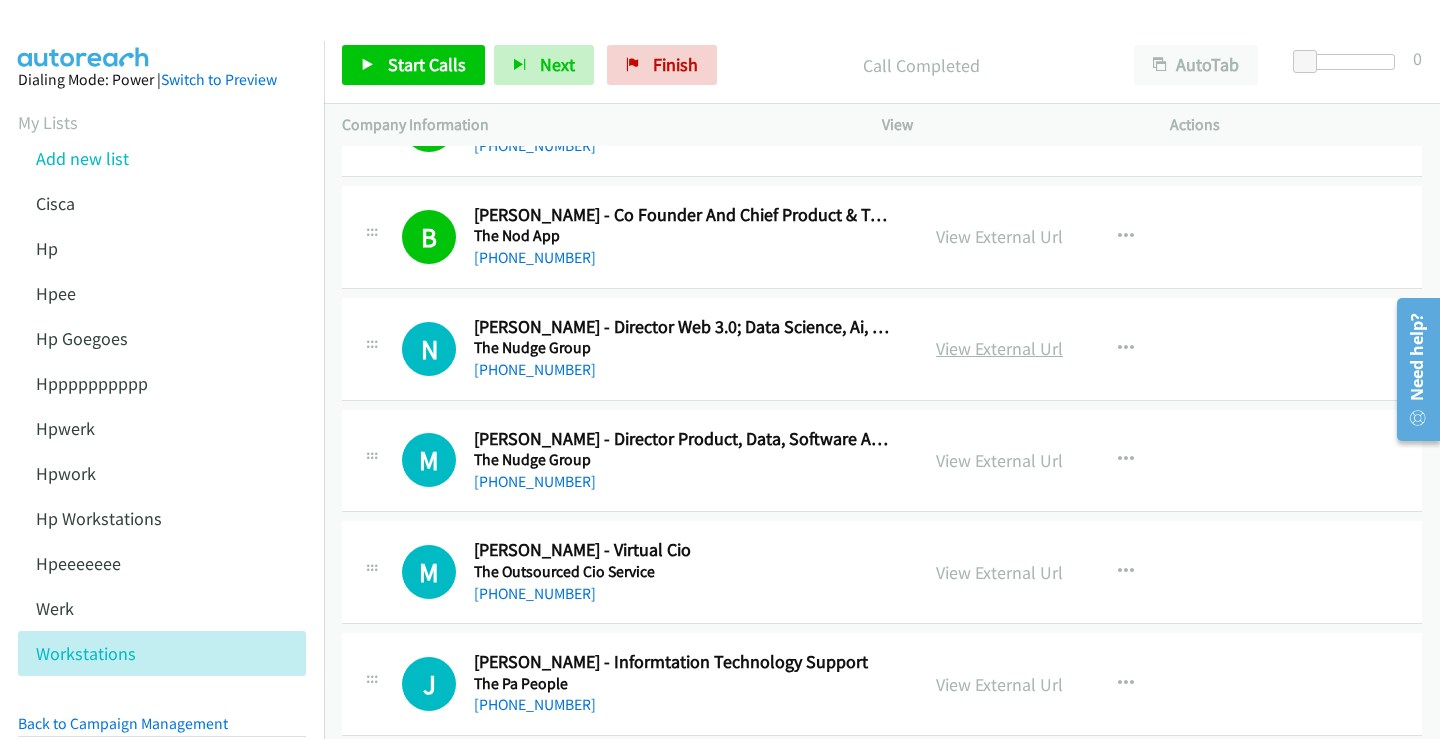 click on "View External Url" at bounding box center [999, 348] 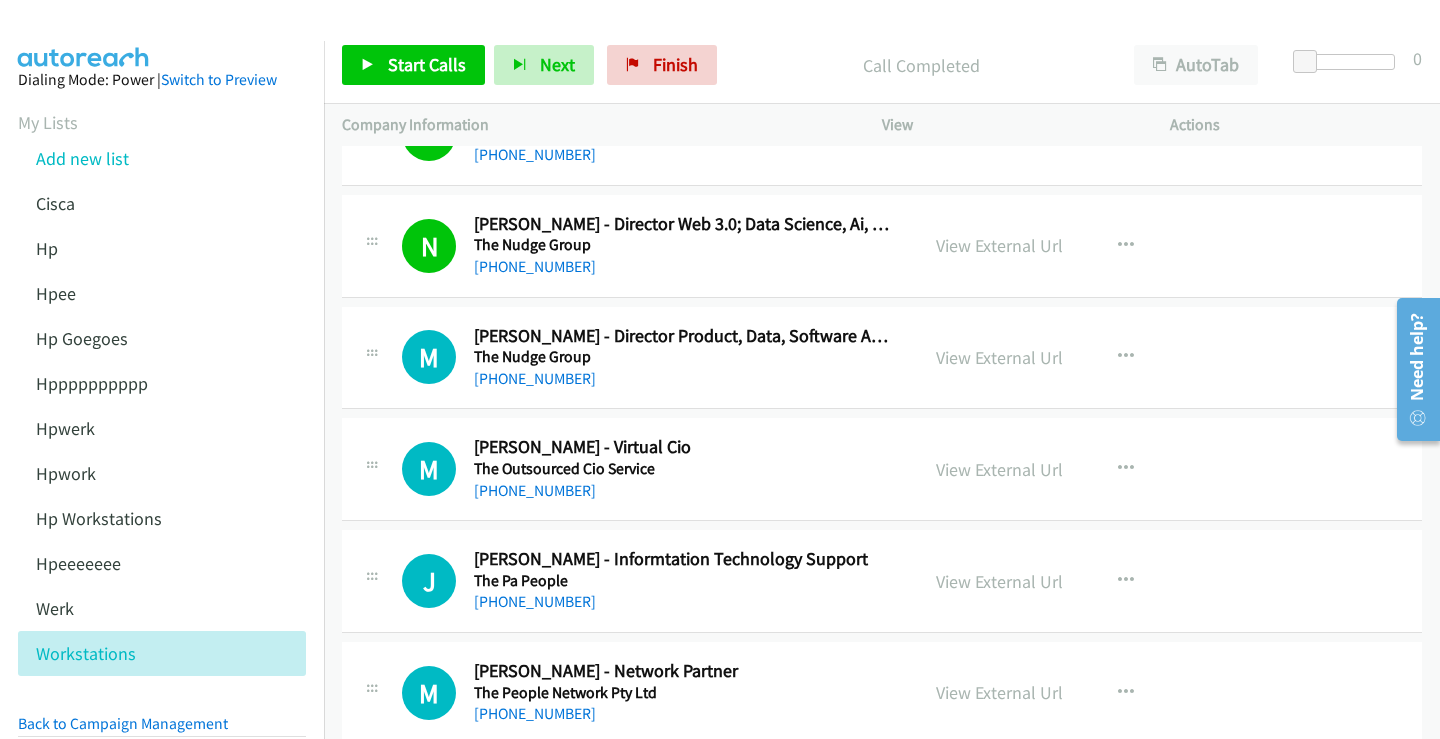 scroll, scrollTop: 500, scrollLeft: 0, axis: vertical 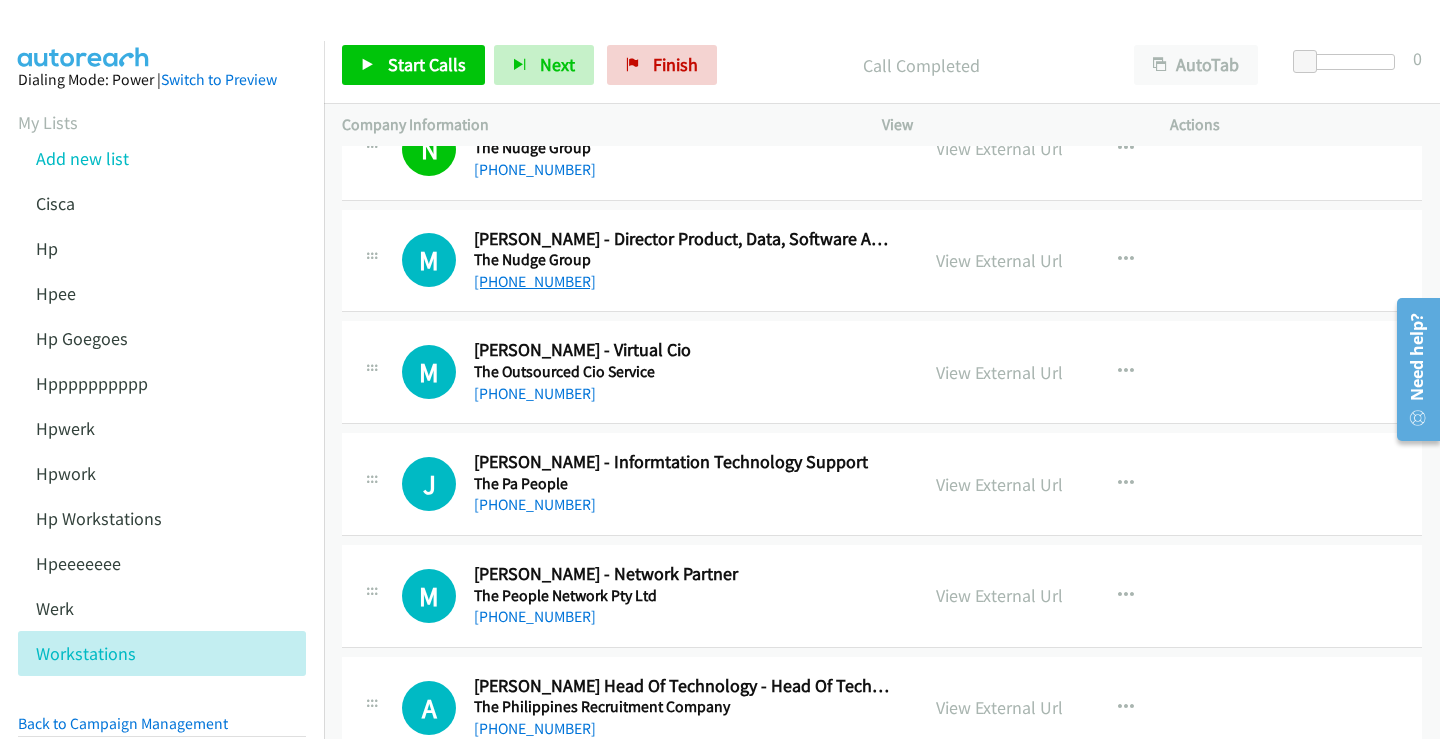 click on "+64 21 260 6141" at bounding box center (535, 281) 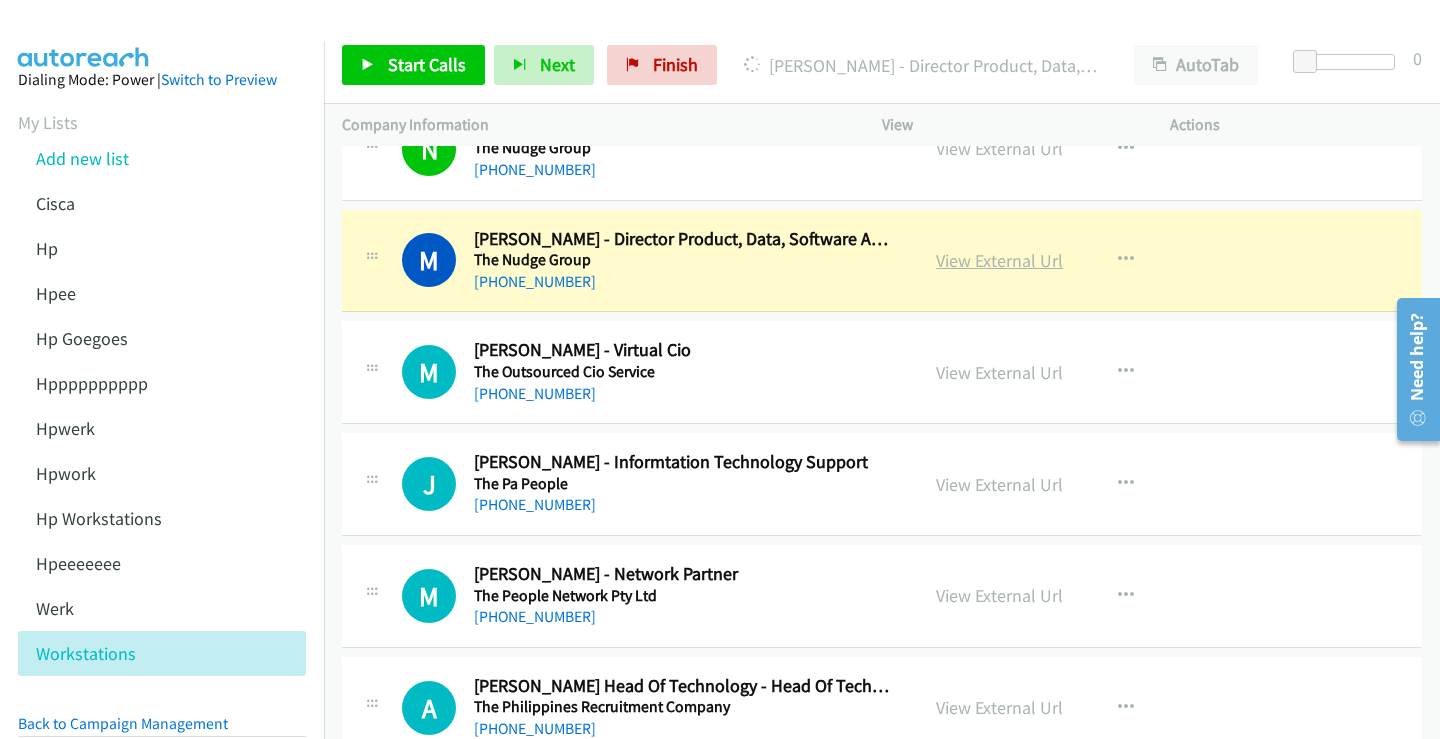 click on "View External Url" at bounding box center [999, 260] 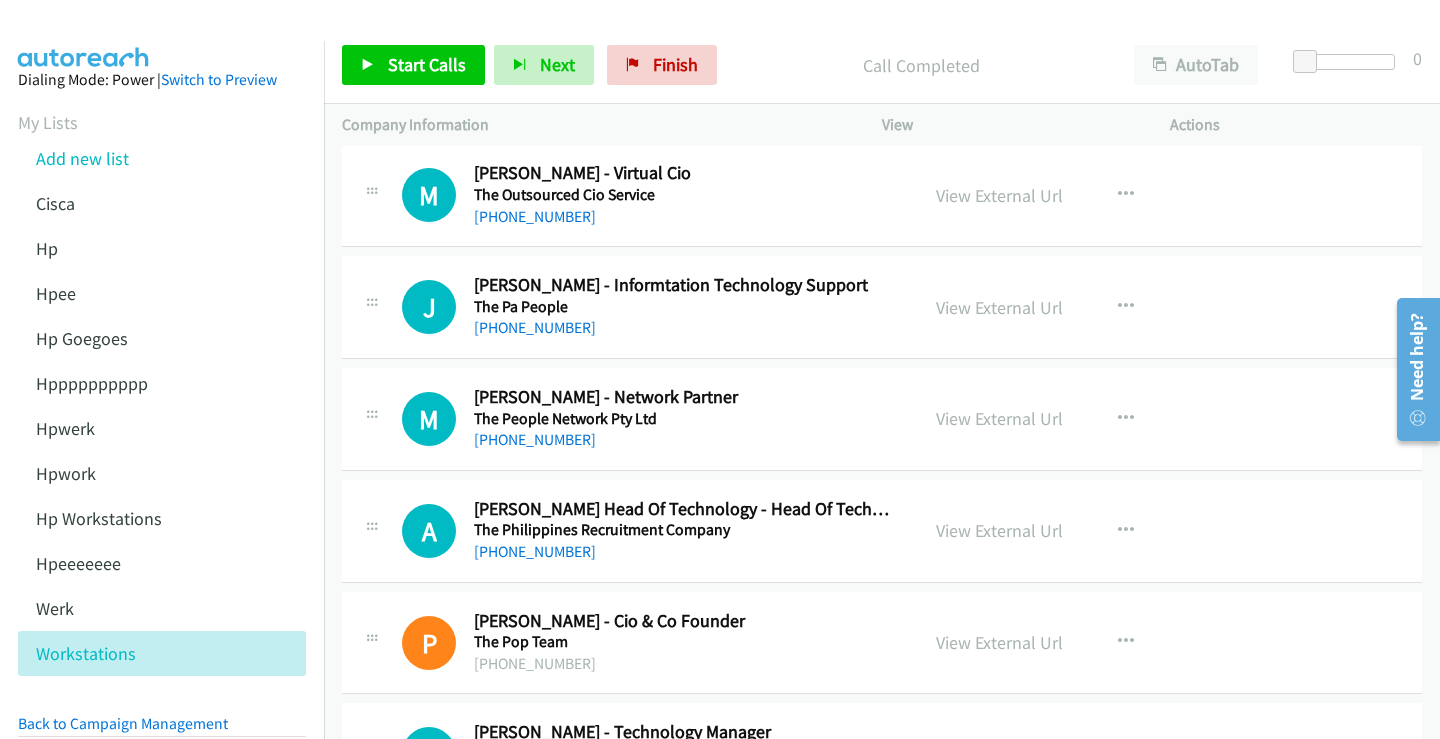scroll, scrollTop: 700, scrollLeft: 0, axis: vertical 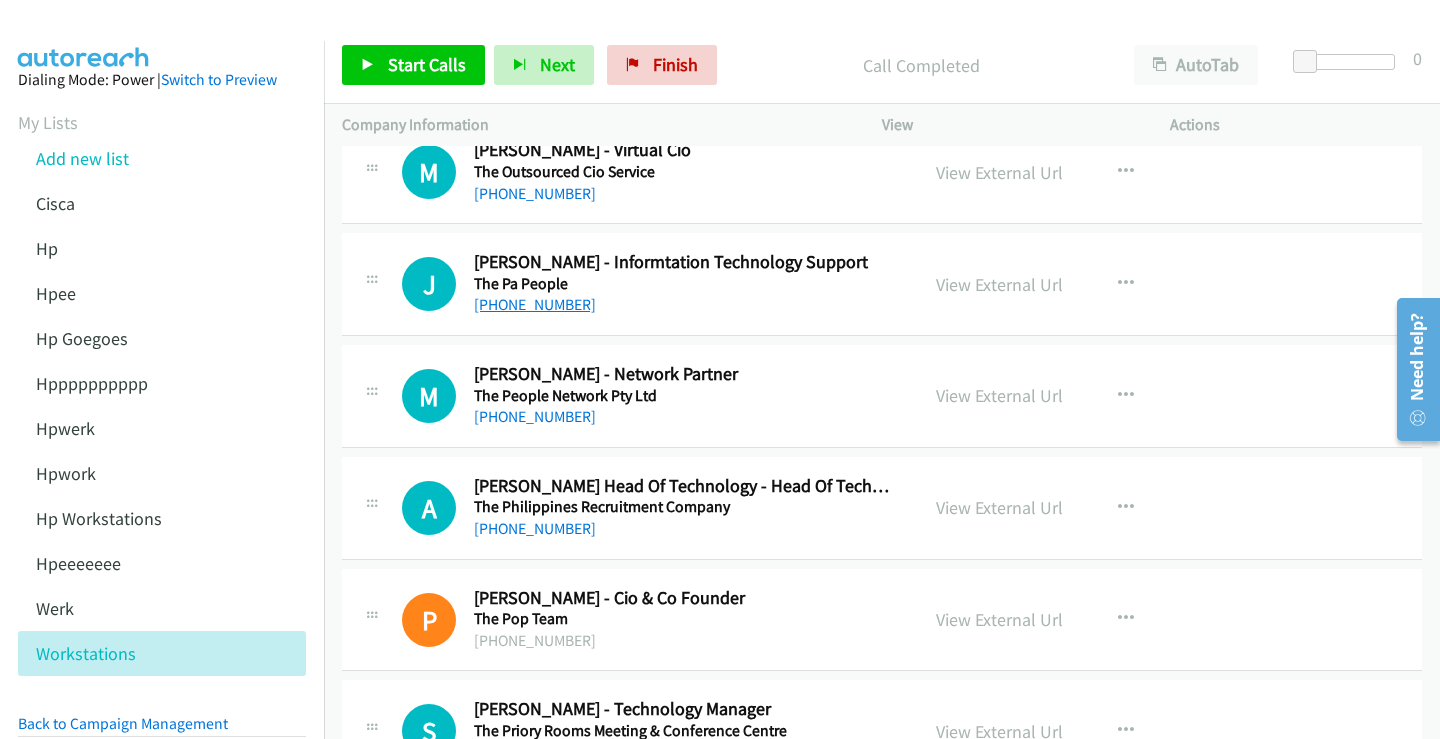 click on "+61 402 338 237" at bounding box center (535, 304) 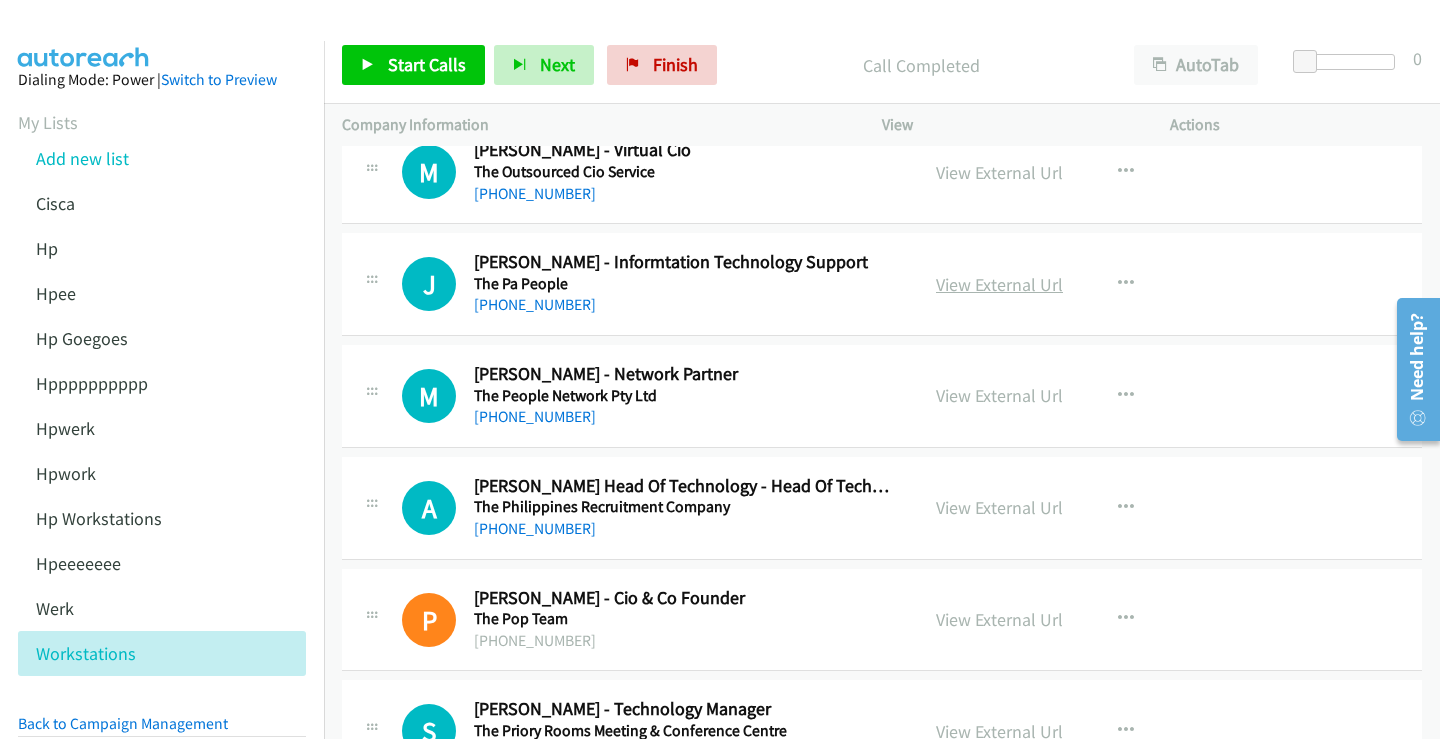 click on "View External Url" at bounding box center [999, 284] 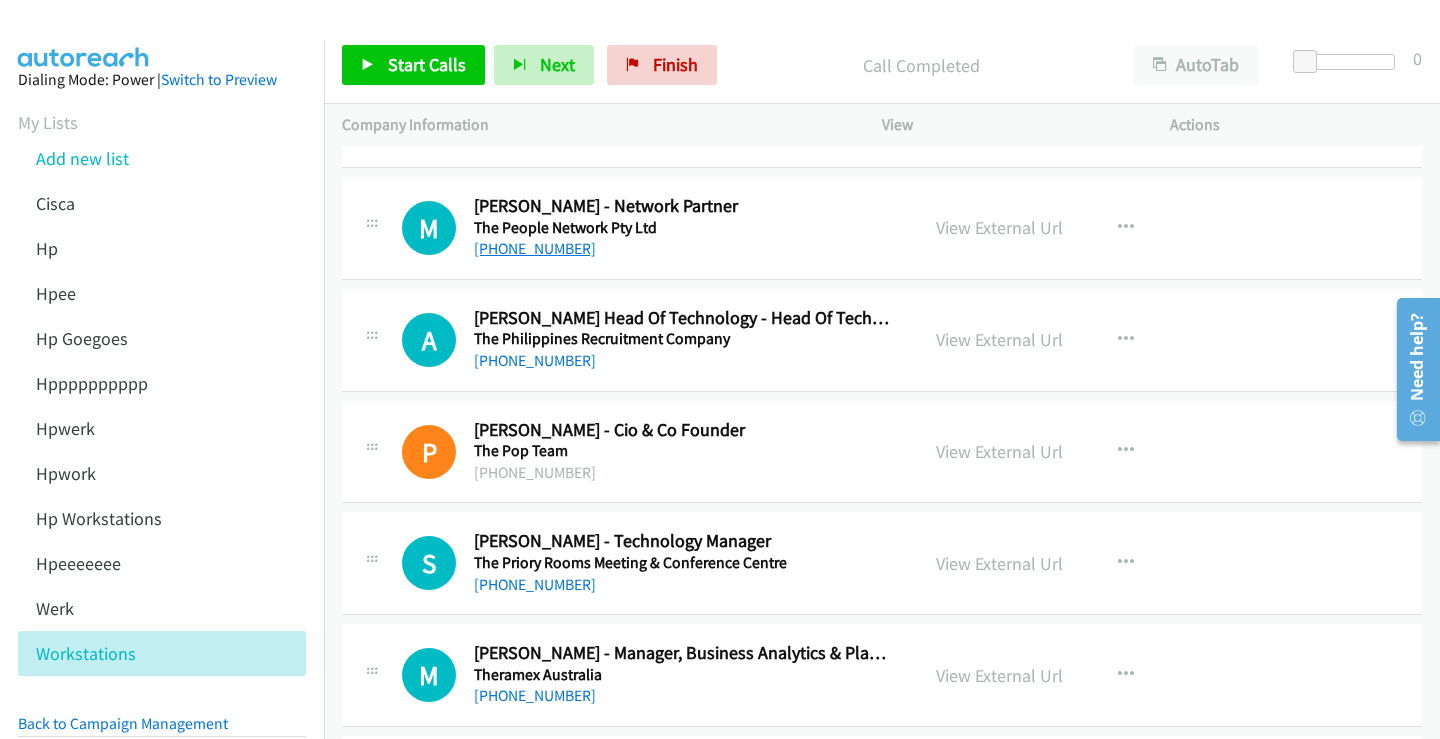 scroll, scrollTop: 900, scrollLeft: 0, axis: vertical 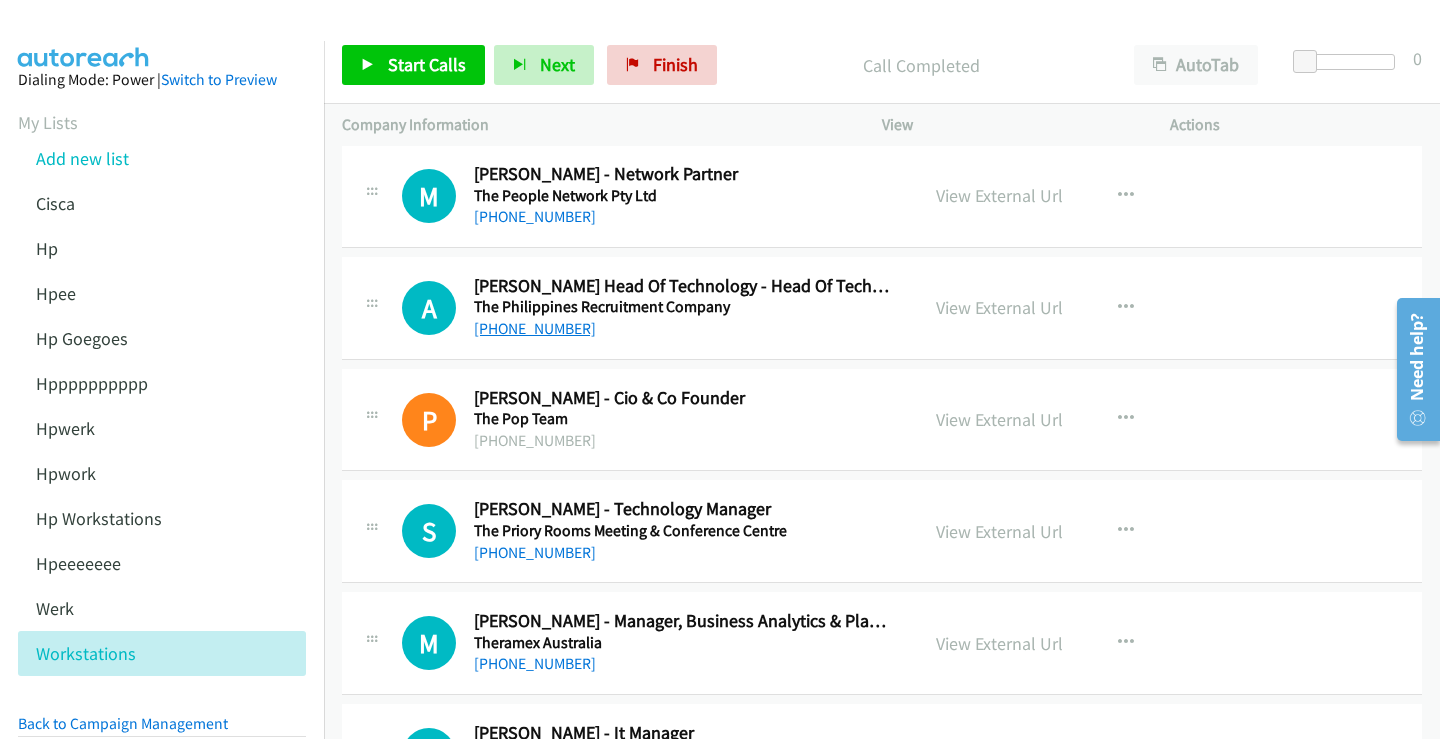 click on "+61 1300 266 290" at bounding box center [535, 328] 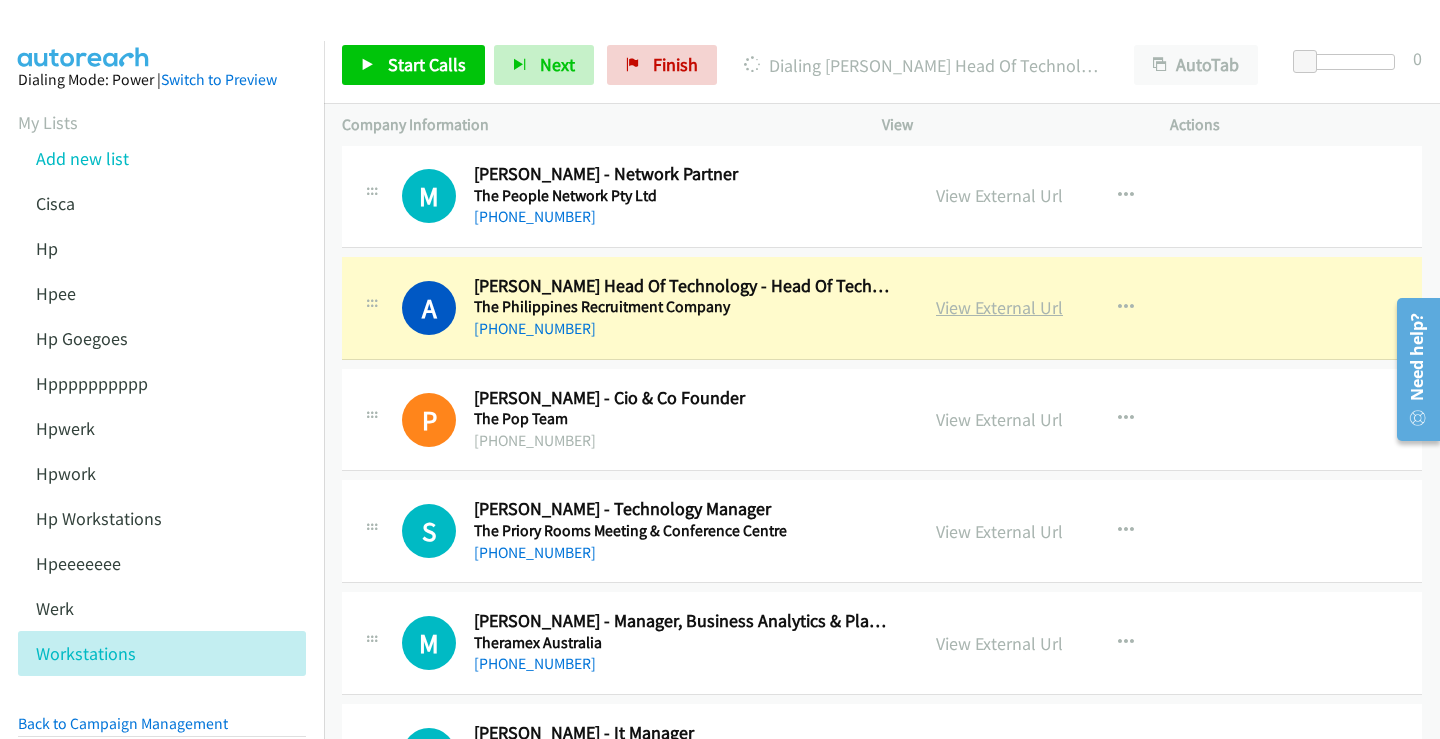 click on "View External Url" at bounding box center [999, 307] 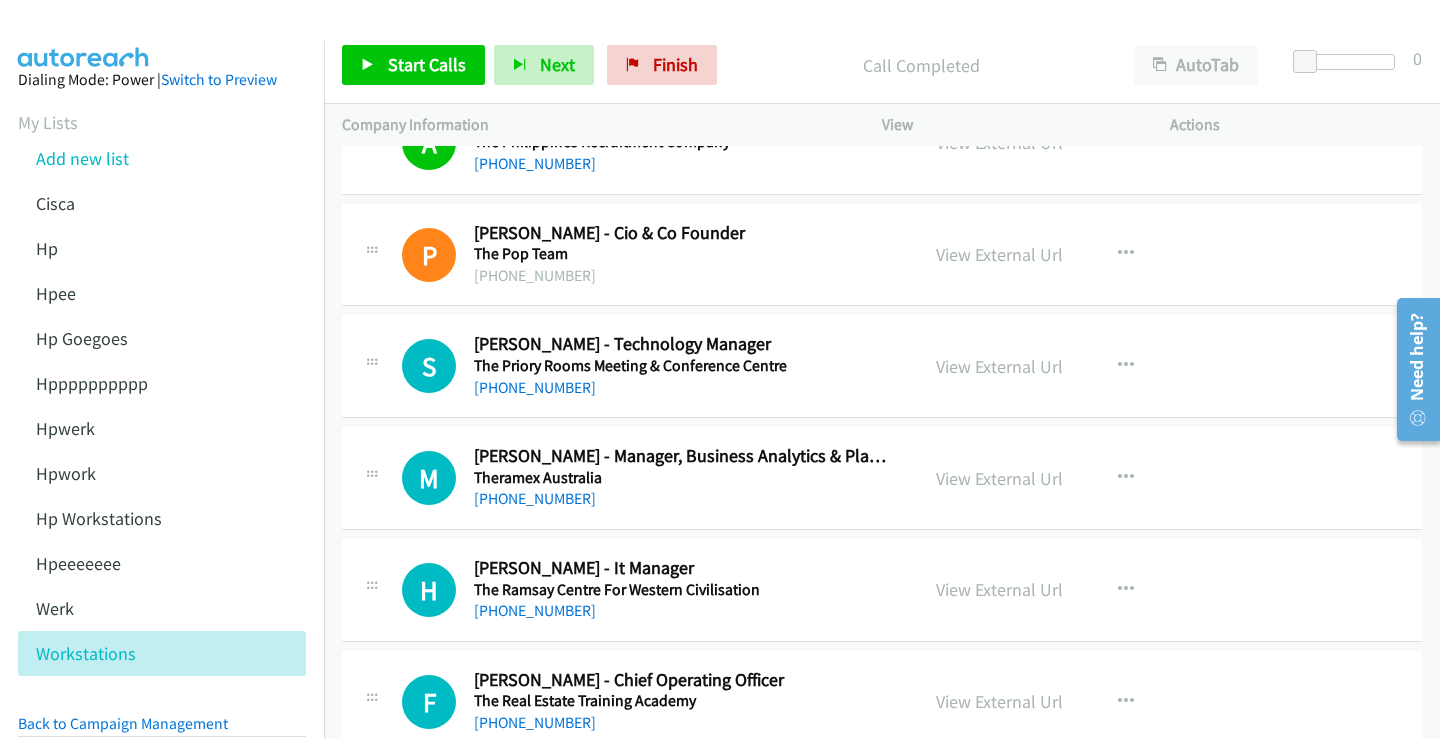scroll, scrollTop: 1100, scrollLeft: 0, axis: vertical 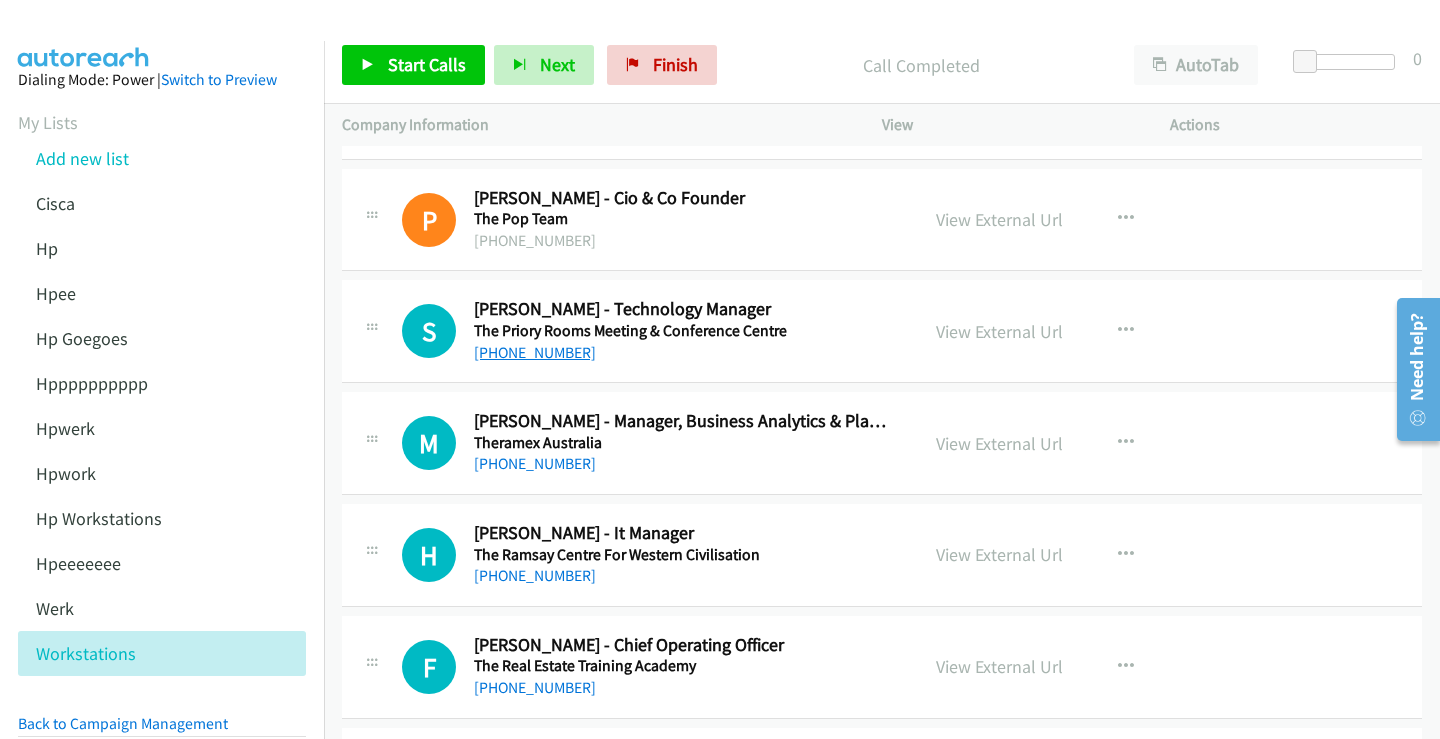 click on "+61 2 8596 3200" at bounding box center [535, 352] 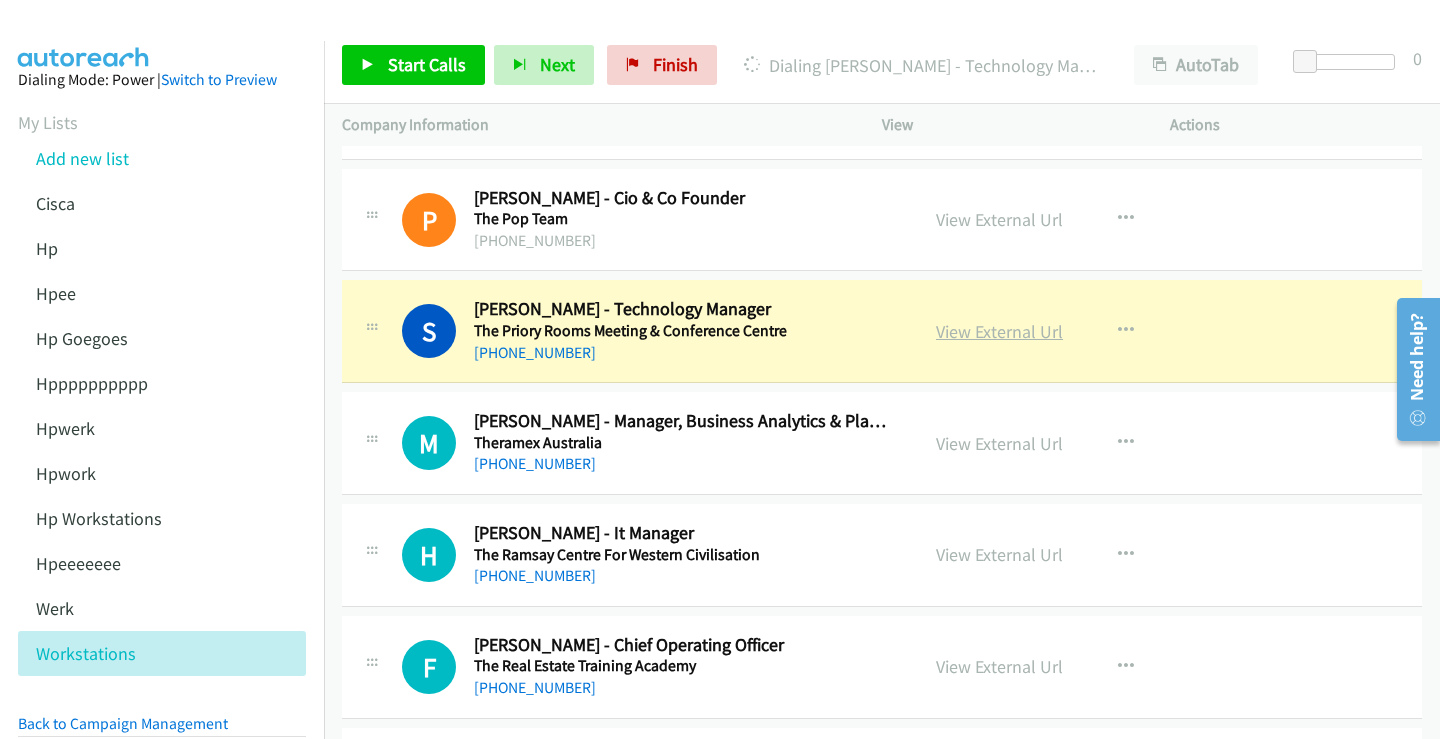 click on "View External Url" at bounding box center [999, 331] 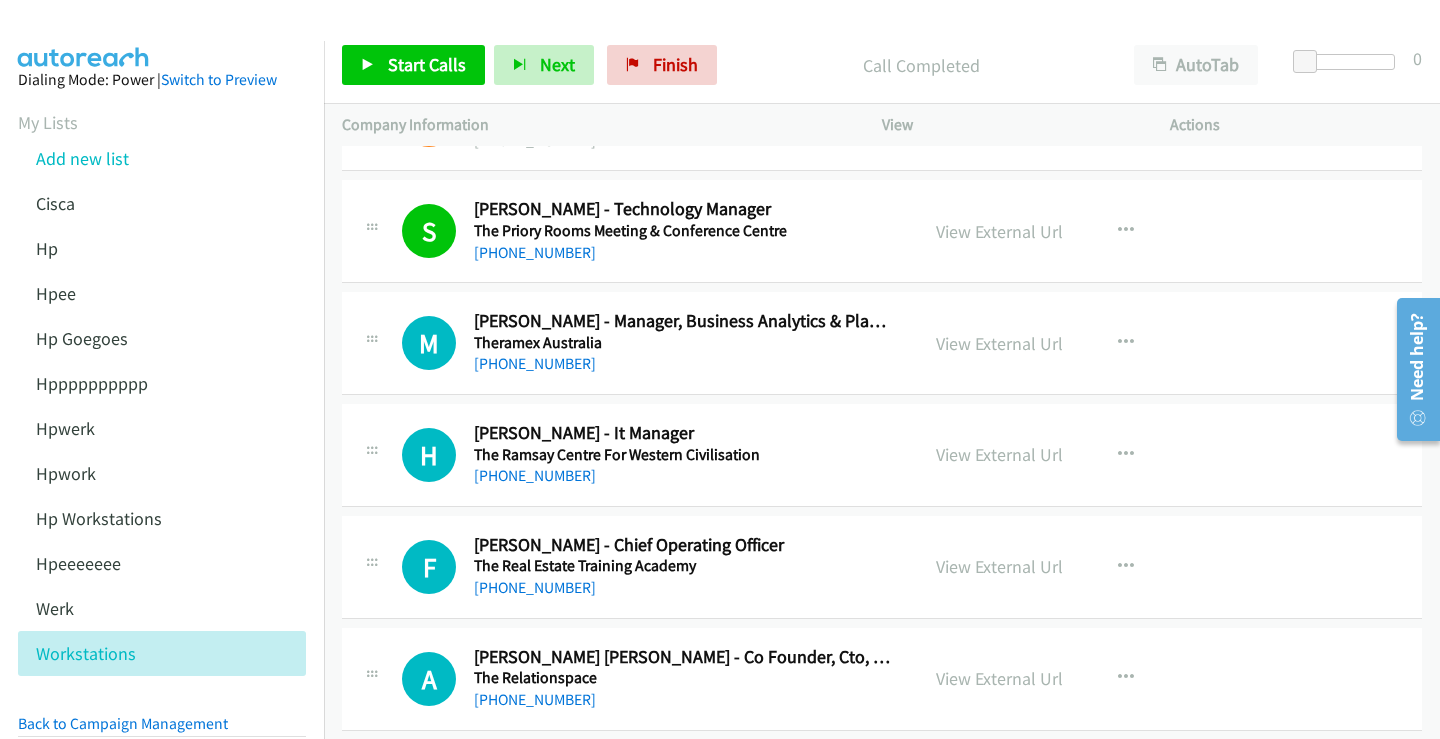 scroll, scrollTop: 1400, scrollLeft: 0, axis: vertical 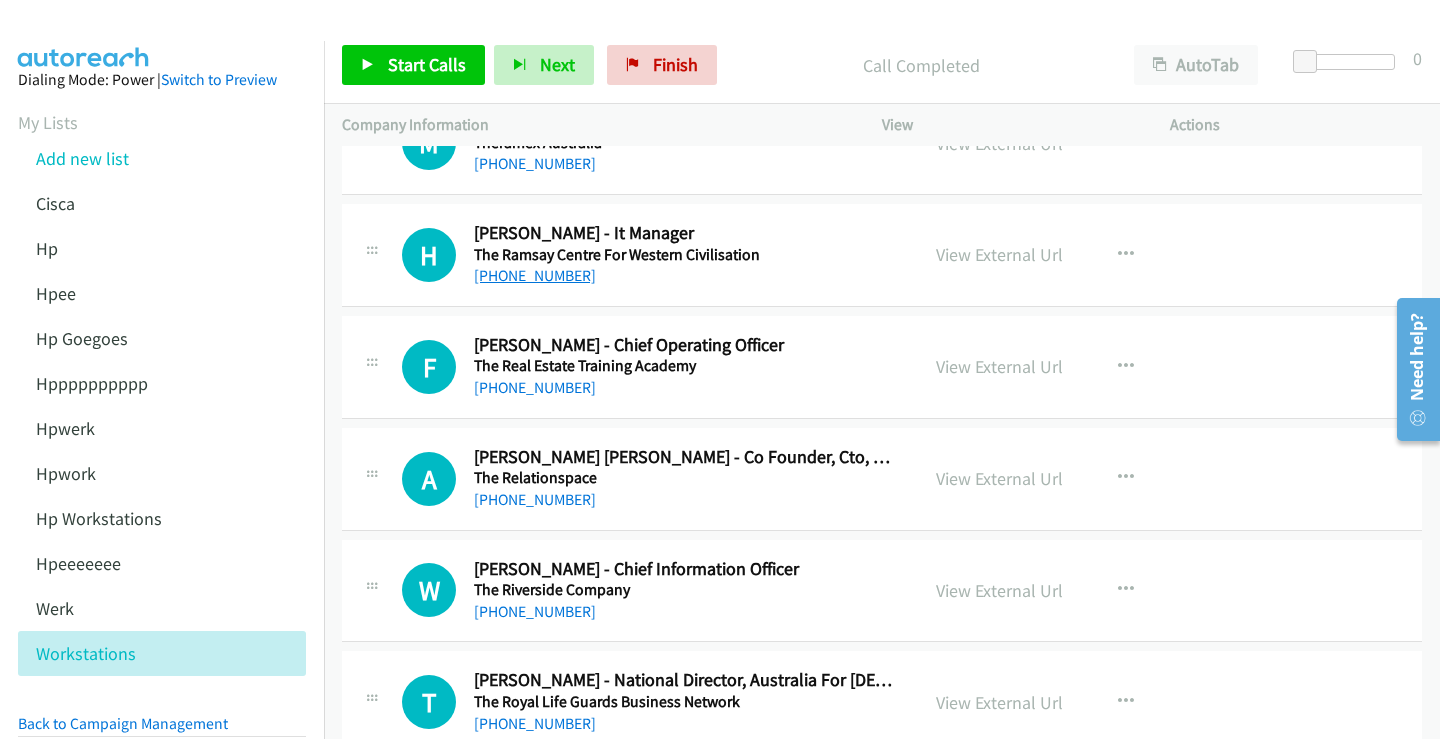 click on "+61 415 888 041" at bounding box center (535, 275) 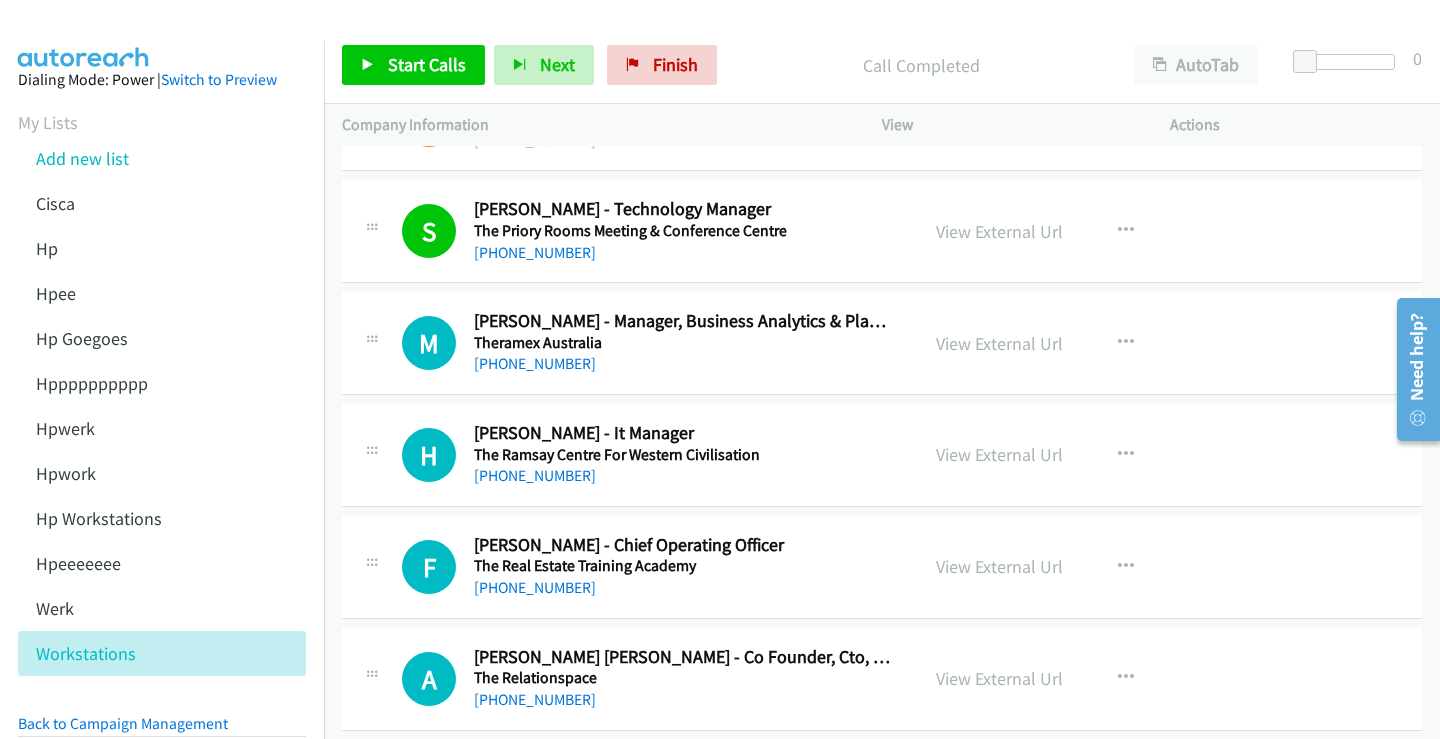 scroll, scrollTop: 1300, scrollLeft: 0, axis: vertical 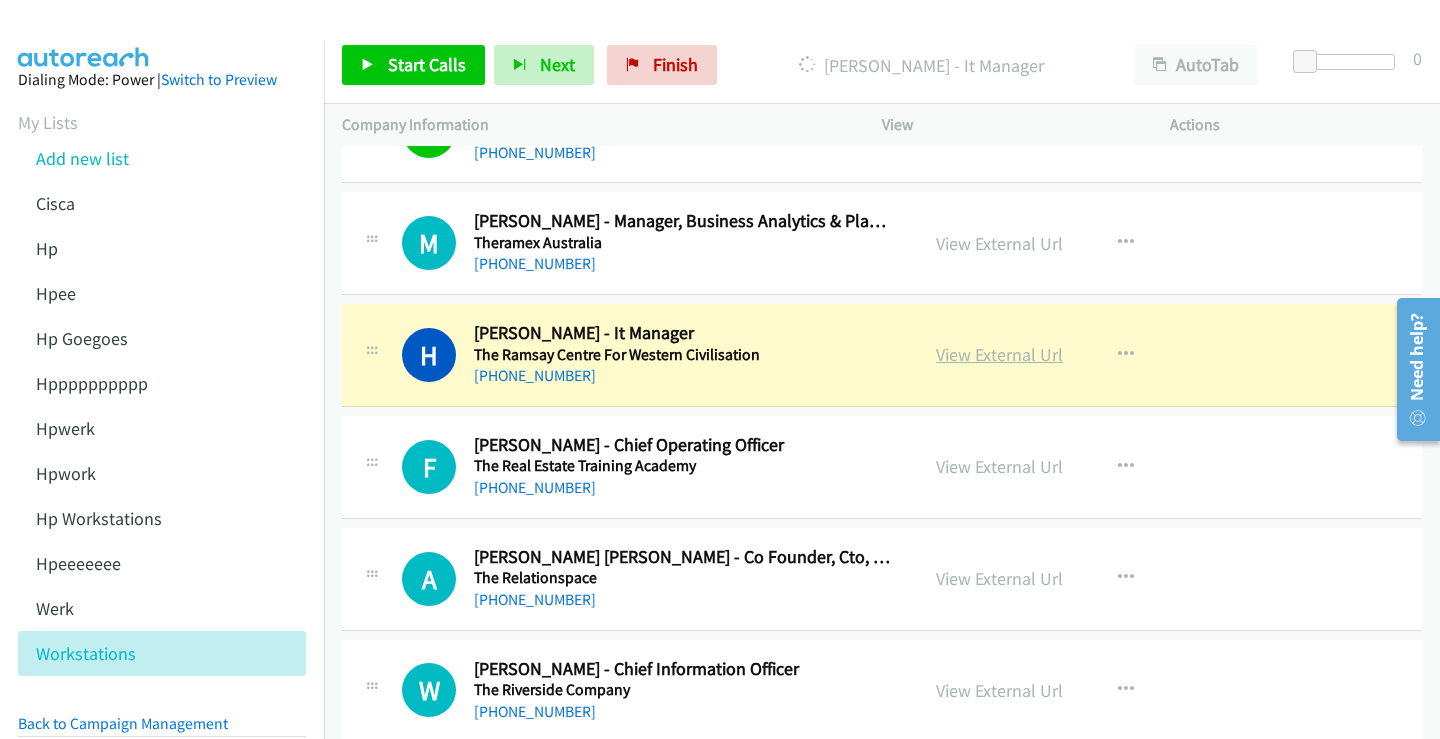 click on "View External Url" at bounding box center (999, 354) 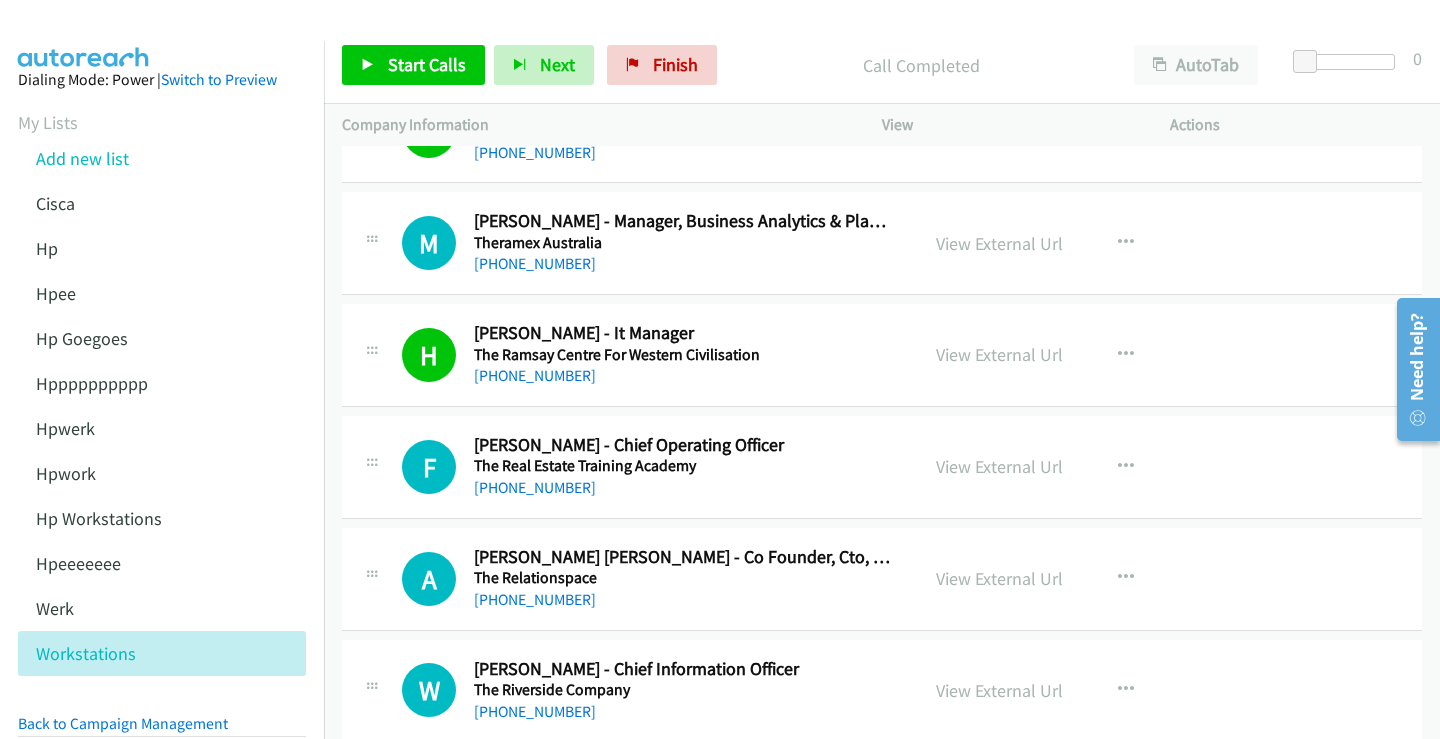 scroll, scrollTop: 1500, scrollLeft: 0, axis: vertical 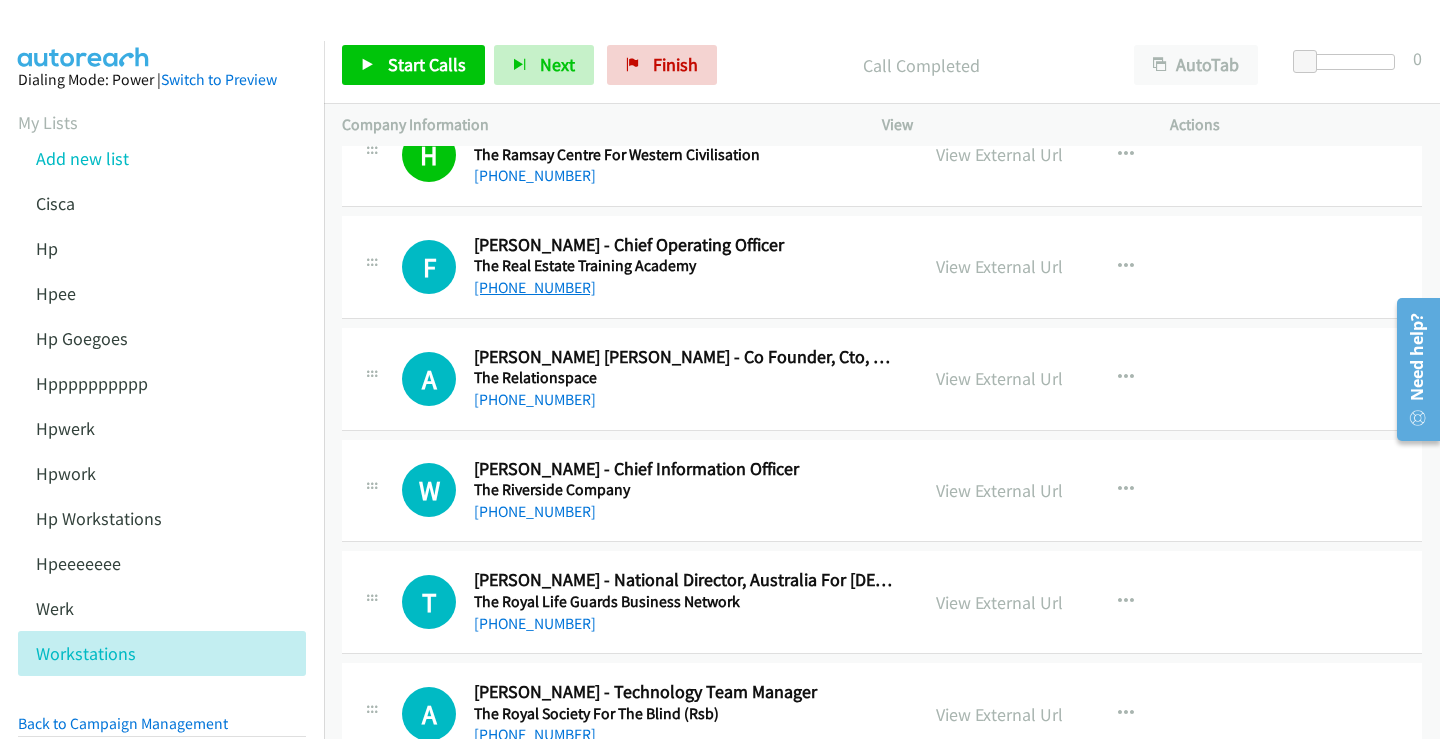 click on "+61 451 442 400" at bounding box center [535, 287] 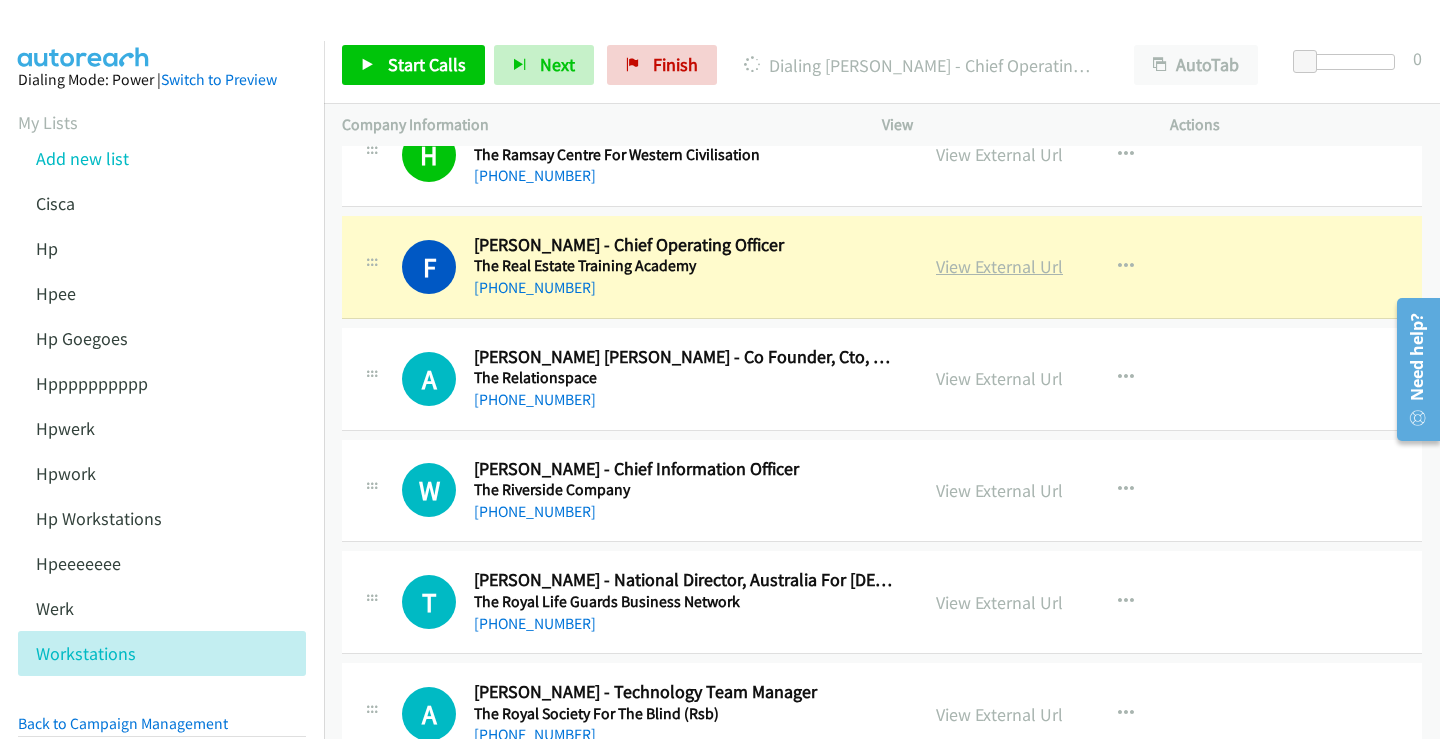 click on "View External Url" at bounding box center (999, 266) 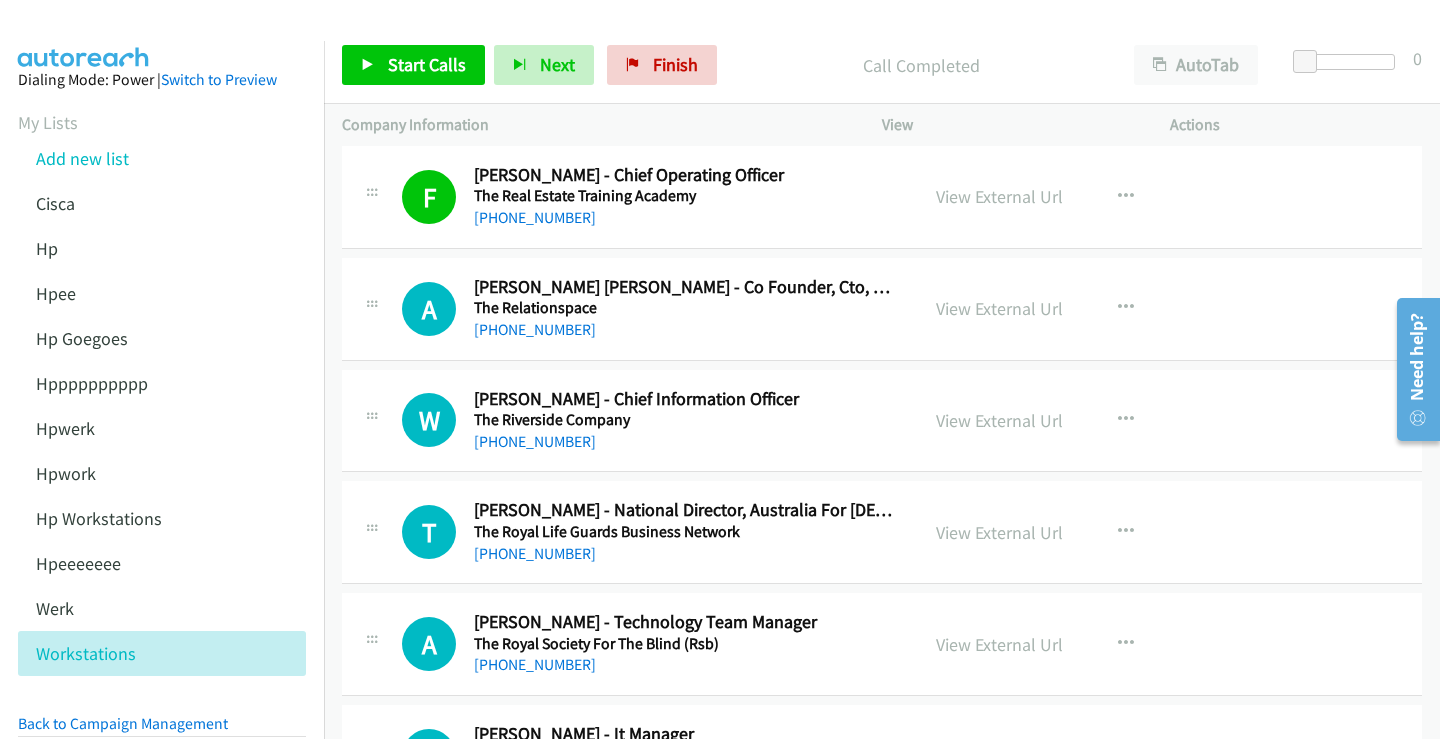 scroll, scrollTop: 1600, scrollLeft: 0, axis: vertical 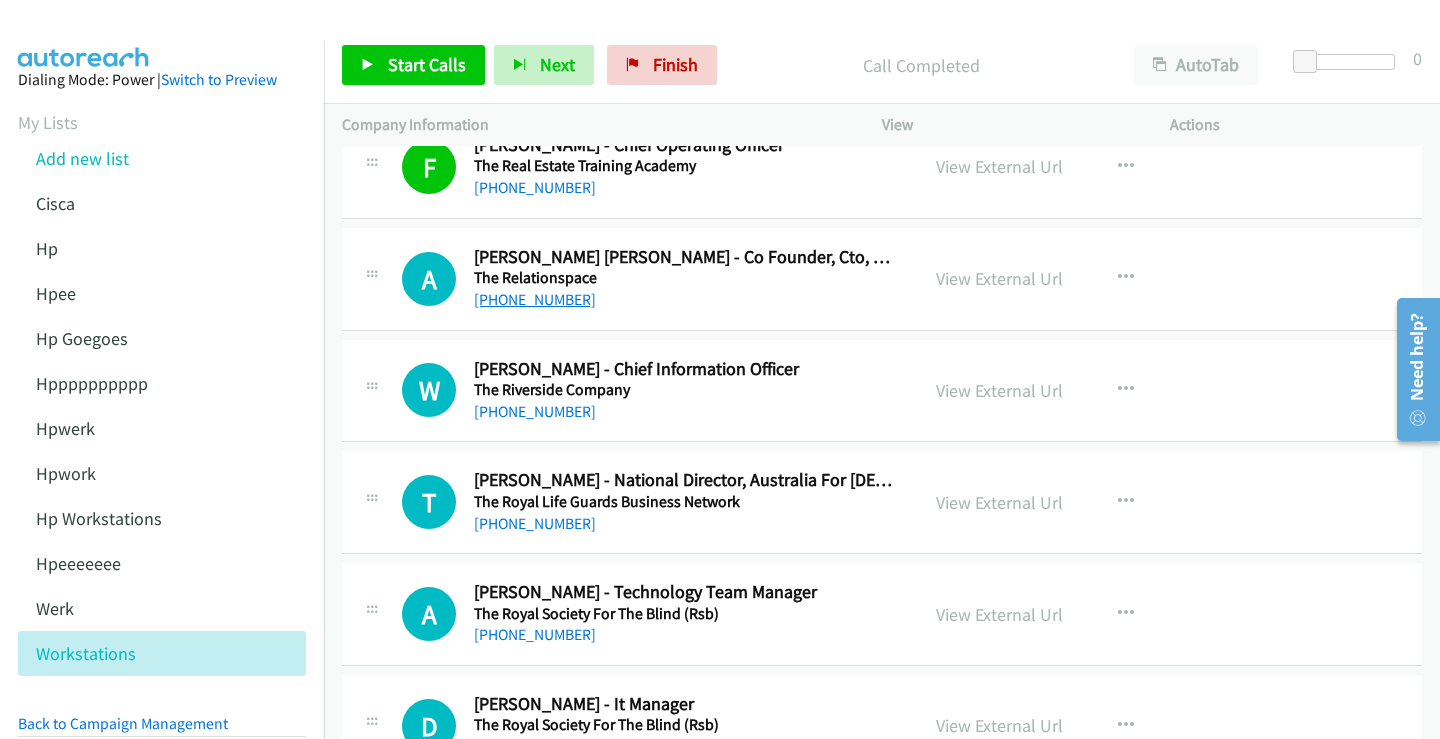 click on "+61 424 136 139" at bounding box center (535, 299) 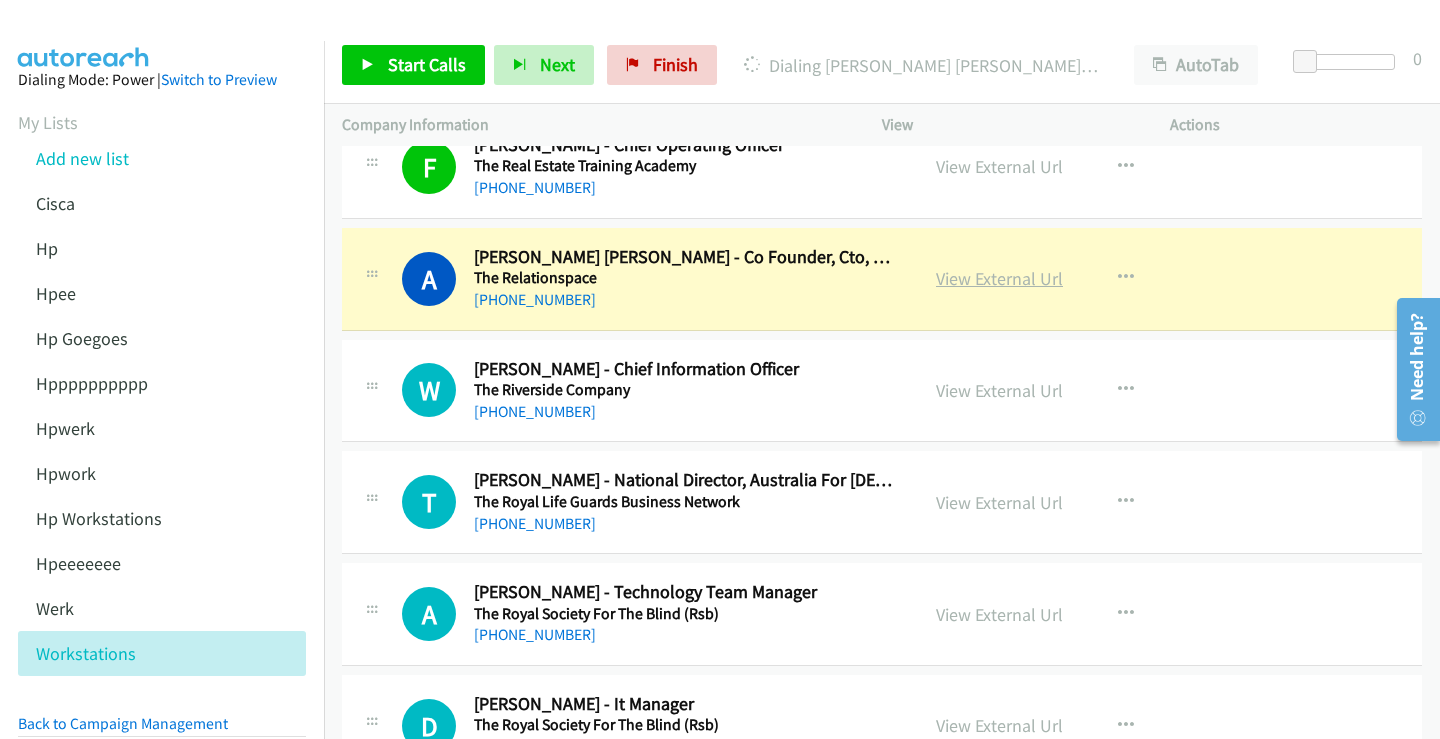 click on "View External Url" at bounding box center (999, 278) 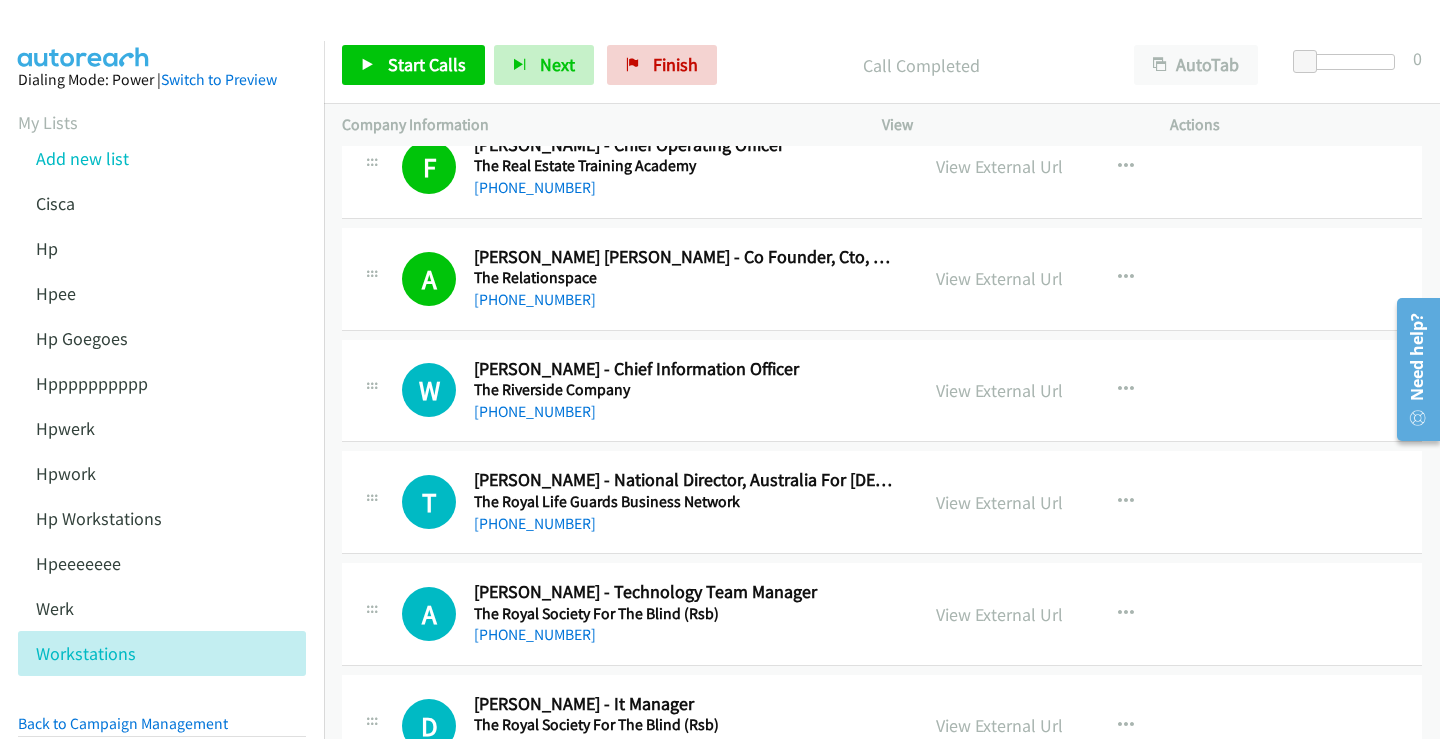 scroll, scrollTop: 1700, scrollLeft: 0, axis: vertical 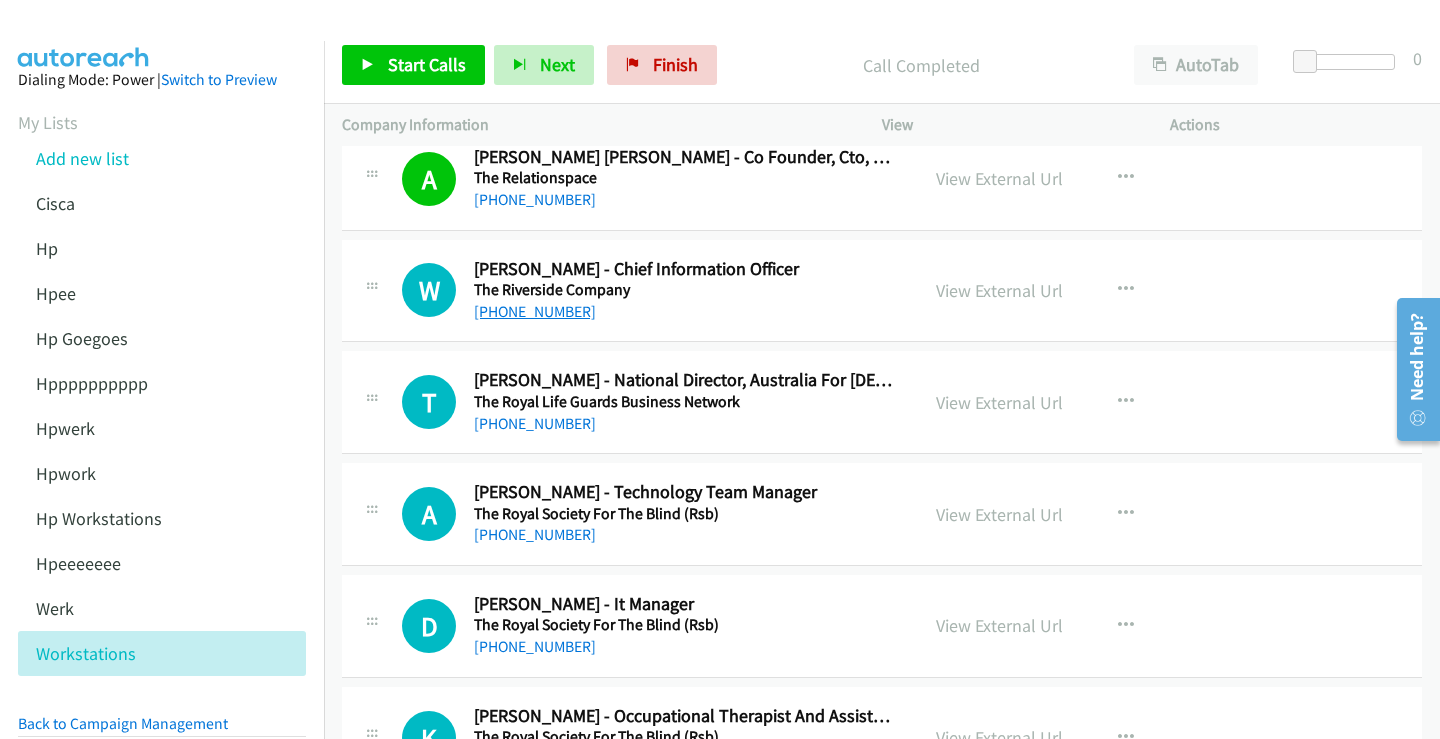 click on "+61 432 280 850" at bounding box center [535, 311] 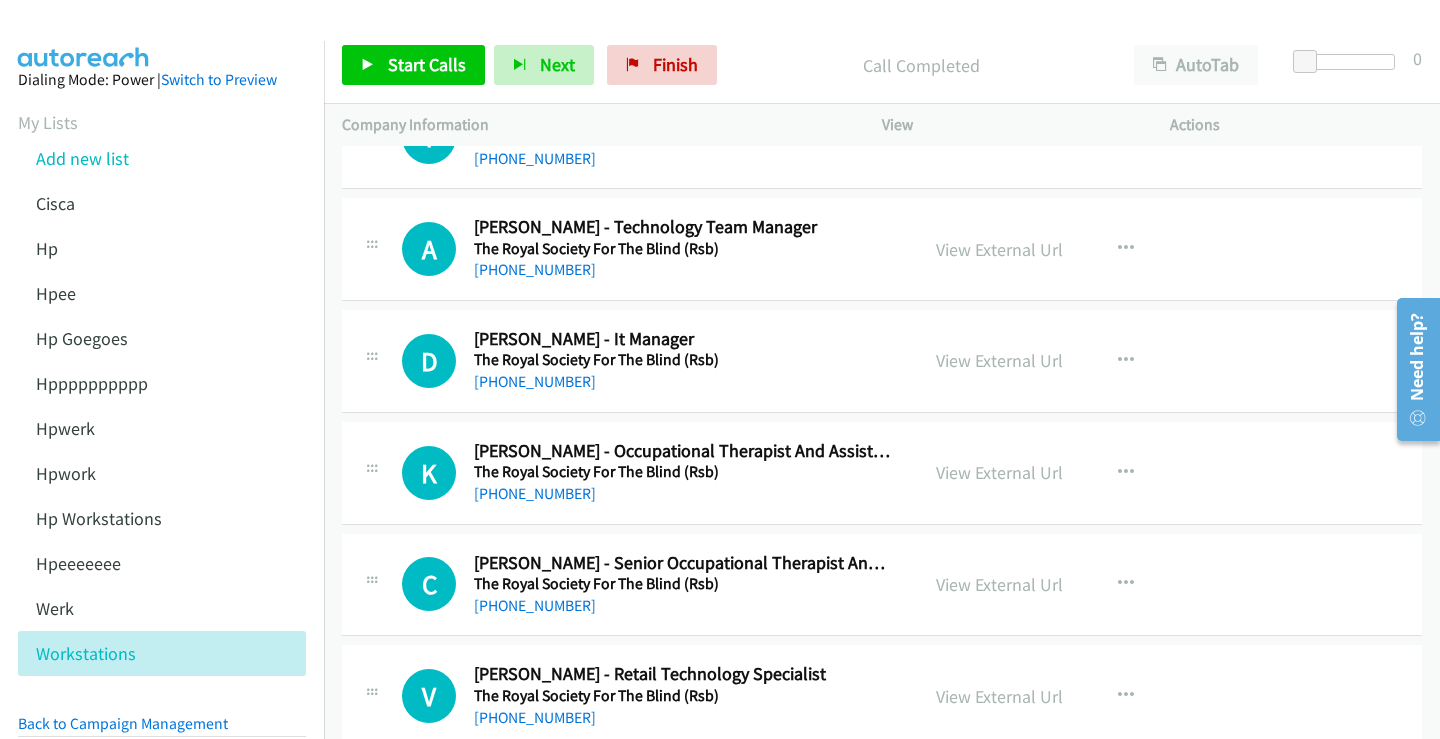 scroll, scrollTop: 2000, scrollLeft: 0, axis: vertical 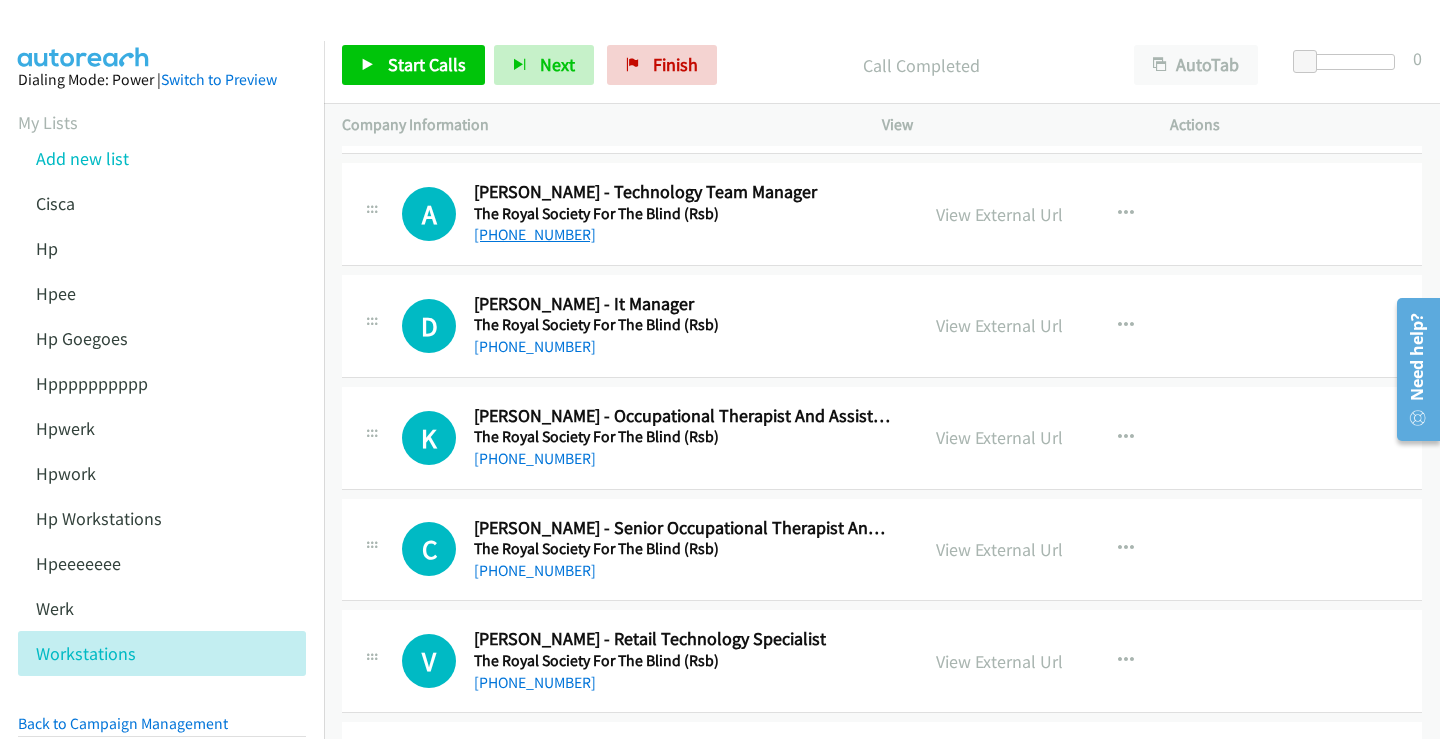 click on "+61 1300 944 306" at bounding box center [535, 234] 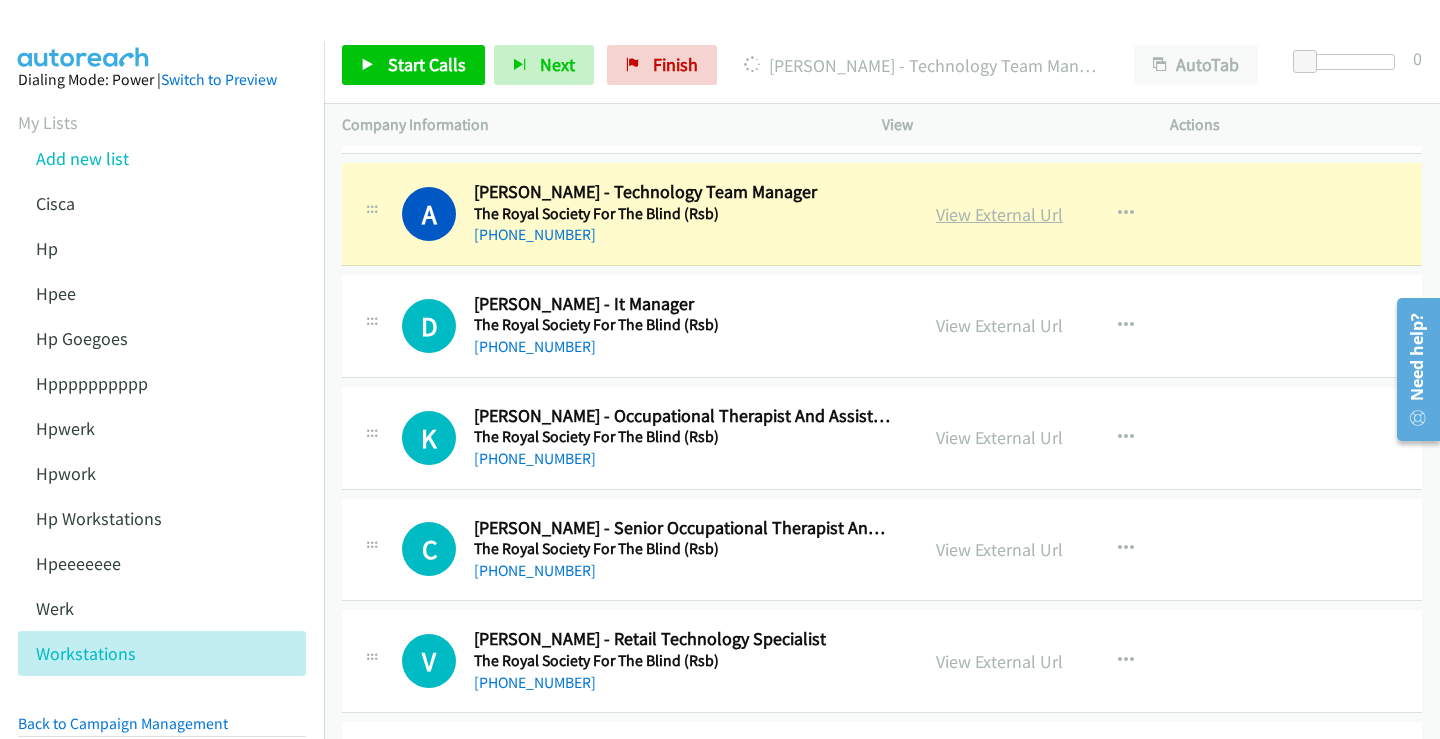 click on "View External Url" at bounding box center (999, 214) 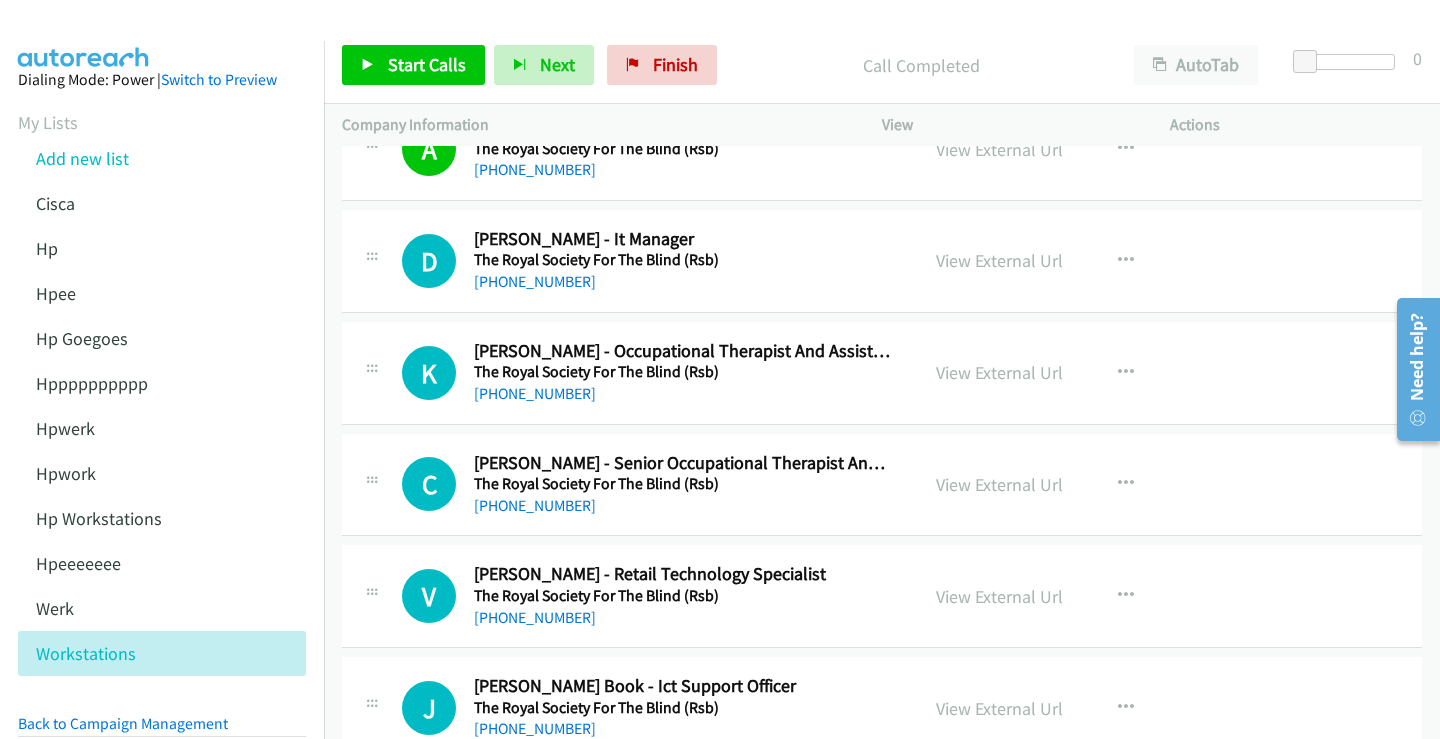 scroll, scrollTop: 2100, scrollLeft: 0, axis: vertical 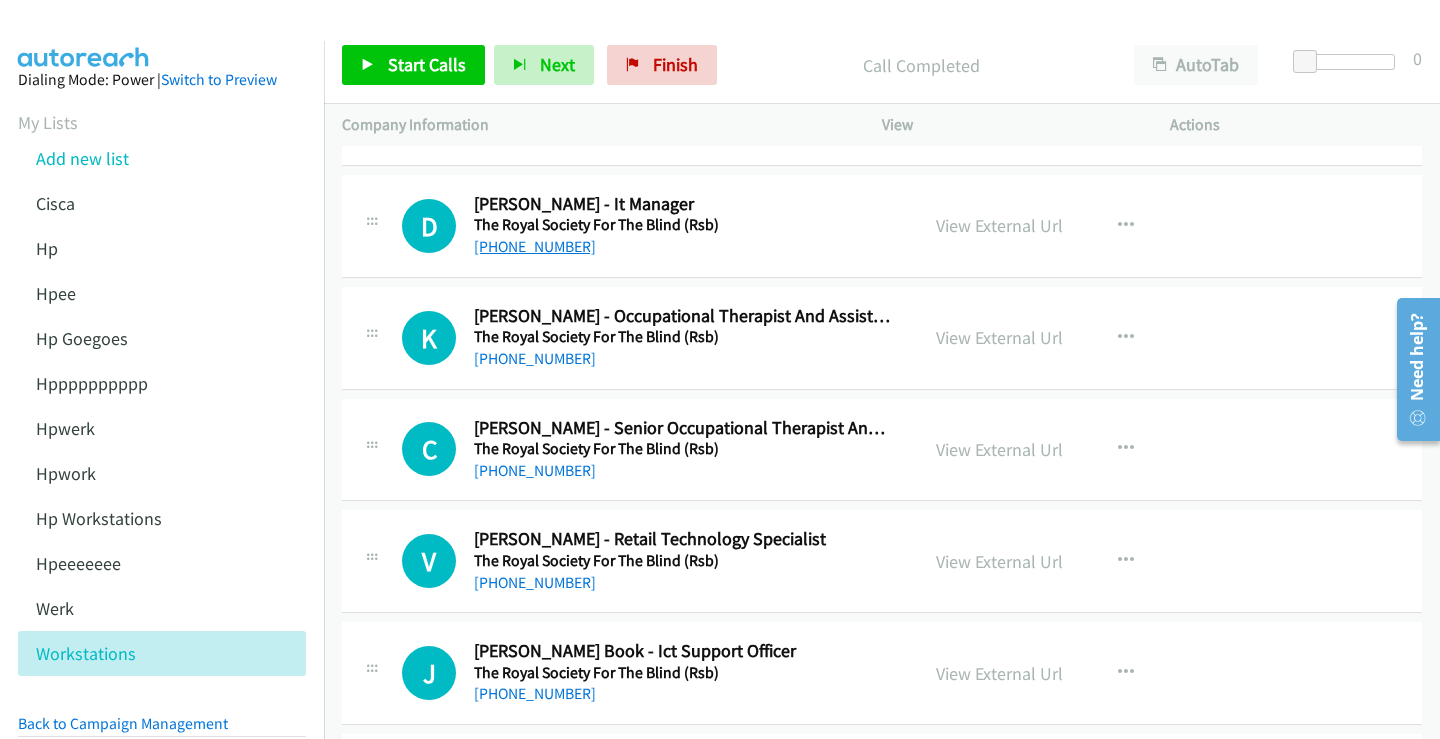 click on "+61 490 004 442" at bounding box center [535, 246] 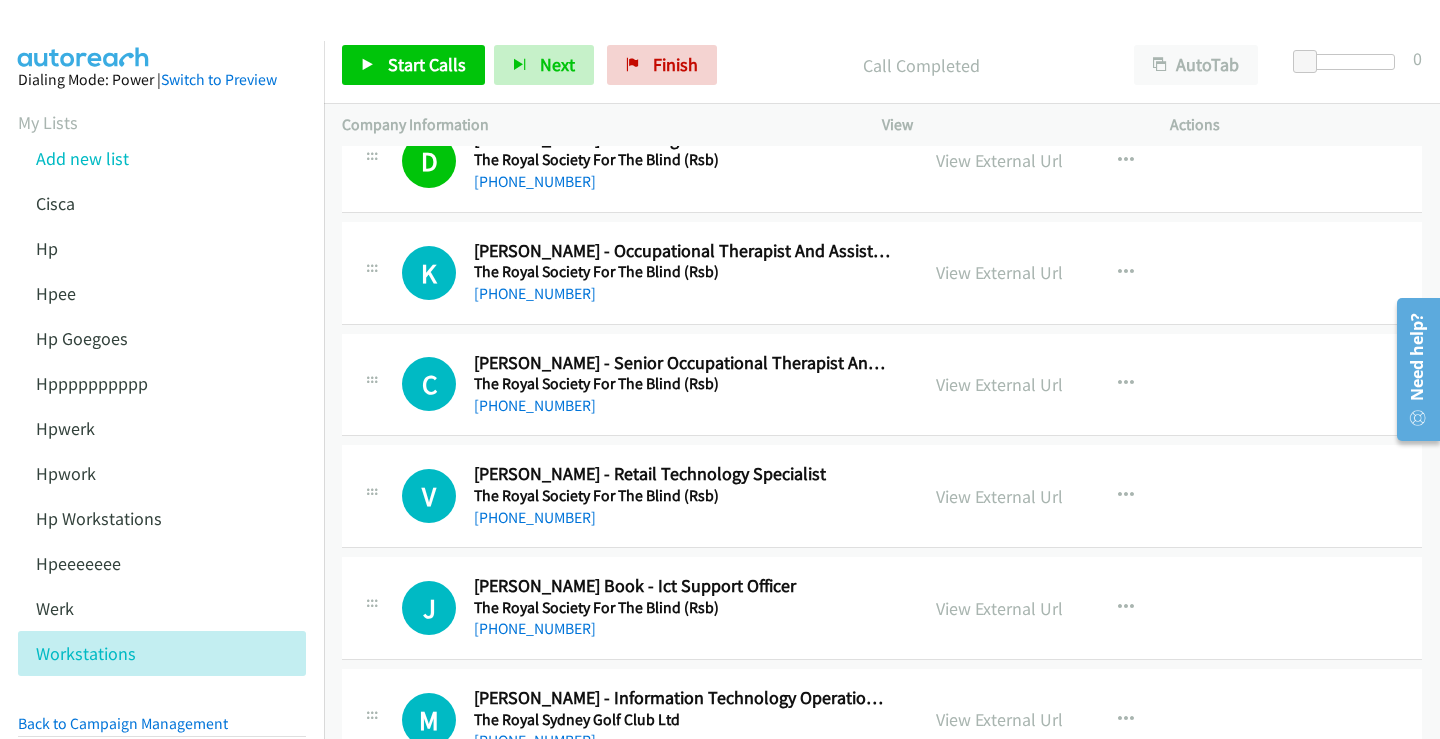 scroll, scrollTop: 2200, scrollLeft: 0, axis: vertical 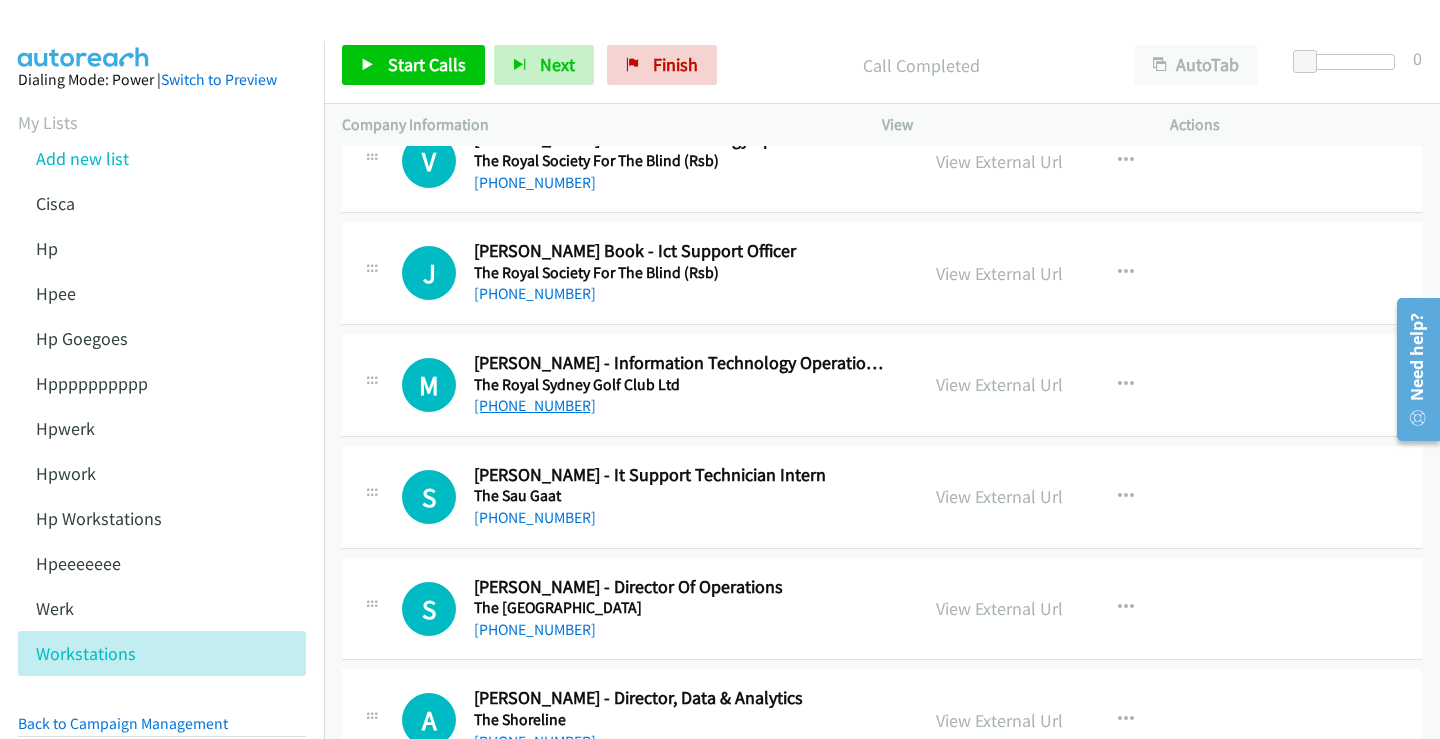 click on "+61 2 8362 7150" at bounding box center [535, 405] 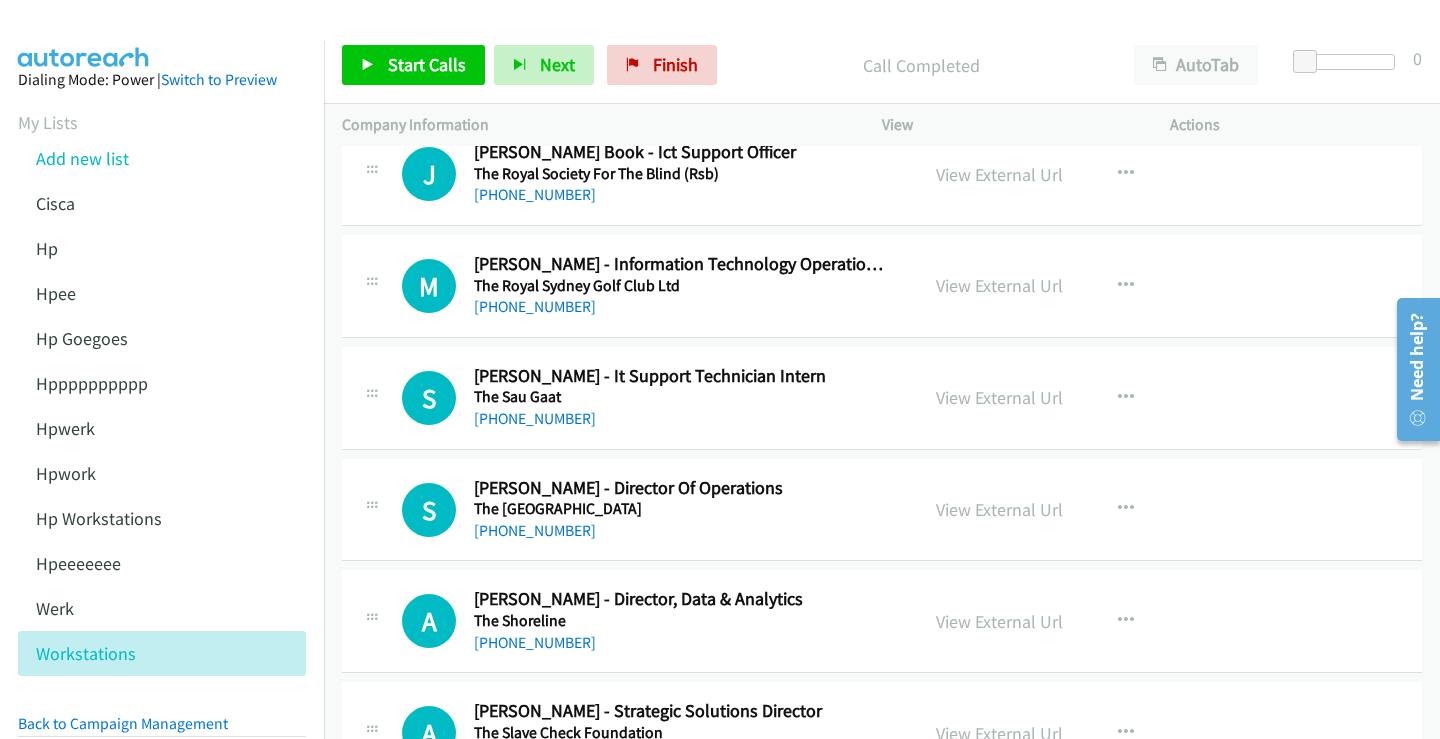 scroll, scrollTop: 2600, scrollLeft: 0, axis: vertical 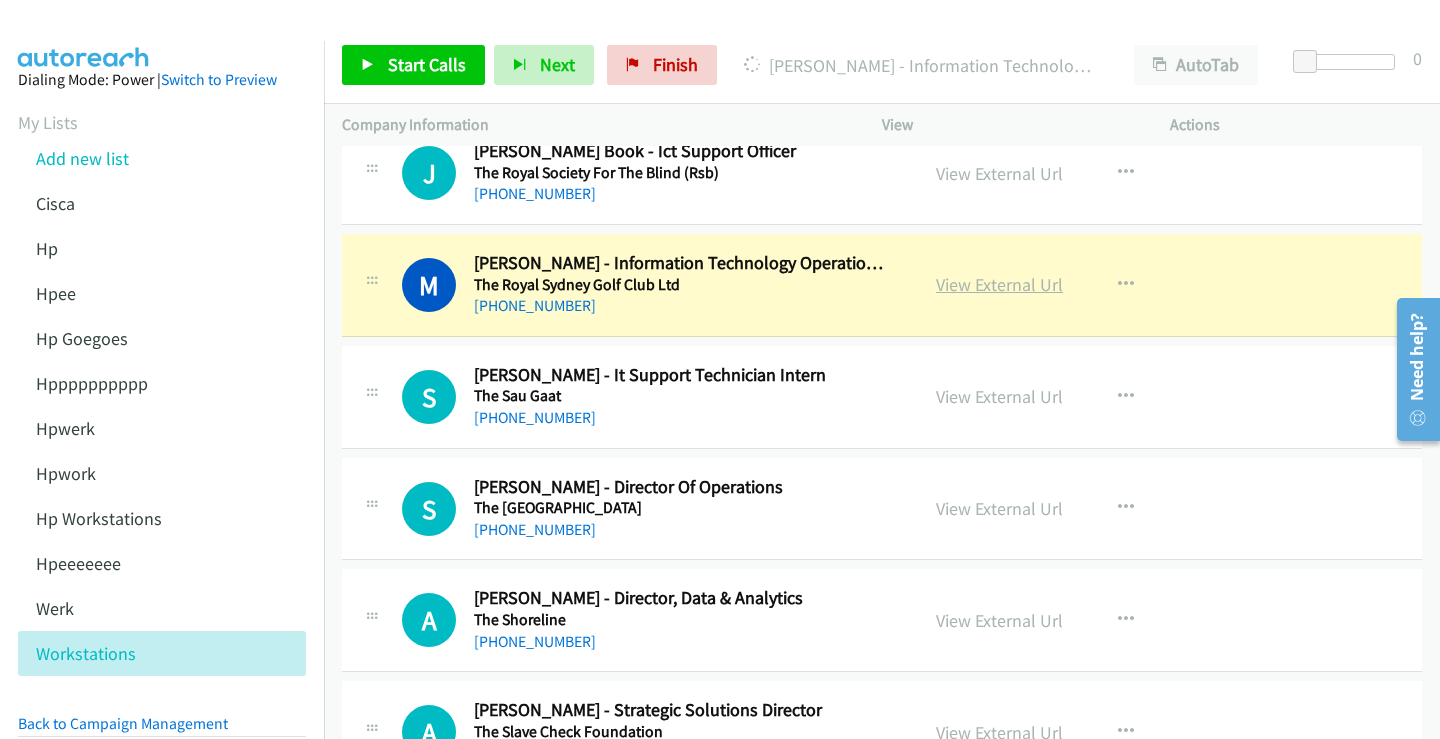 click on "View External Url" at bounding box center (999, 284) 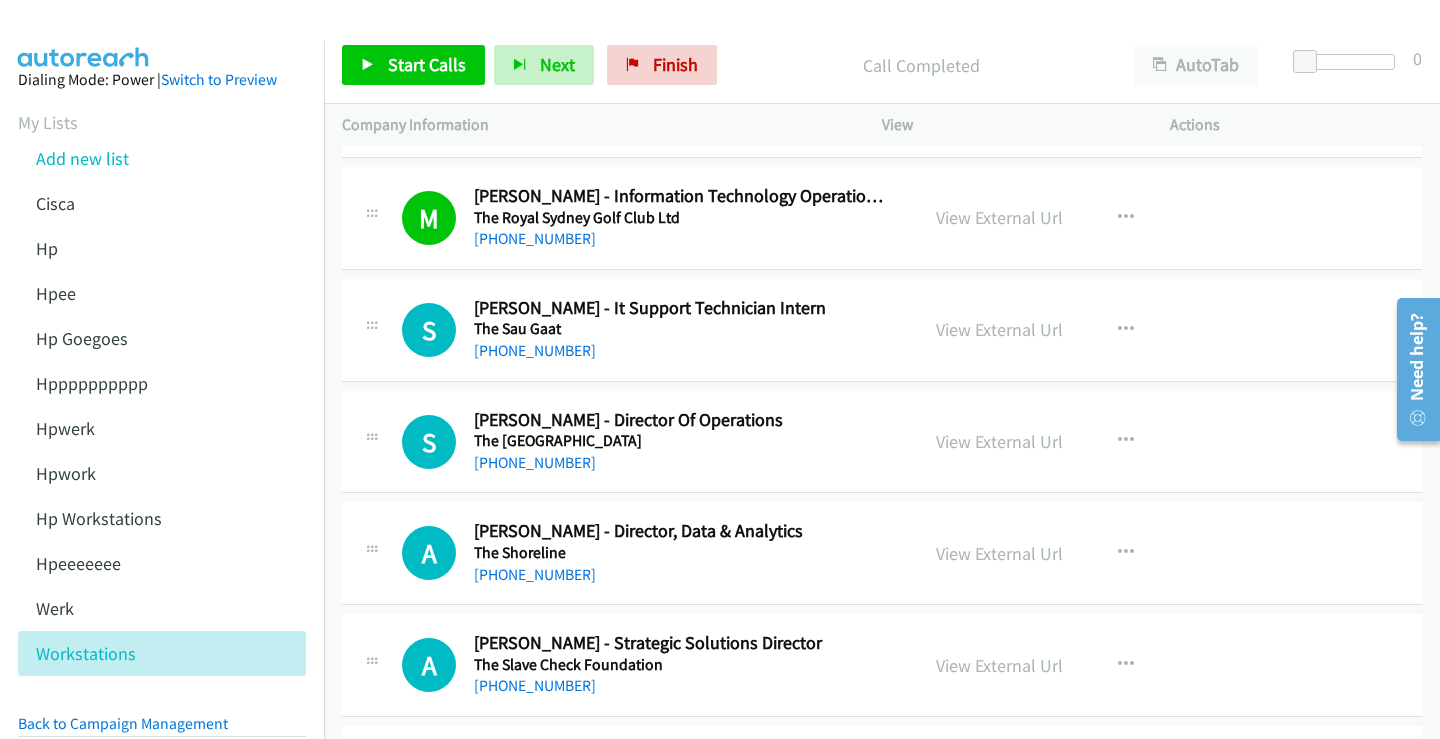 scroll, scrollTop: 2700, scrollLeft: 0, axis: vertical 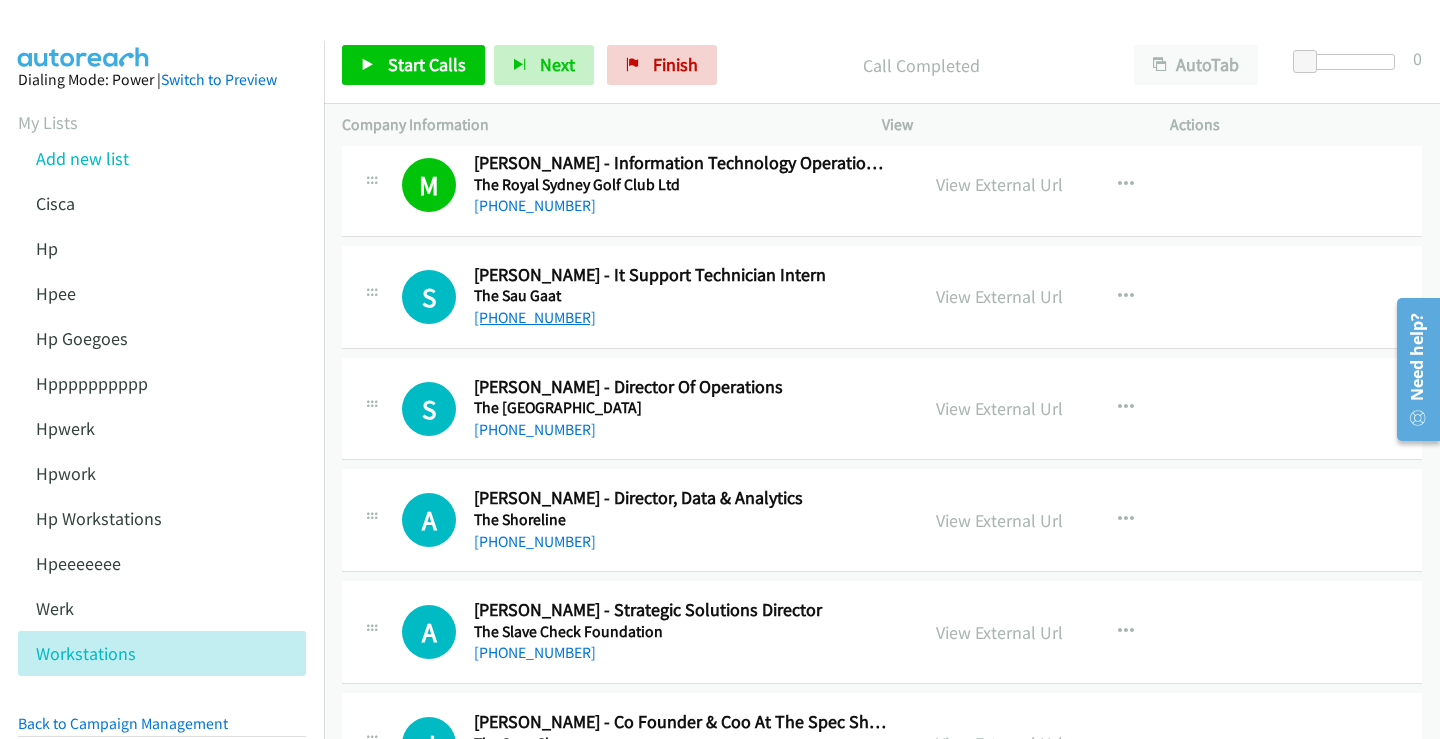 click on "+61 405 141 969" at bounding box center [535, 317] 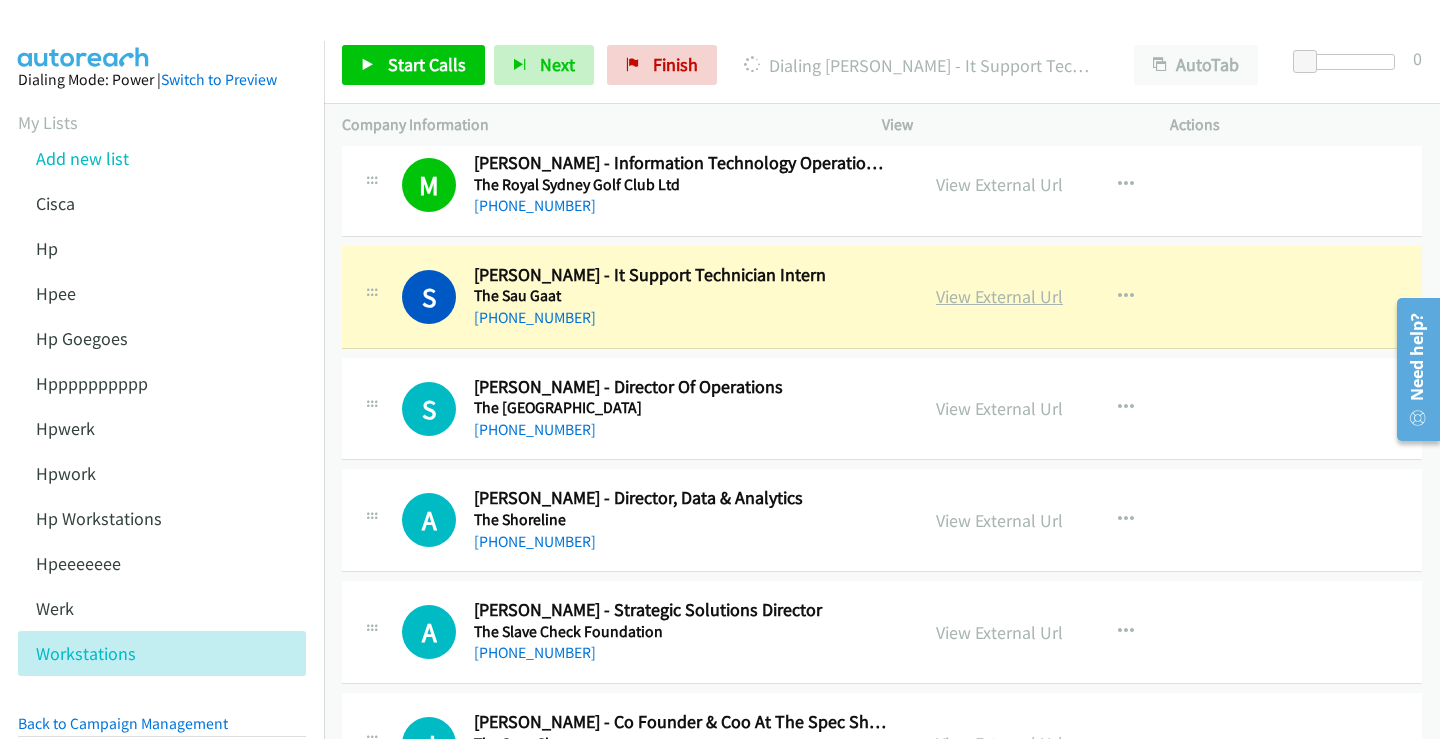click on "View External Url" at bounding box center (999, 296) 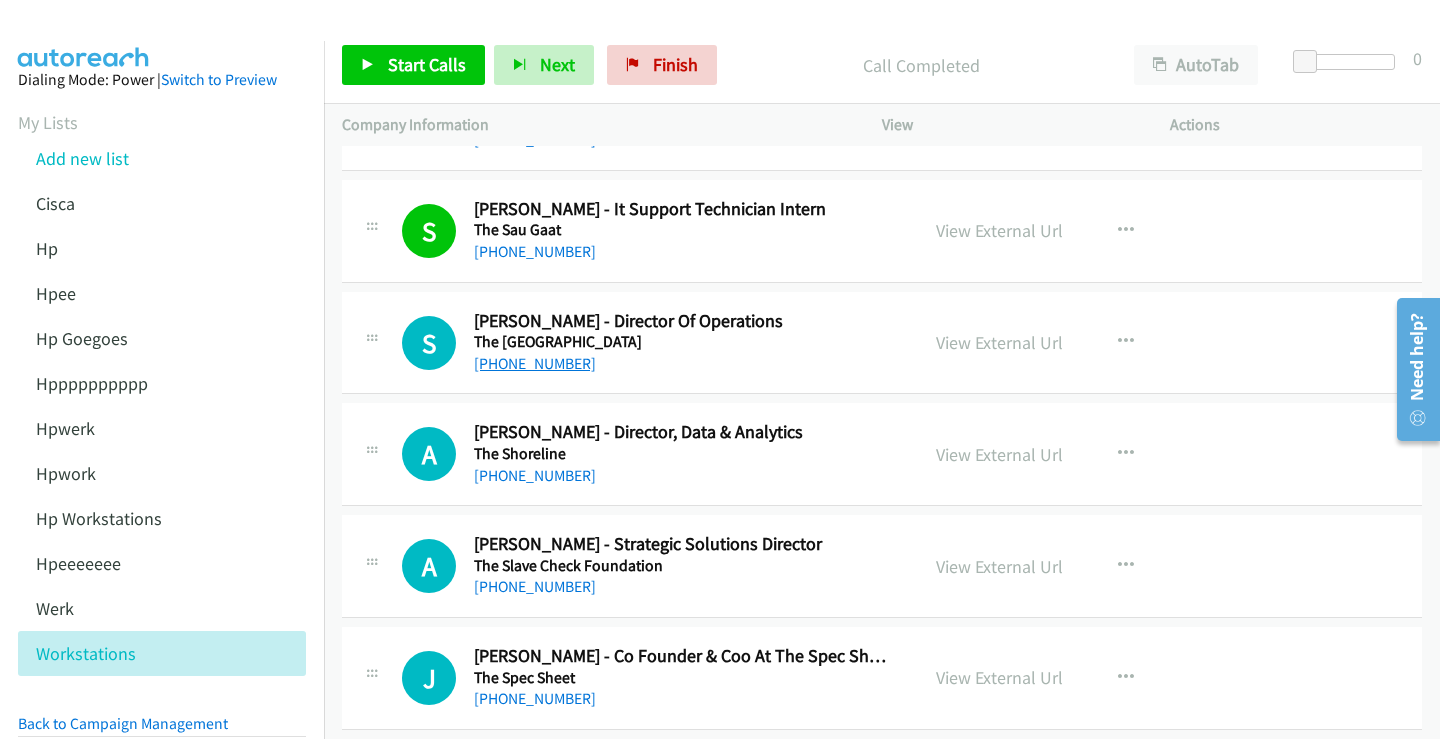 scroll, scrollTop: 2800, scrollLeft: 0, axis: vertical 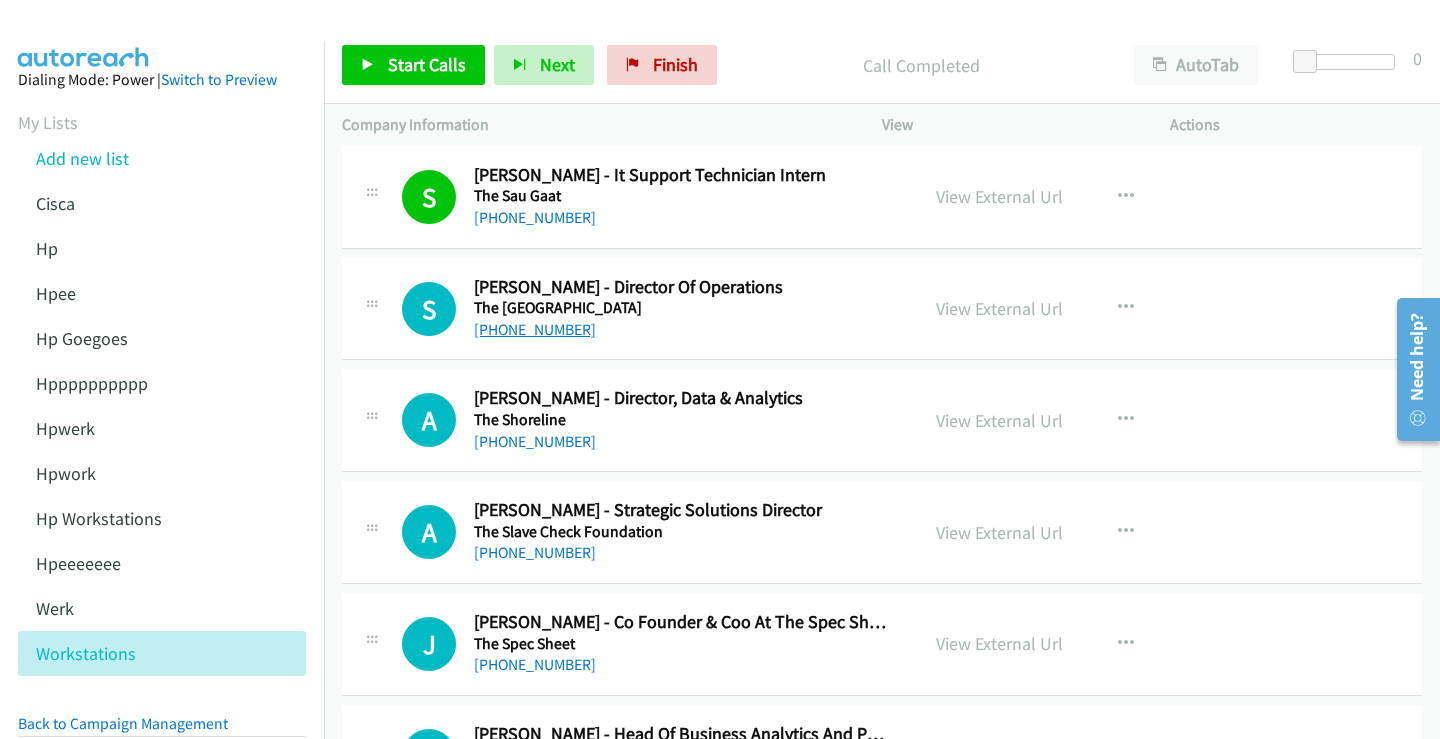 click on "+61 2 9370 4469" at bounding box center (535, 329) 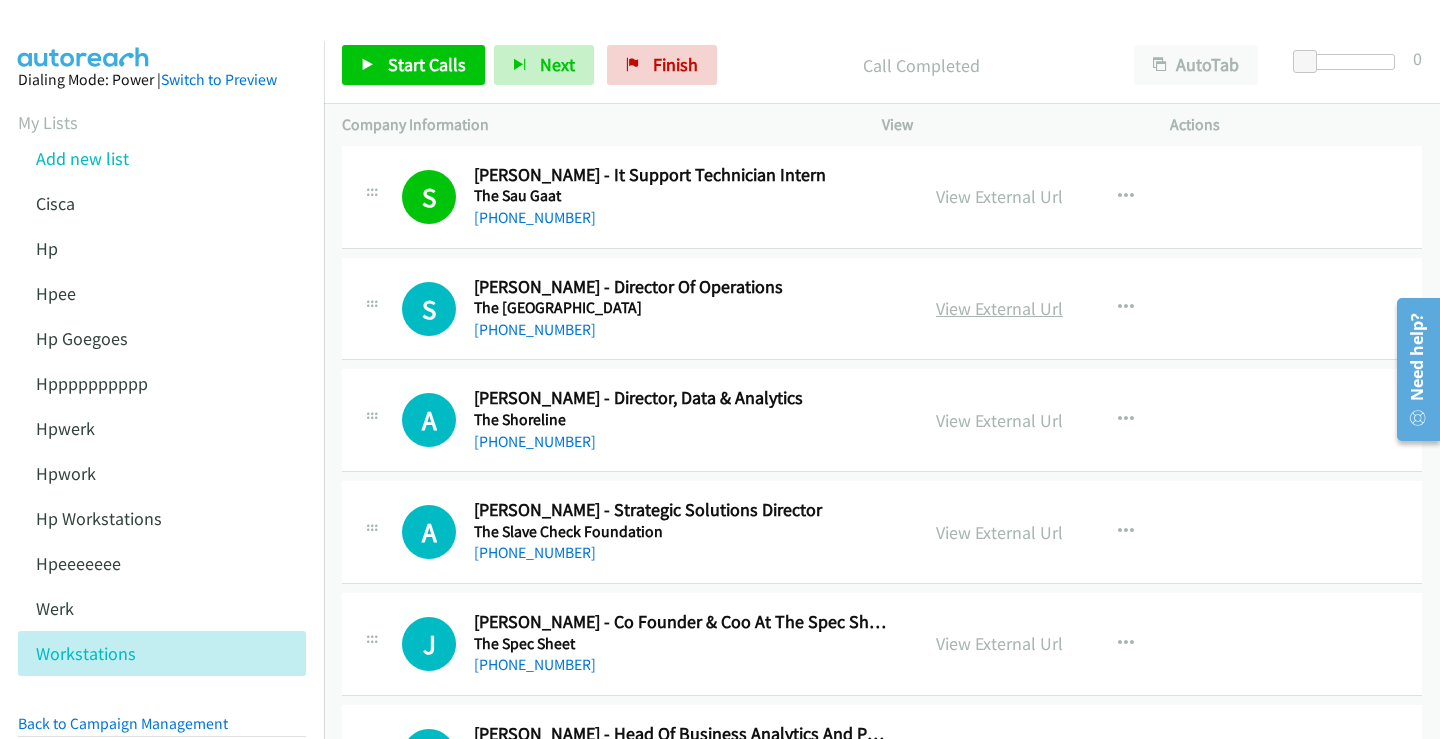 click on "View External Url" at bounding box center [999, 308] 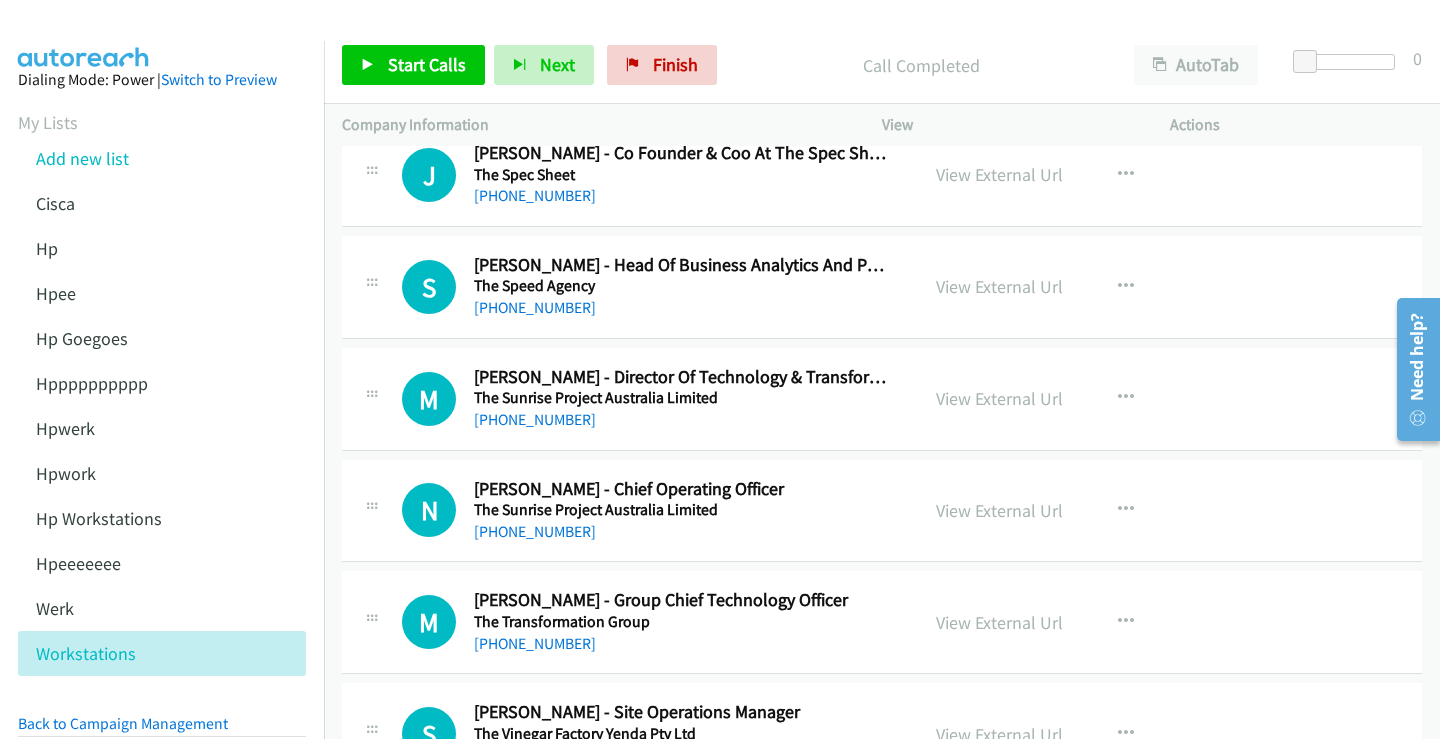 scroll, scrollTop: 3300, scrollLeft: 0, axis: vertical 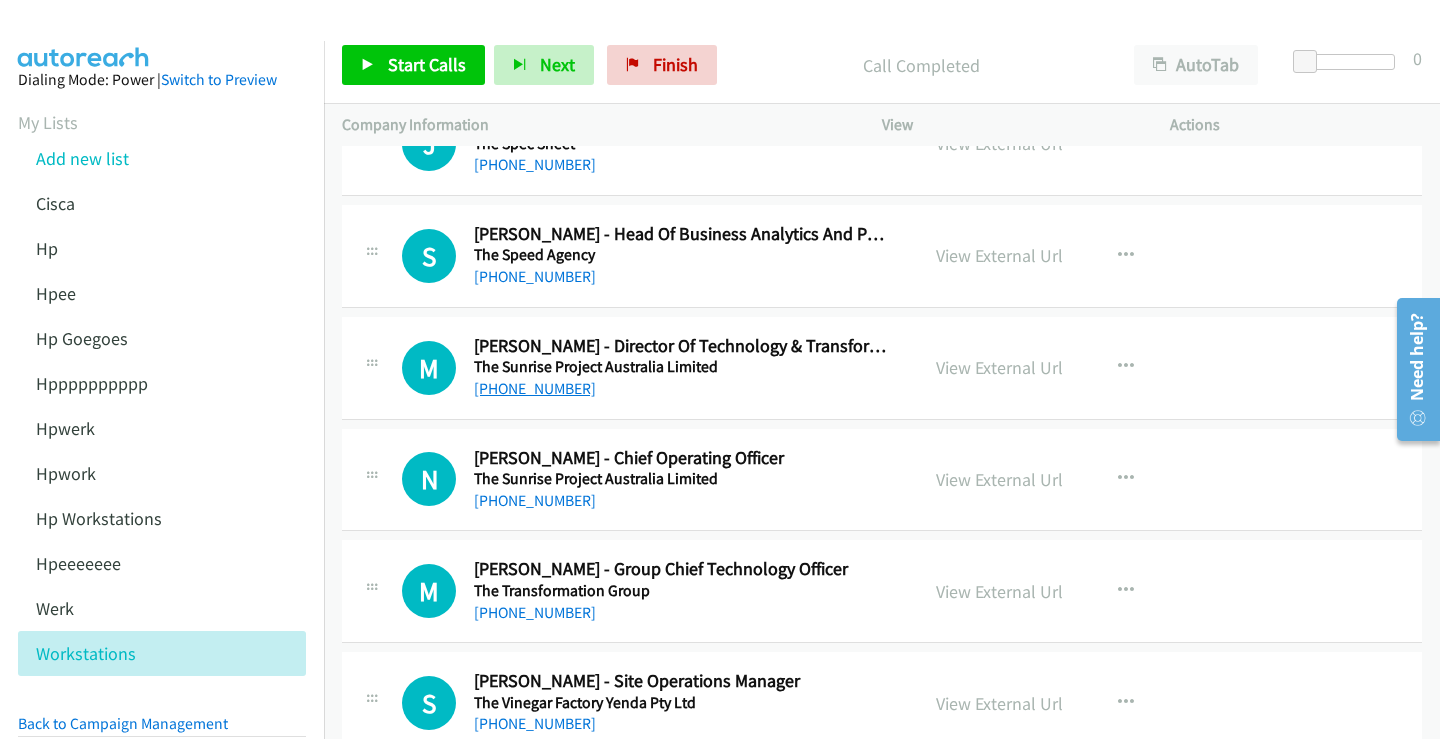 click on "+61 451 036 647" at bounding box center [535, 388] 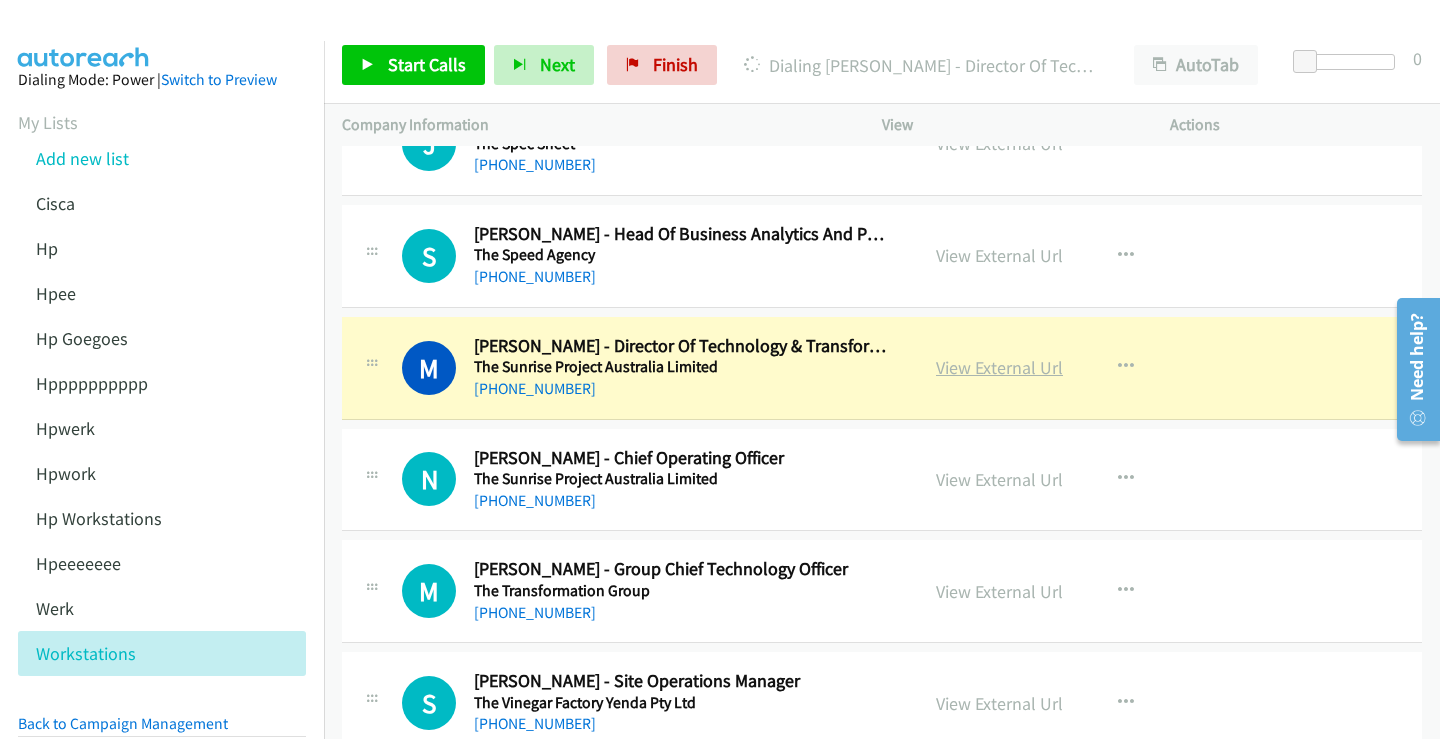 click on "View External Url" at bounding box center (999, 367) 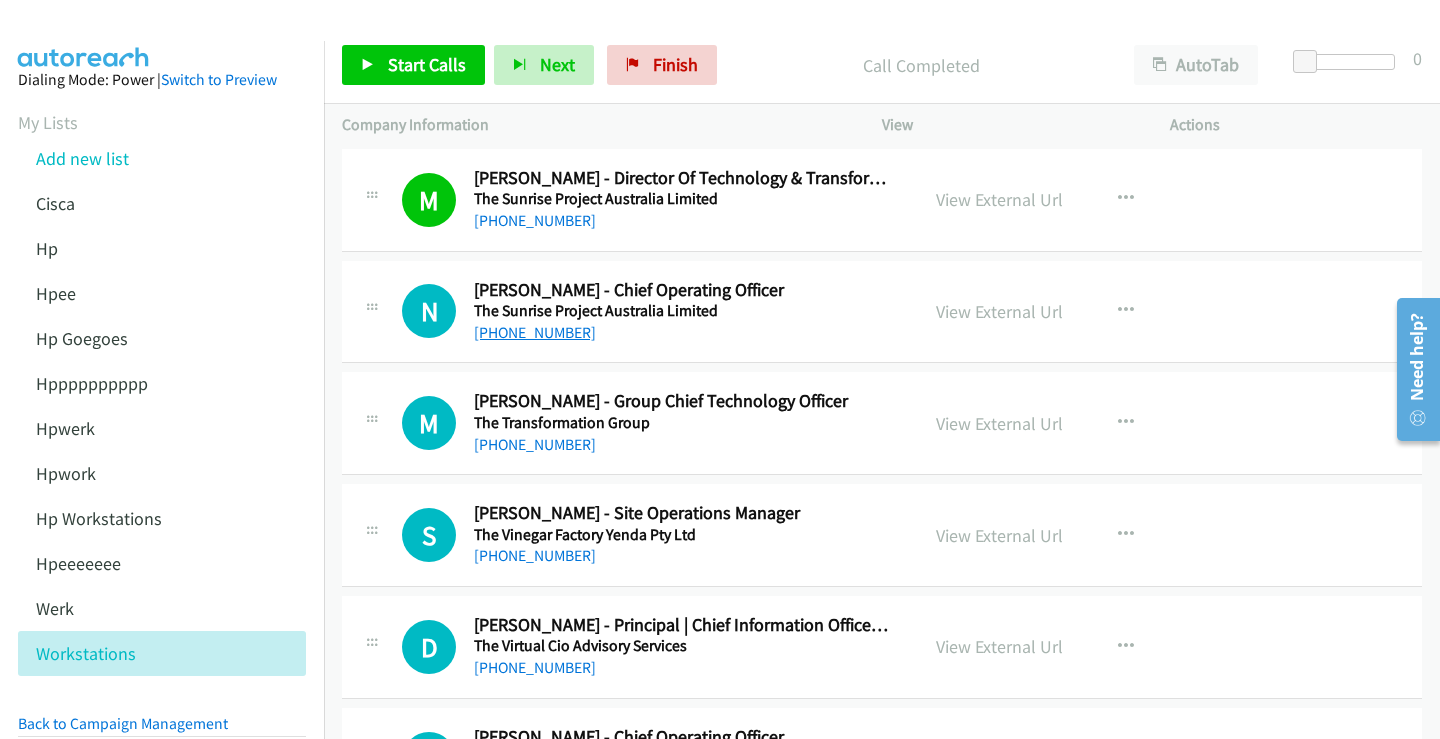 scroll, scrollTop: 3500, scrollLeft: 0, axis: vertical 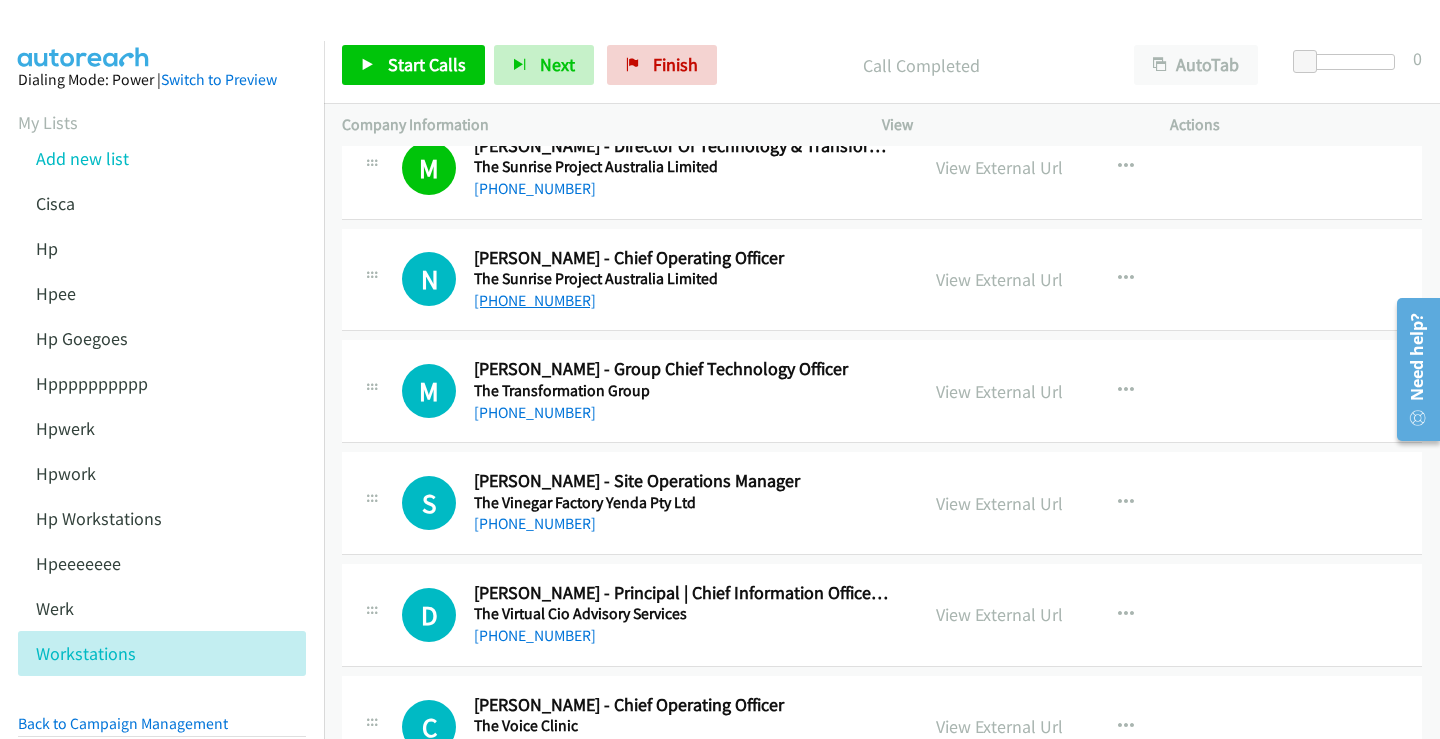 click on "+61 417 462 345" at bounding box center (535, 300) 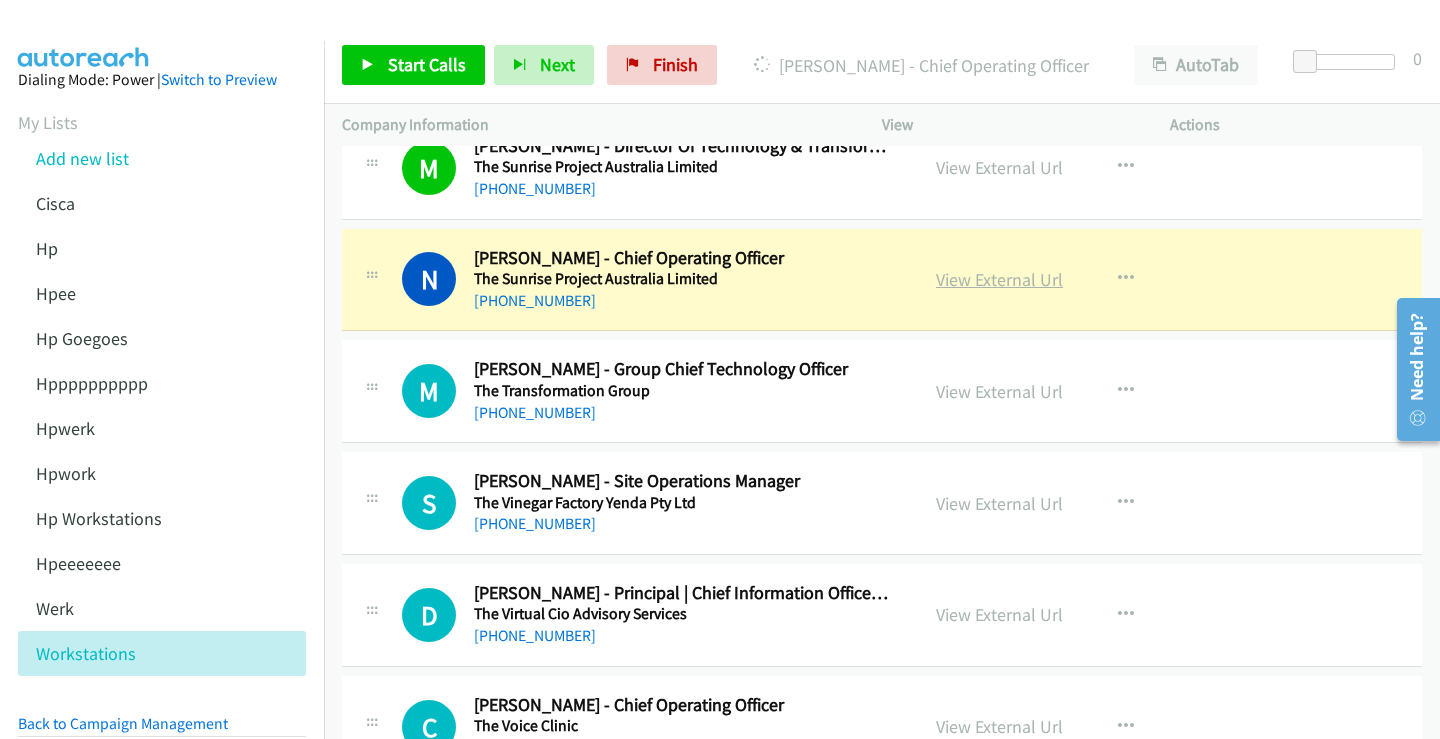 click on "View External Url" at bounding box center [999, 279] 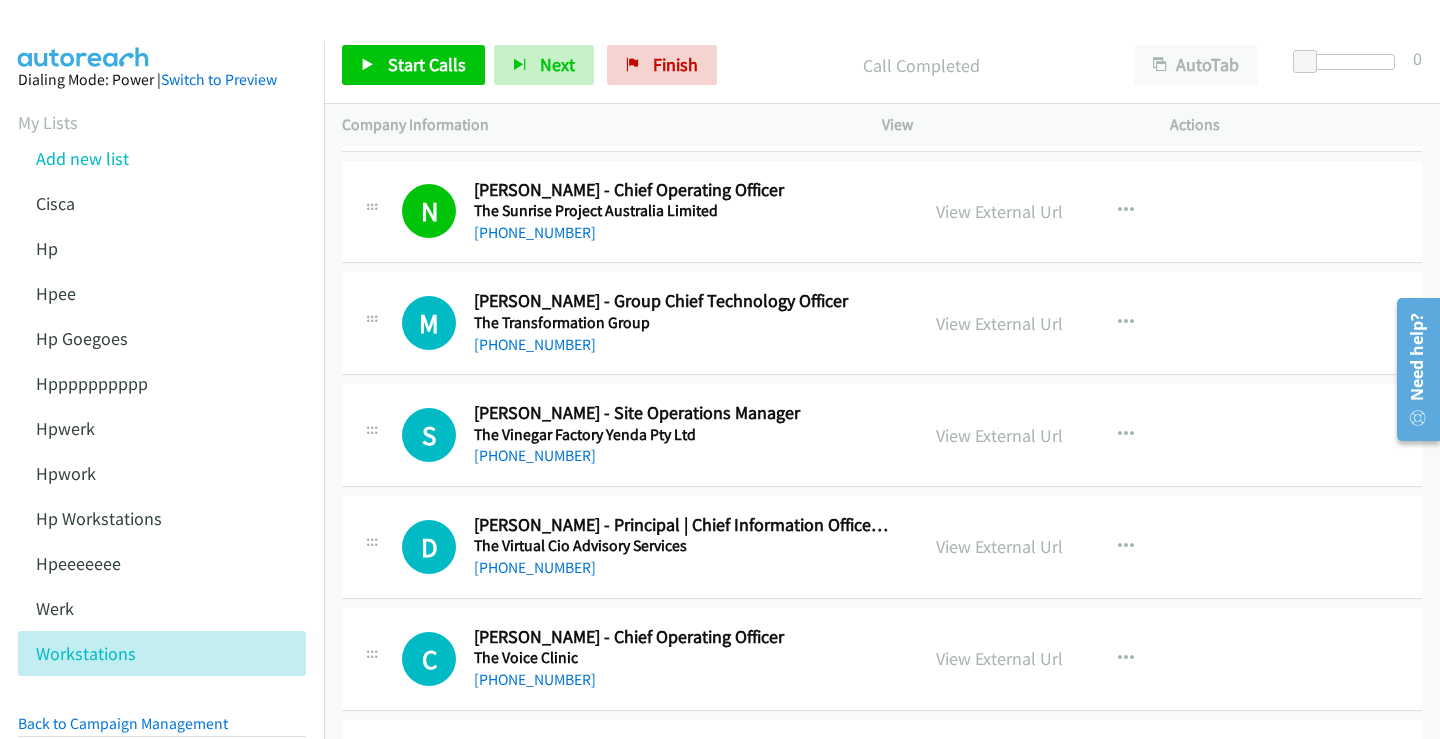 scroll, scrollTop: 3600, scrollLeft: 0, axis: vertical 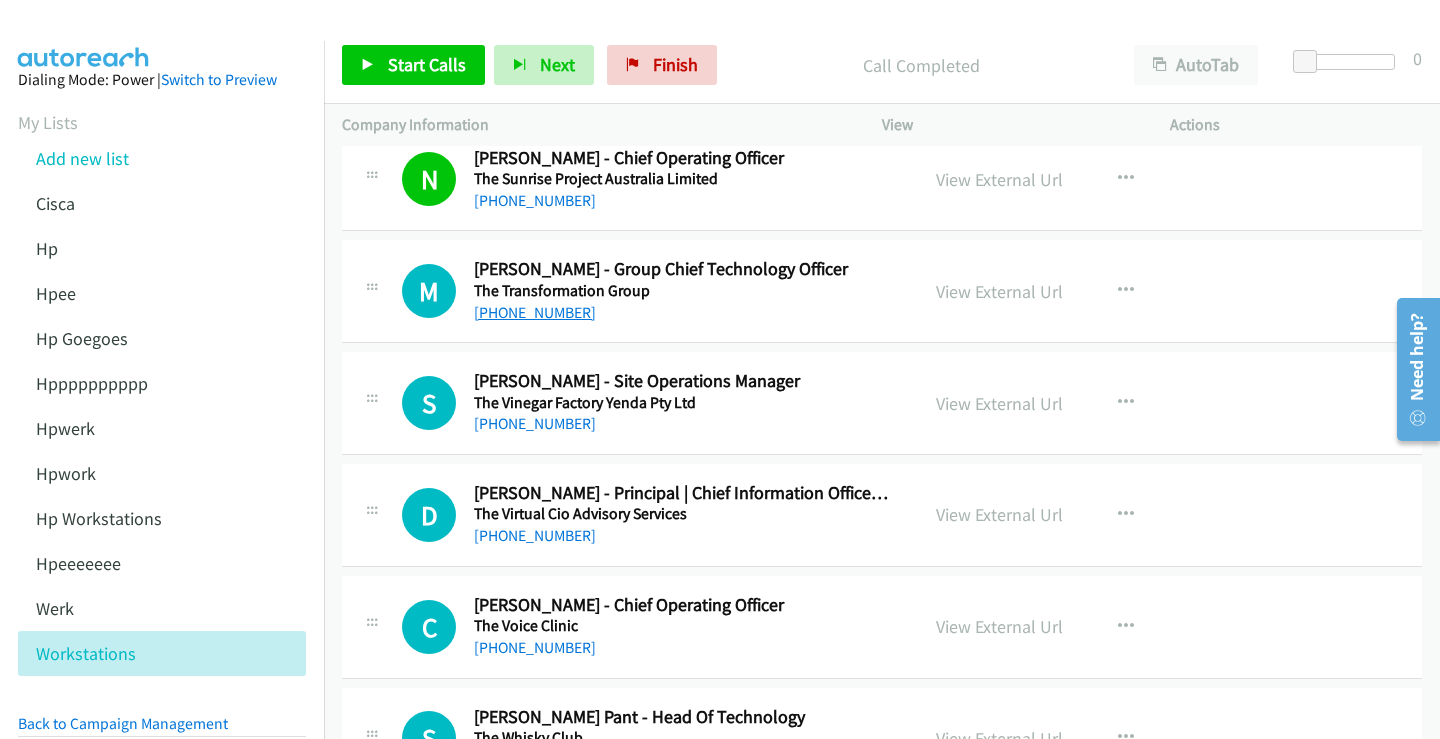 click on "+61 488 555 742" at bounding box center (535, 312) 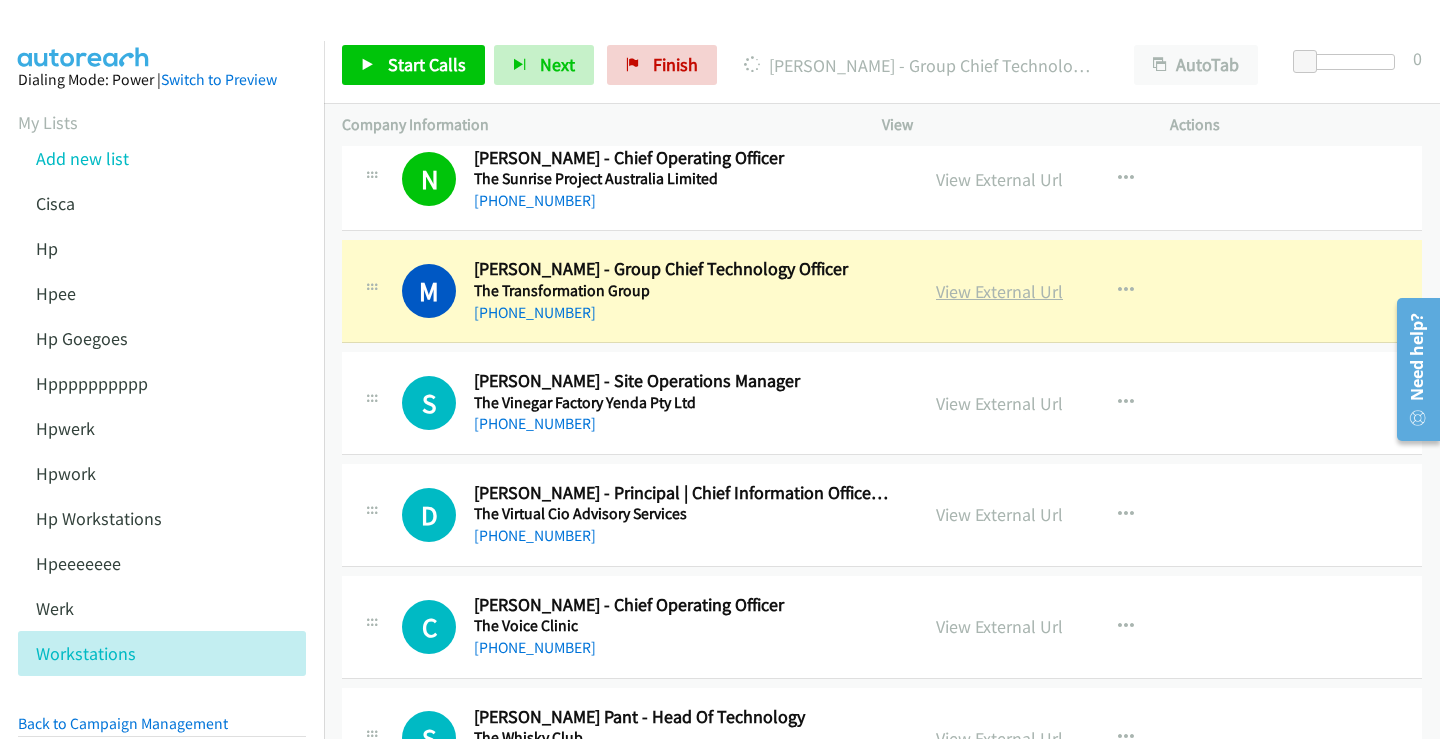 click on "View External Url" at bounding box center (999, 291) 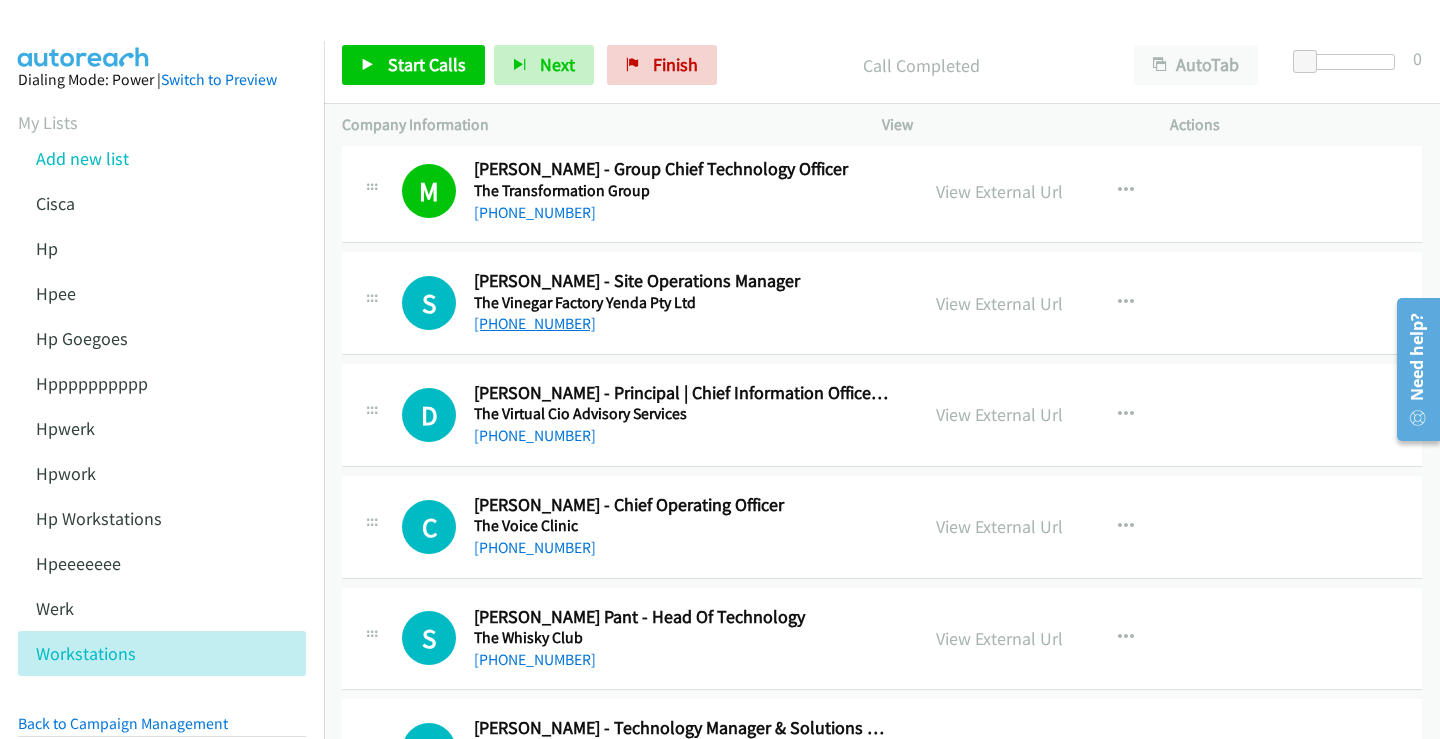 scroll, scrollTop: 3800, scrollLeft: 0, axis: vertical 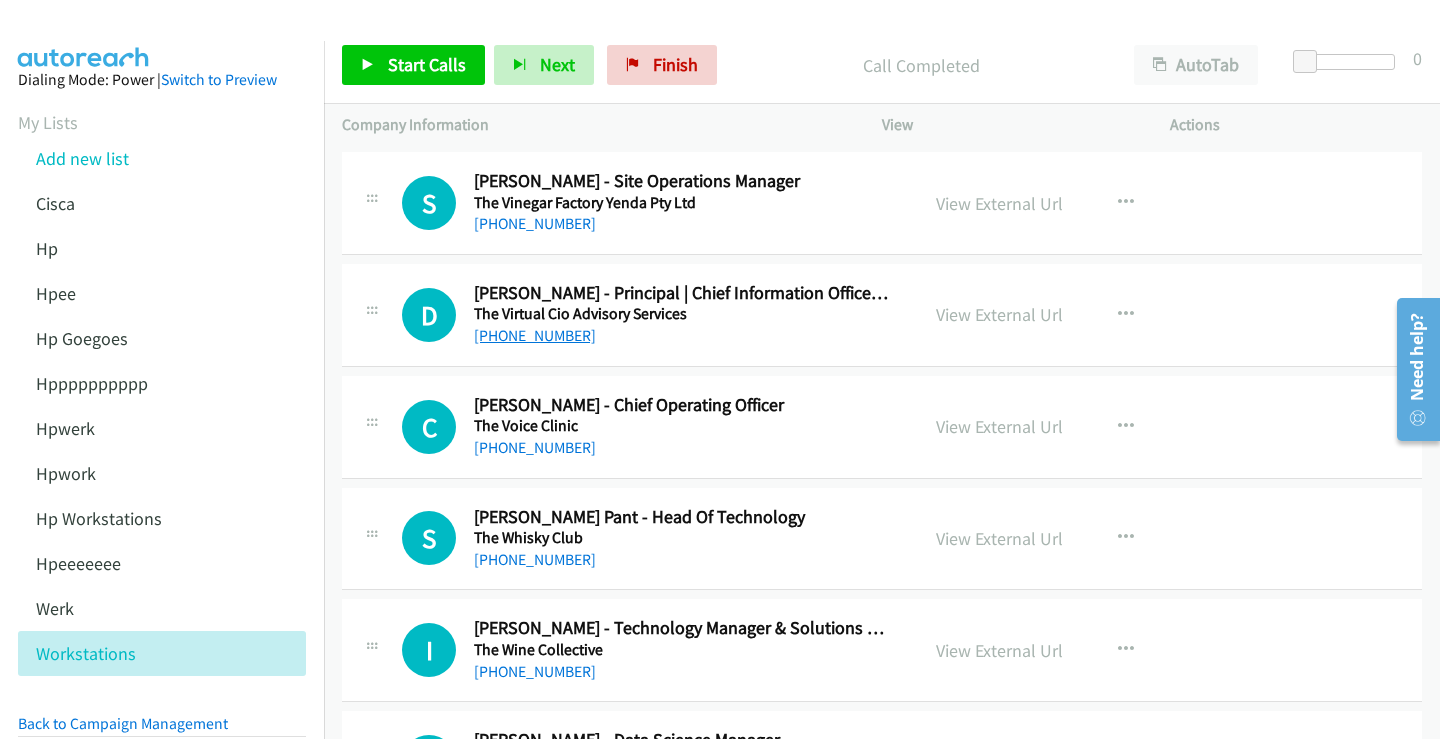click on "+61 400 020 300" at bounding box center [535, 335] 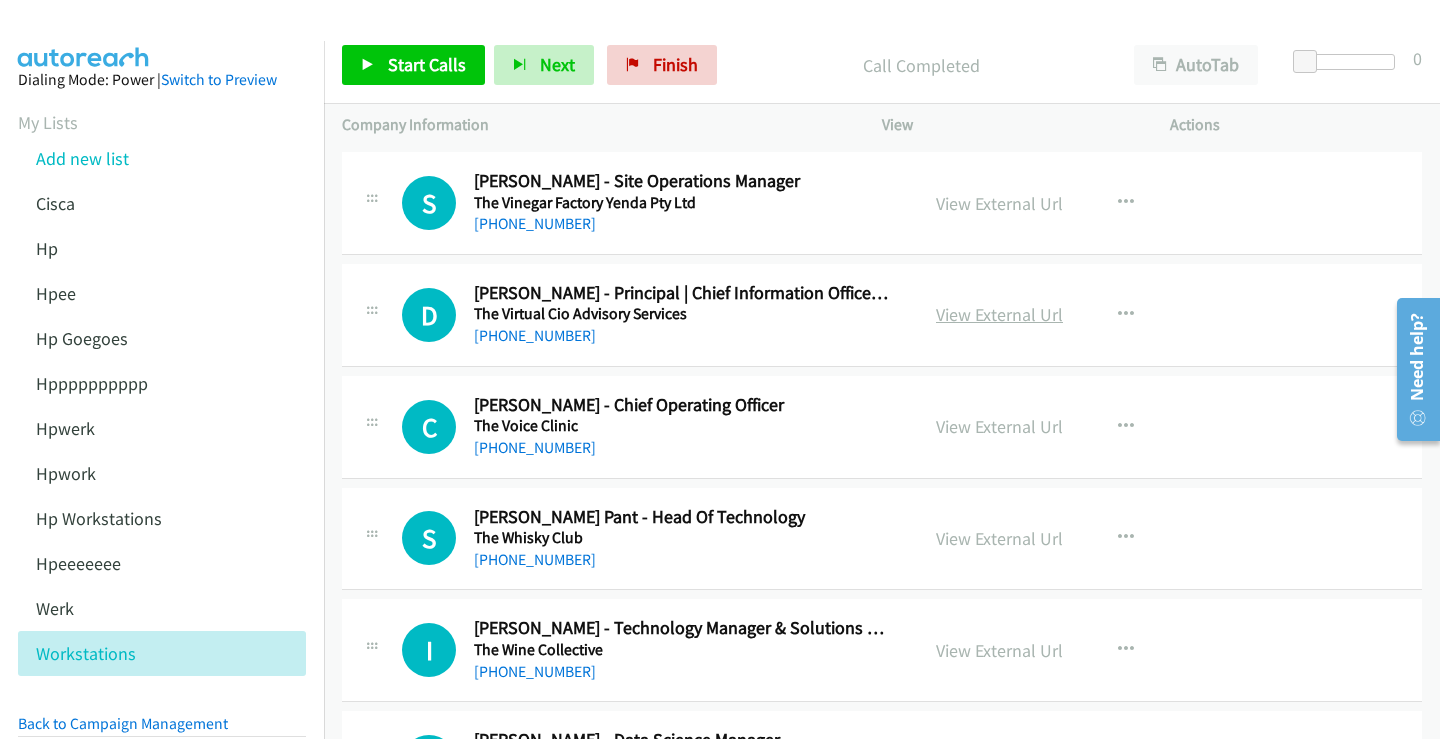 click on "View External Url" at bounding box center [999, 314] 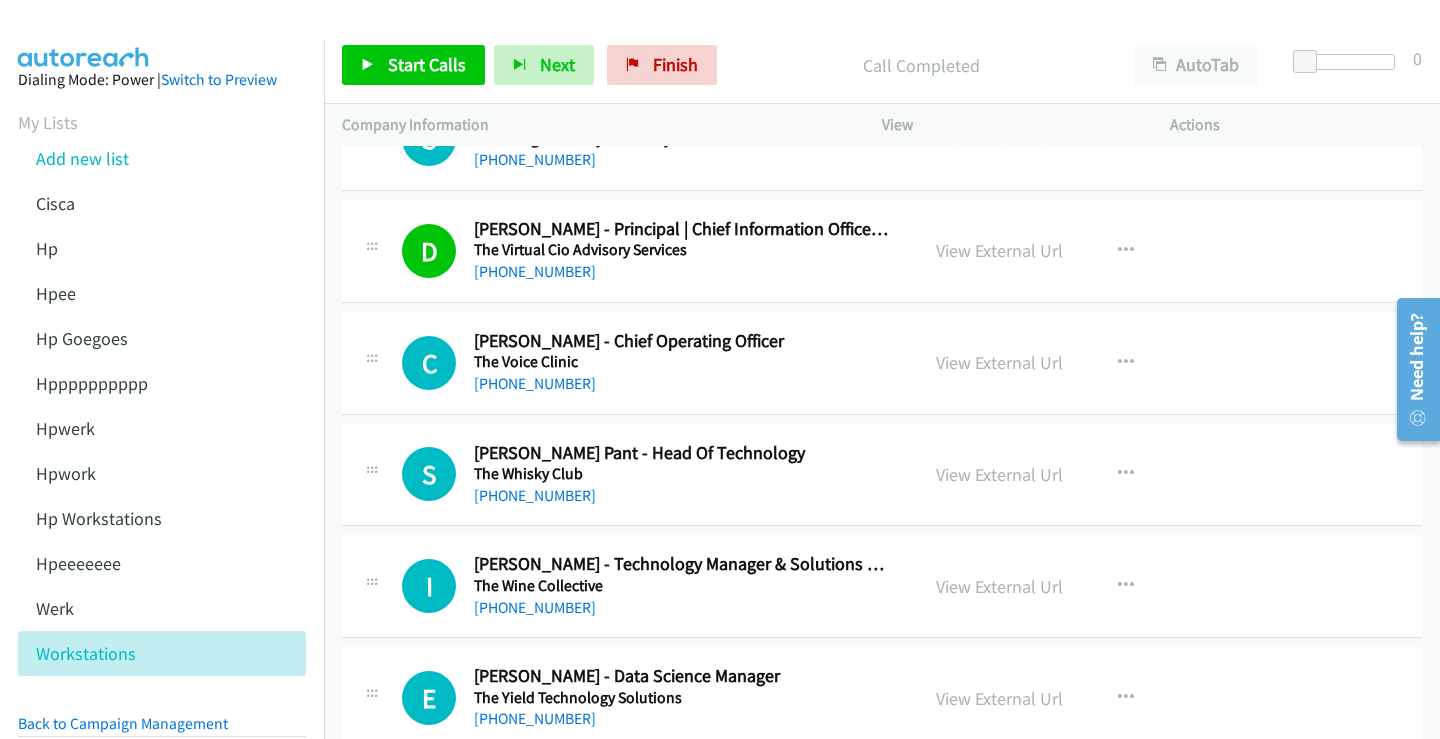 scroll, scrollTop: 3900, scrollLeft: 0, axis: vertical 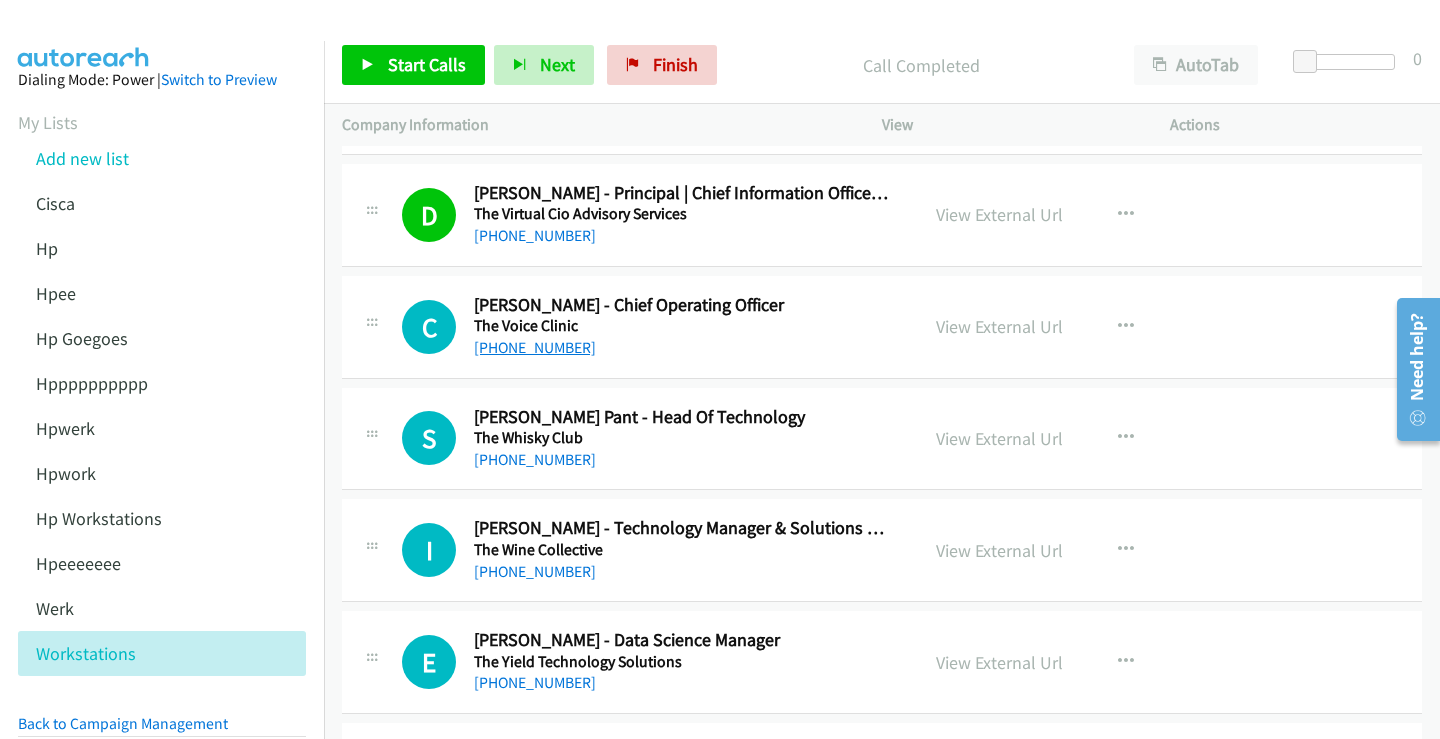 drag, startPoint x: 557, startPoint y: 345, endPoint x: 504, endPoint y: 355, distance: 53.935146 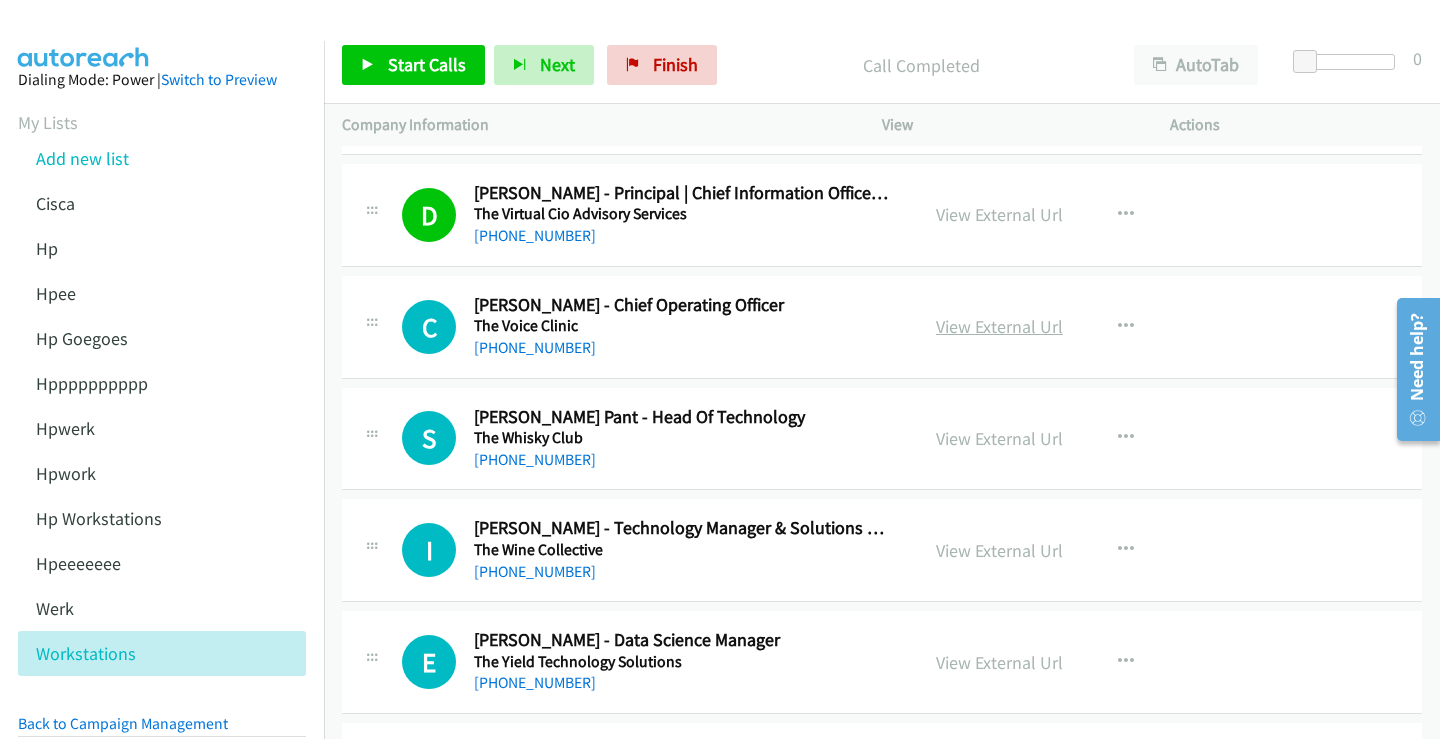click on "View External Url" at bounding box center [999, 326] 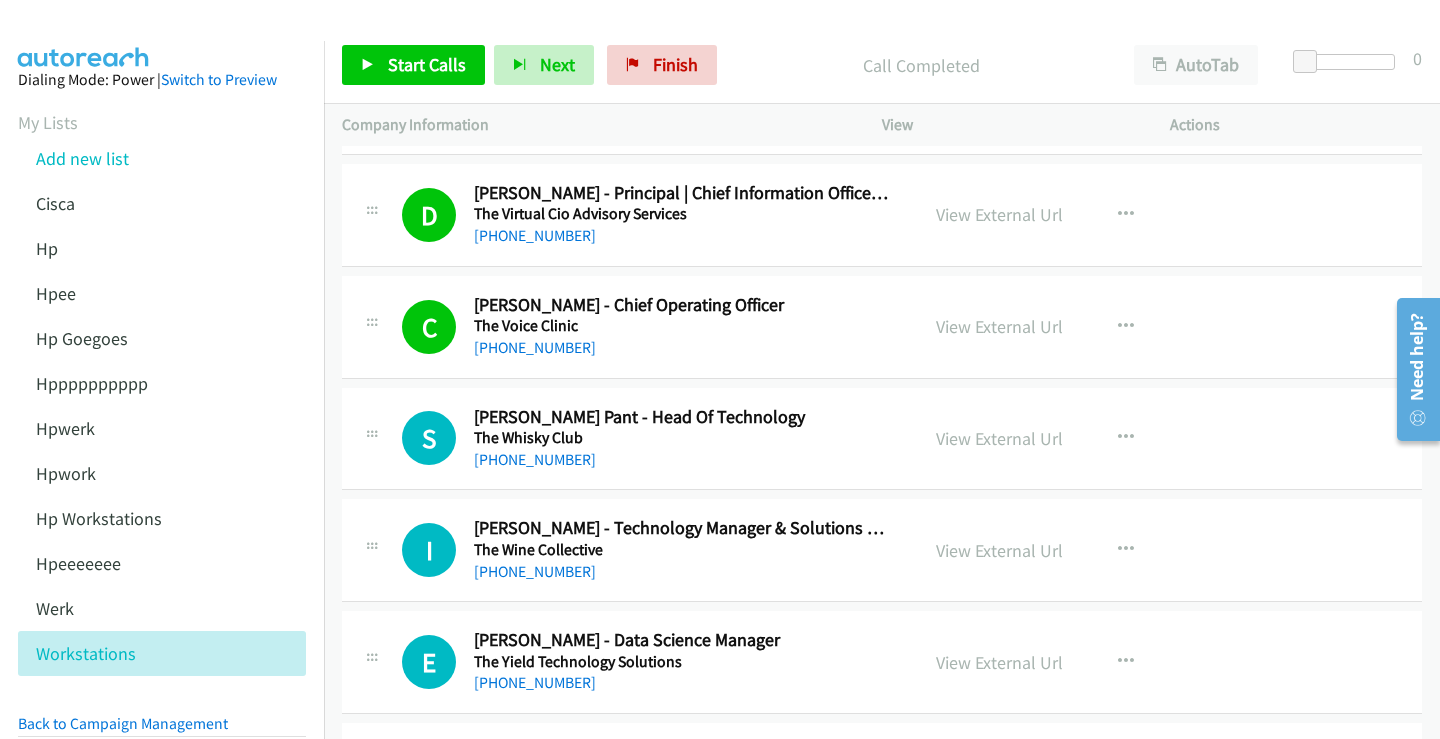 scroll, scrollTop: 4000, scrollLeft: 0, axis: vertical 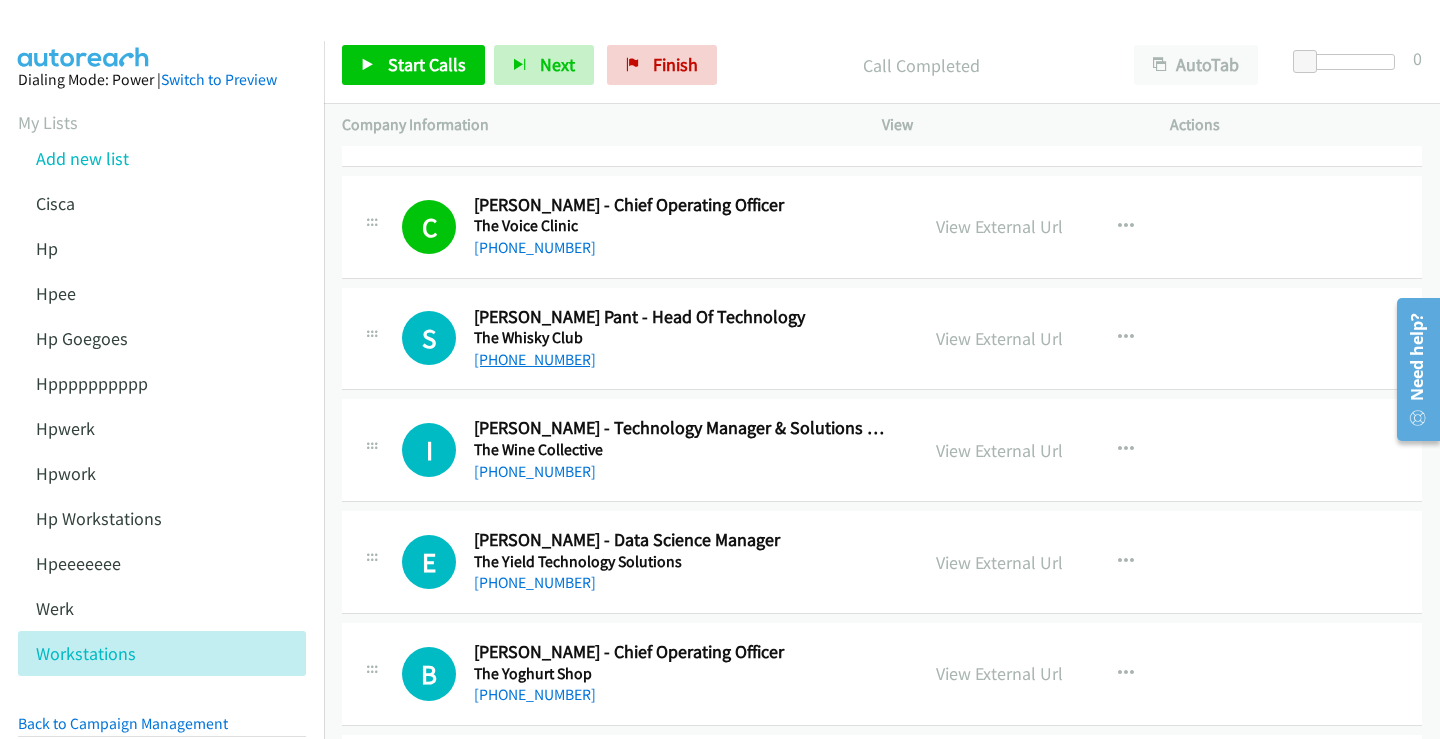 click on "+61 2 9979 1466" at bounding box center (535, 359) 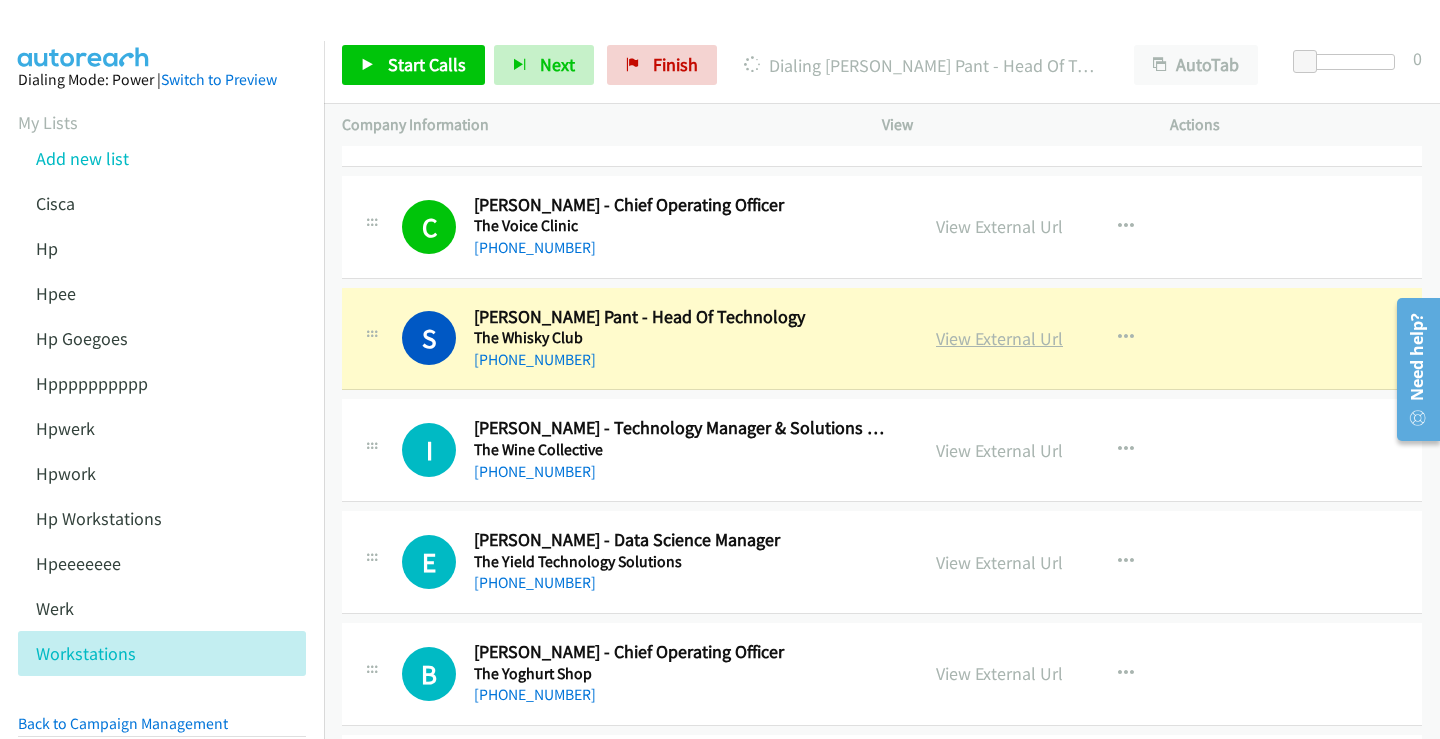 click on "View External Url" at bounding box center (999, 338) 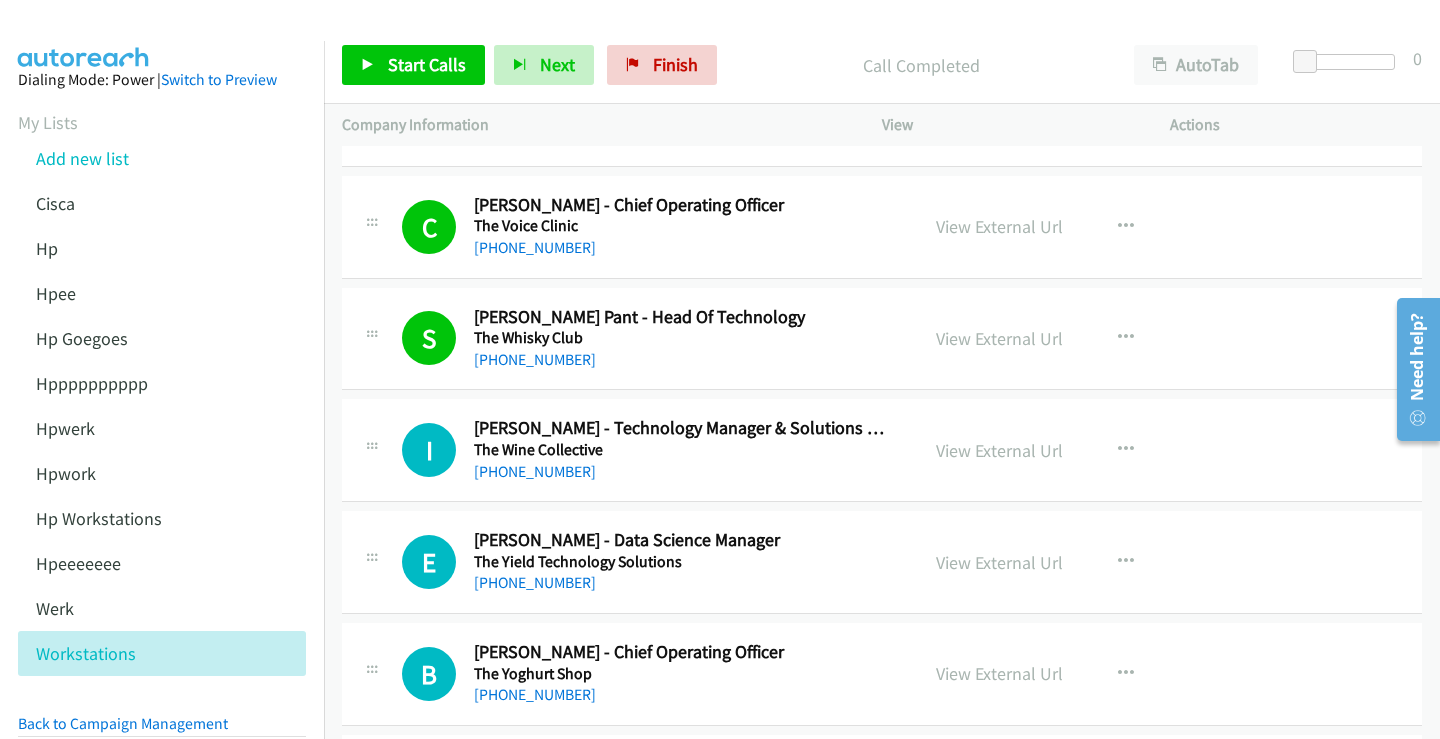scroll, scrollTop: 4200, scrollLeft: 0, axis: vertical 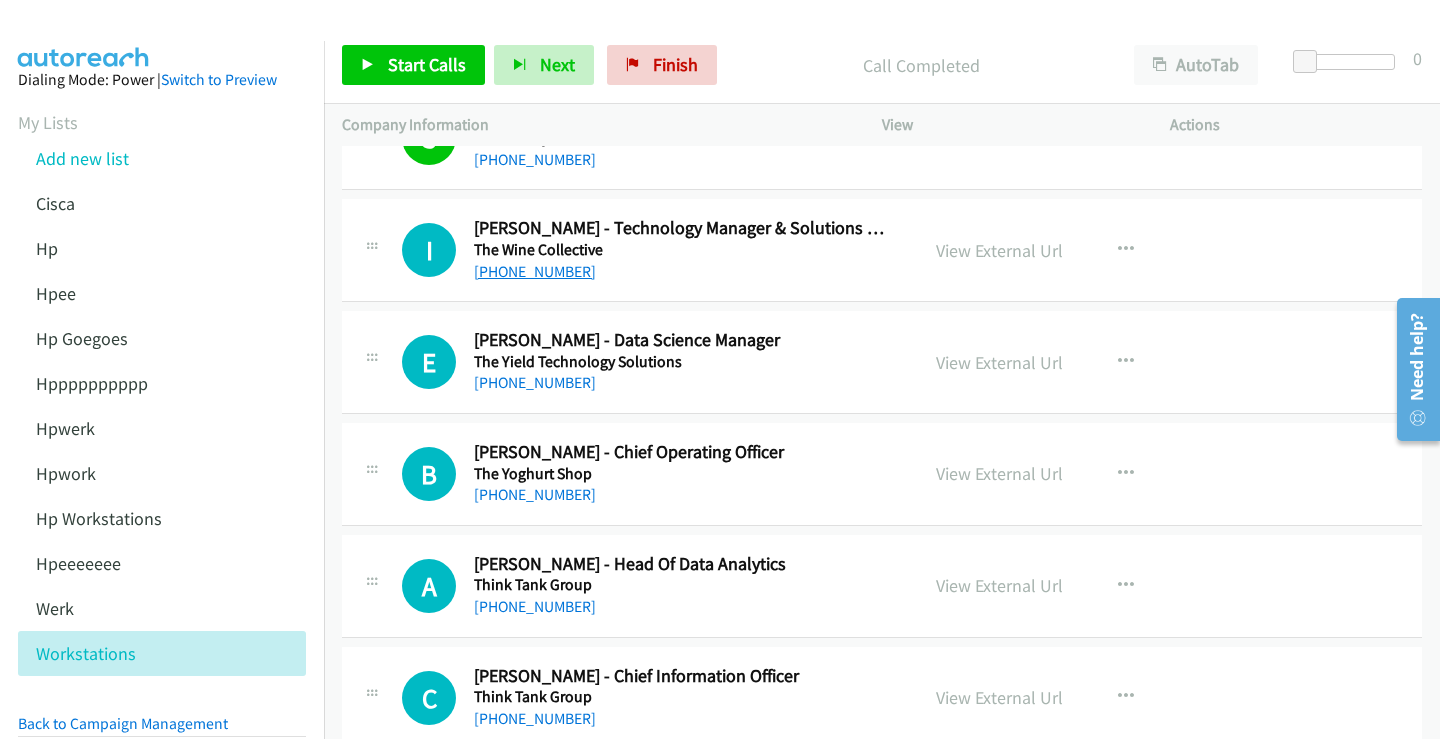 click on "+61 2 9431 4067" at bounding box center (535, 271) 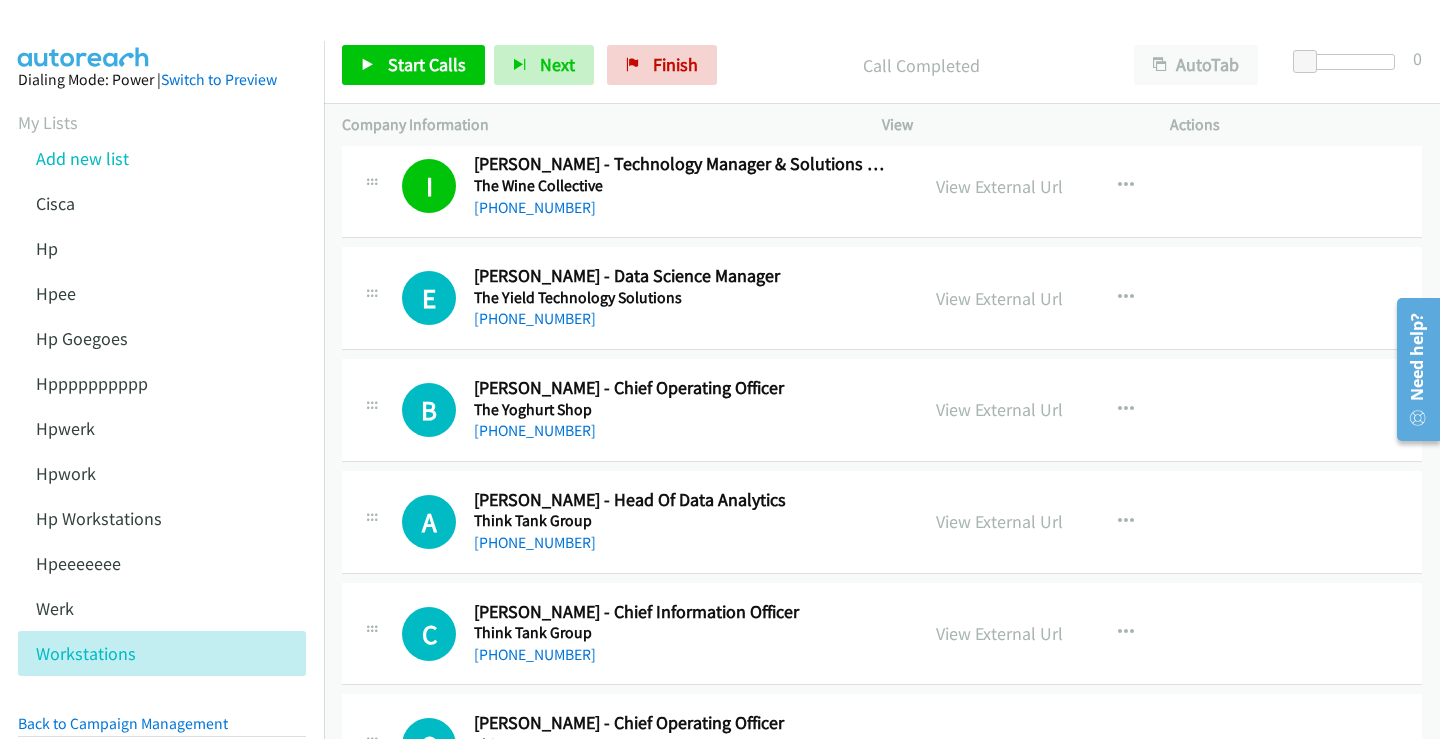 scroll, scrollTop: 4300, scrollLeft: 0, axis: vertical 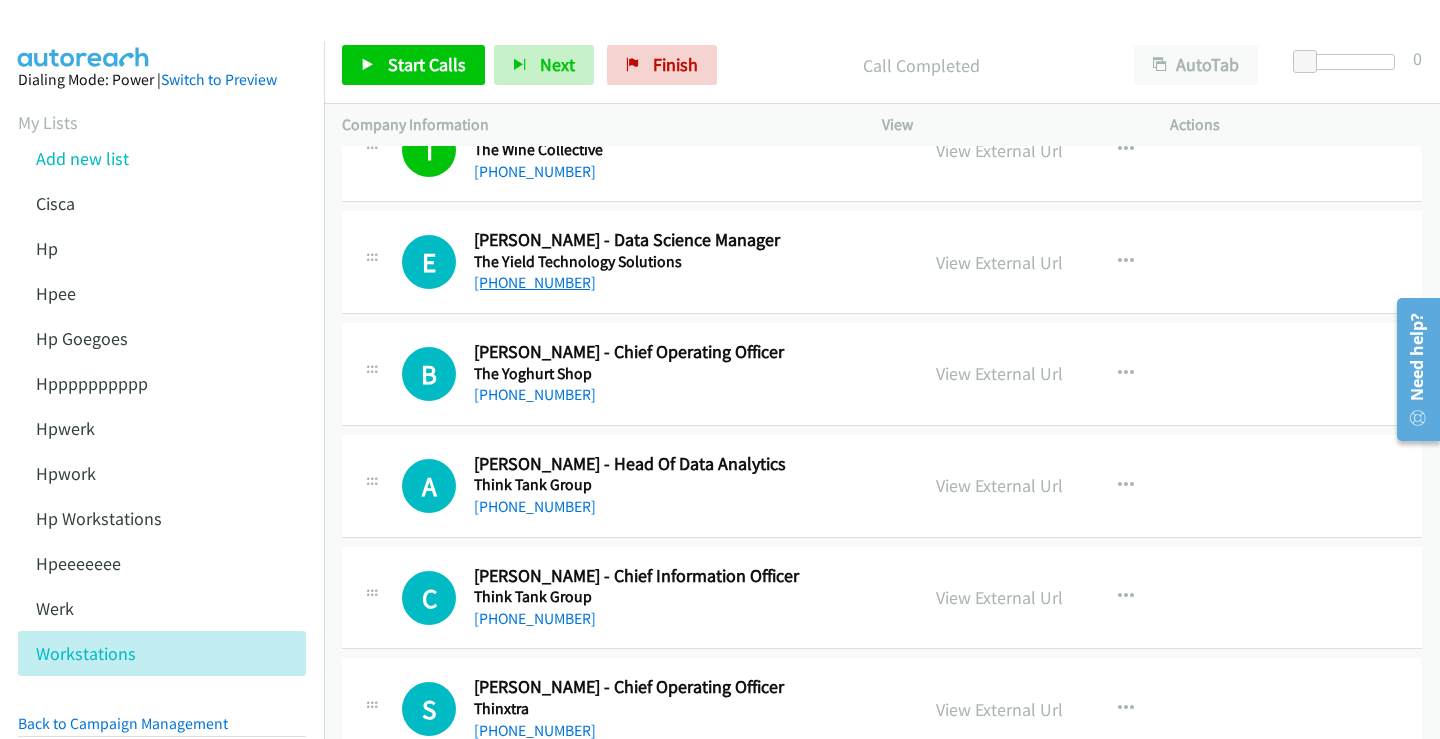 click on "+61 410 548 176" at bounding box center (535, 282) 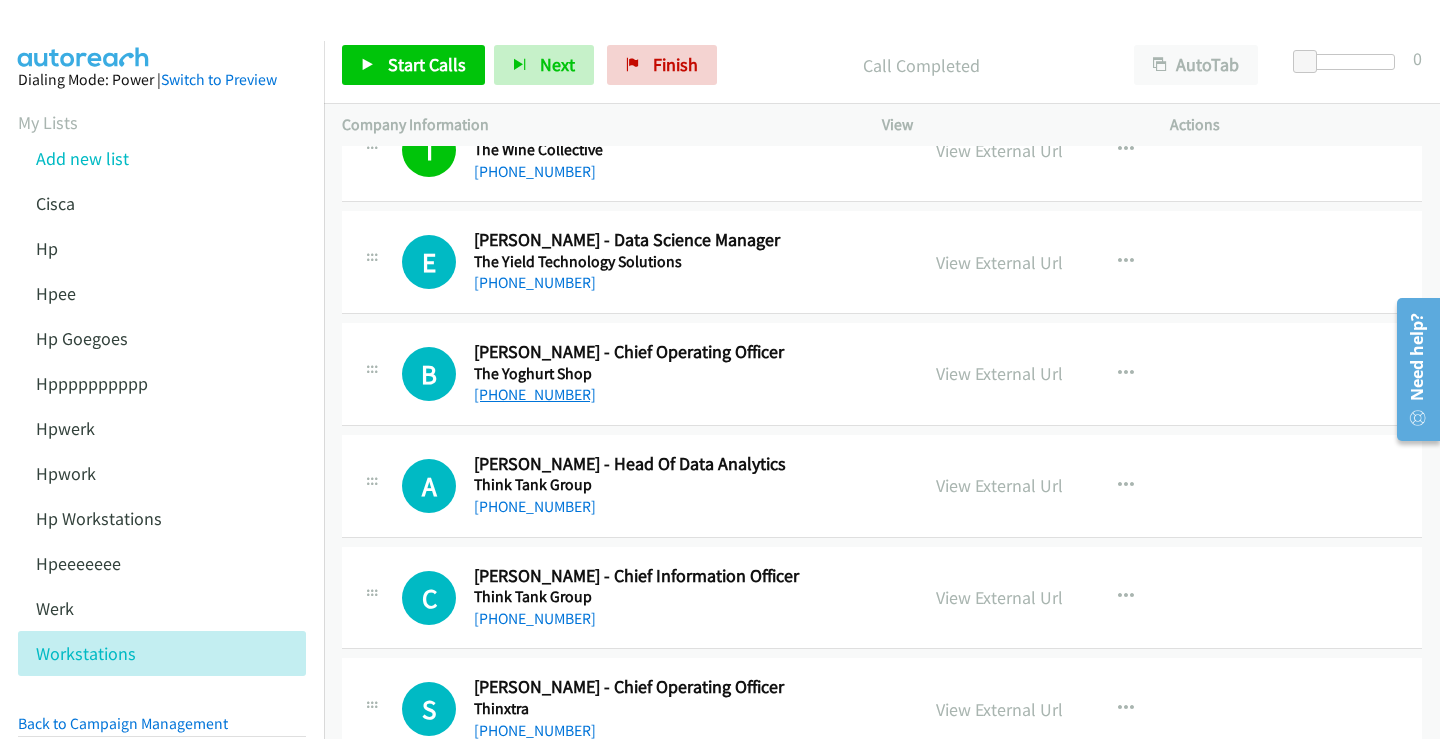 click on "+61 415 240 733" at bounding box center (535, 394) 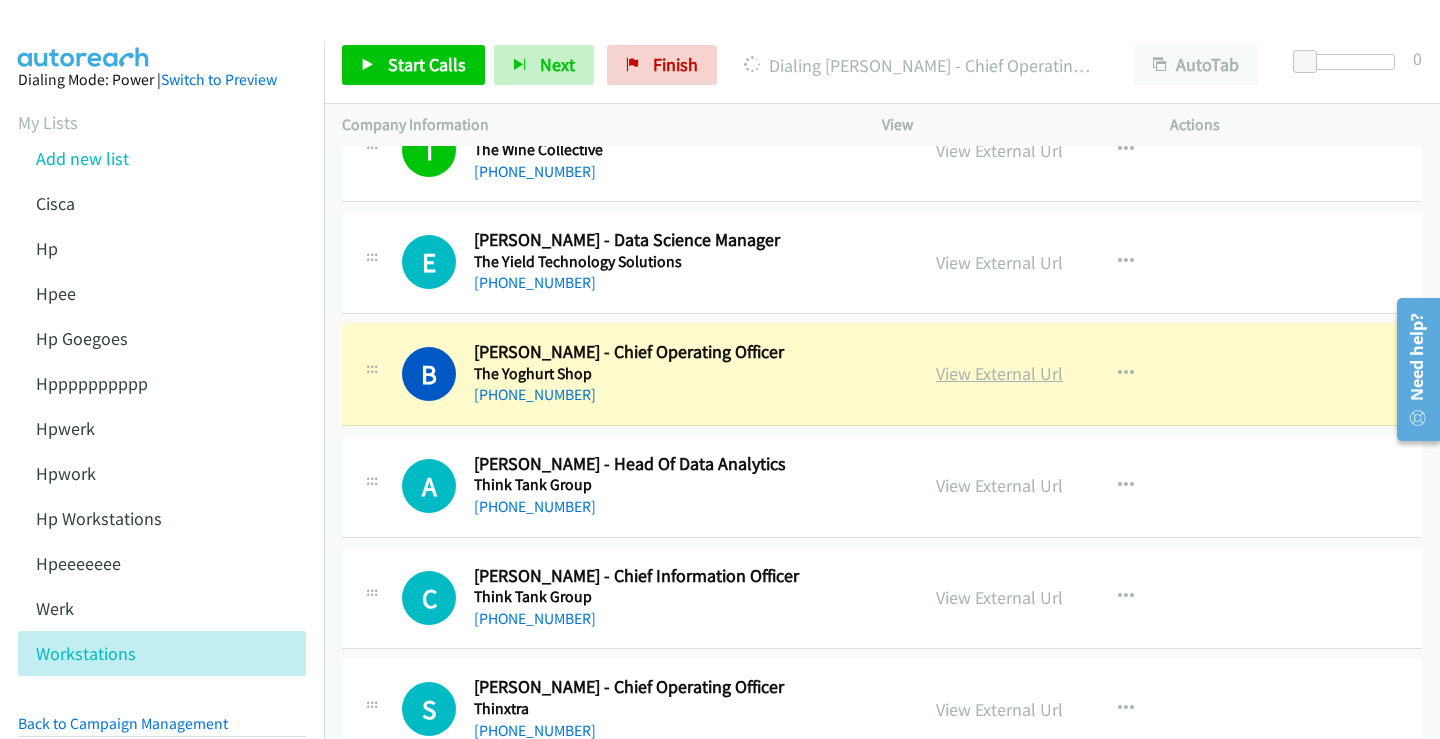 click on "View External Url" at bounding box center [999, 373] 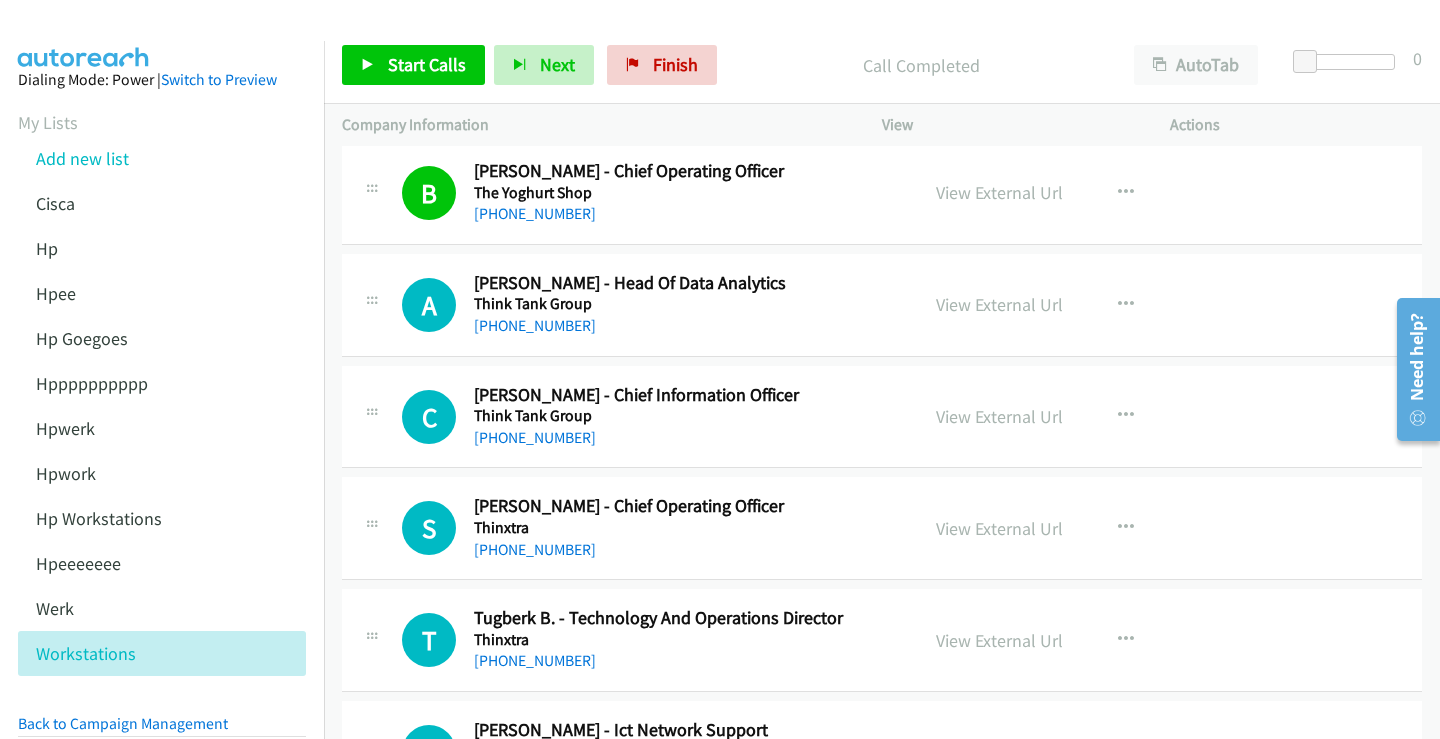 scroll, scrollTop: 4500, scrollLeft: 0, axis: vertical 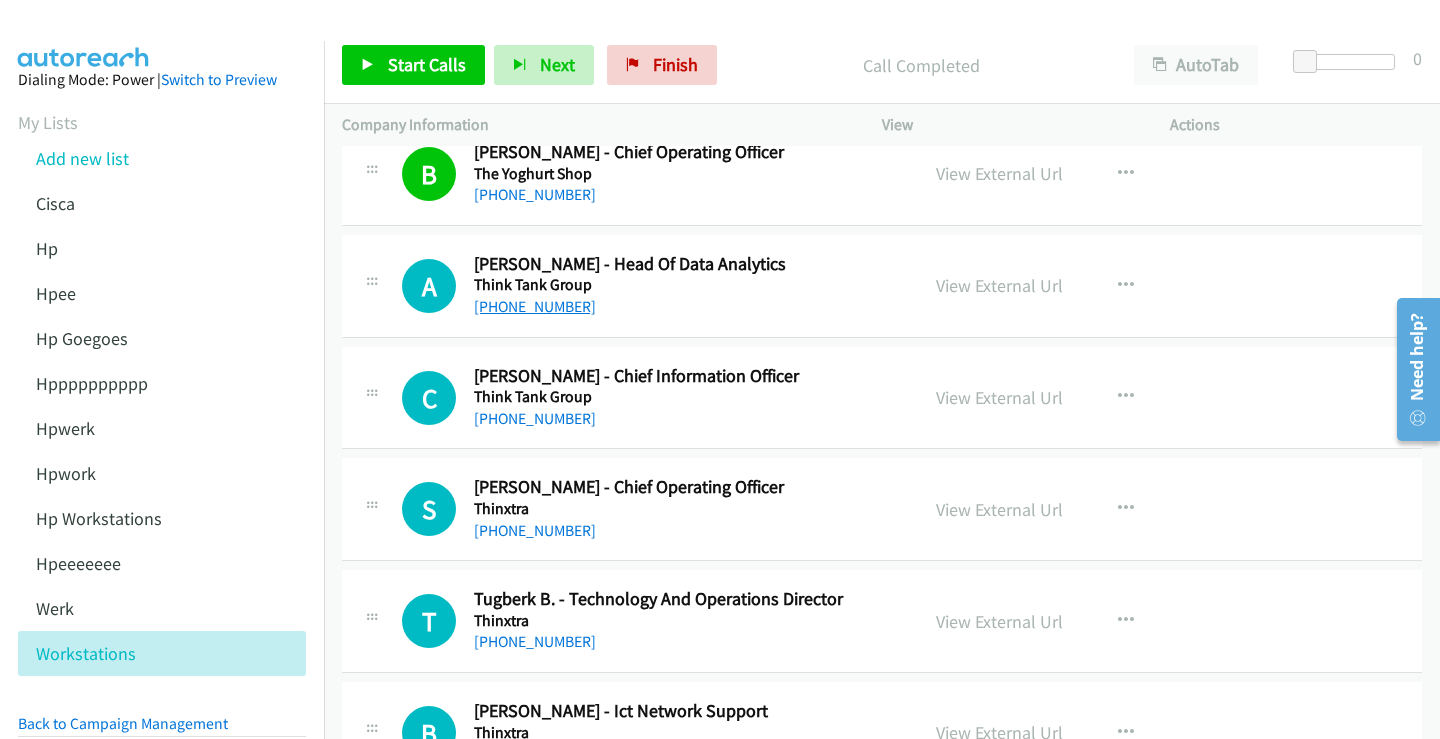 click on "+61 448 002 047" at bounding box center [535, 306] 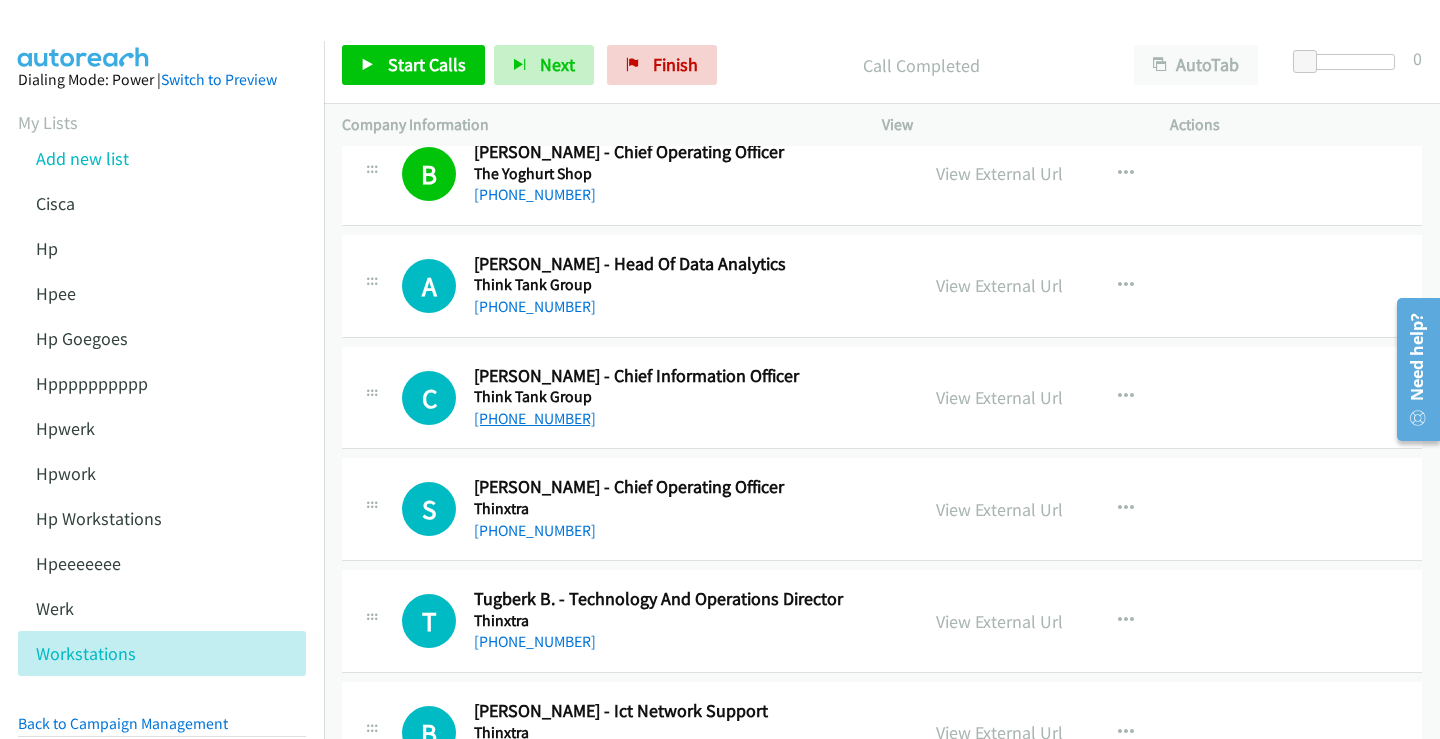 click on "+61 451 672 049" at bounding box center [535, 418] 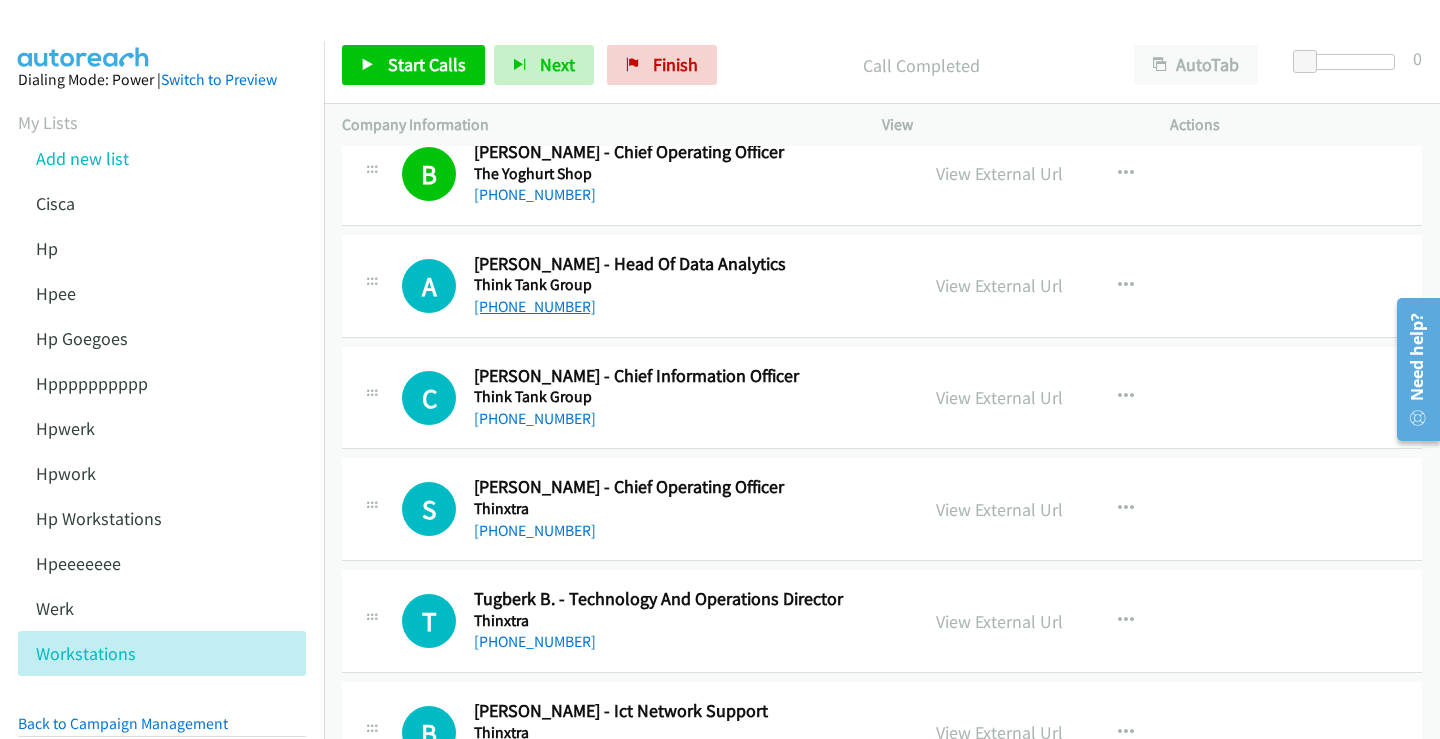 click on "+61 448 002 047" at bounding box center (535, 306) 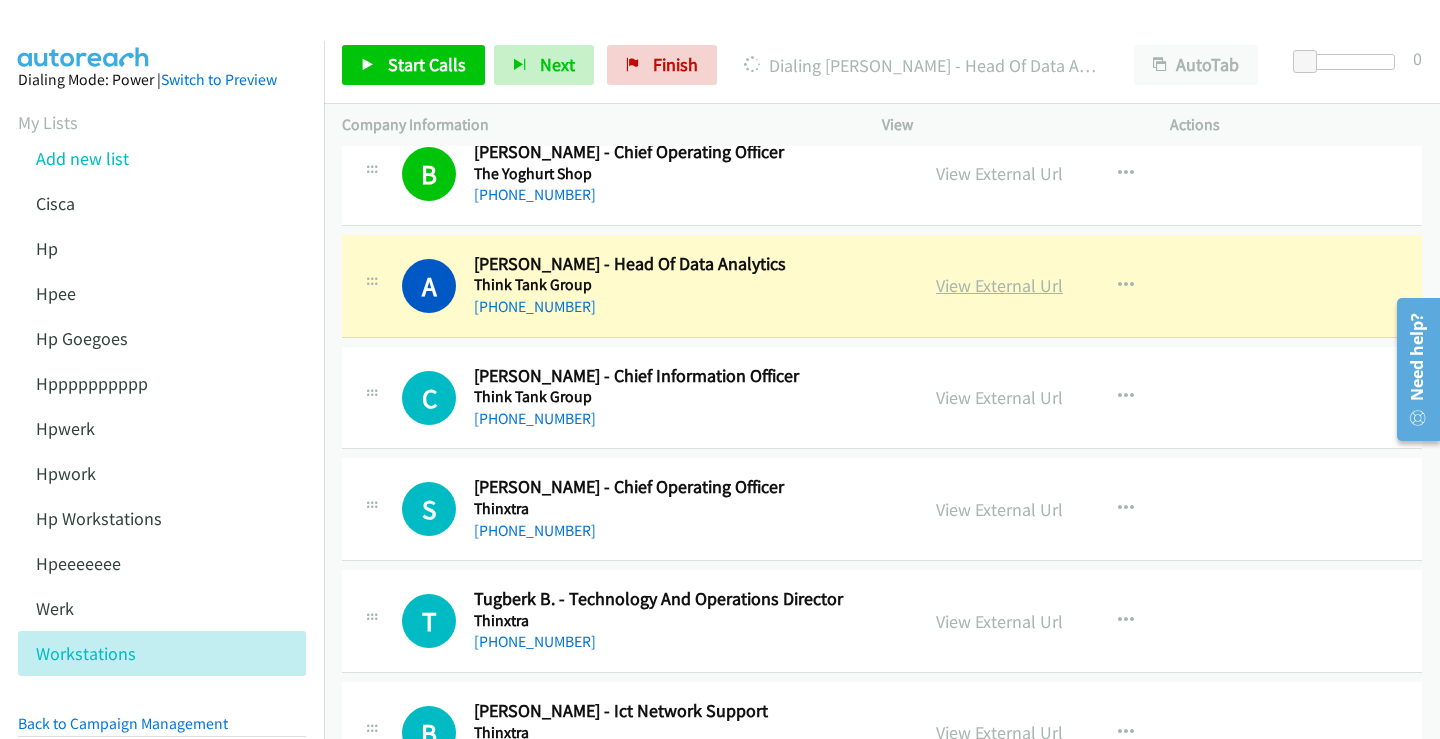 click on "View External Url" at bounding box center [999, 285] 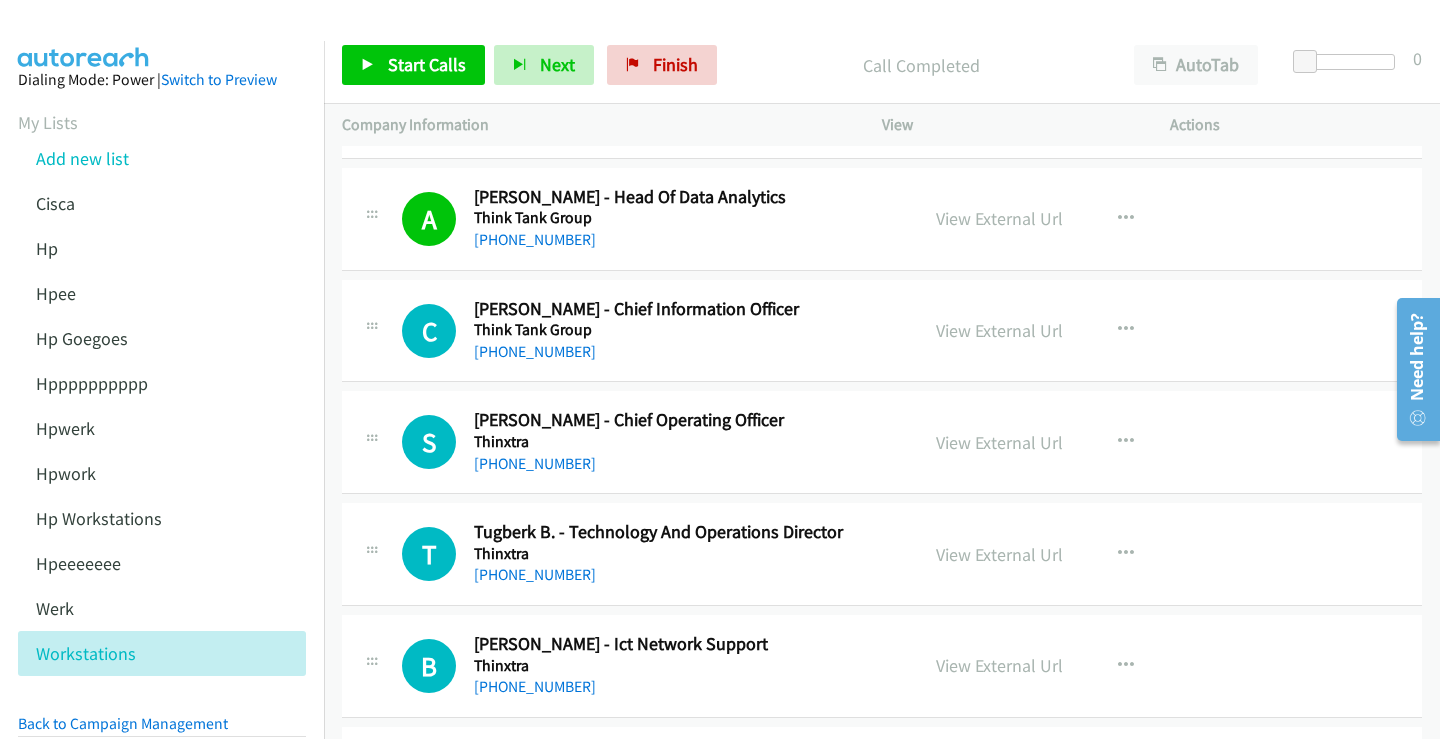 scroll, scrollTop: 4600, scrollLeft: 0, axis: vertical 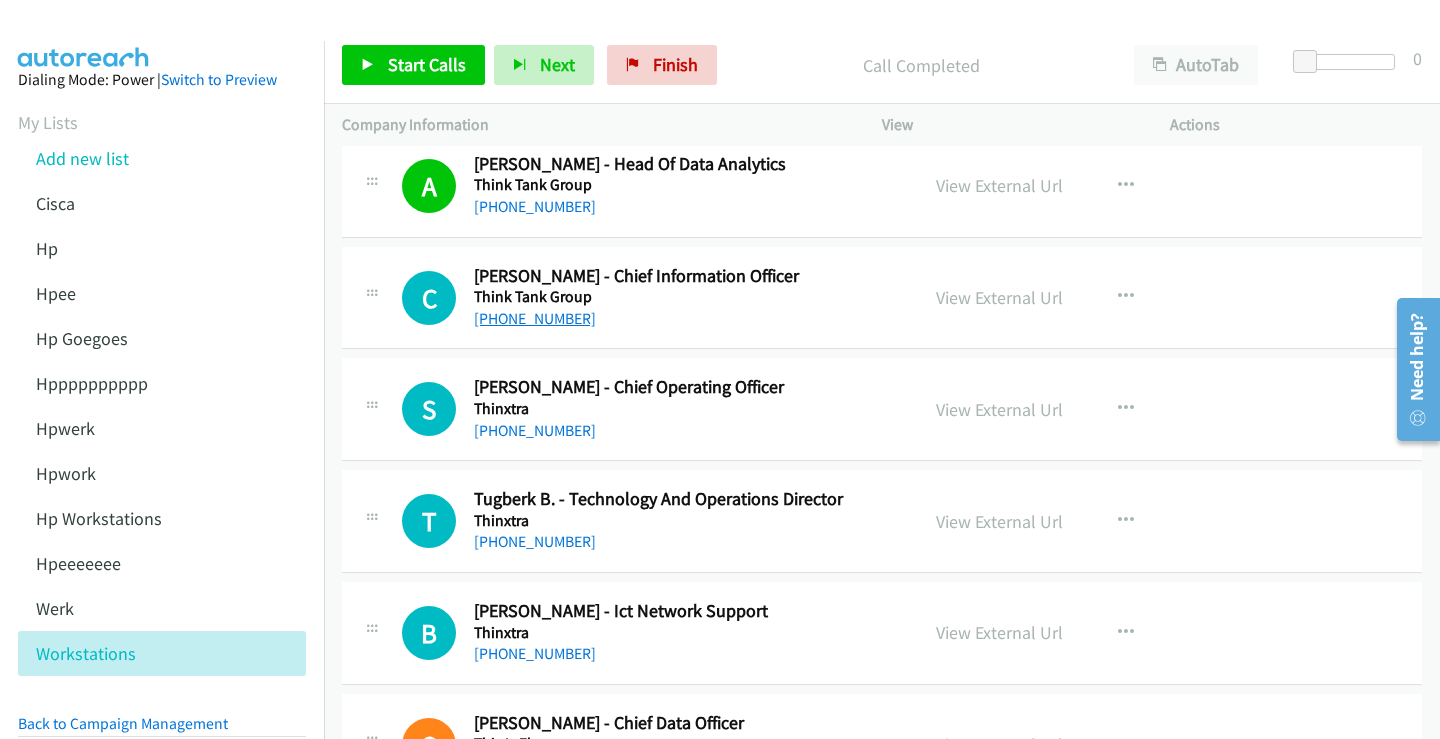 click on "+61 451 672 049" at bounding box center (535, 318) 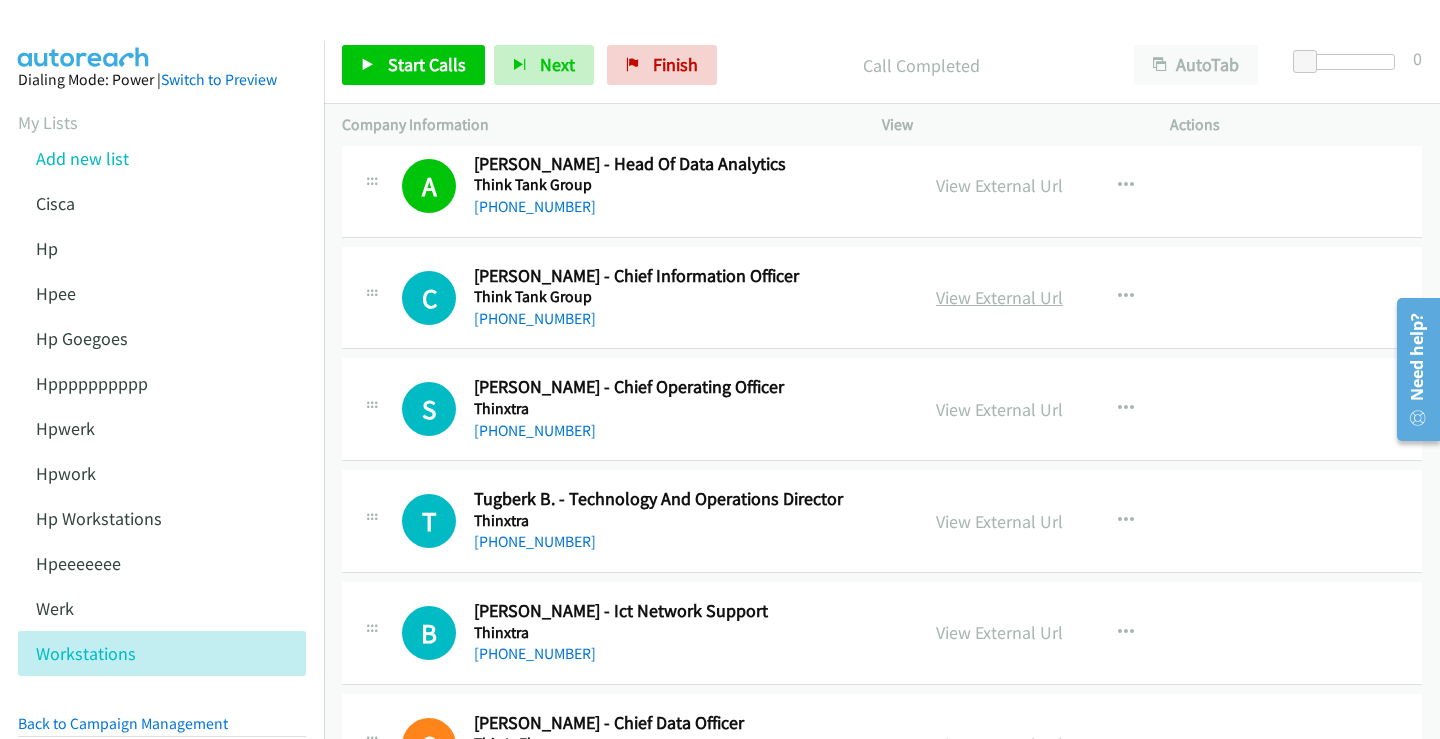 click on "View External Url" at bounding box center [999, 297] 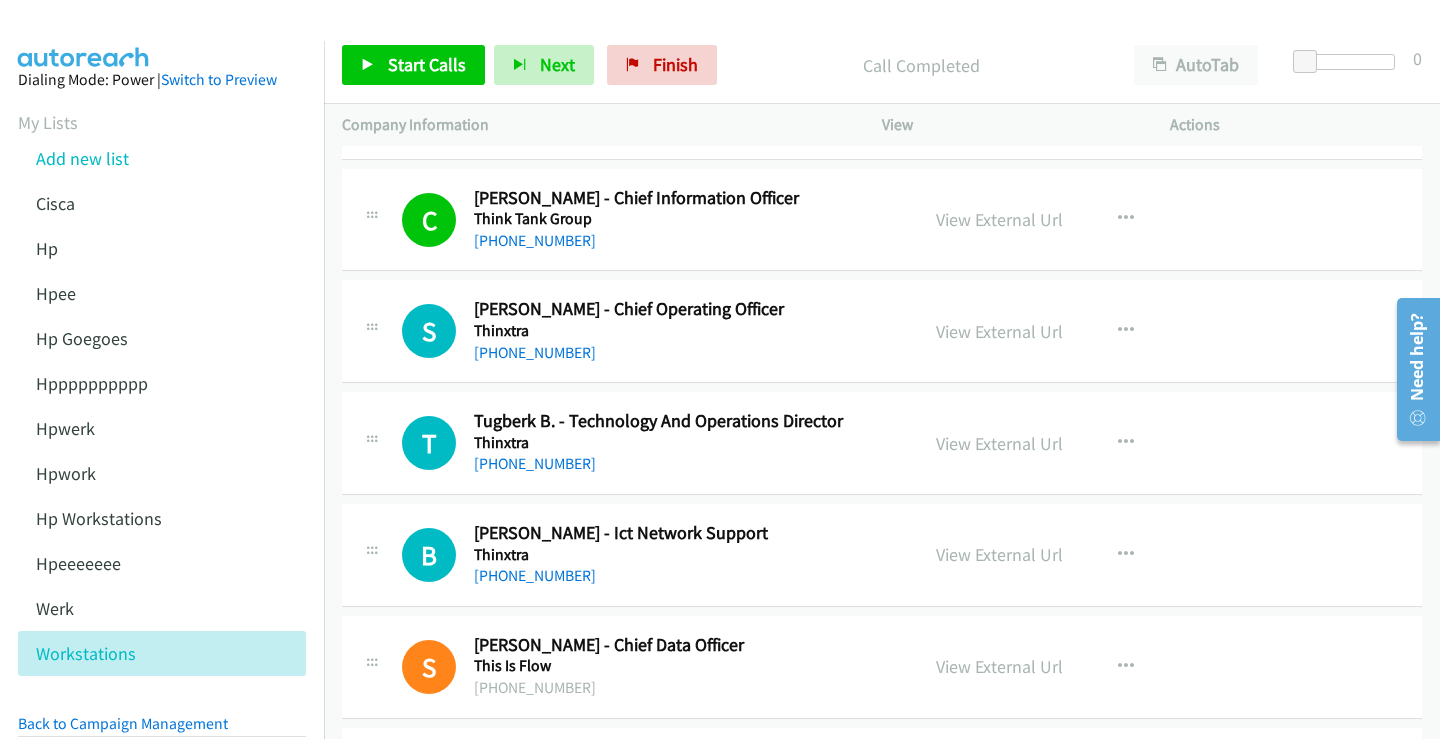 scroll, scrollTop: 4700, scrollLeft: 0, axis: vertical 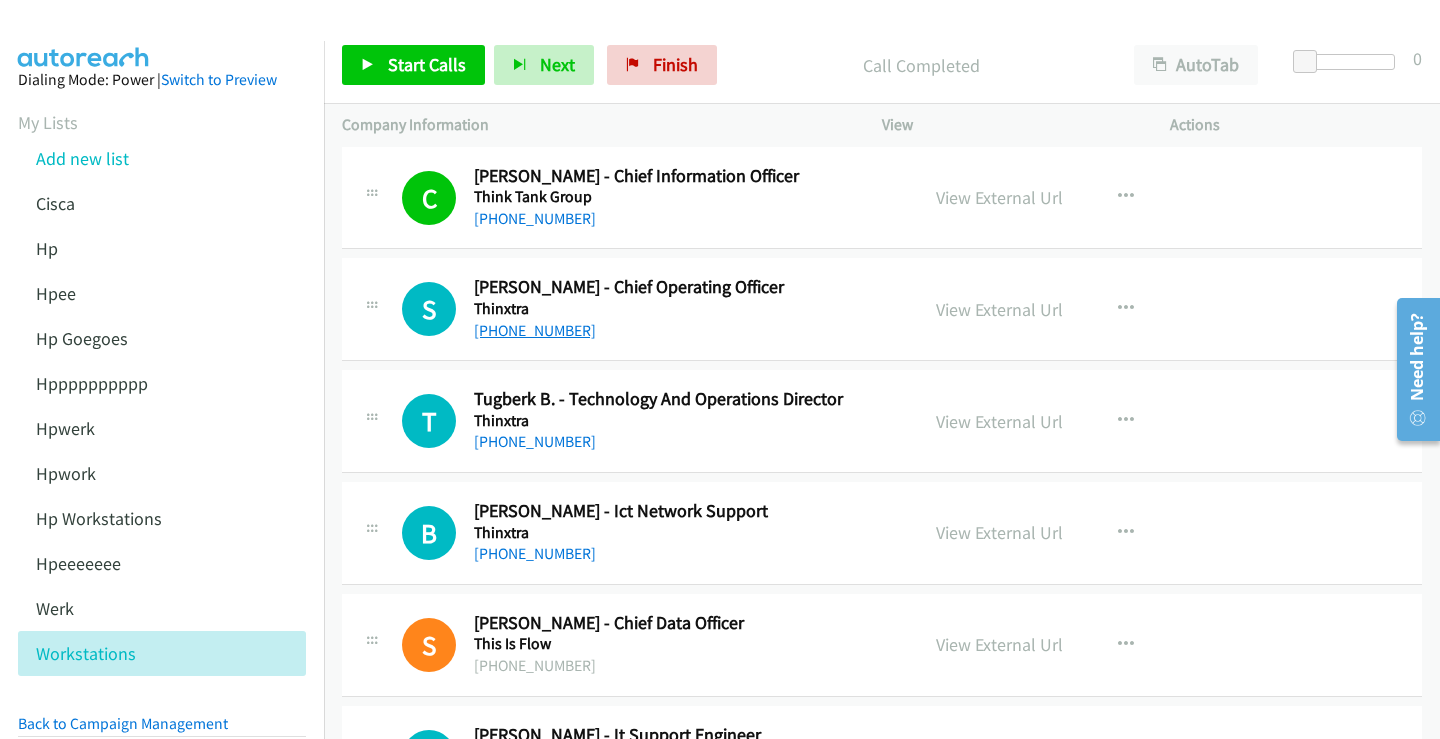 click on "+61 457 104 478" at bounding box center [535, 330] 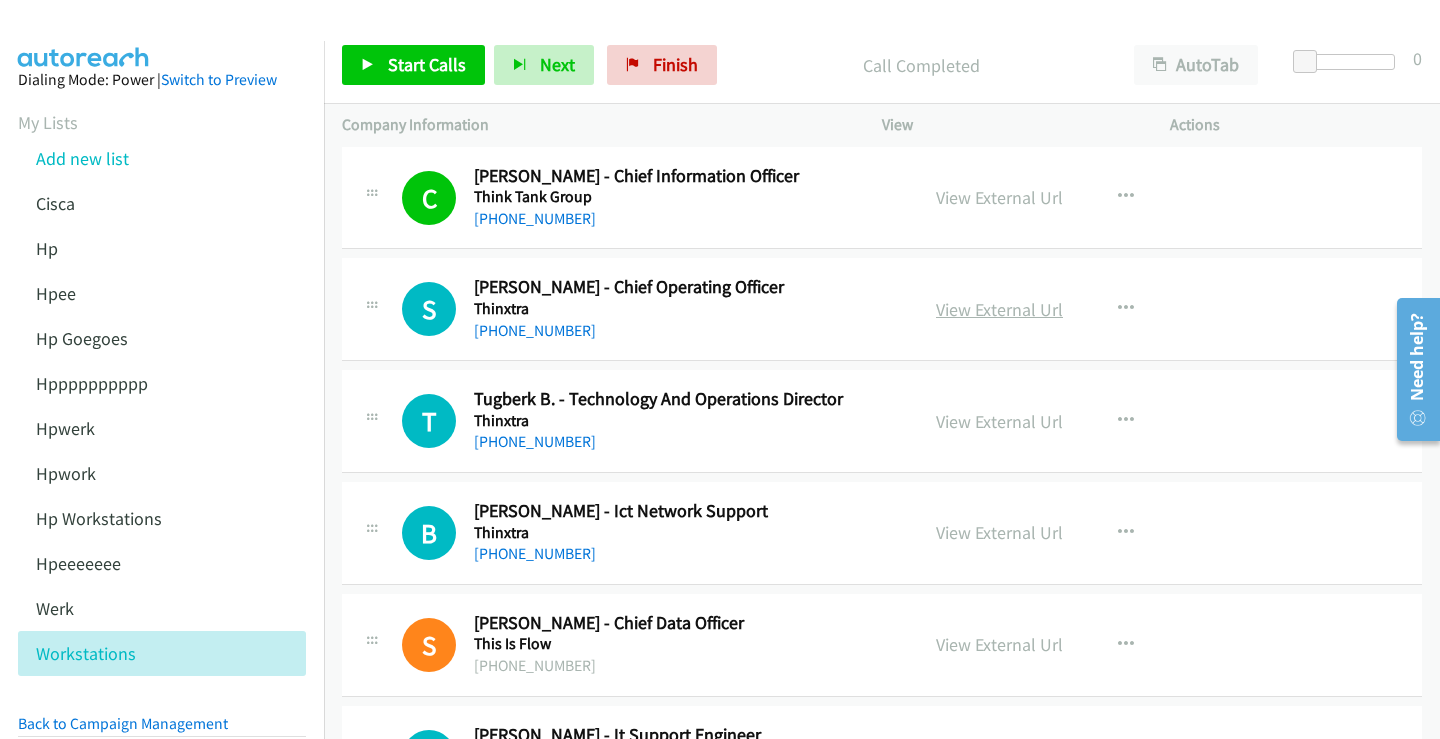 click on "View External Url" at bounding box center (999, 309) 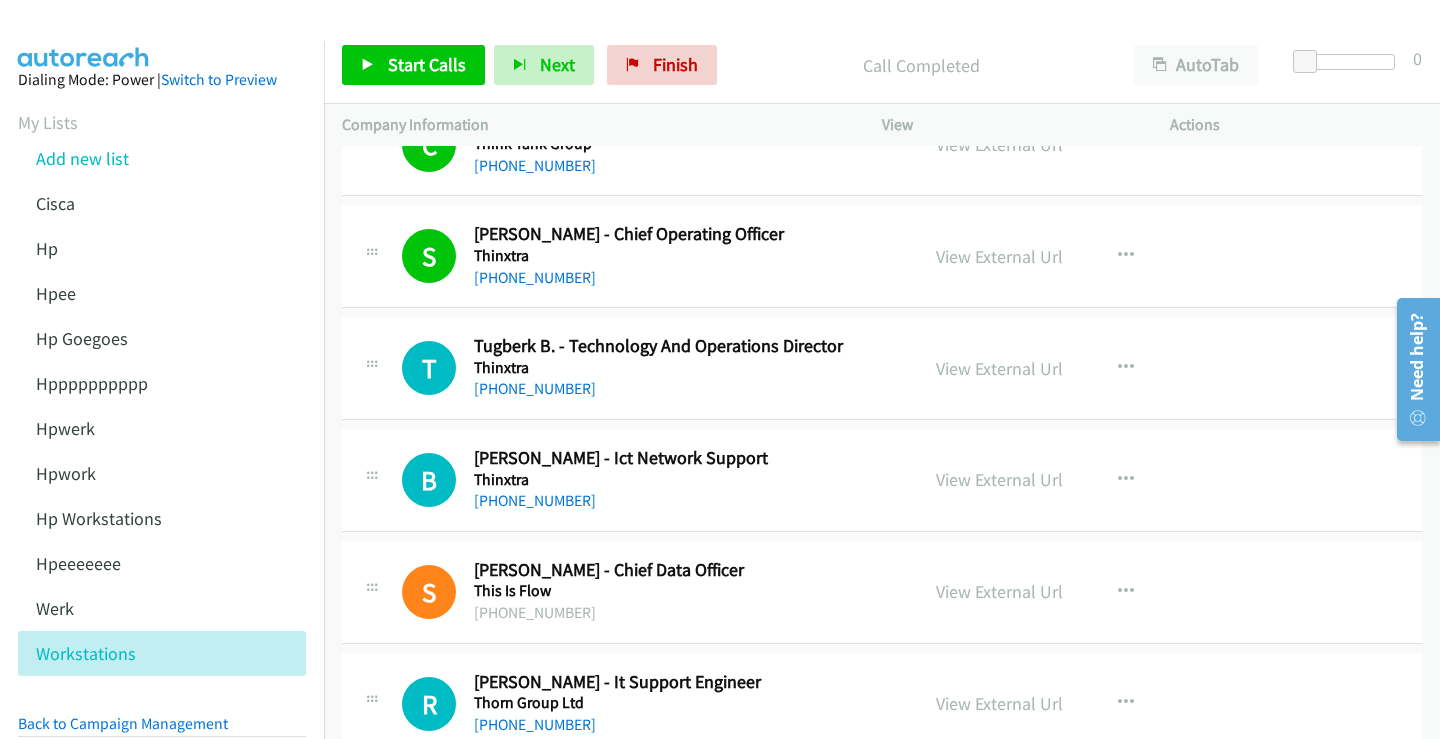 scroll, scrollTop: 4800, scrollLeft: 0, axis: vertical 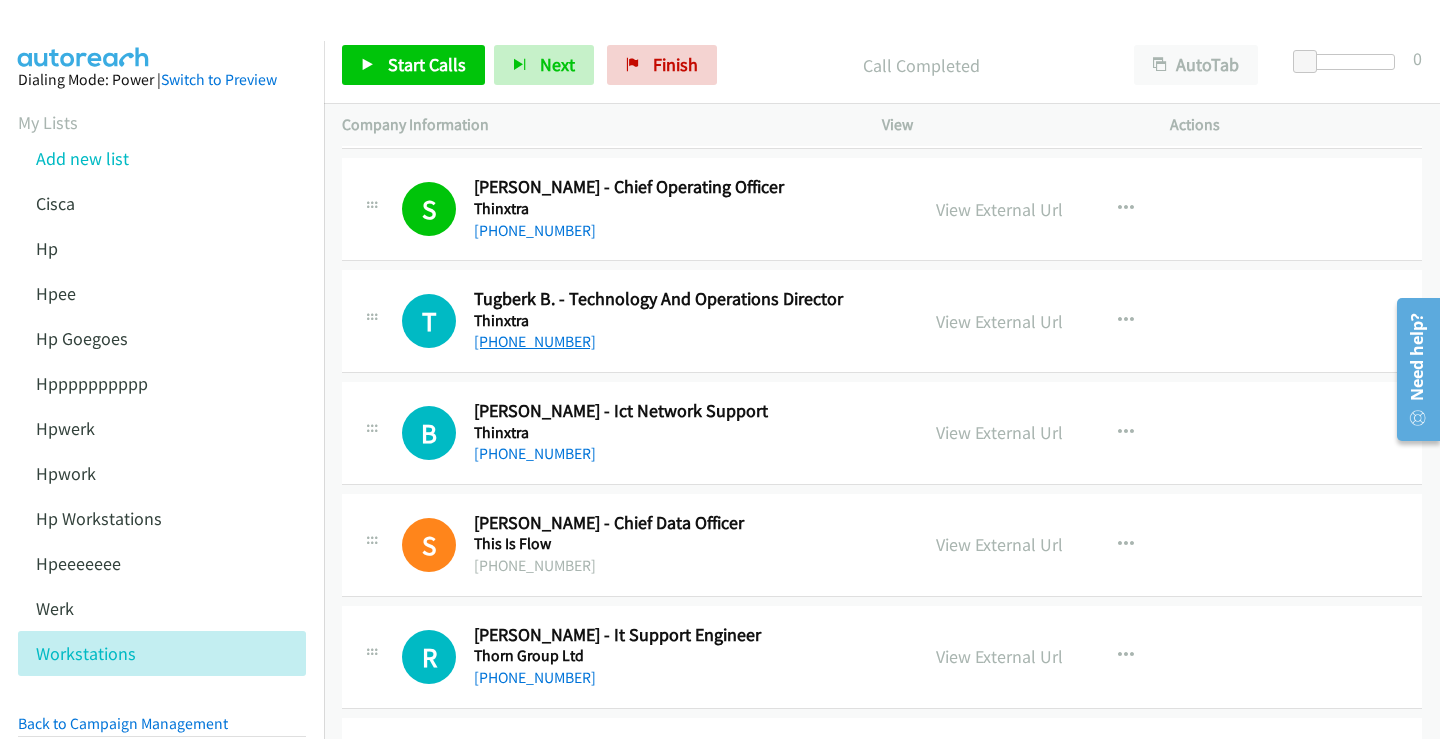 drag, startPoint x: 518, startPoint y: 342, endPoint x: 507, endPoint y: 348, distance: 12.529964 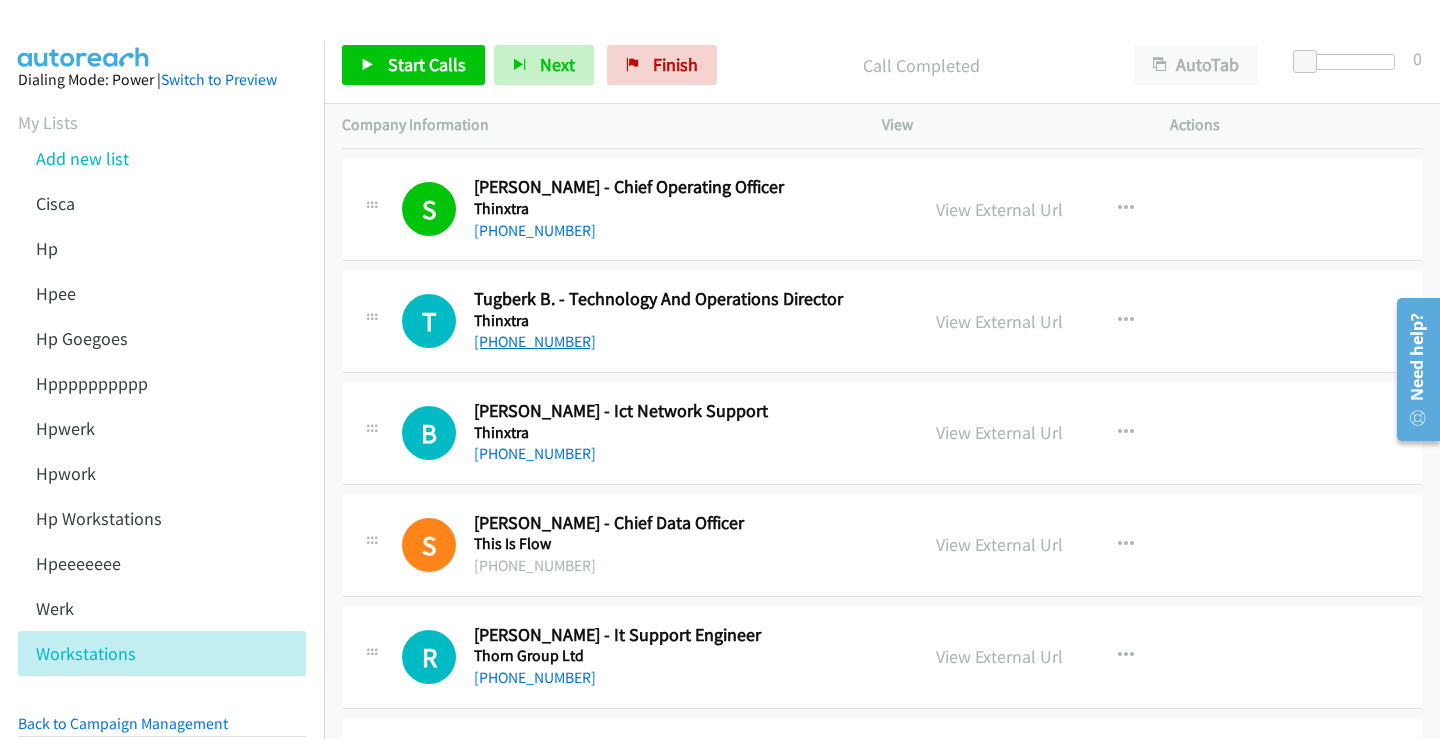 click on "+61 478 101 881" at bounding box center [535, 341] 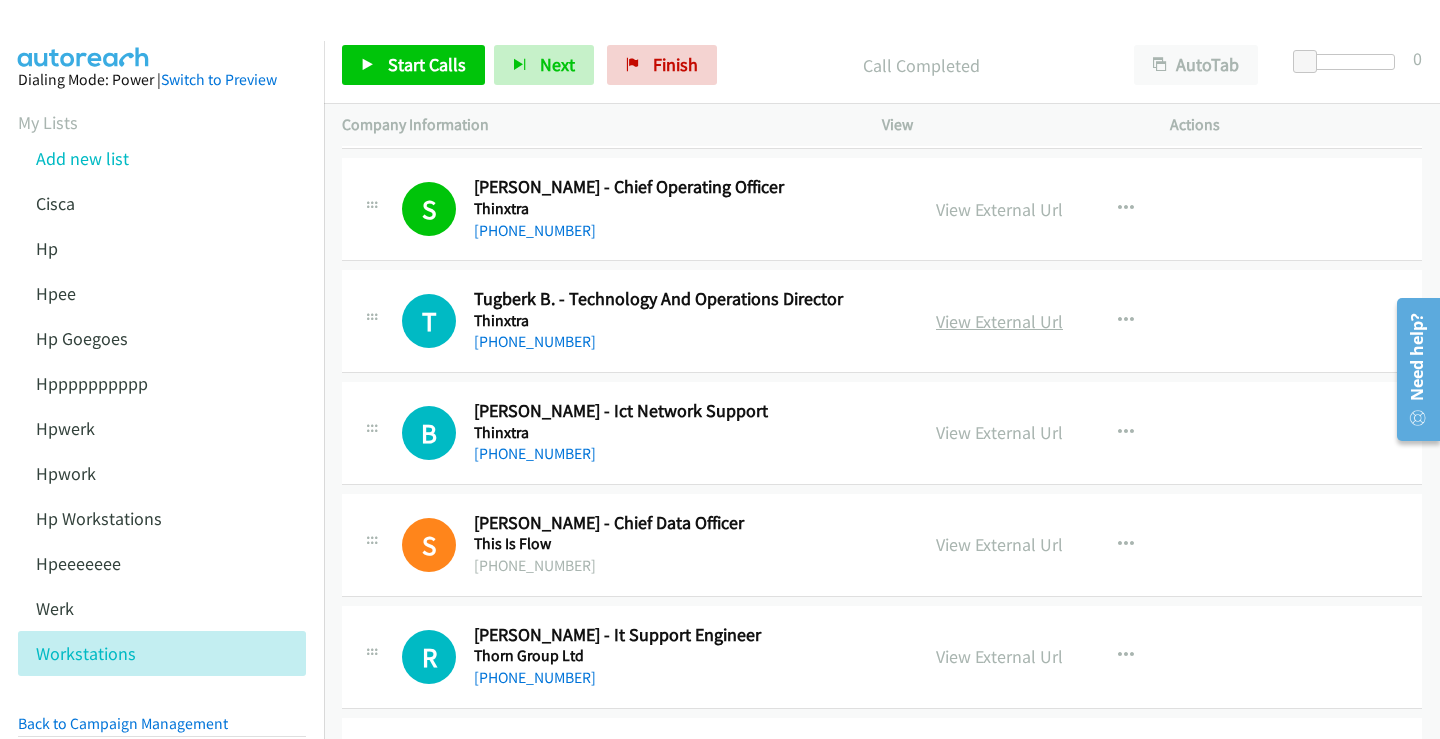 click on "View External Url" at bounding box center (999, 321) 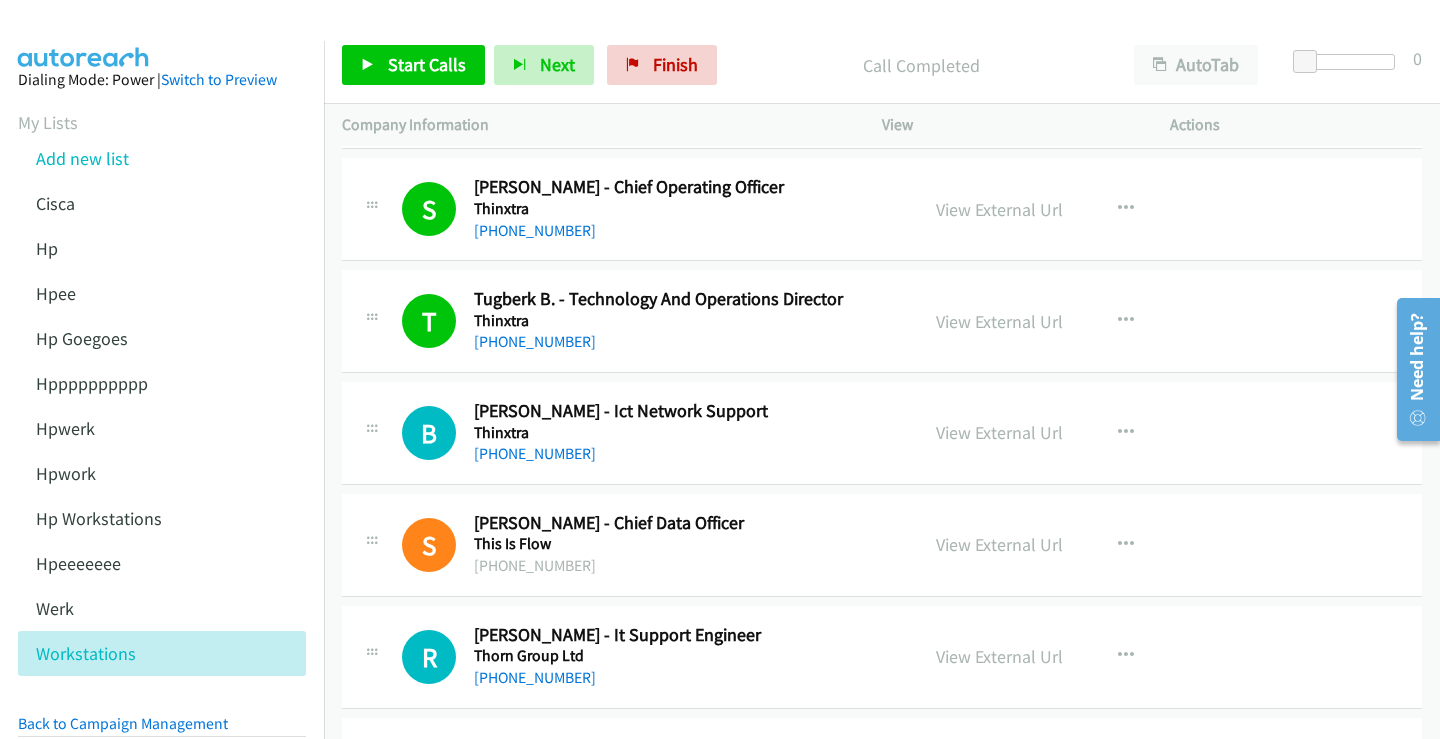scroll, scrollTop: 4900, scrollLeft: 0, axis: vertical 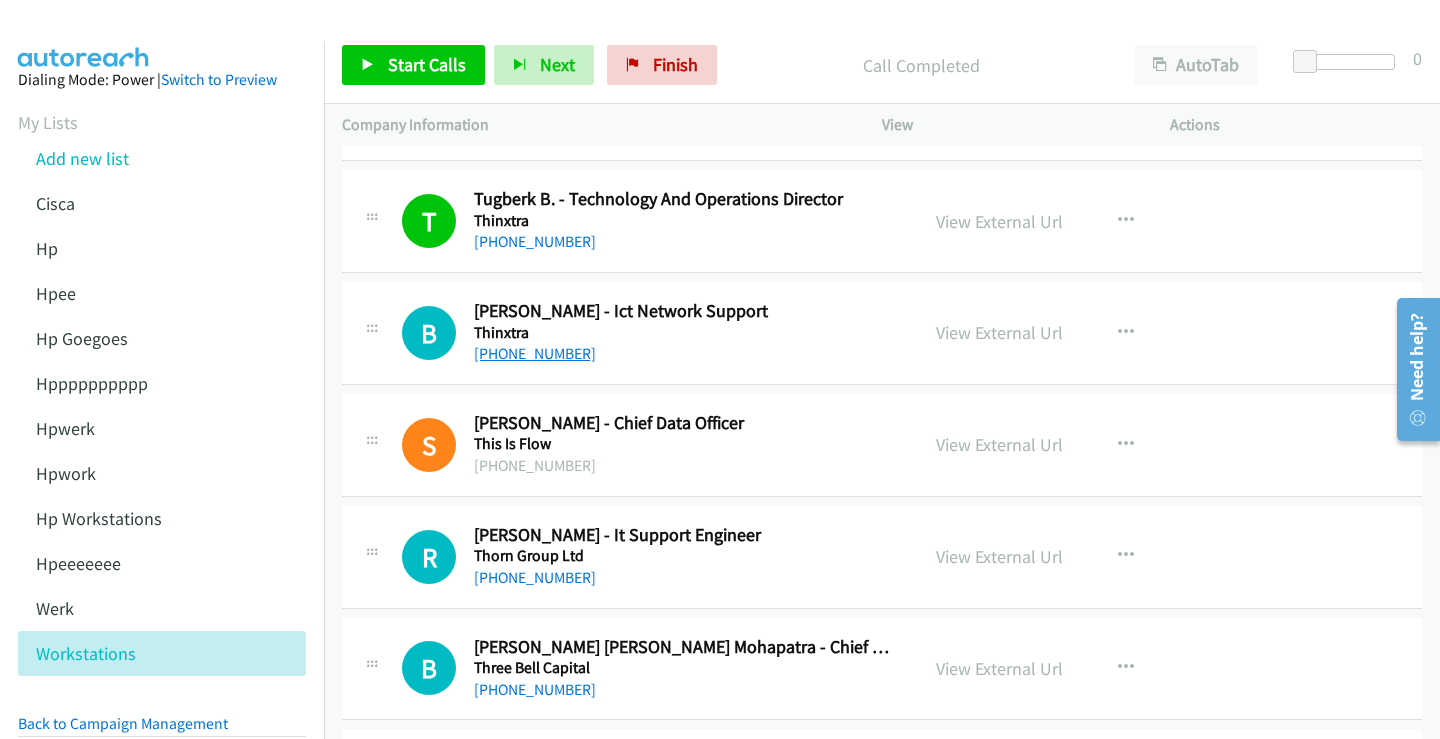 click on "+61 424 690 716" at bounding box center (535, 353) 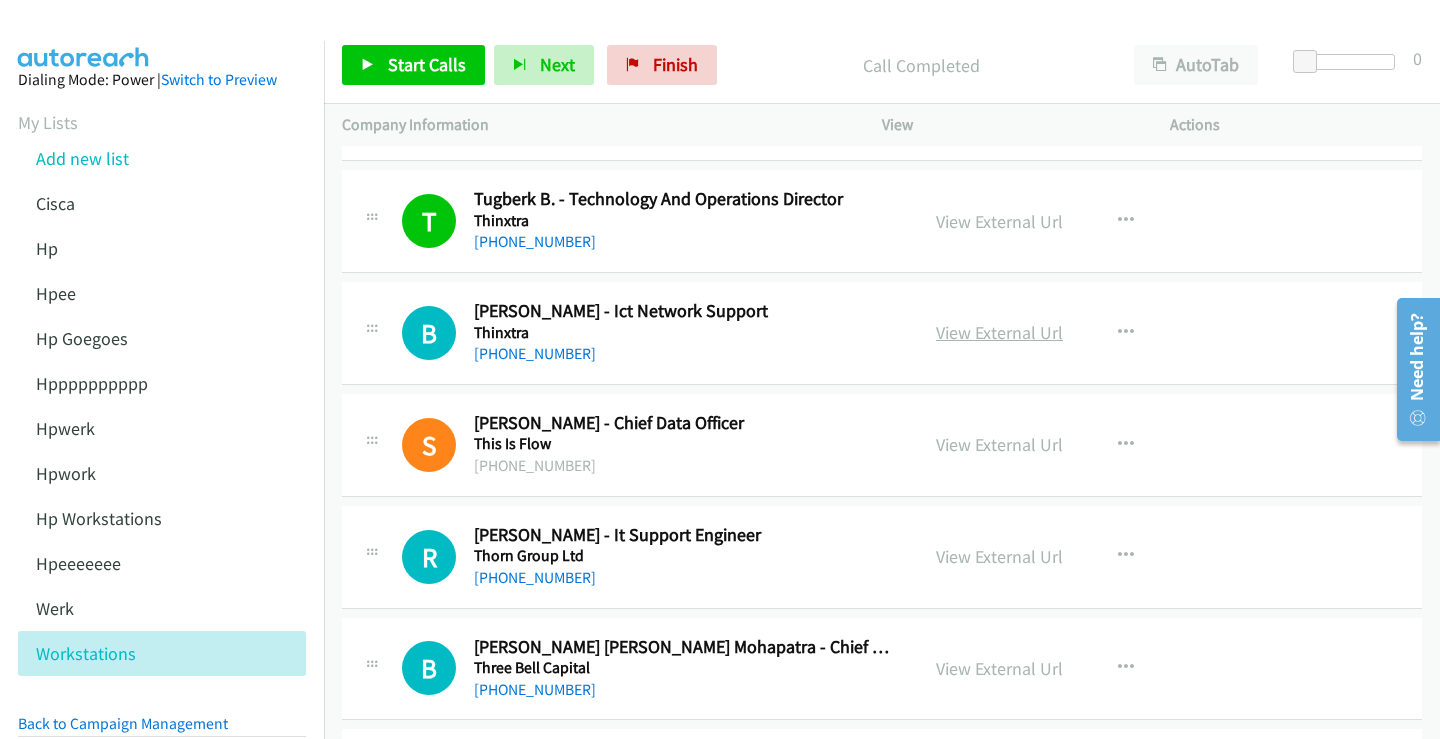 click on "View External Url" at bounding box center (999, 332) 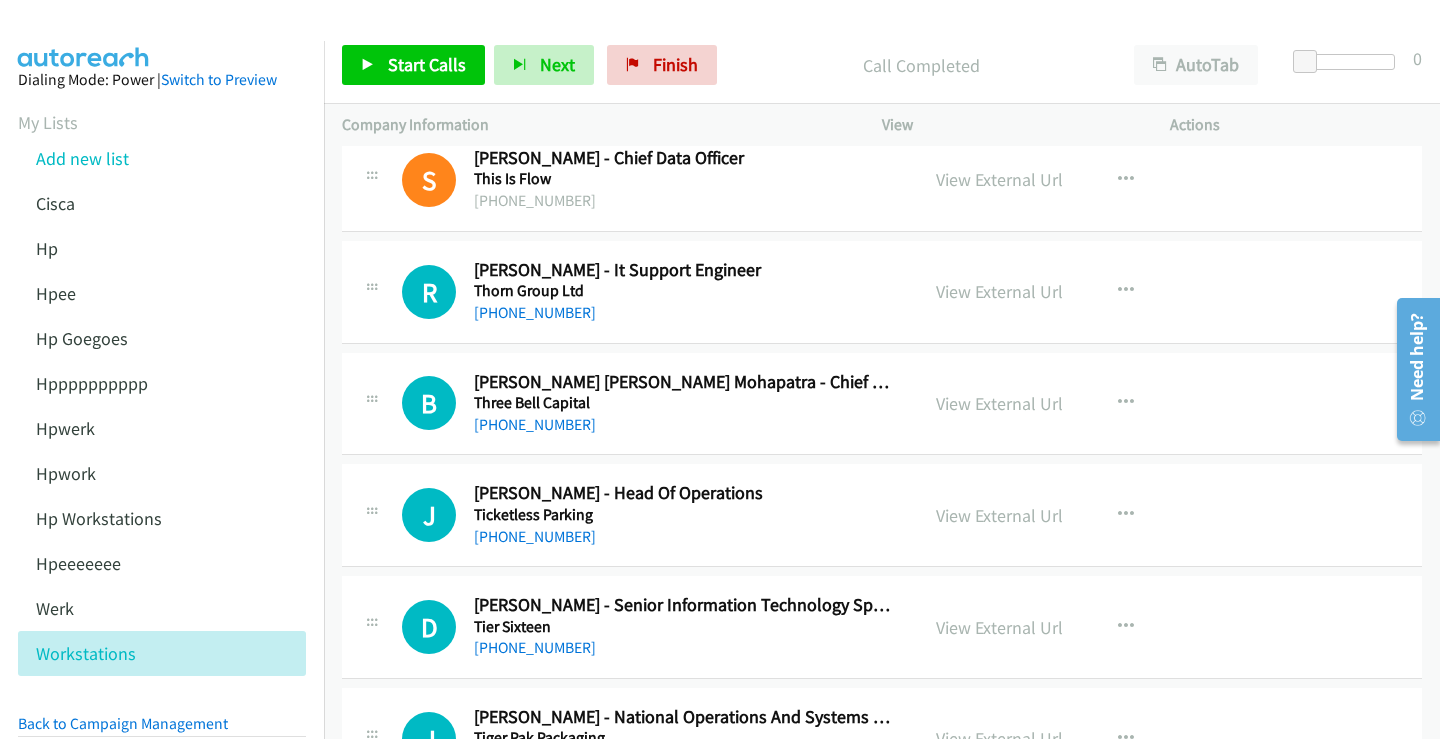 scroll, scrollTop: 5200, scrollLeft: 0, axis: vertical 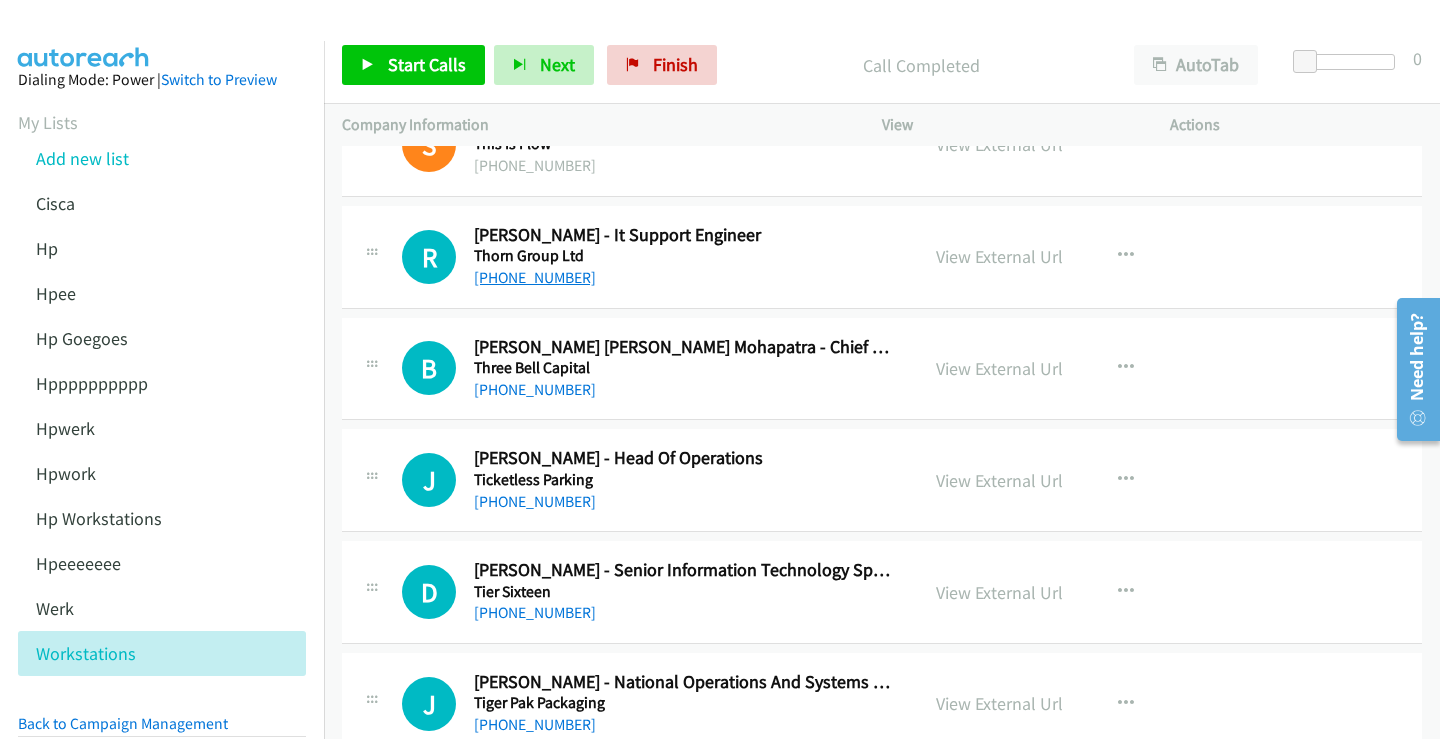 click on "+61 2 9101 5001" at bounding box center [535, 277] 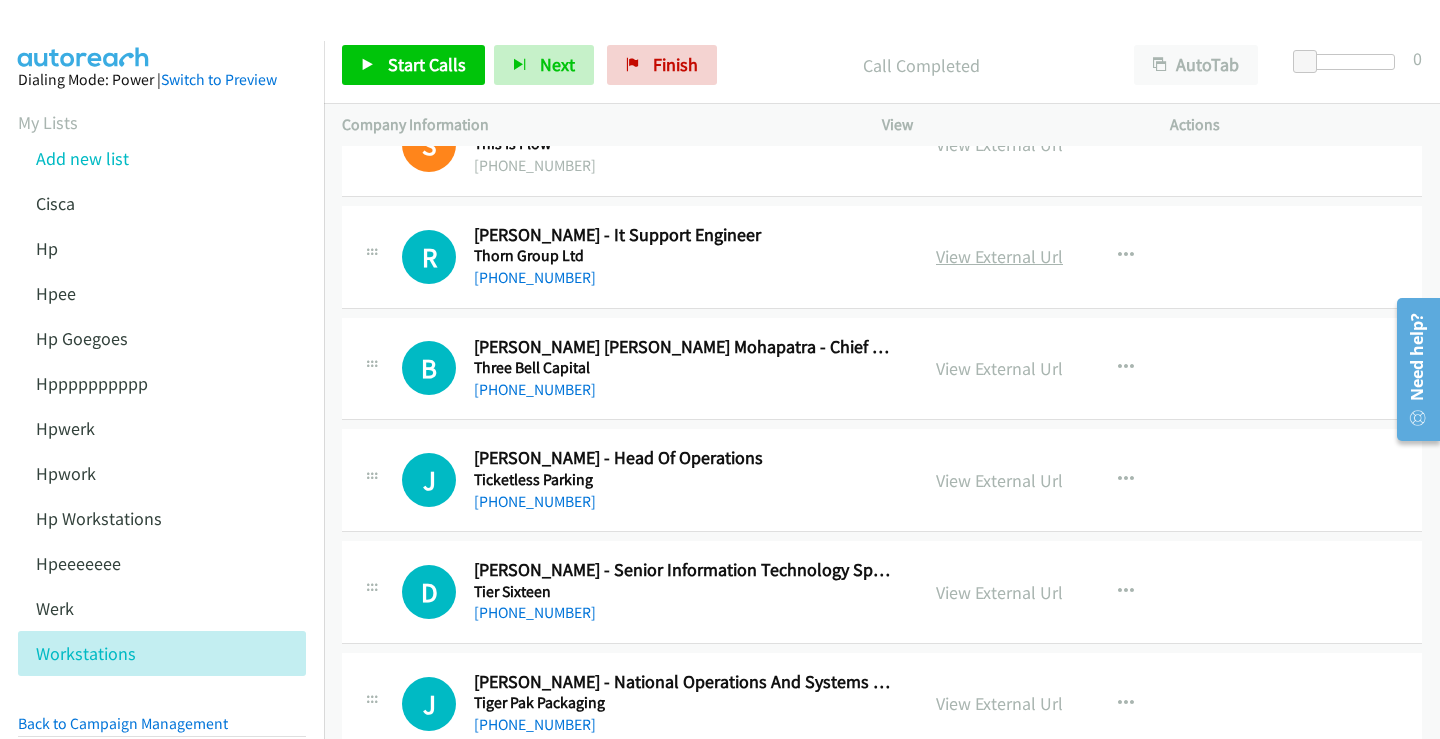 click on "View External Url" at bounding box center (999, 256) 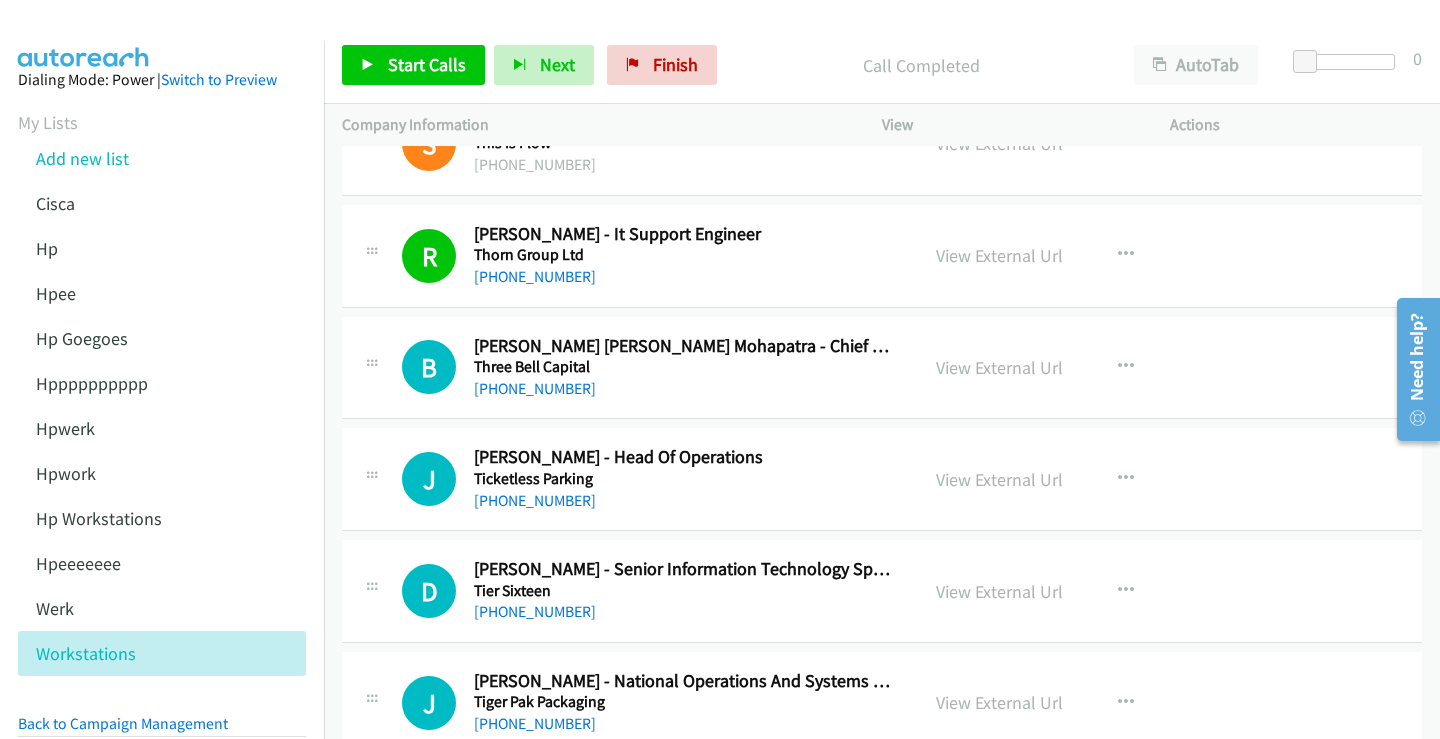 scroll, scrollTop: 5200, scrollLeft: 0, axis: vertical 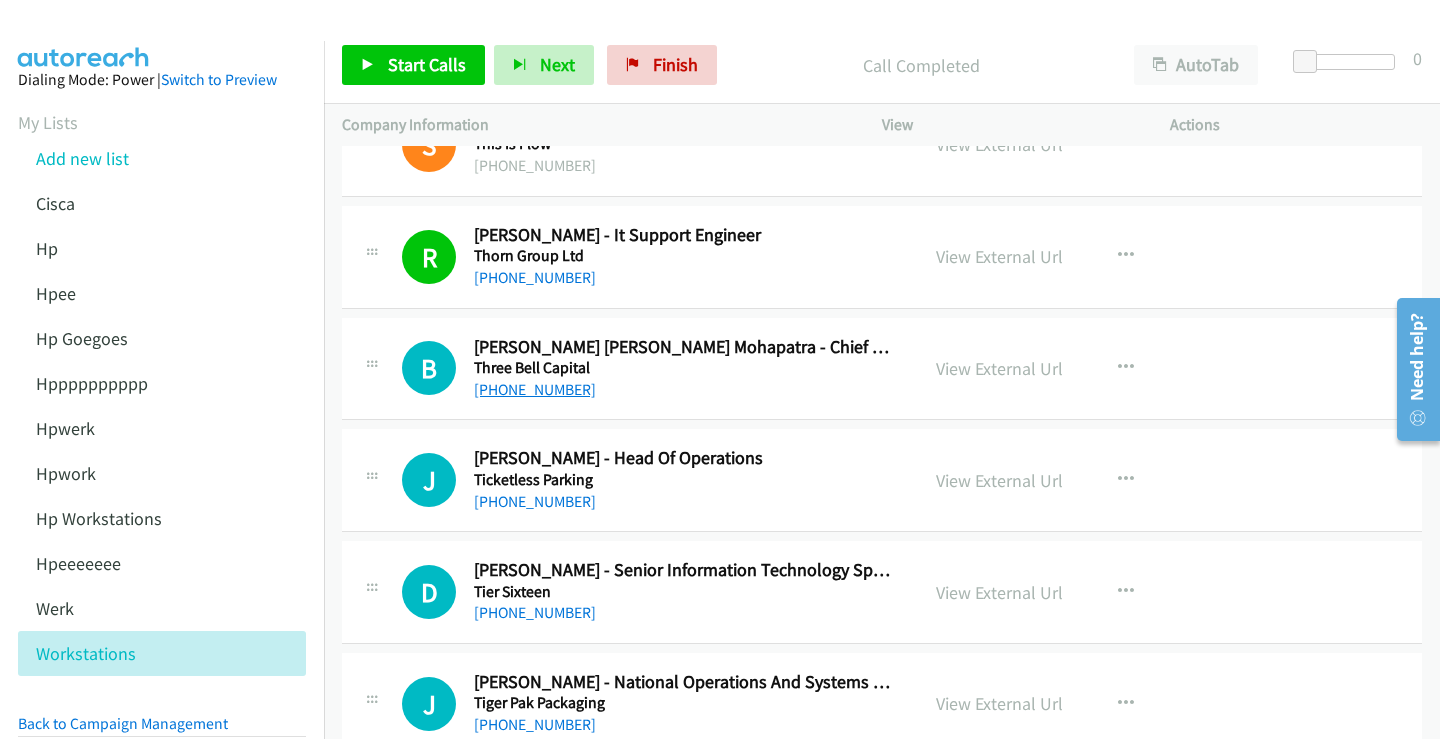 click on "+61 405 397 424" at bounding box center [535, 389] 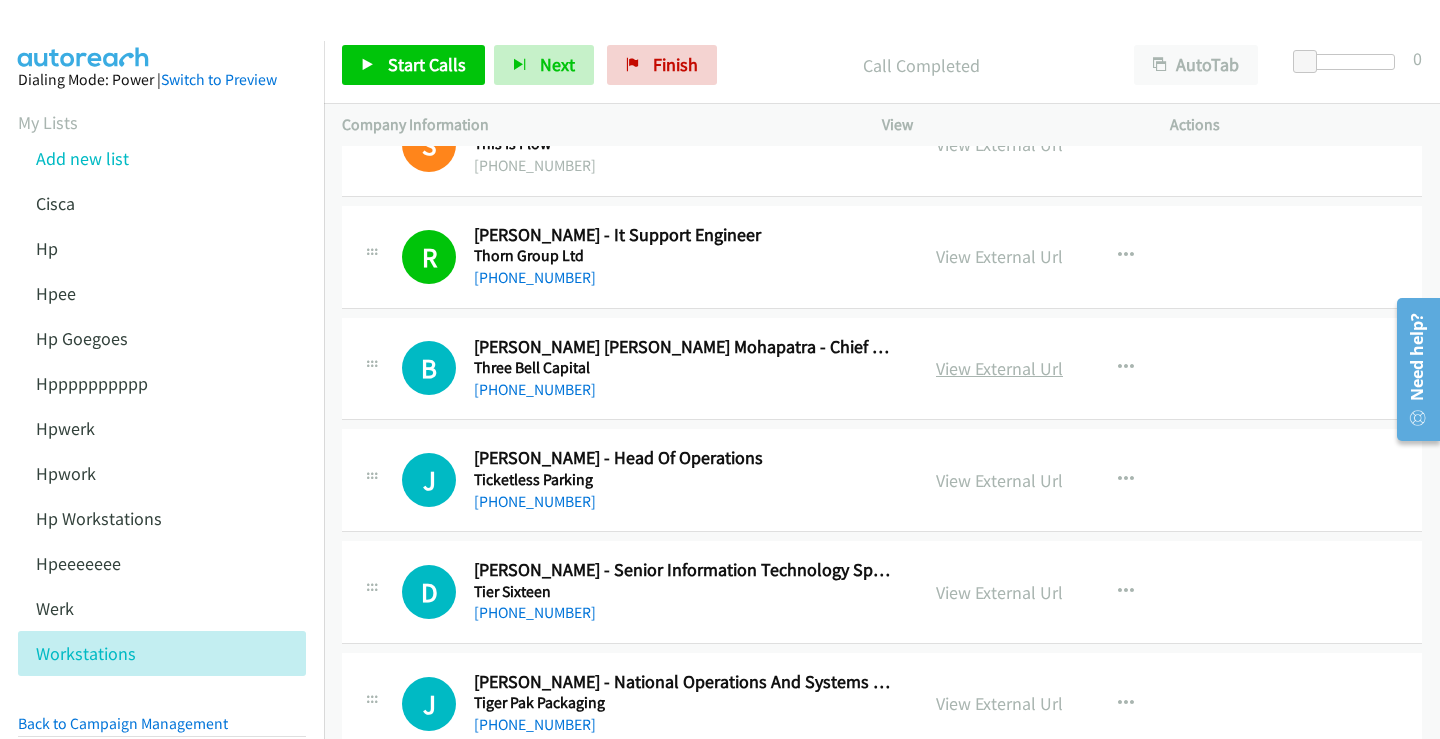 click on "View External Url" at bounding box center (999, 368) 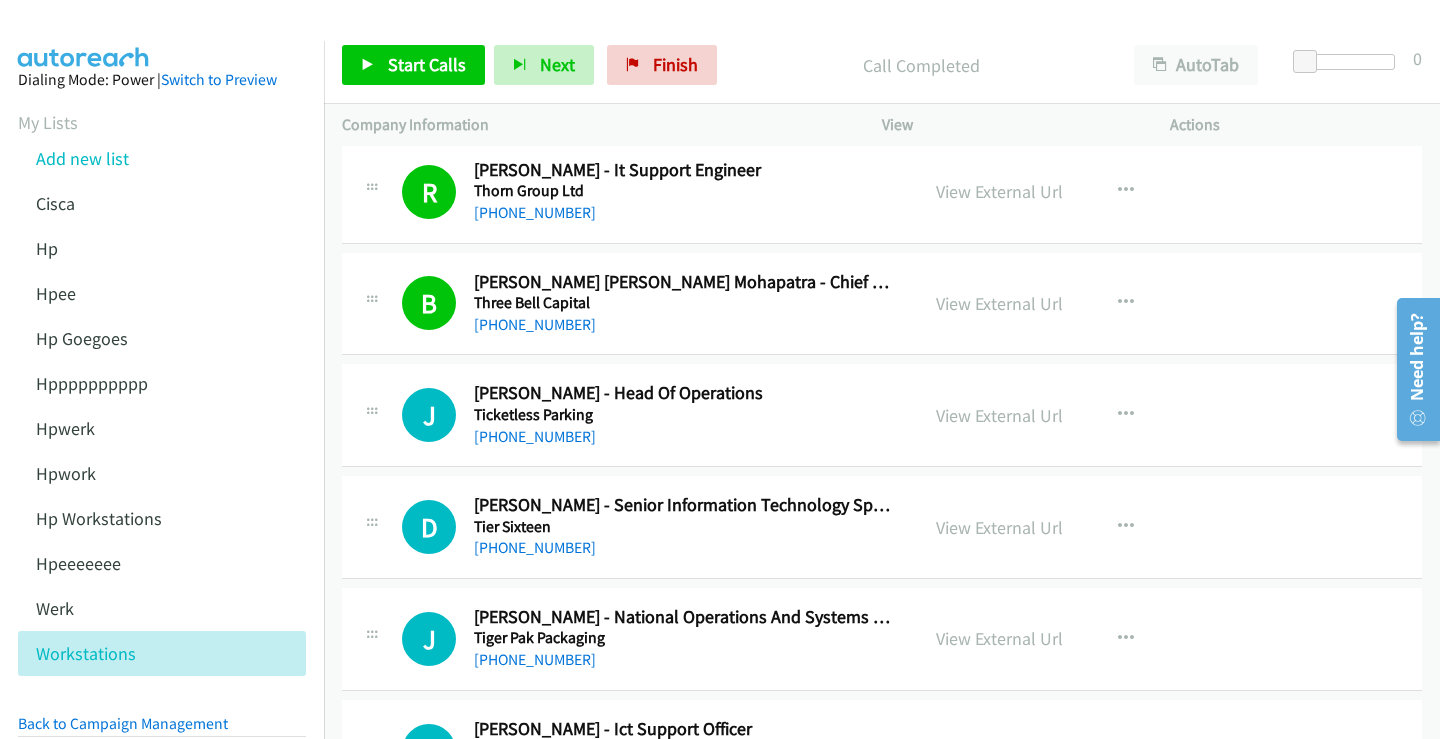 scroll, scrollTop: 5300, scrollLeft: 0, axis: vertical 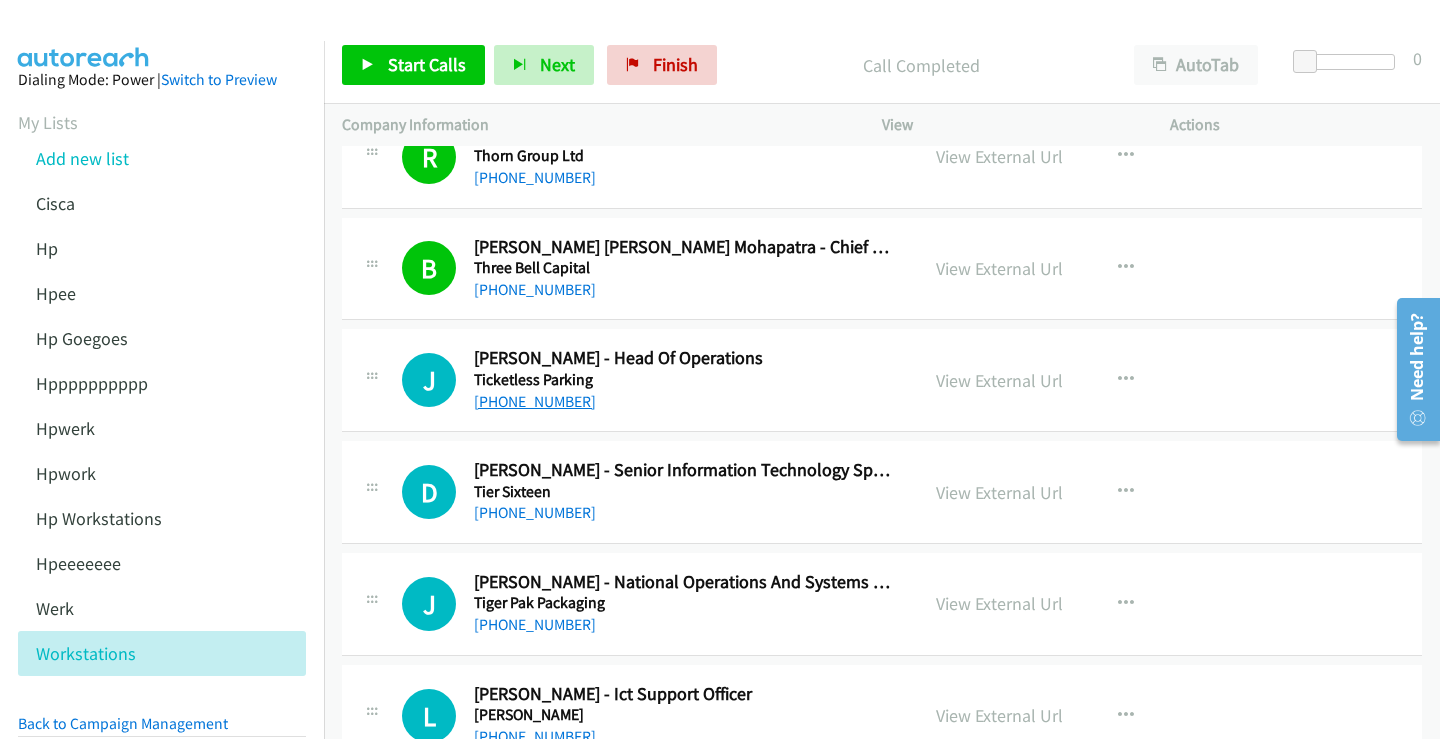 click on "+61 449 012 889" at bounding box center (535, 401) 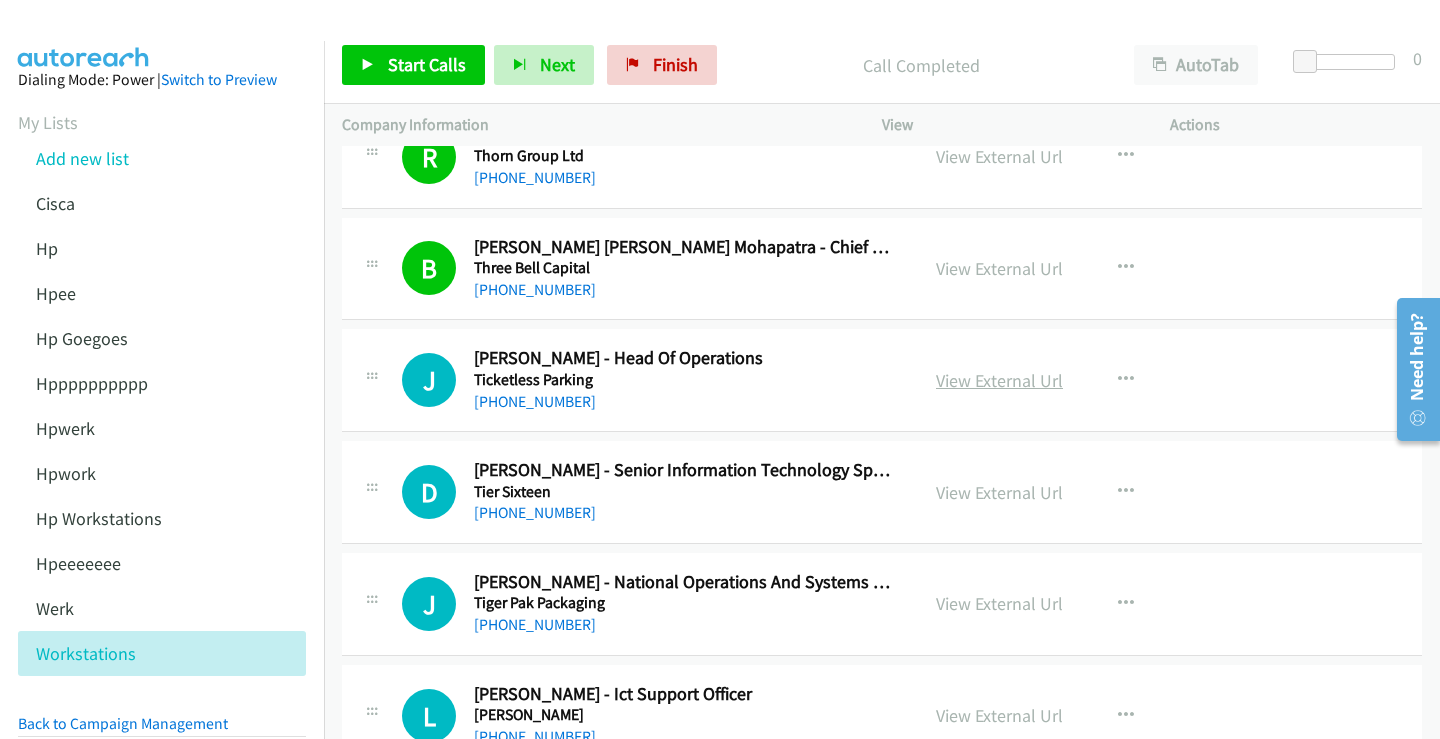 click on "View External Url" at bounding box center (999, 380) 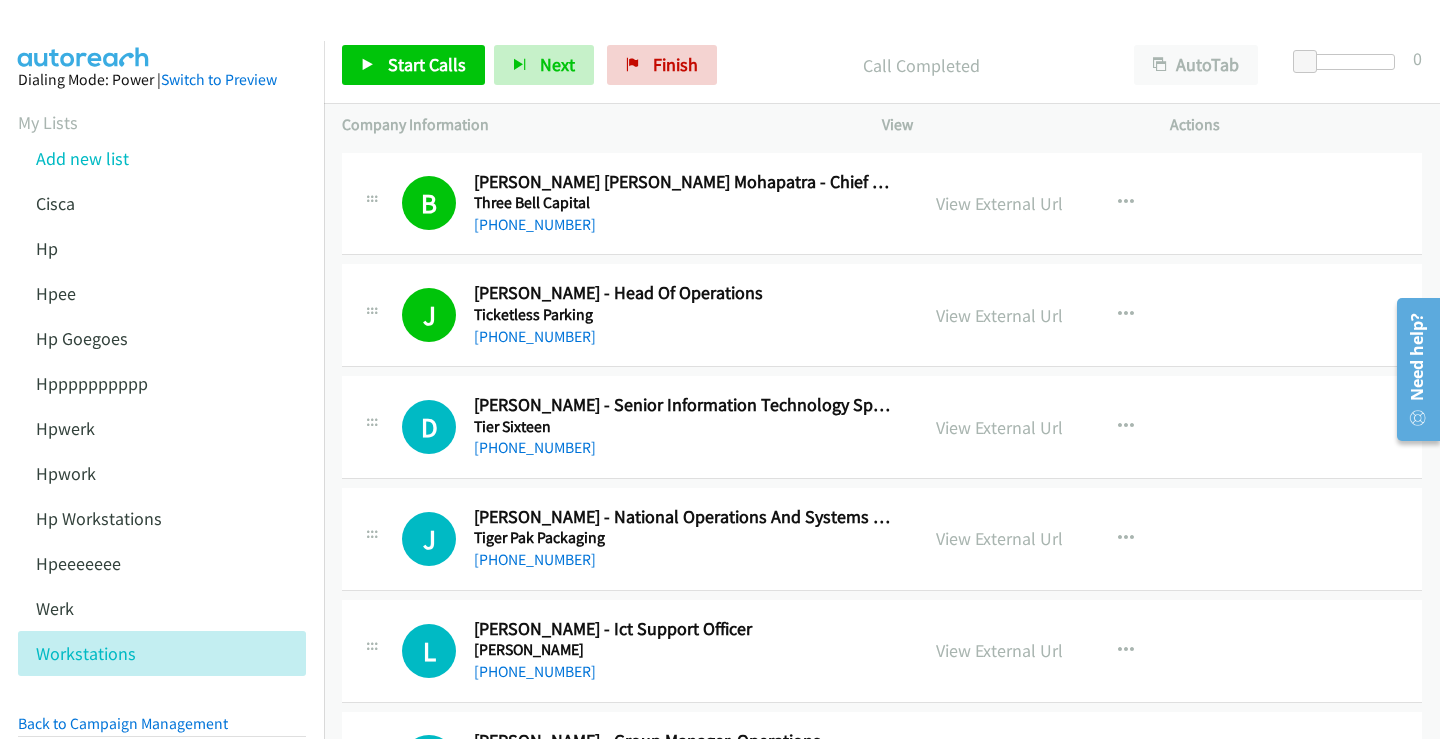 scroll, scrollTop: 5400, scrollLeft: 0, axis: vertical 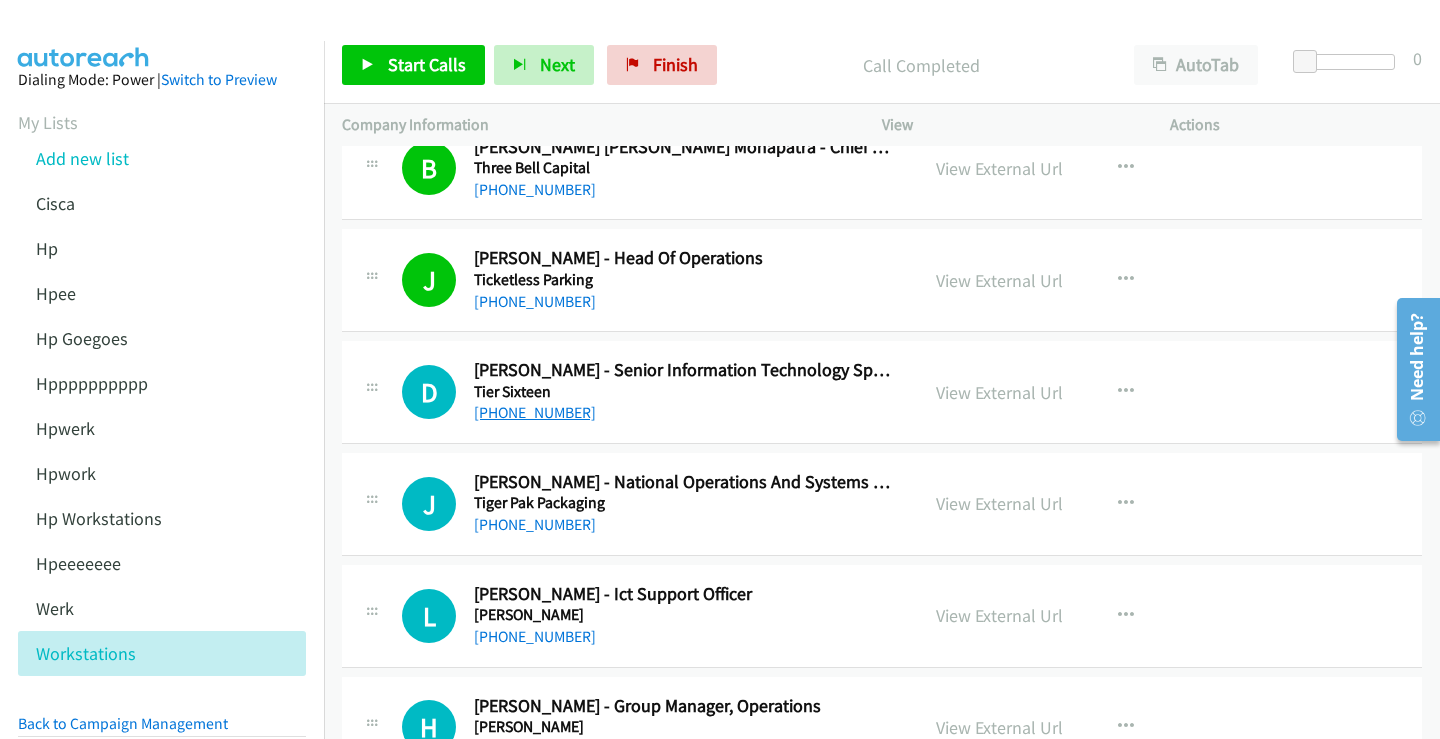 click on "+61 474 365 600" at bounding box center (535, 412) 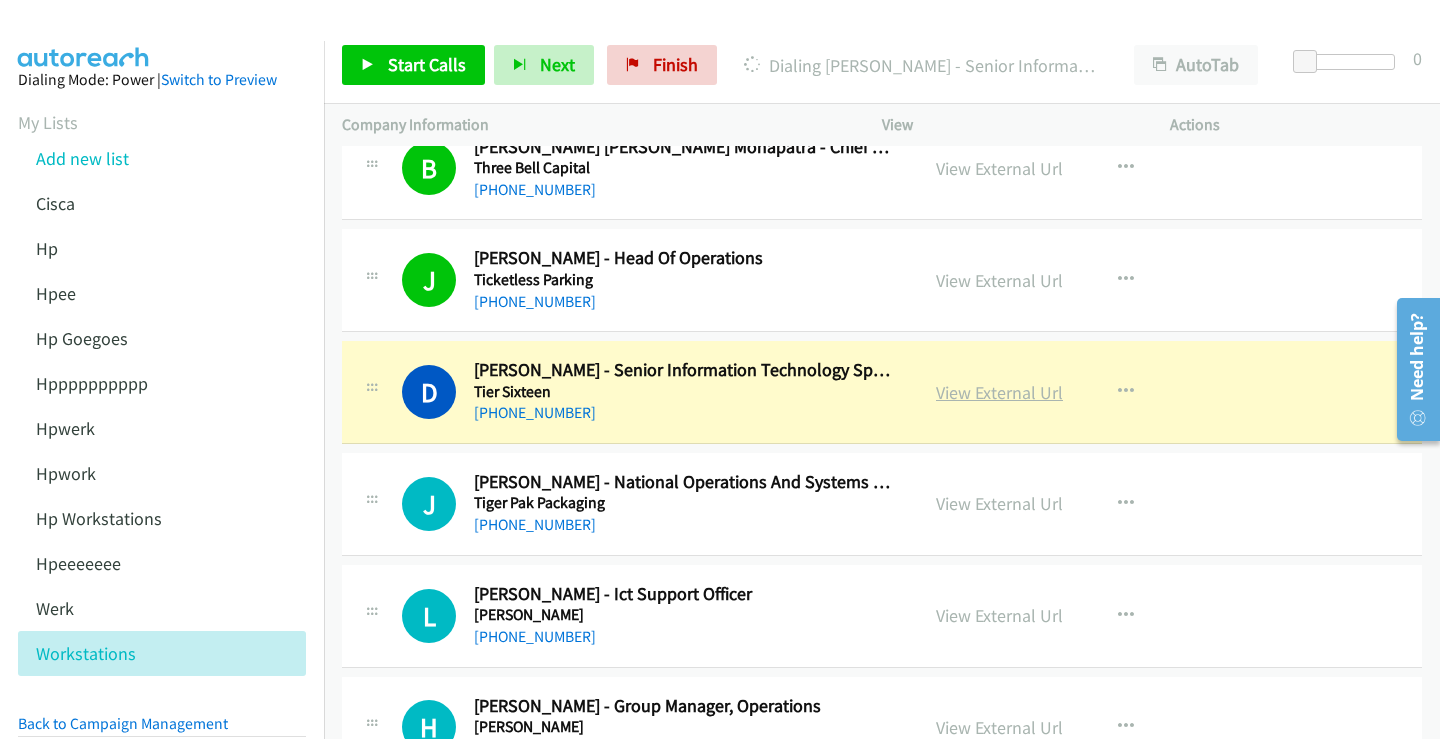 click on "View External Url" at bounding box center (999, 392) 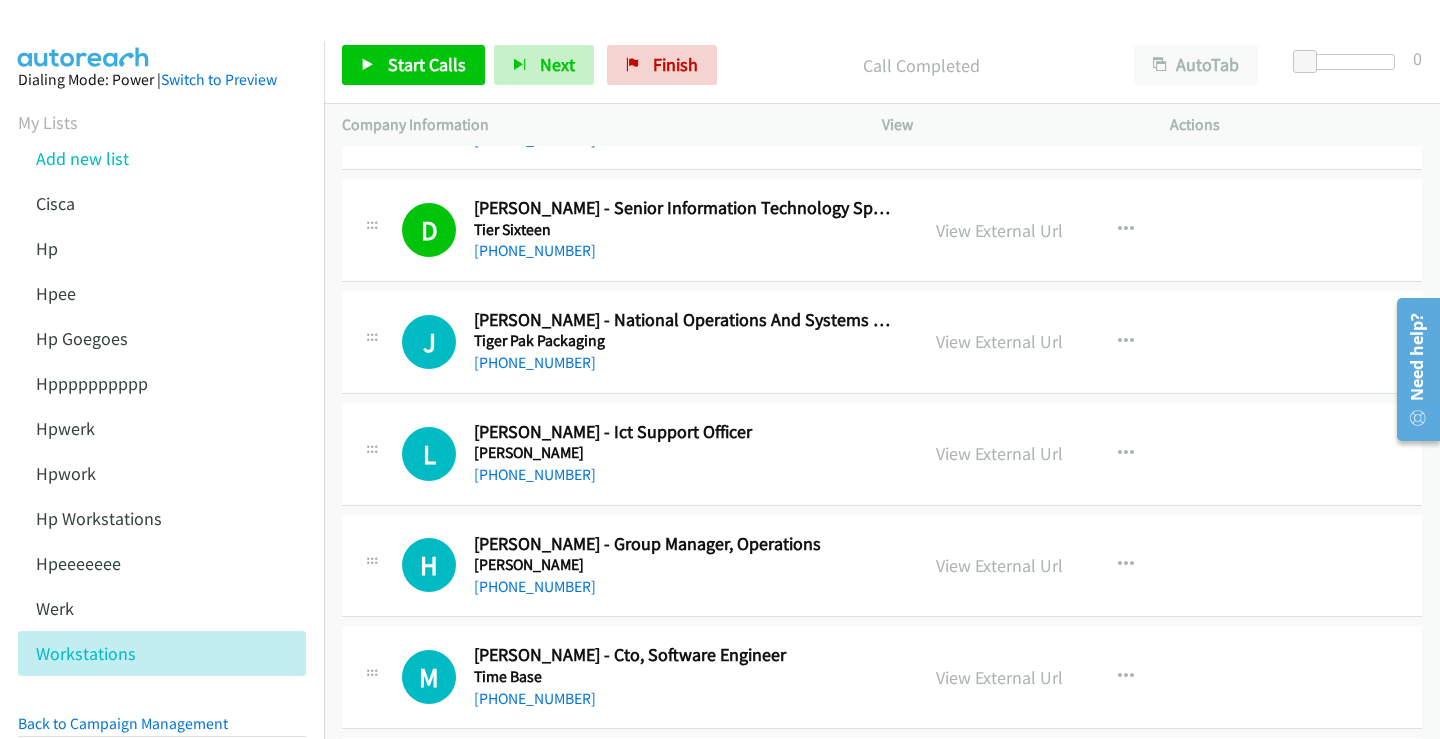 scroll, scrollTop: 5600, scrollLeft: 0, axis: vertical 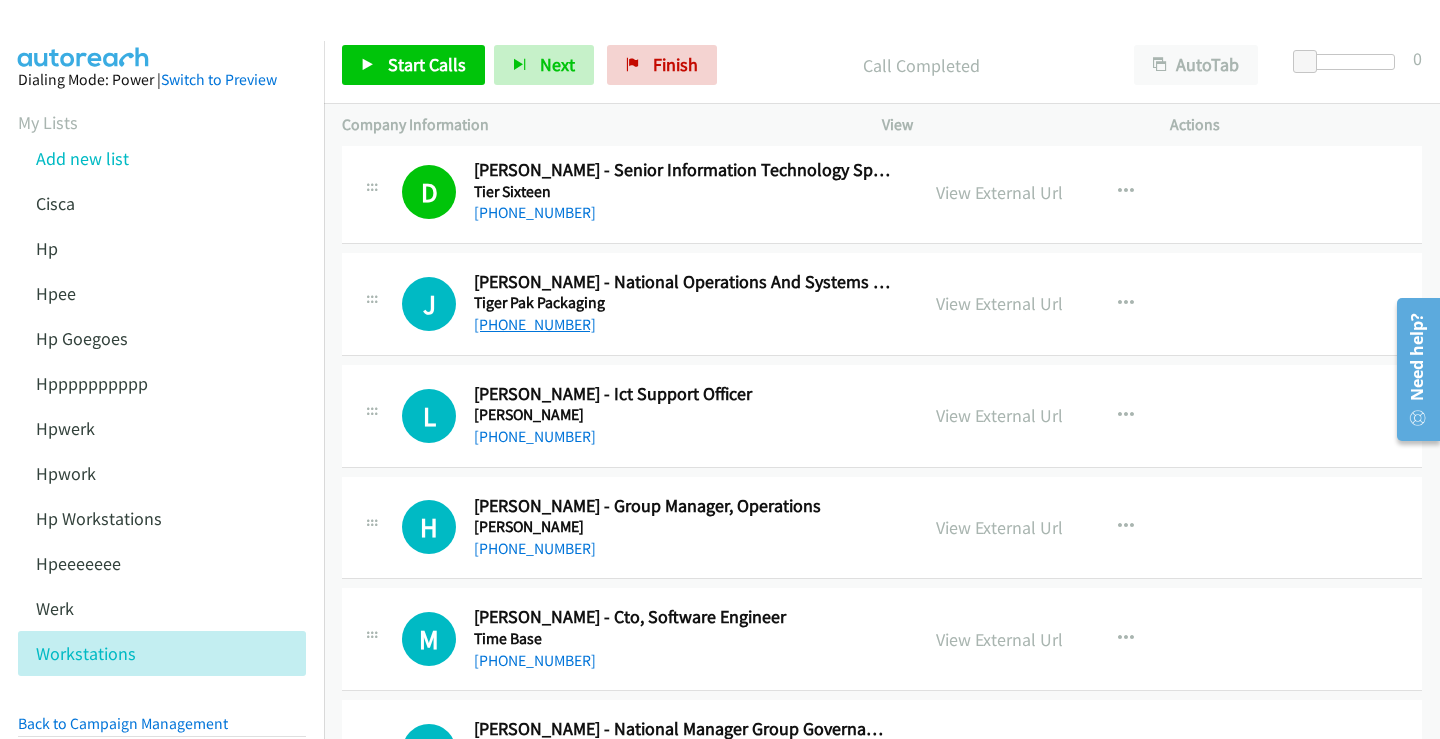 click on "+61 426 191 922" at bounding box center (535, 324) 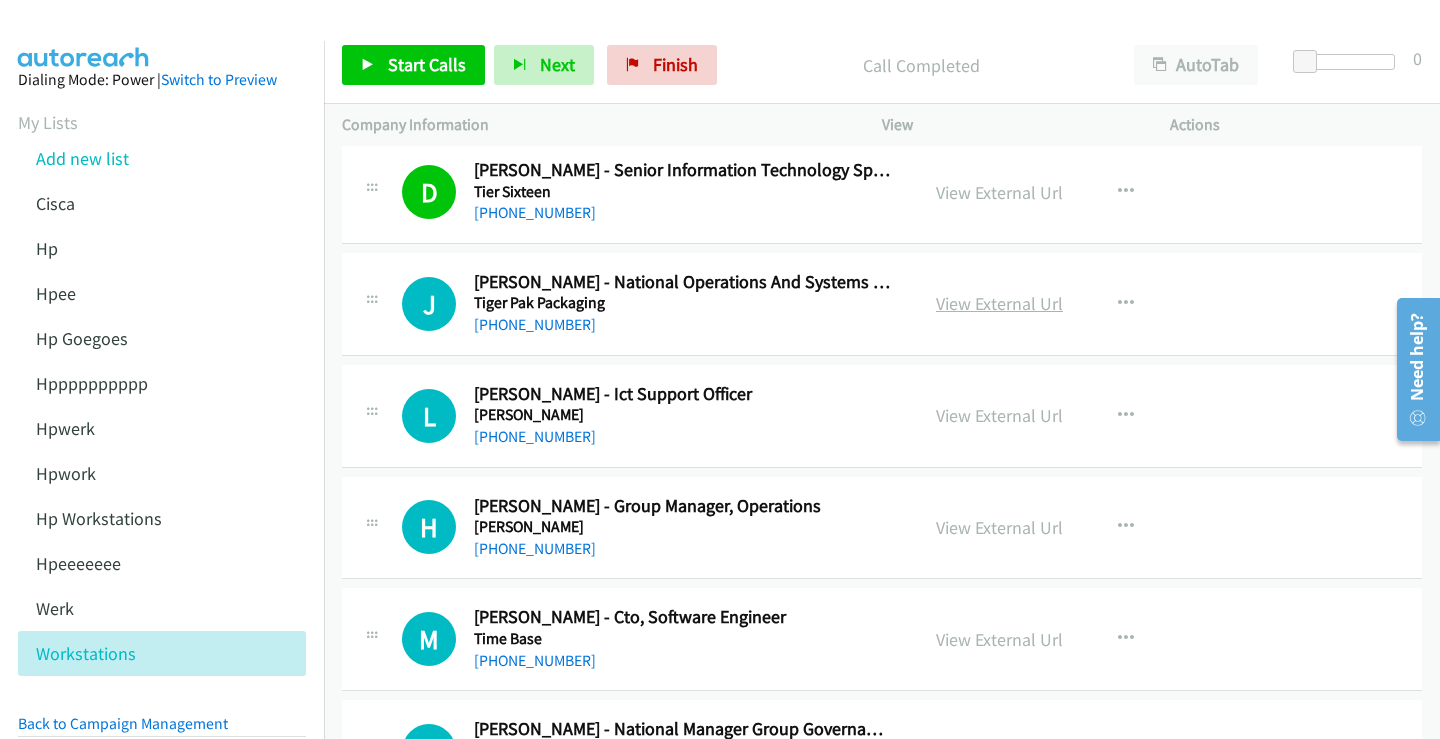 click on "View External Url" at bounding box center (999, 303) 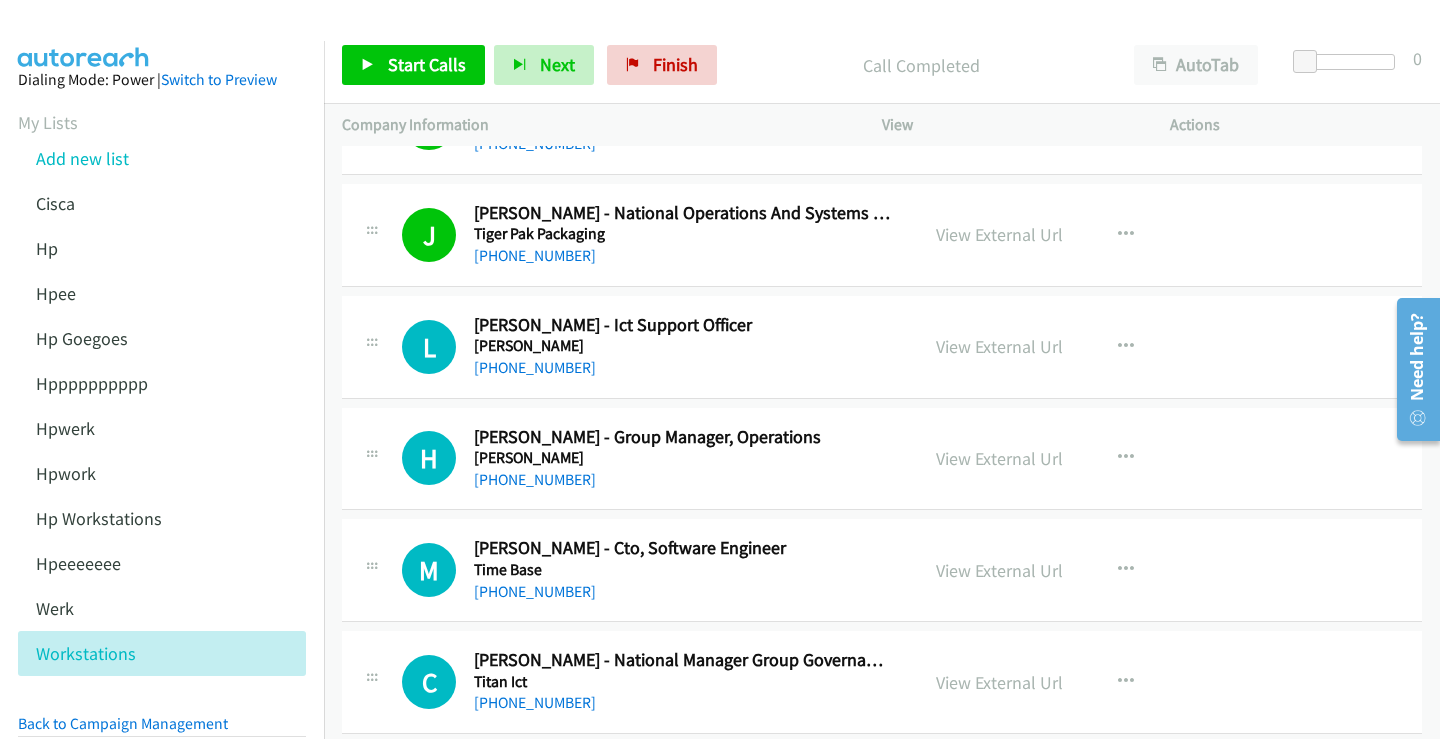 scroll, scrollTop: 5700, scrollLeft: 0, axis: vertical 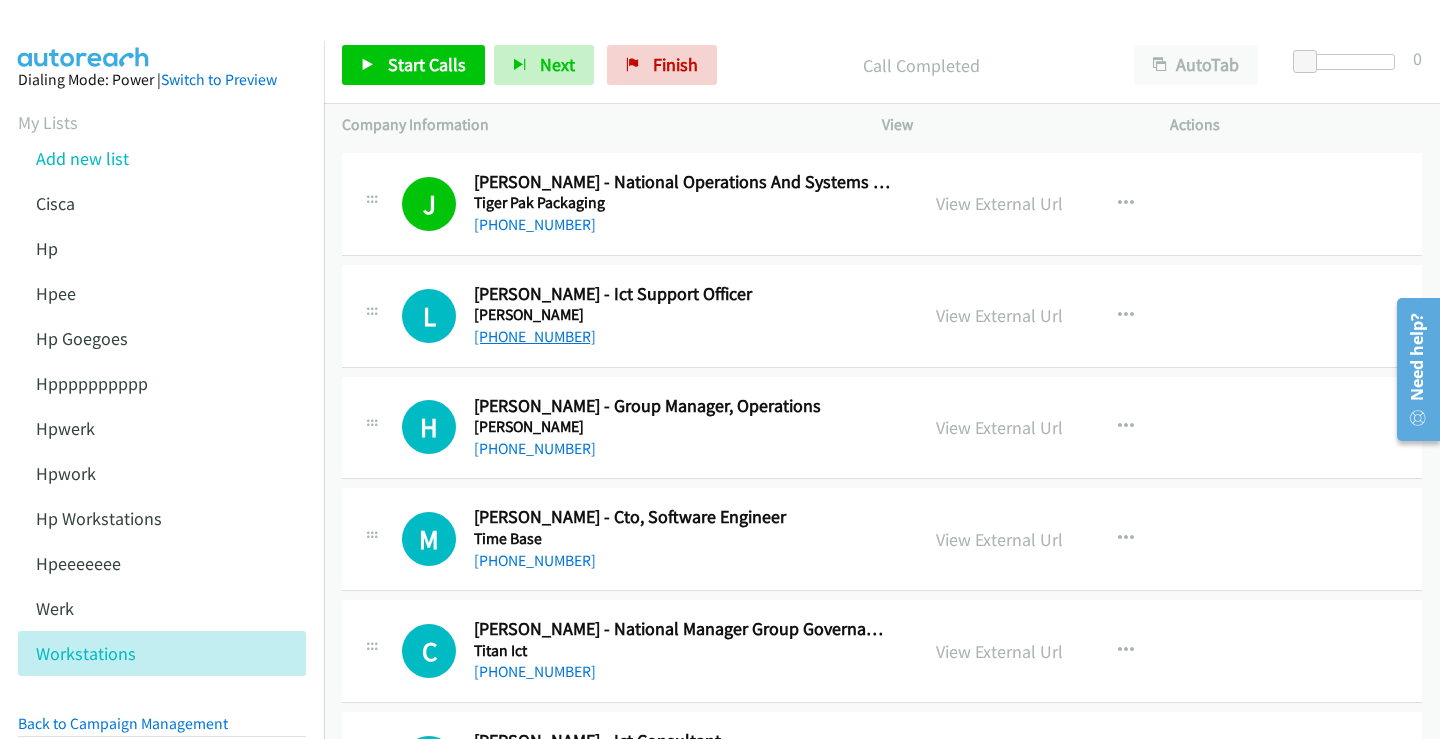 click on "+61 8 8378 9500" at bounding box center (535, 336) 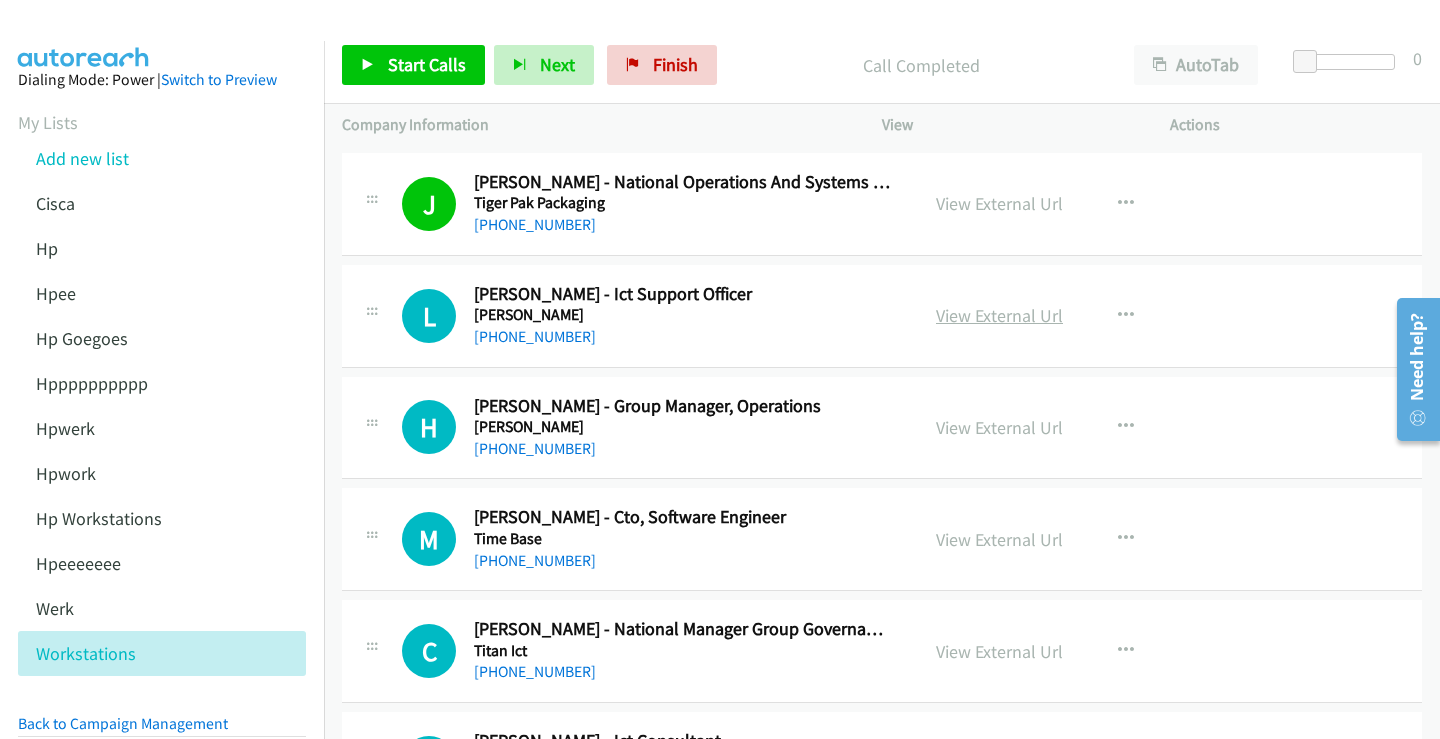 click on "View External Url" at bounding box center (999, 315) 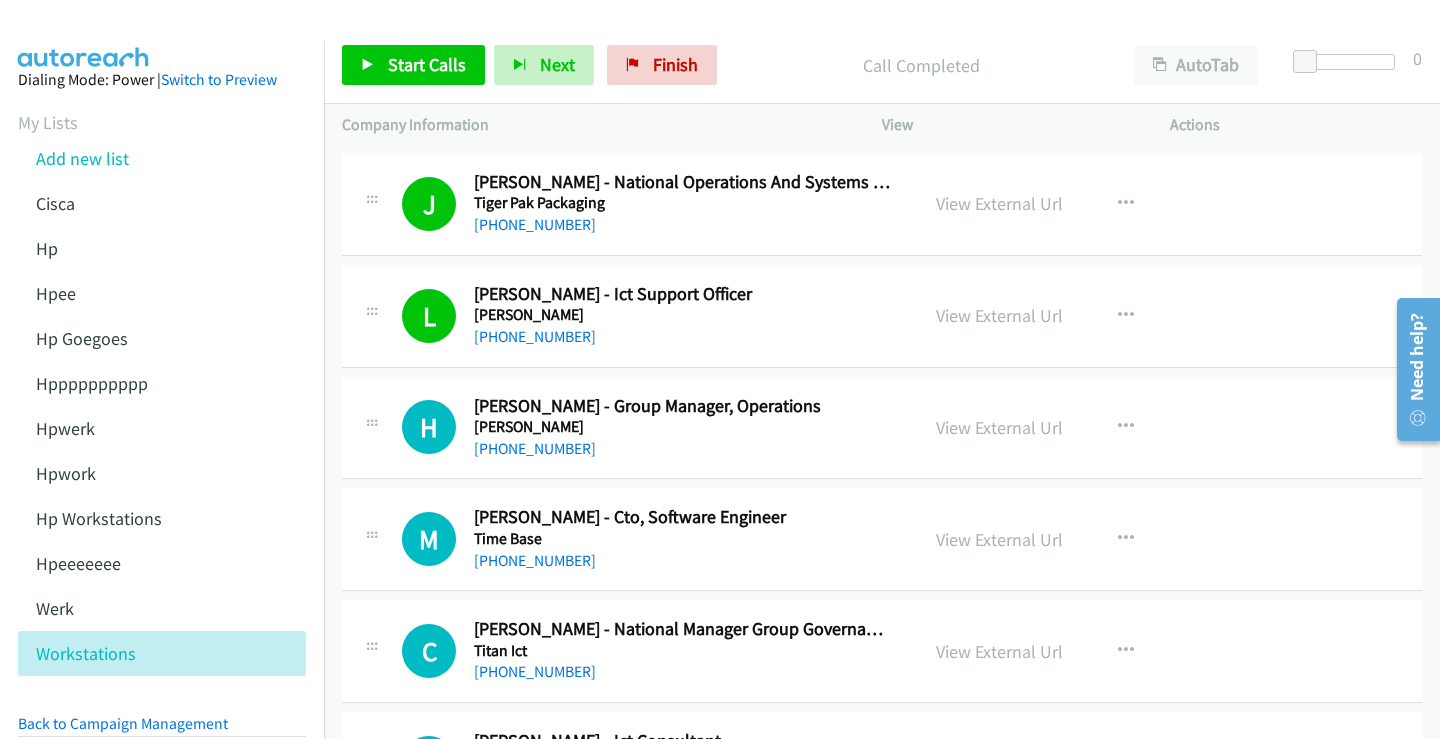 scroll, scrollTop: 5800, scrollLeft: 0, axis: vertical 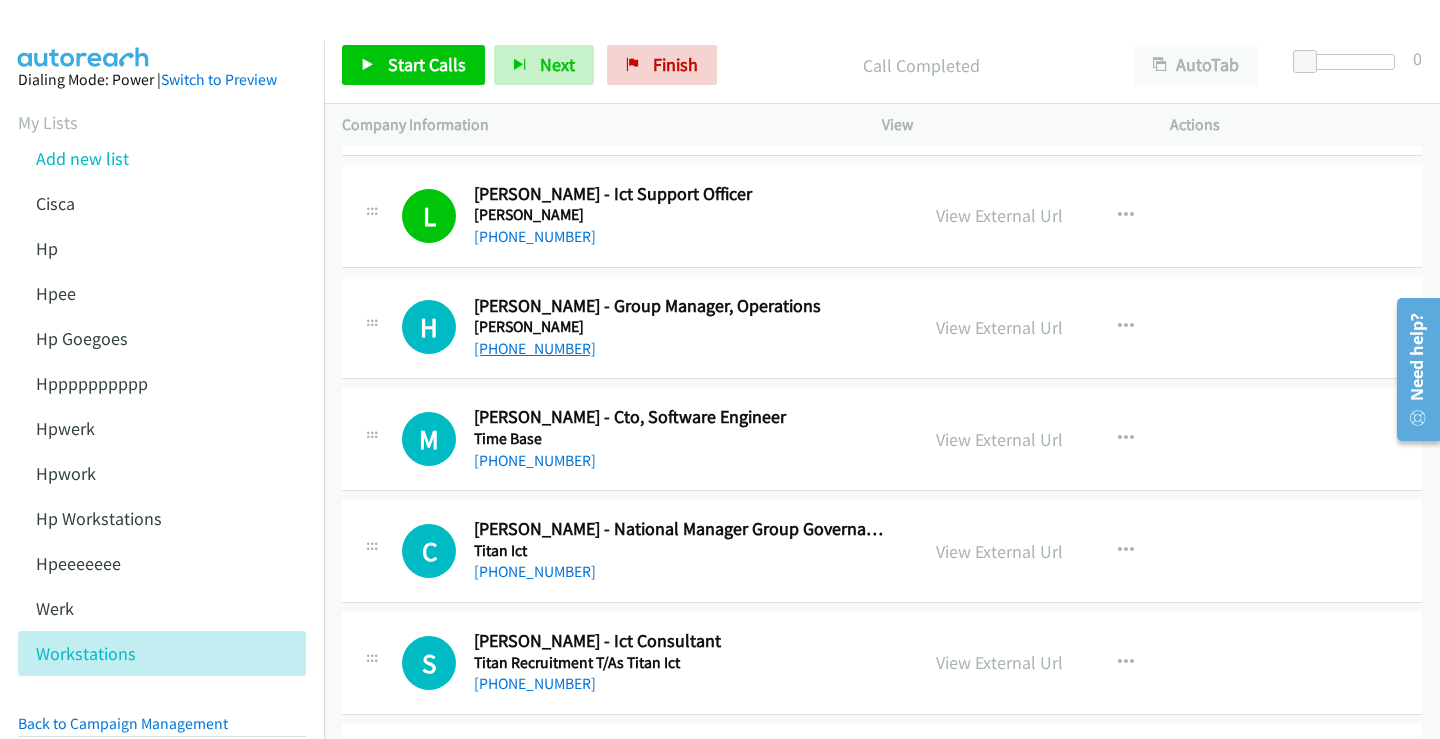 click on "+61 402 228 377" at bounding box center (535, 348) 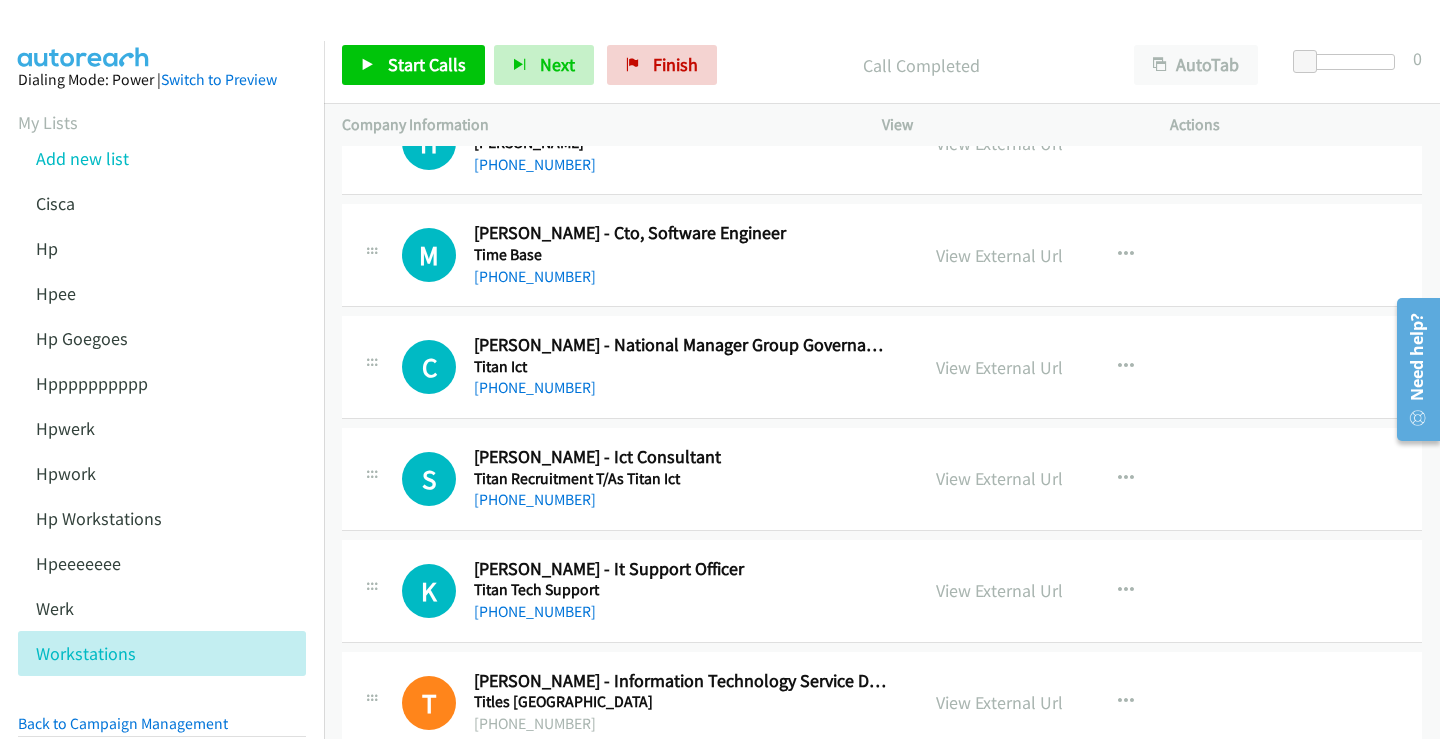 scroll, scrollTop: 6000, scrollLeft: 0, axis: vertical 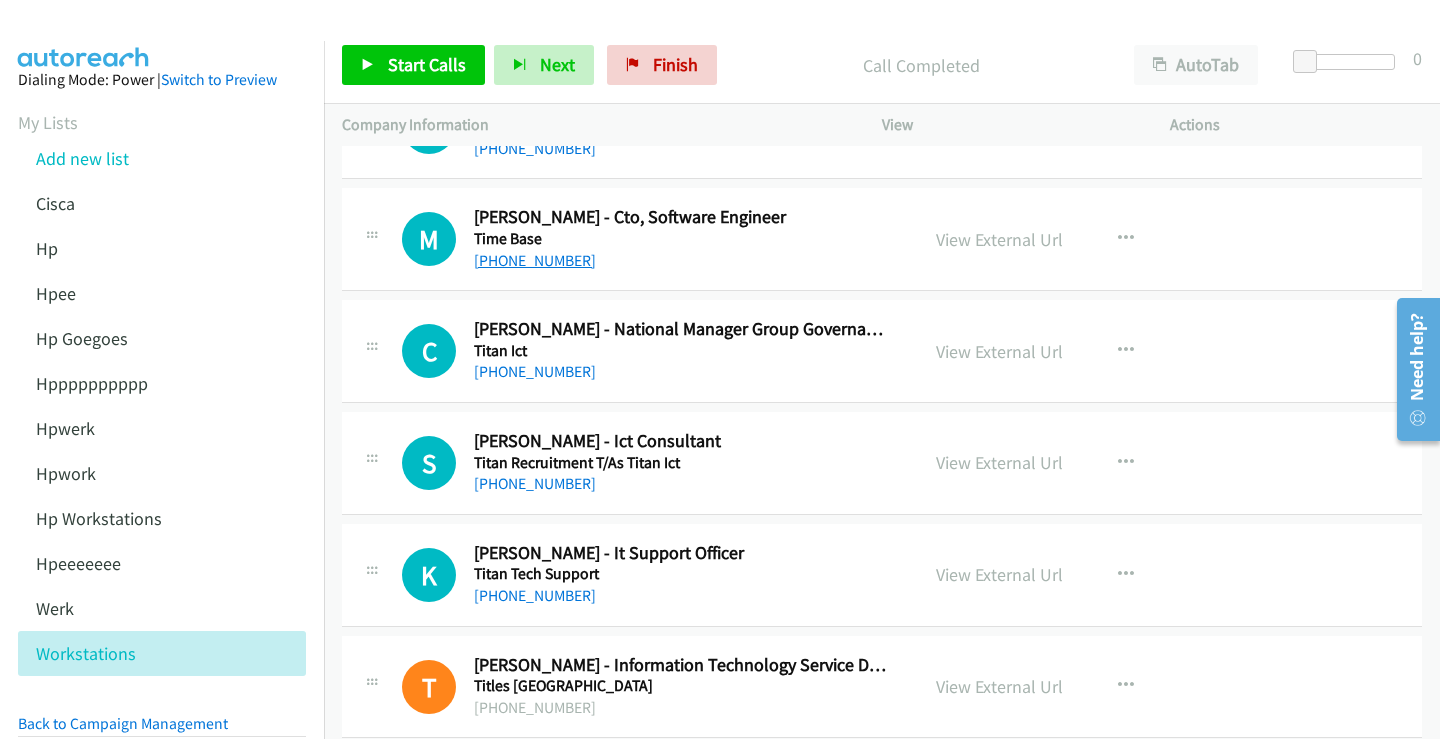 click on "+61 2 9262 3557" at bounding box center (535, 260) 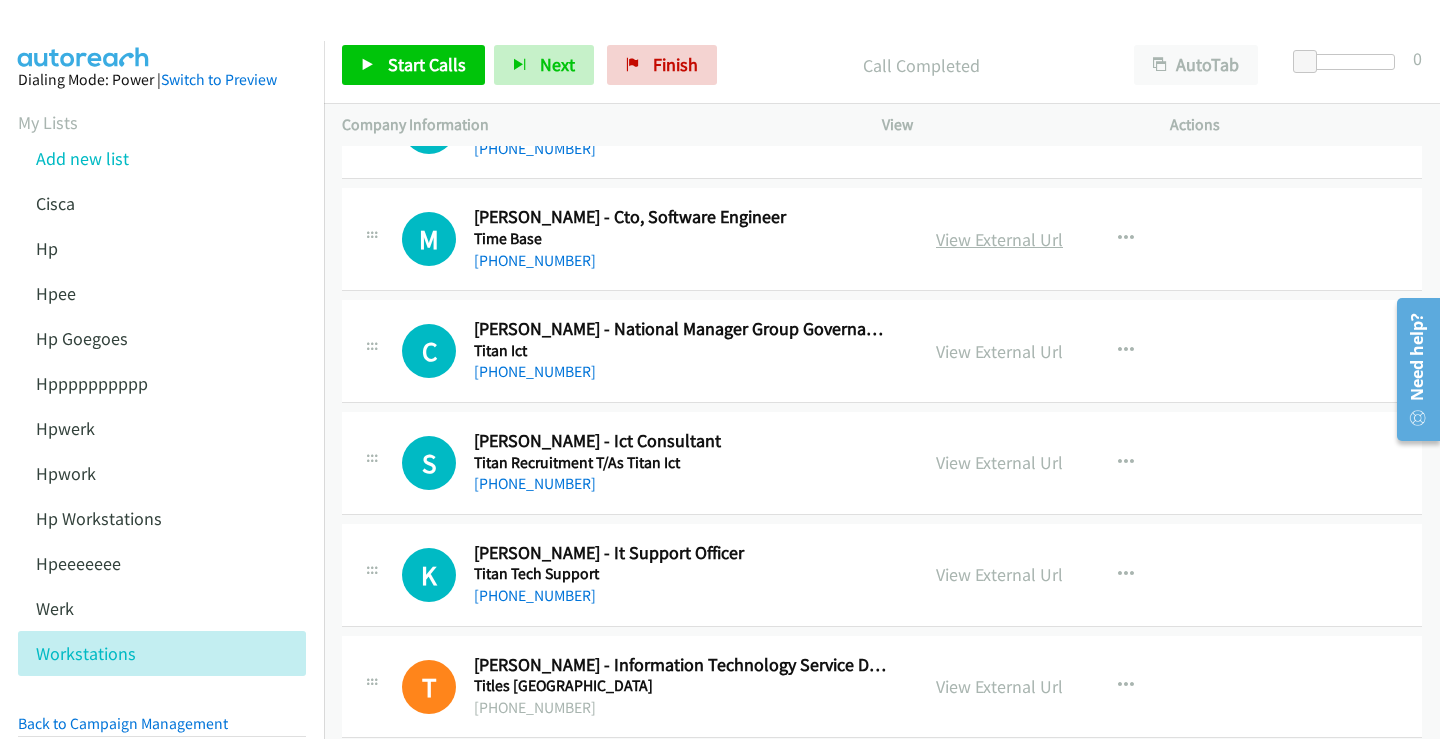 click on "View External Url" at bounding box center [999, 239] 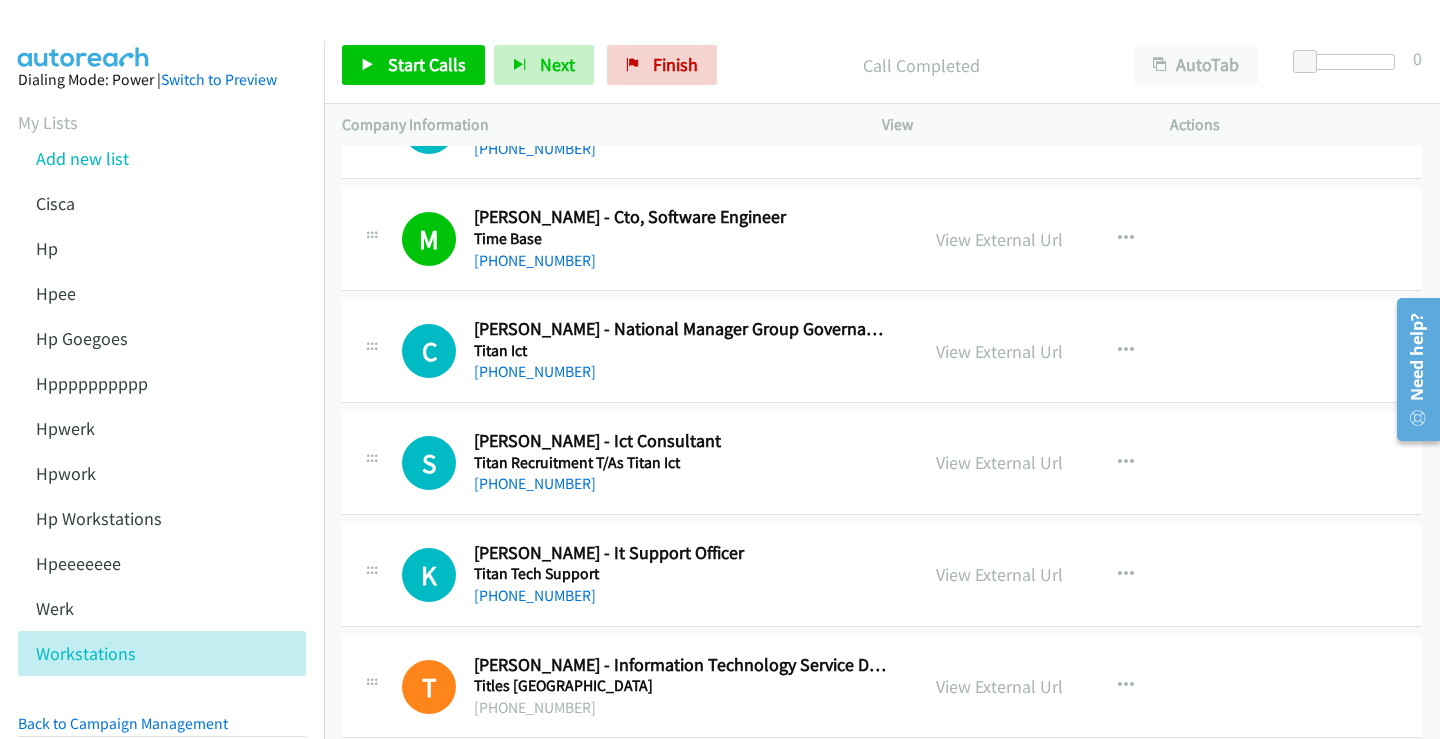 scroll, scrollTop: 6100, scrollLeft: 0, axis: vertical 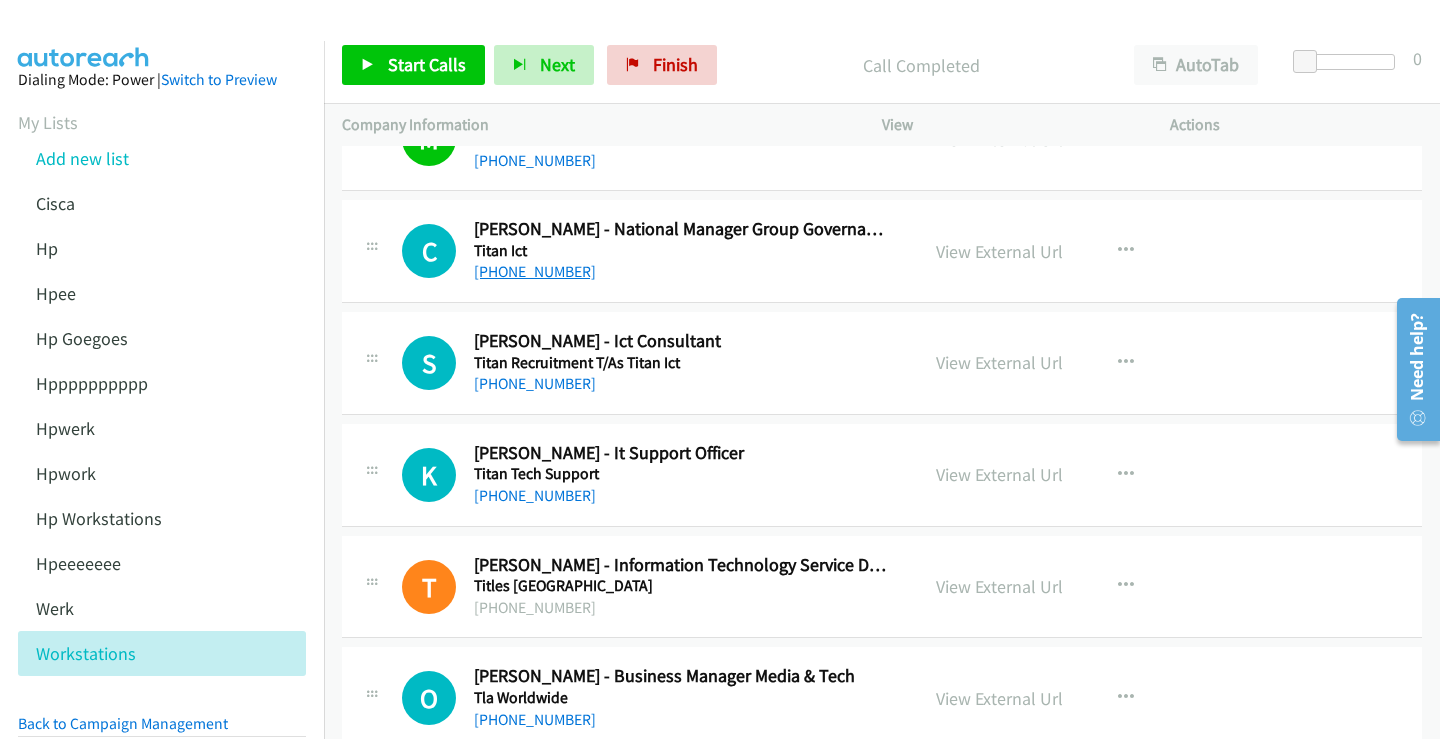 click on "+61 406 679 195" at bounding box center [535, 271] 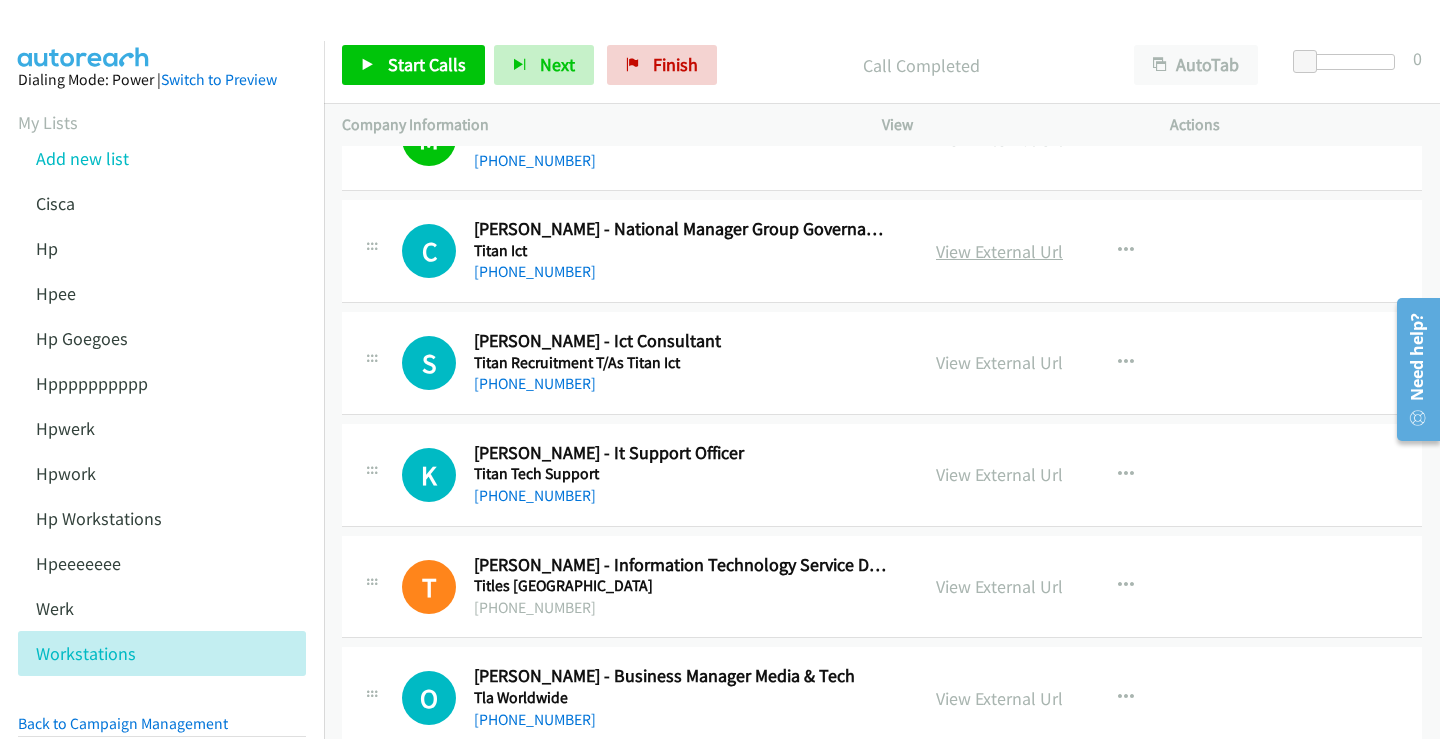 click on "View External Url" at bounding box center (999, 251) 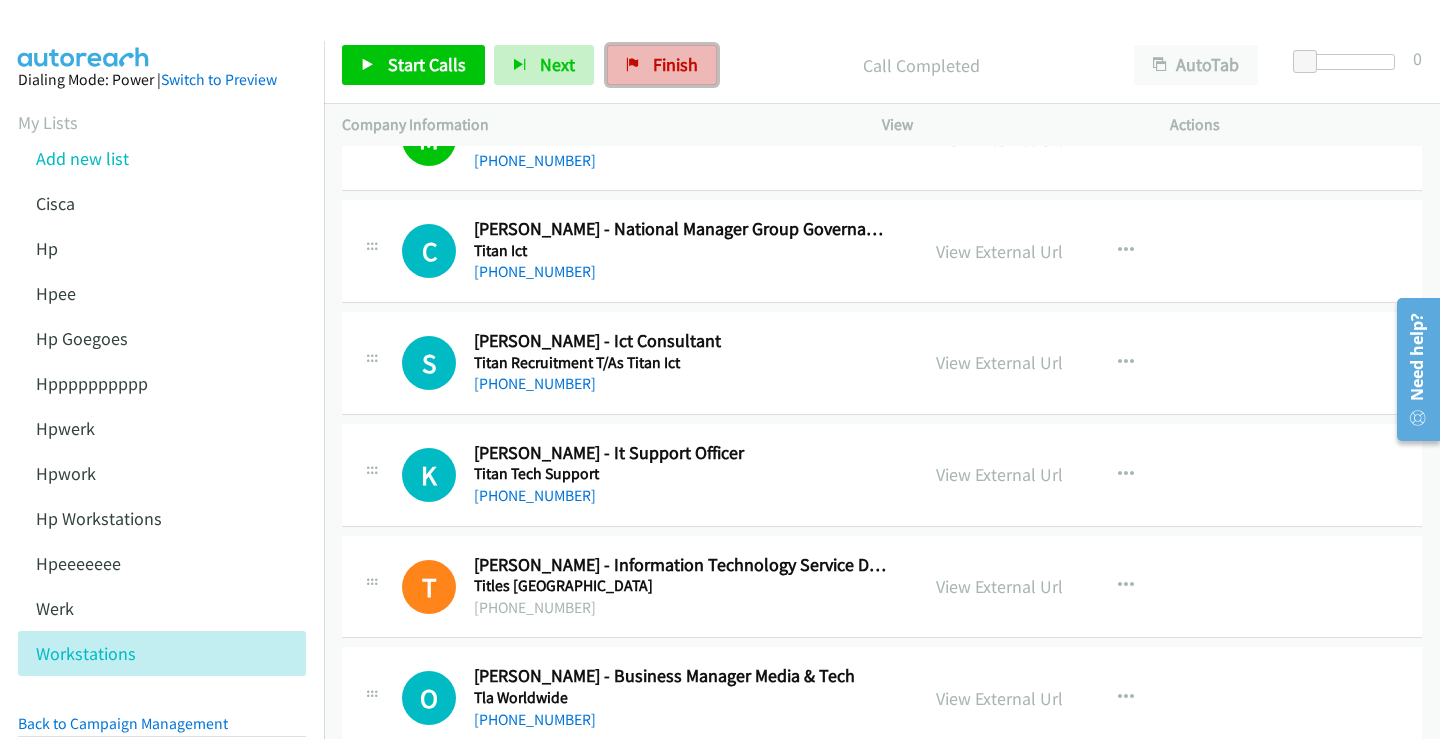 click on "Finish" at bounding box center [675, 64] 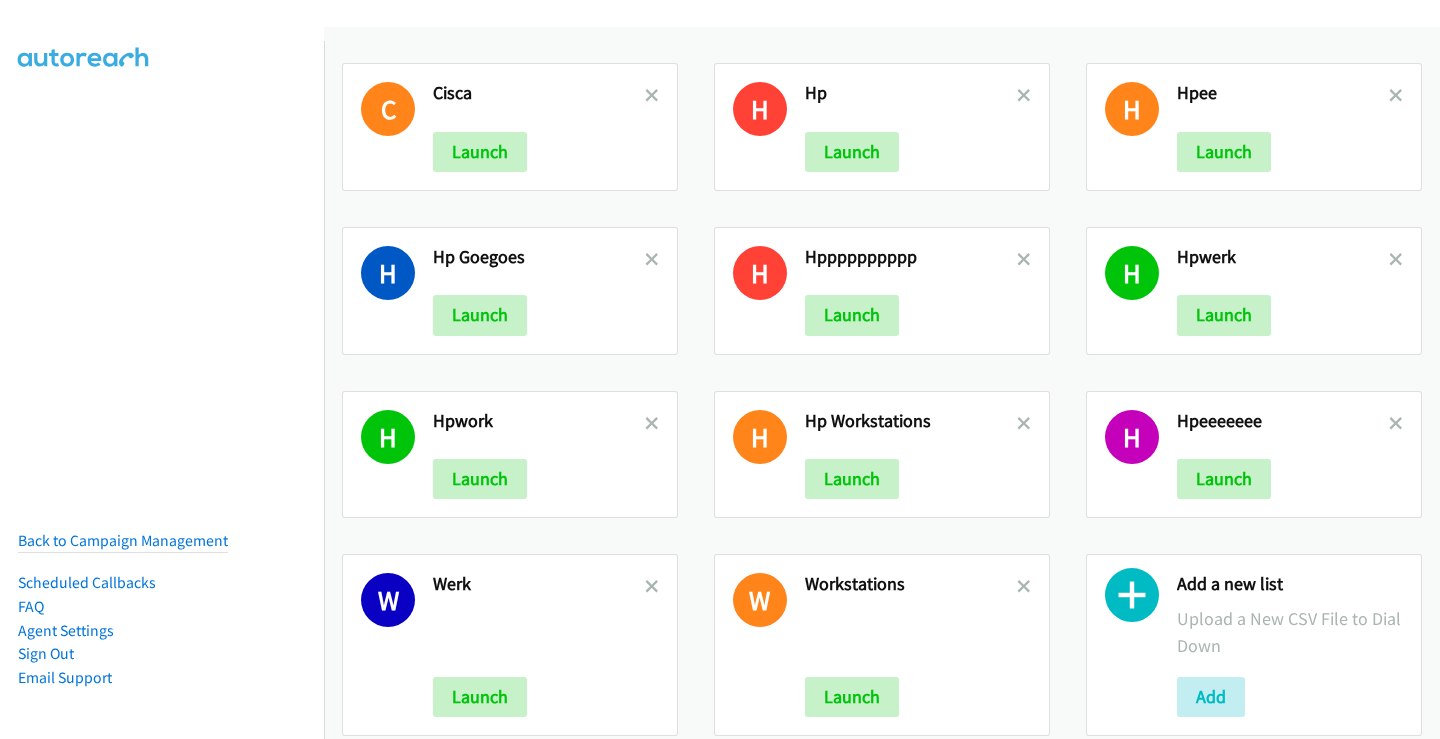 scroll, scrollTop: 0, scrollLeft: 0, axis: both 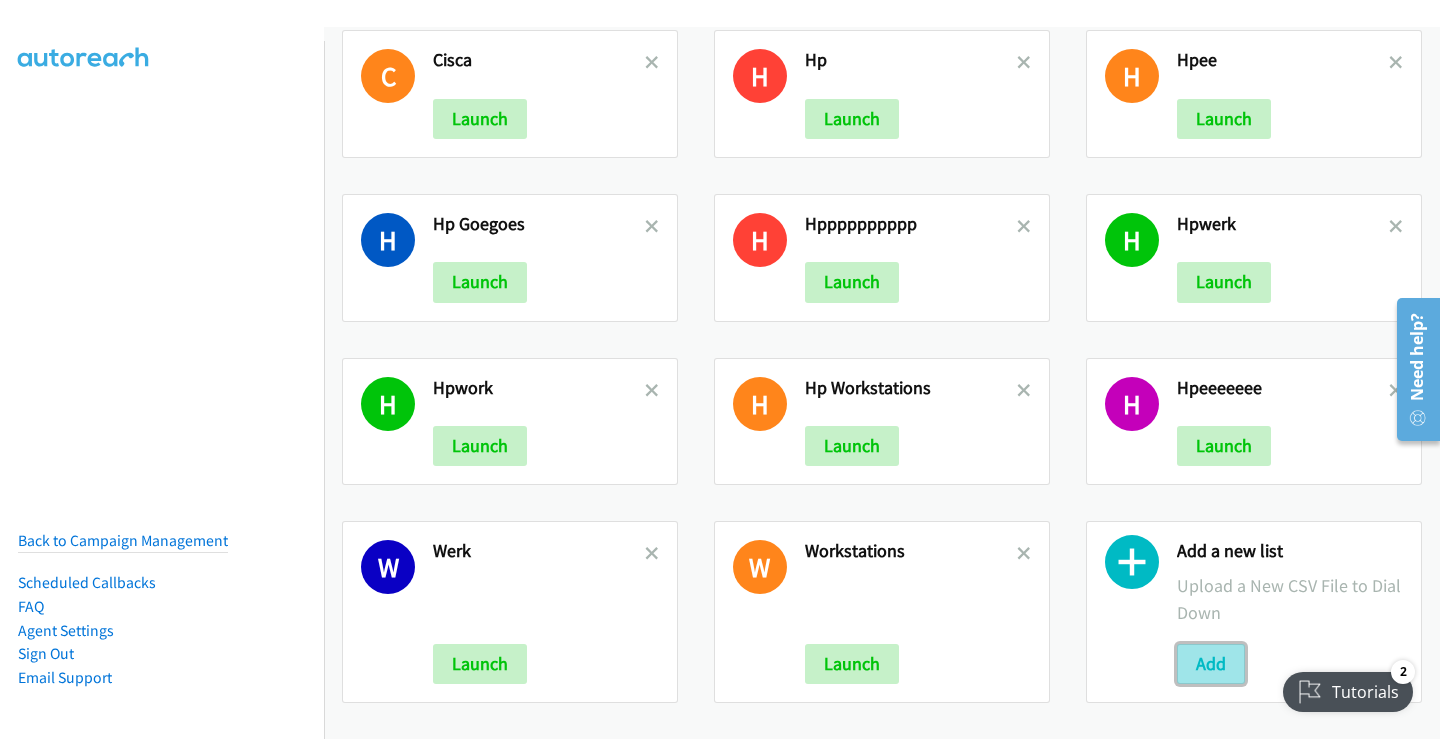 click on "Add" at bounding box center (1211, 664) 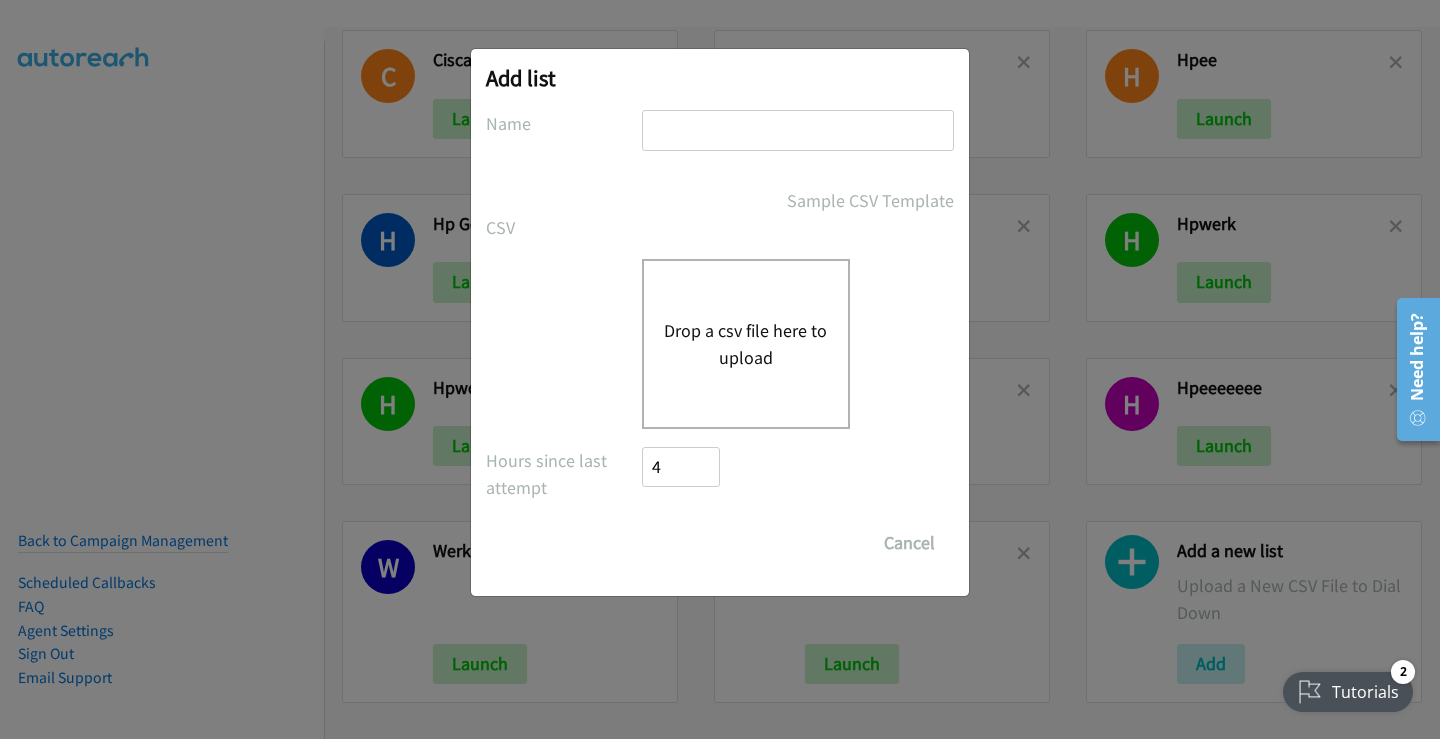 click on "Drop a csv file here to upload" at bounding box center (746, 344) 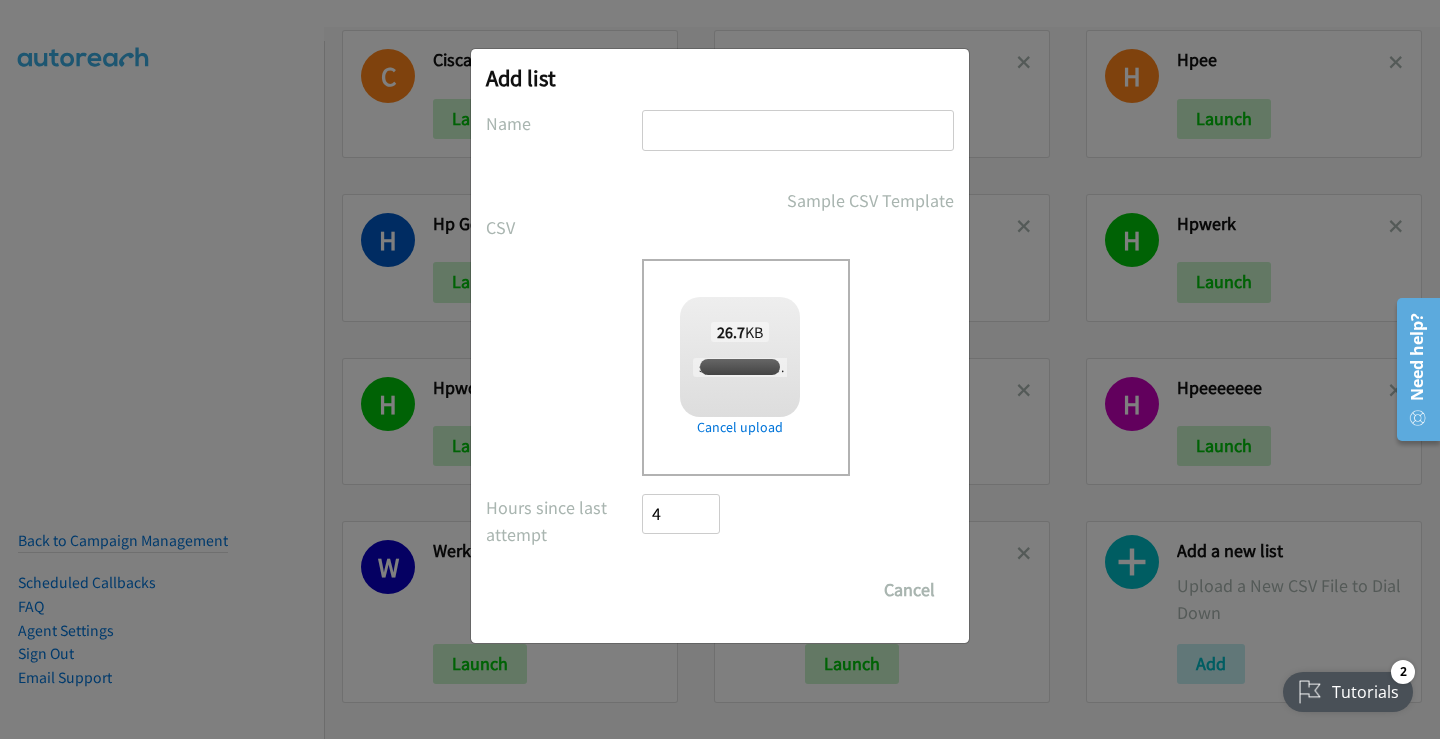 checkbox on "true" 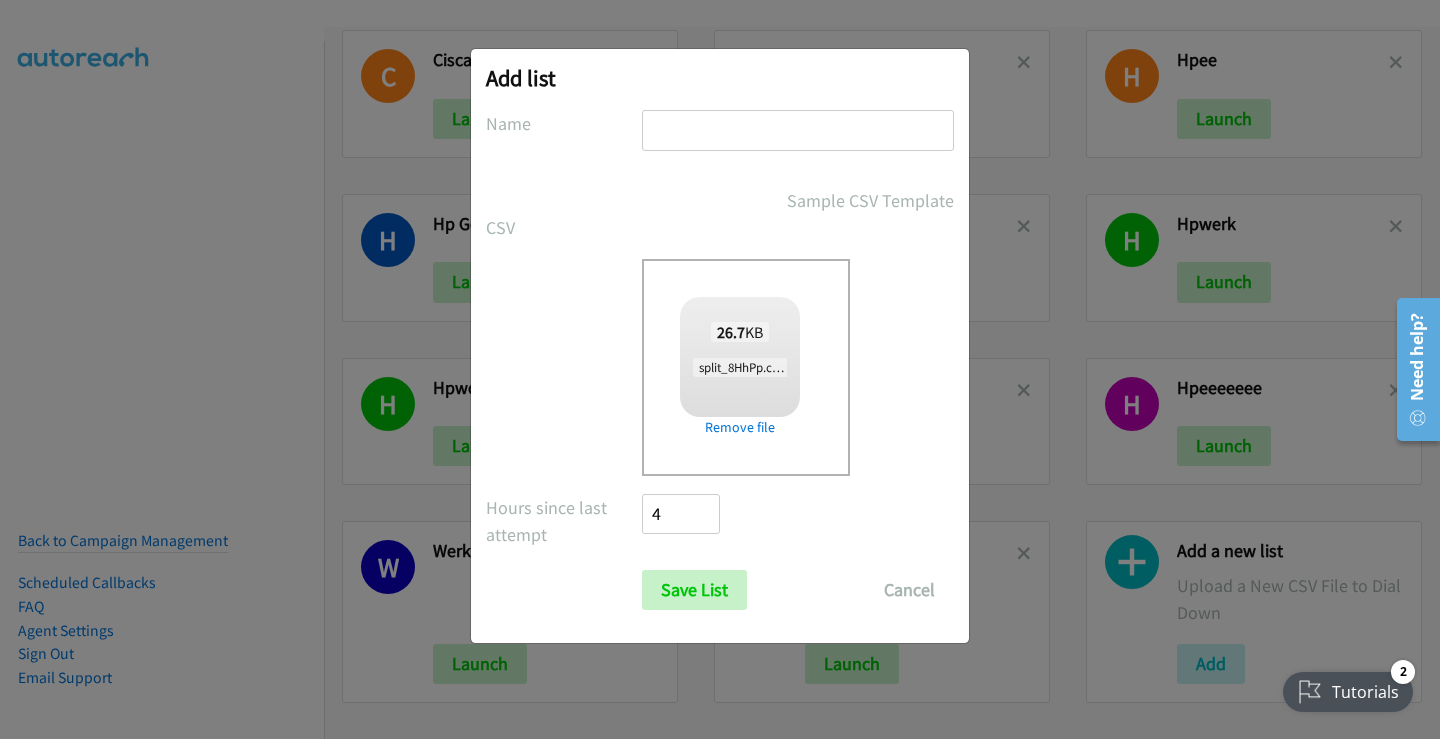 click at bounding box center (798, 130) 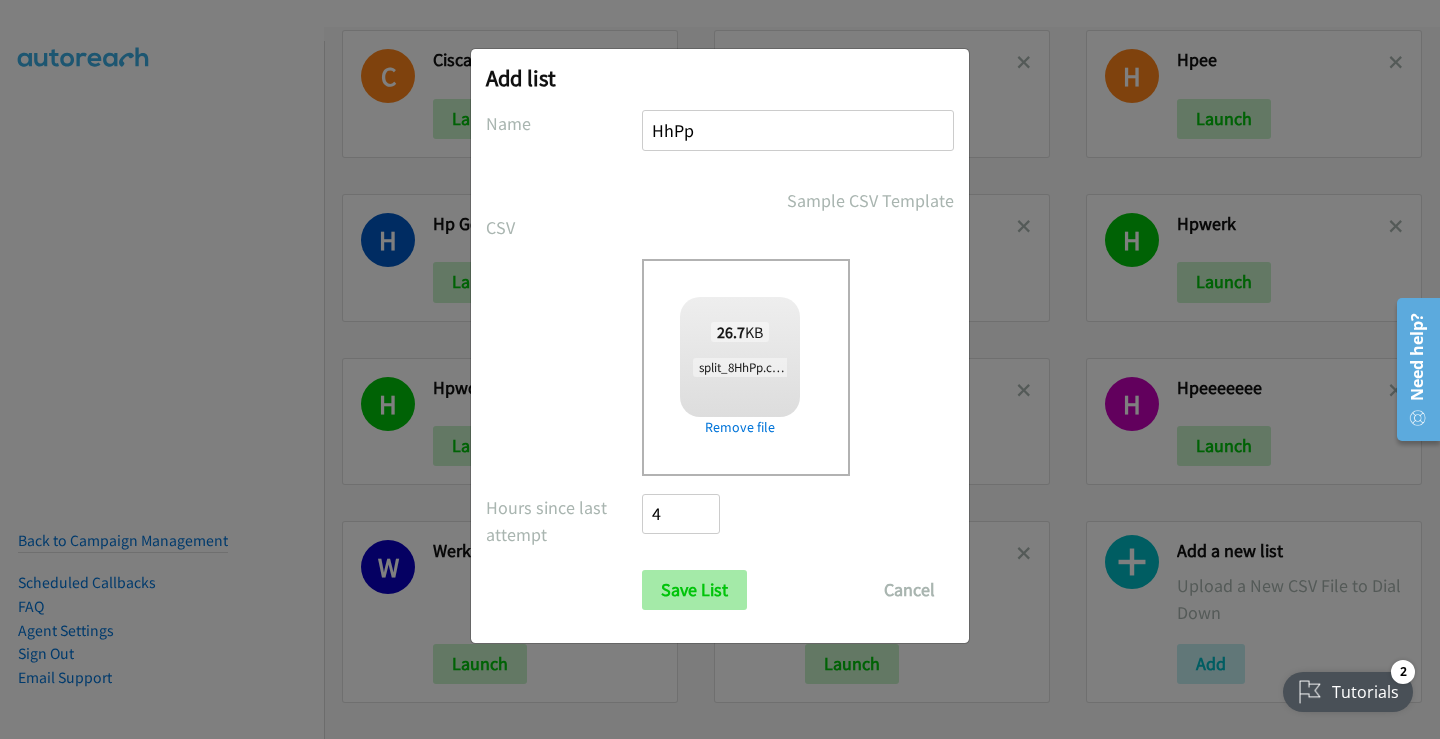type on "HhPp" 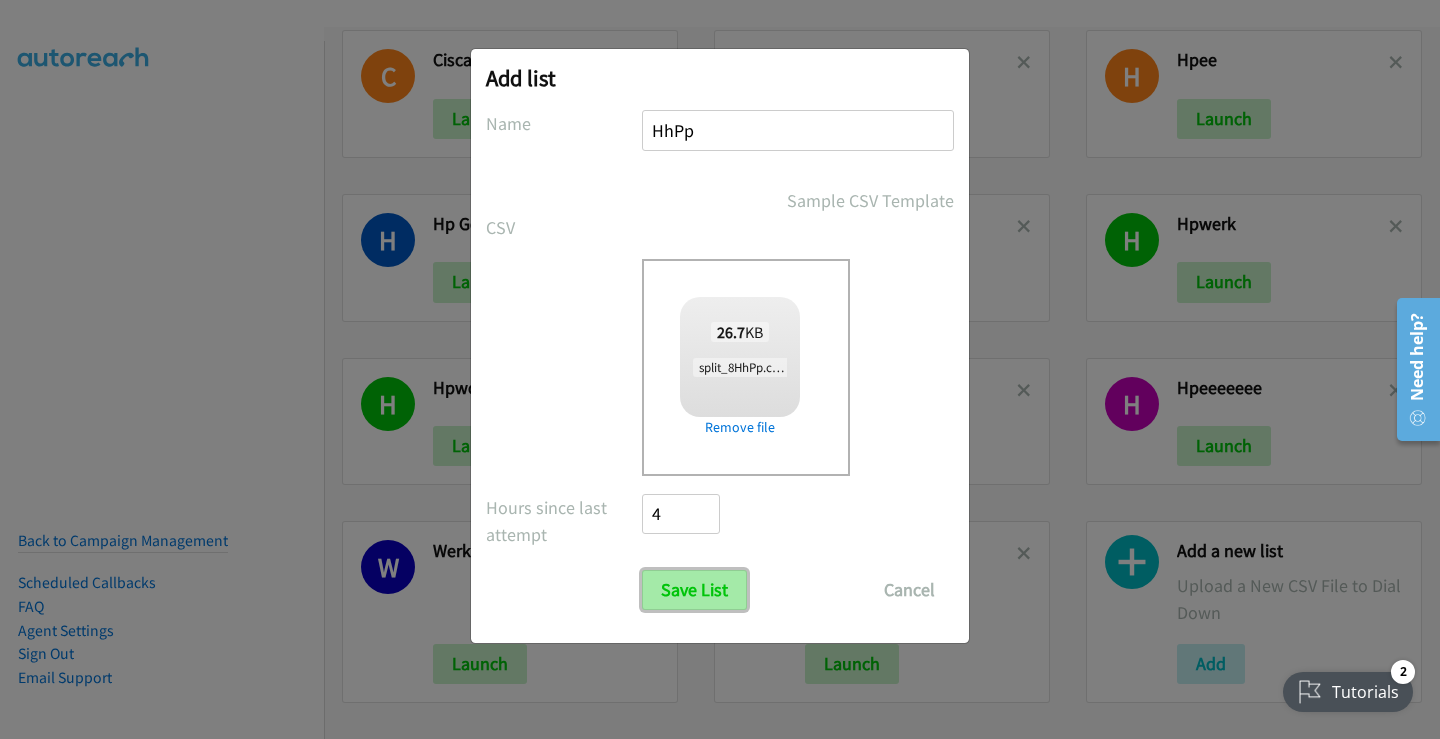 click on "Save List" at bounding box center (694, 590) 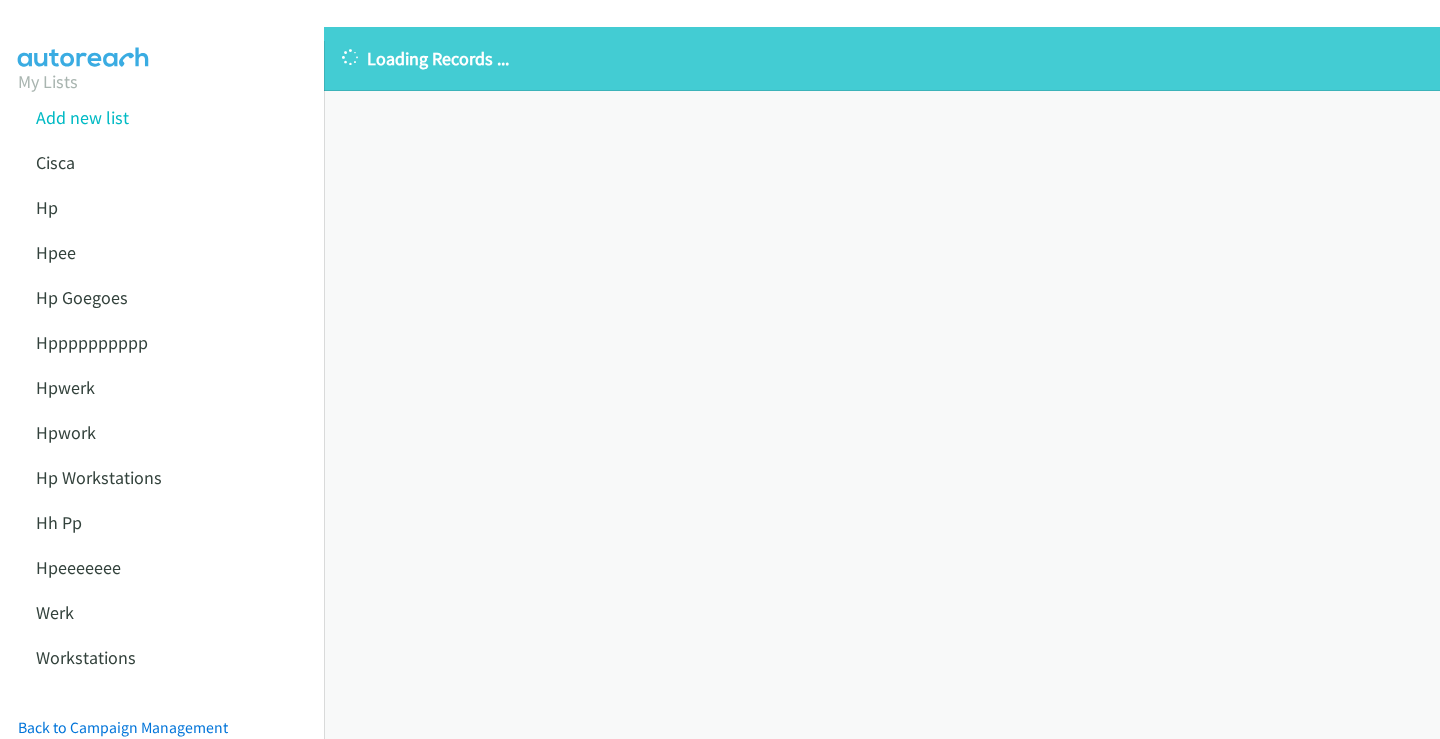 scroll, scrollTop: 0, scrollLeft: 0, axis: both 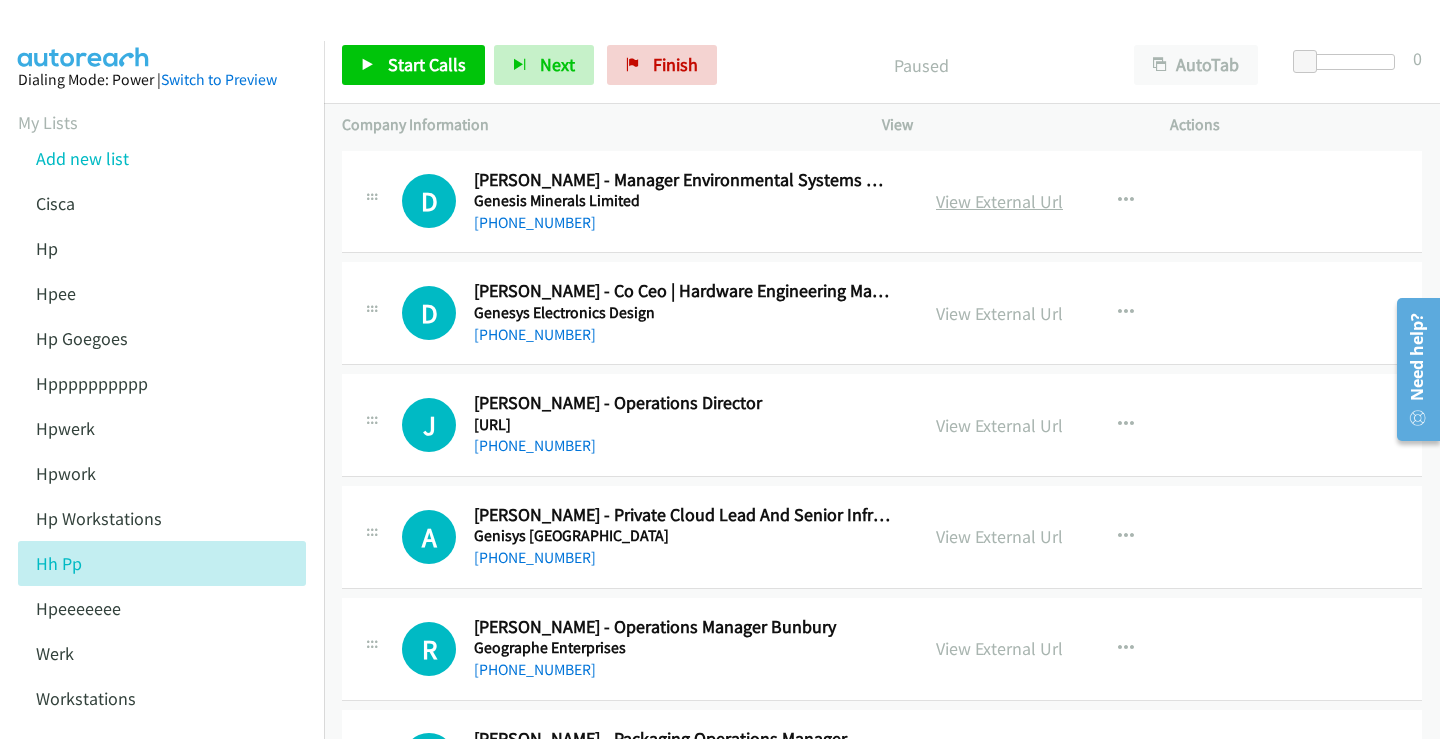click on "View External Url" at bounding box center (999, 201) 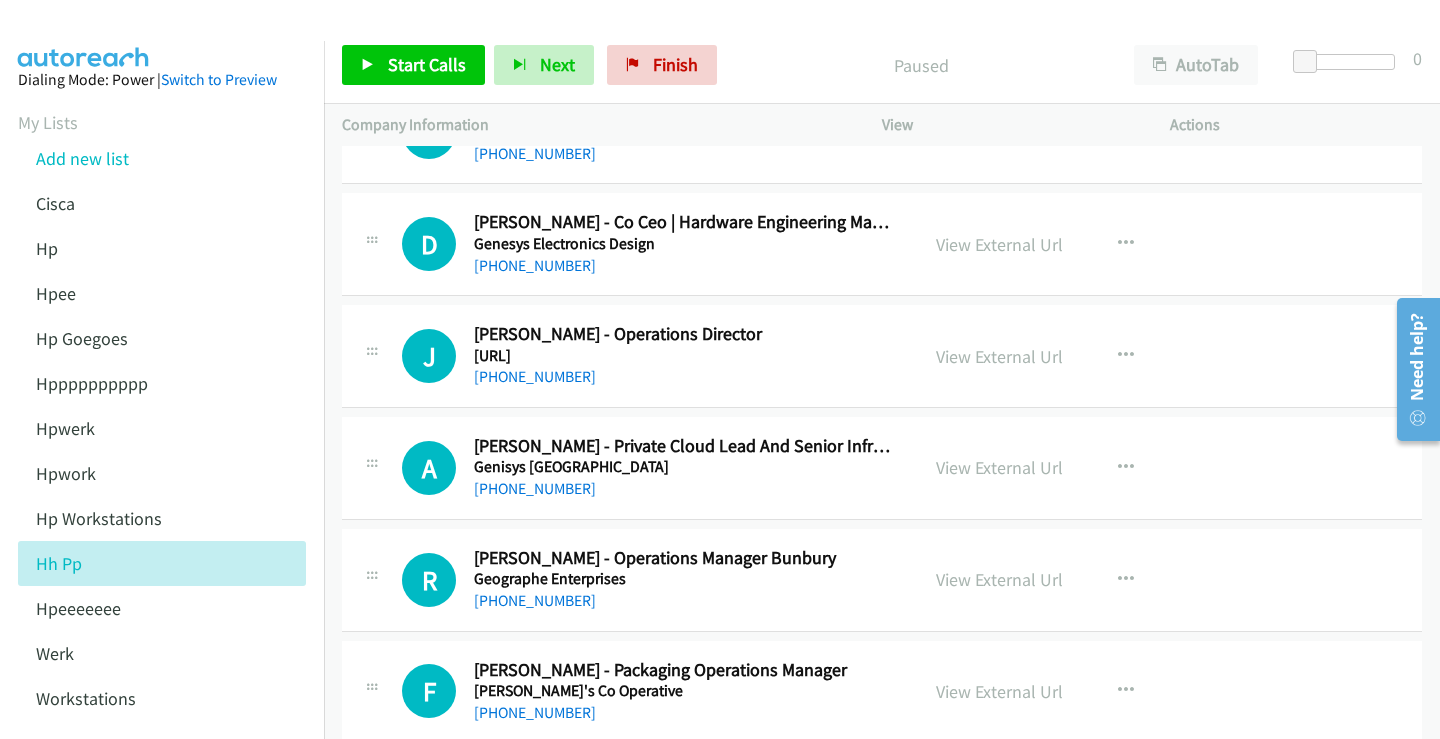 scroll, scrollTop: 100, scrollLeft: 0, axis: vertical 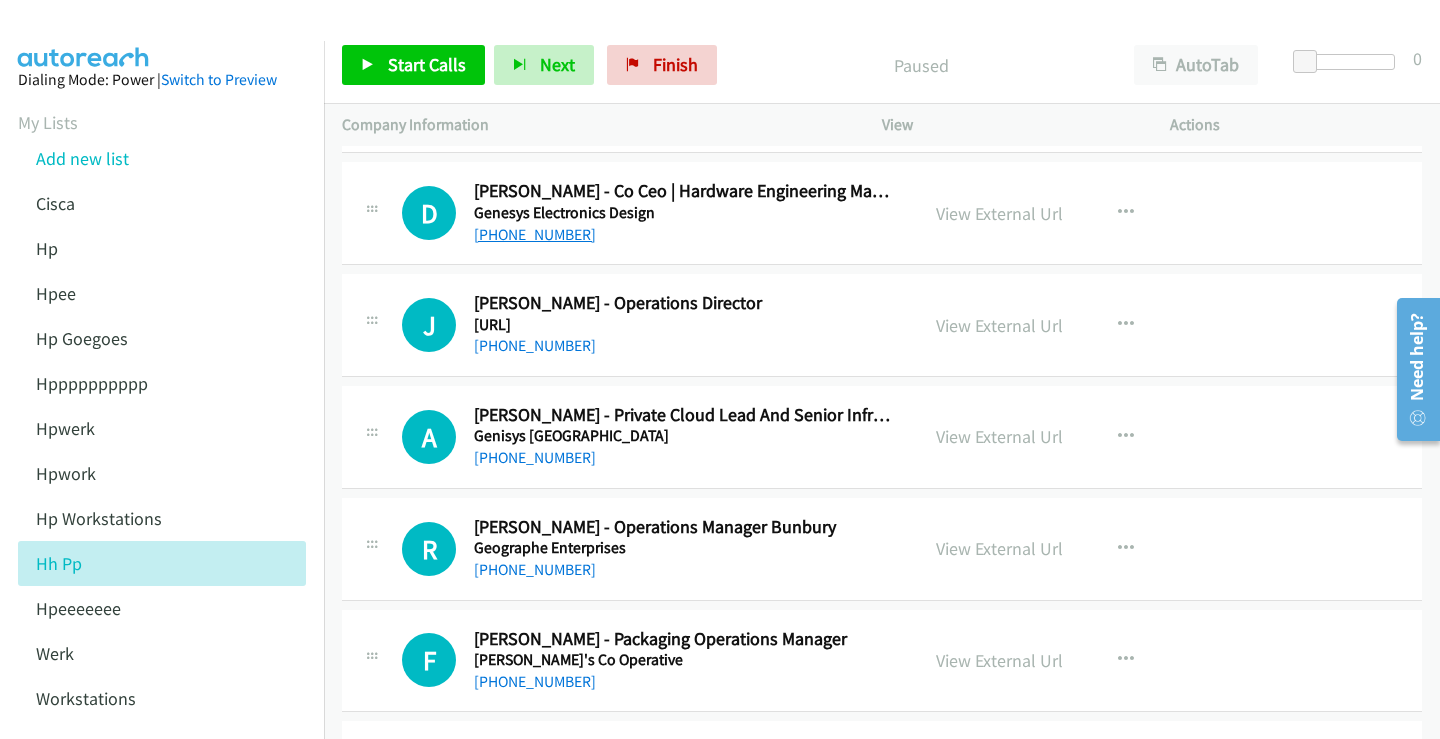 click on "[PHONE_NUMBER]" at bounding box center (535, 234) 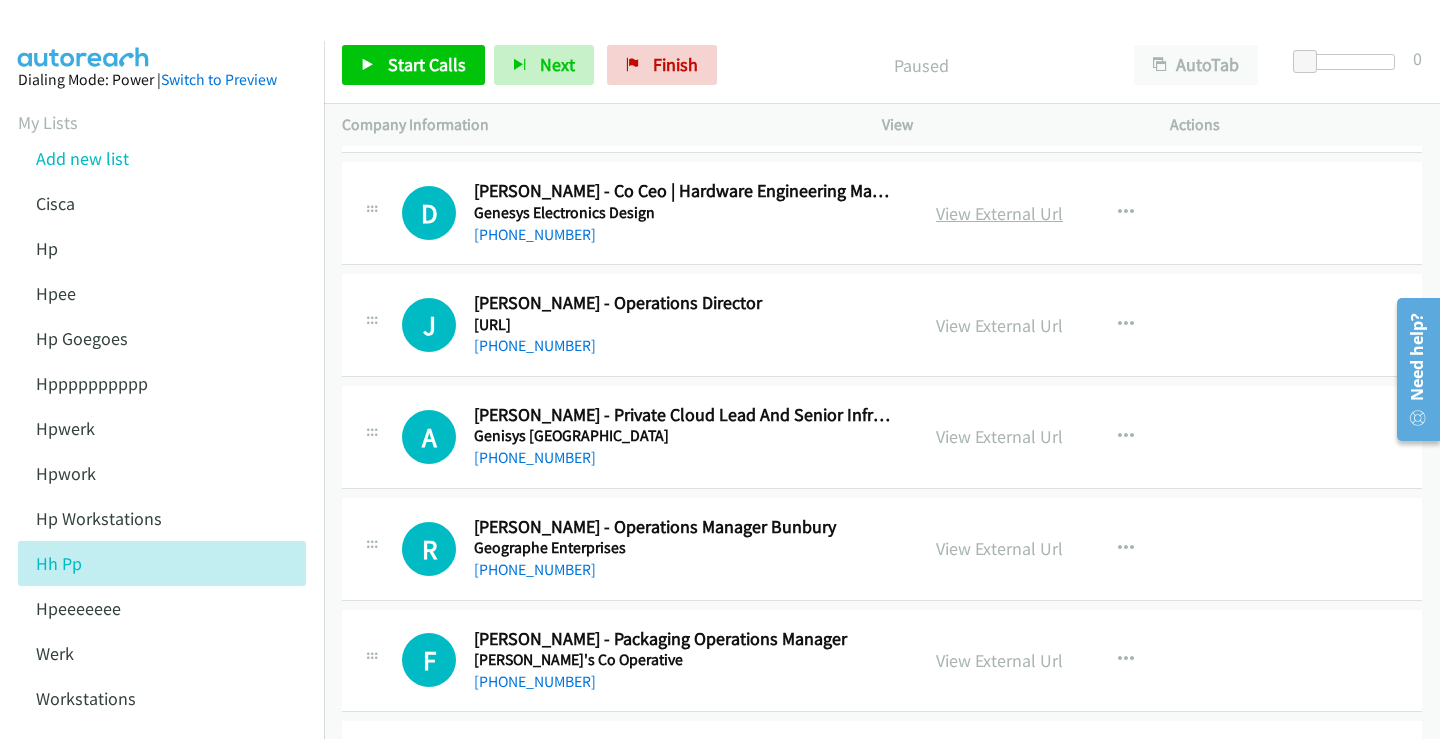 click on "View External Url" at bounding box center [999, 213] 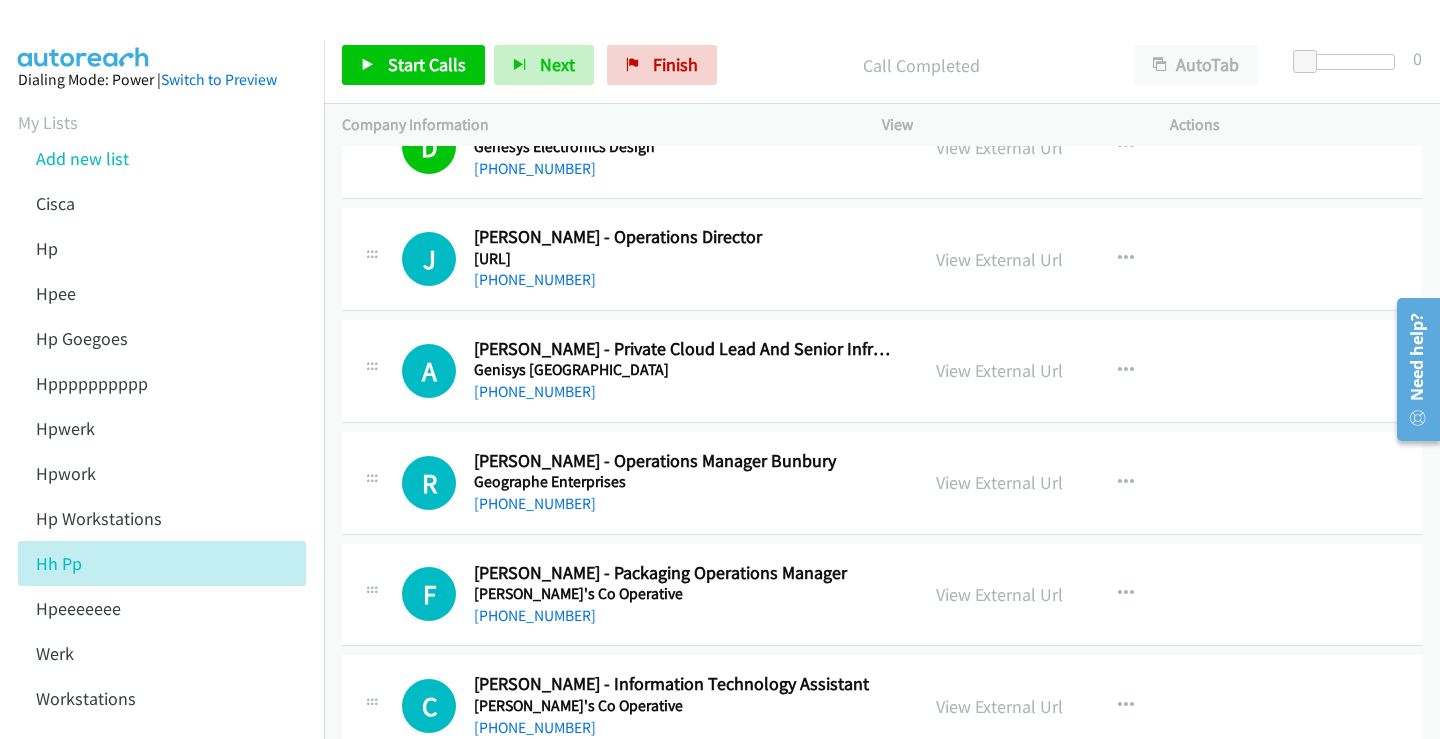 scroll, scrollTop: 200, scrollLeft: 0, axis: vertical 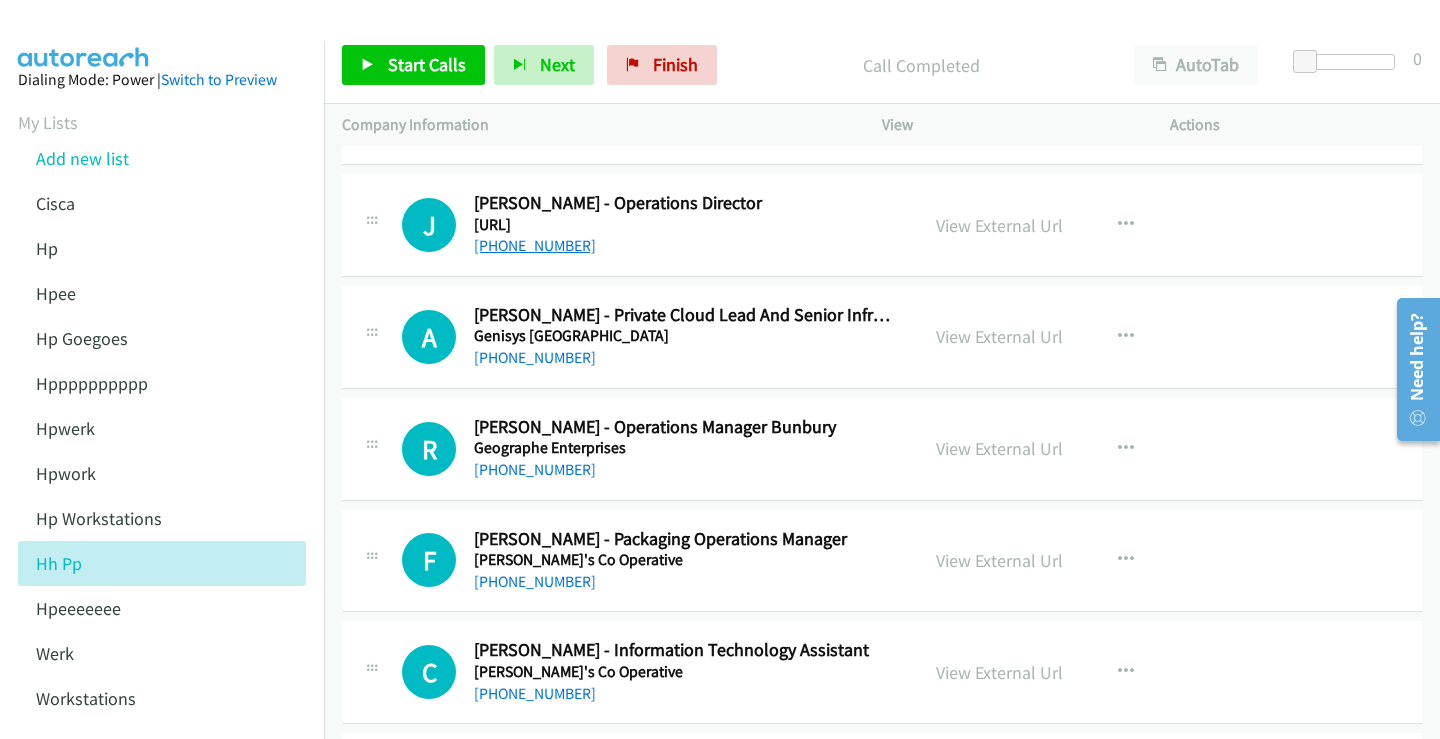 click on "[PHONE_NUMBER]" at bounding box center (535, 245) 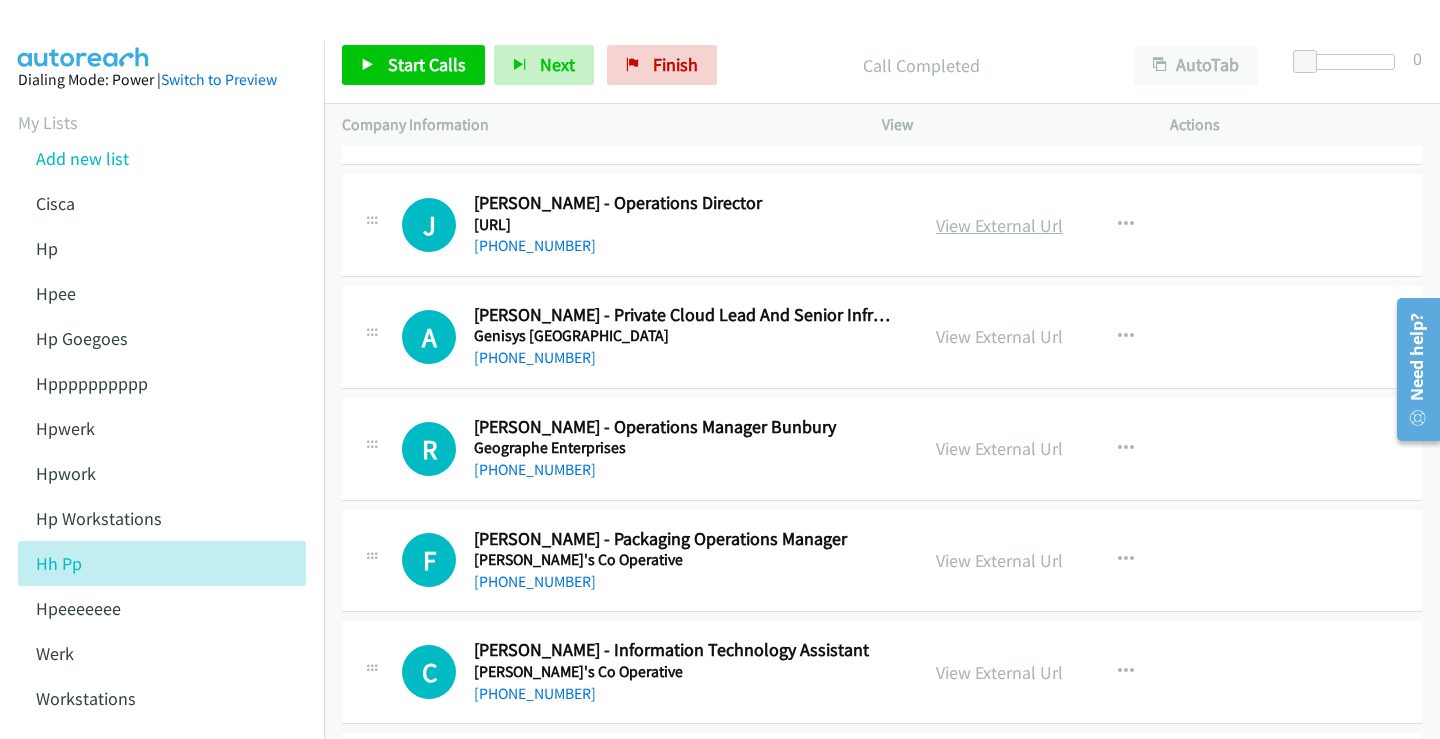click on "View External Url" at bounding box center (999, 225) 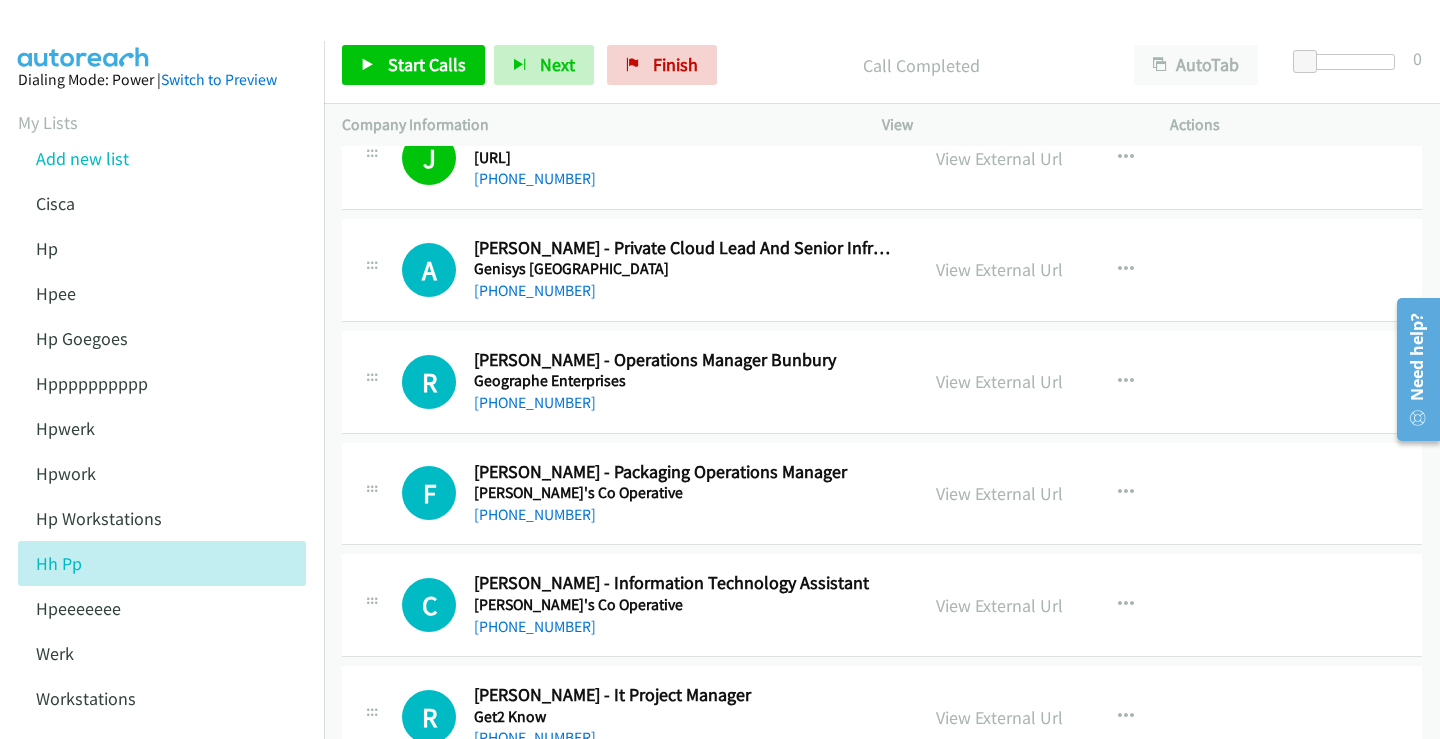 scroll, scrollTop: 300, scrollLeft: 0, axis: vertical 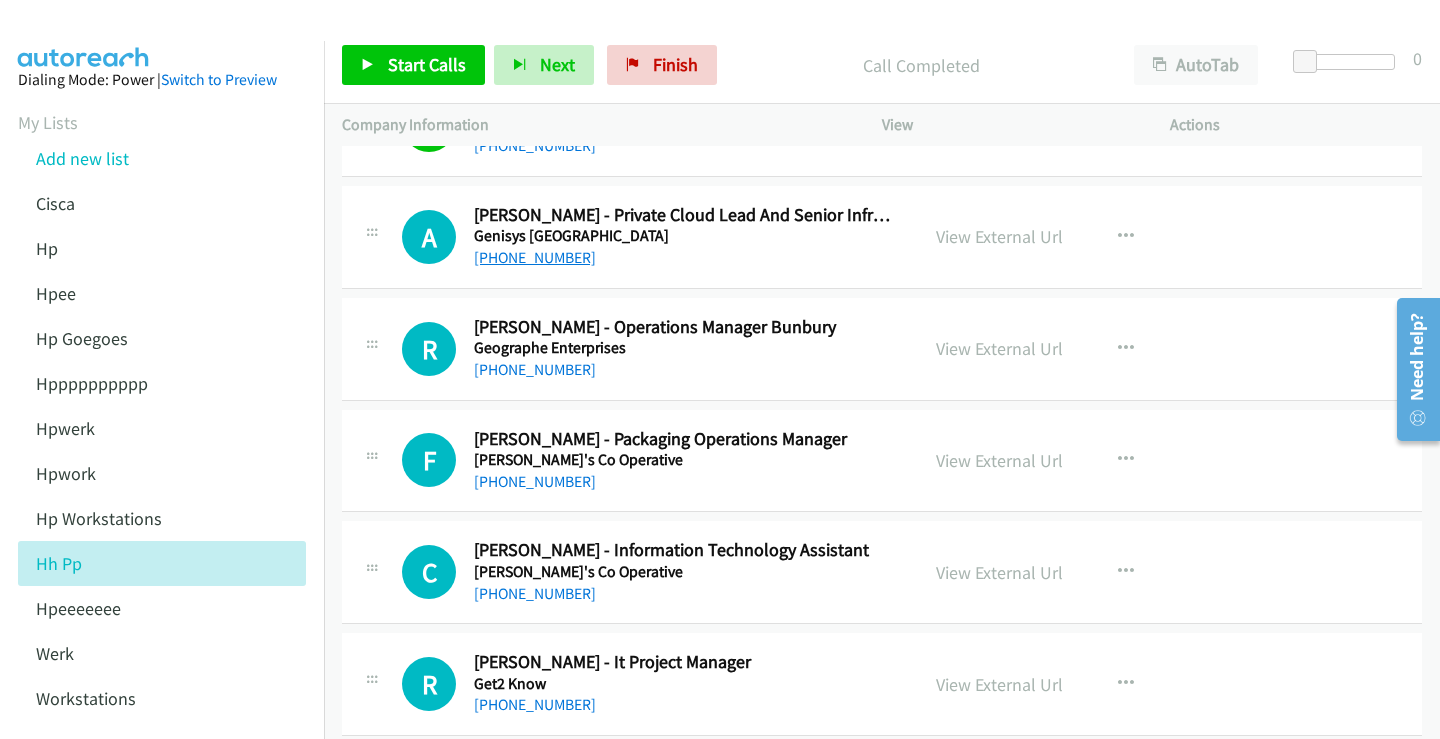 click on "[PHONE_NUMBER]" at bounding box center (535, 257) 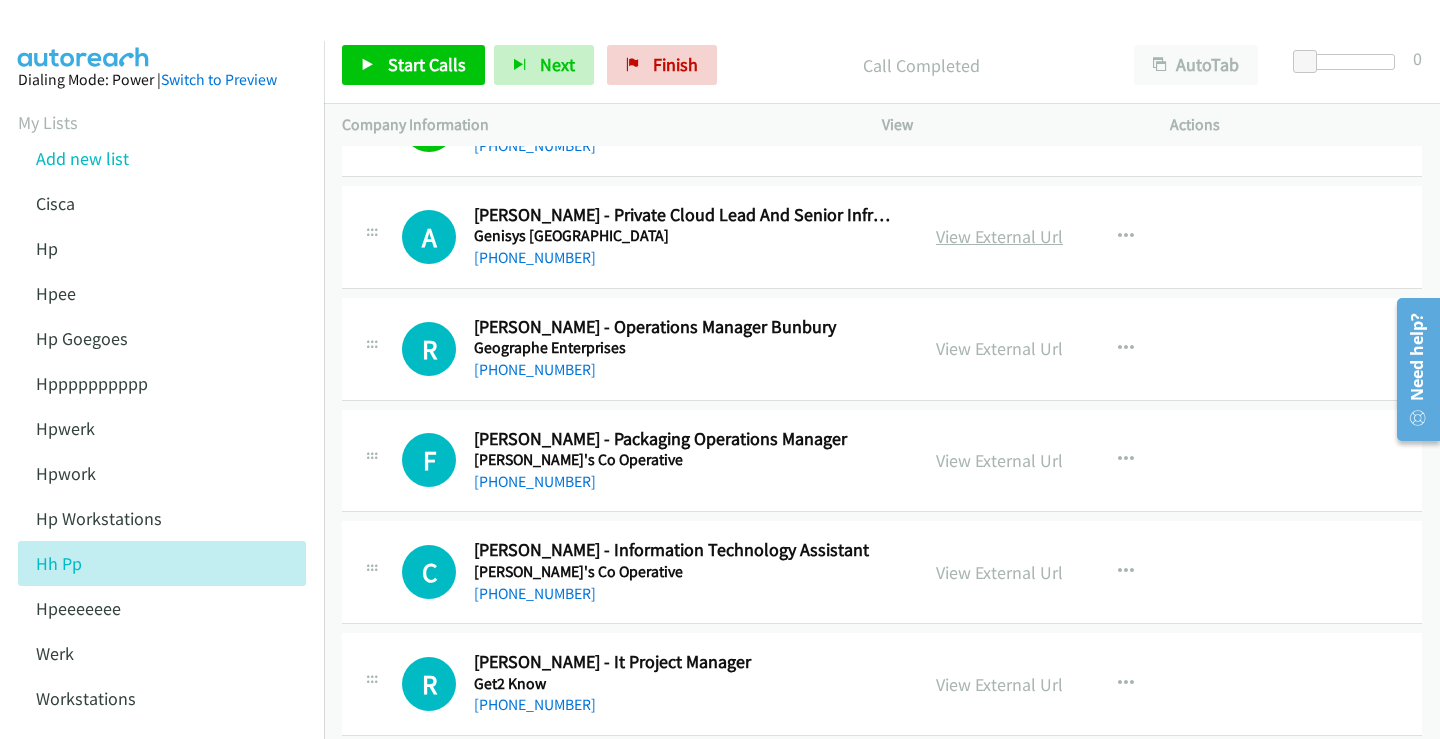 click on "View External Url" at bounding box center [999, 236] 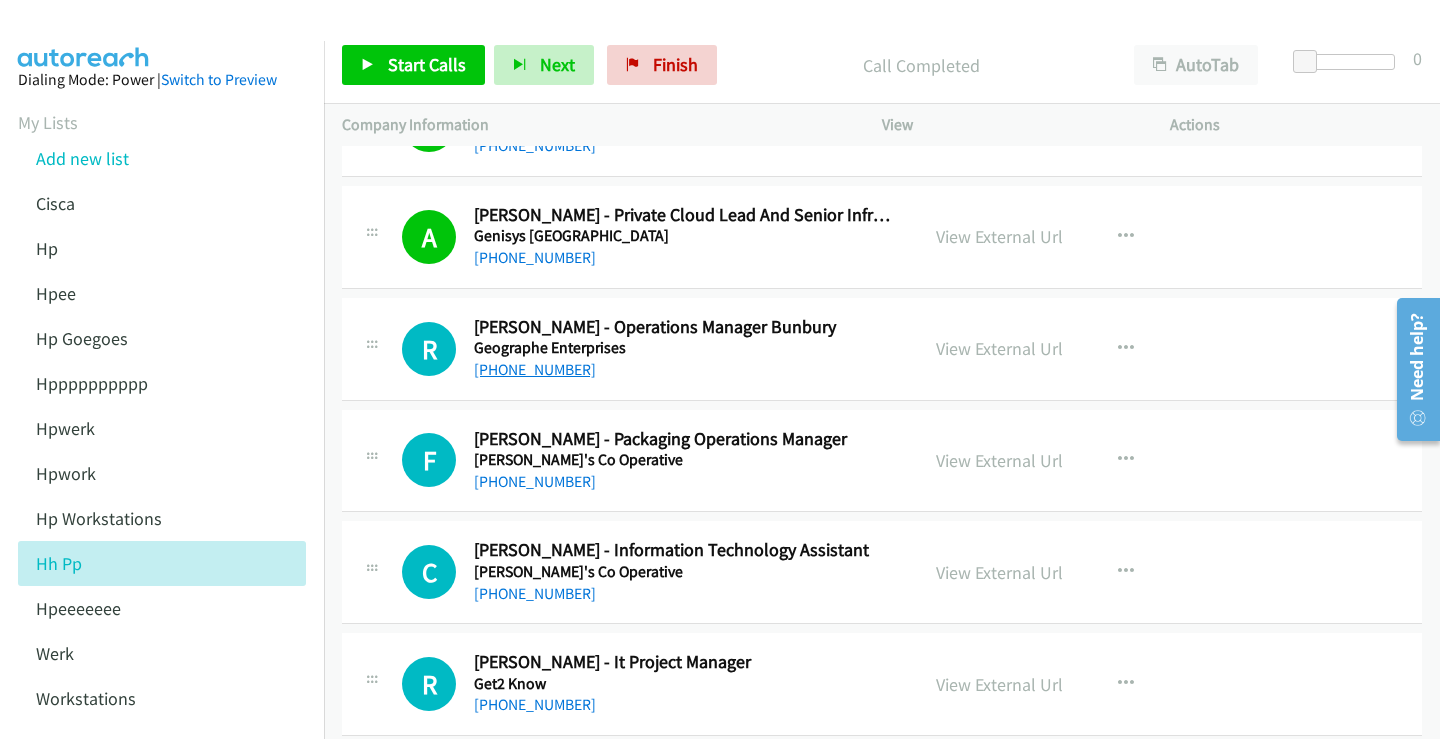 click on "[PHONE_NUMBER]" at bounding box center (535, 369) 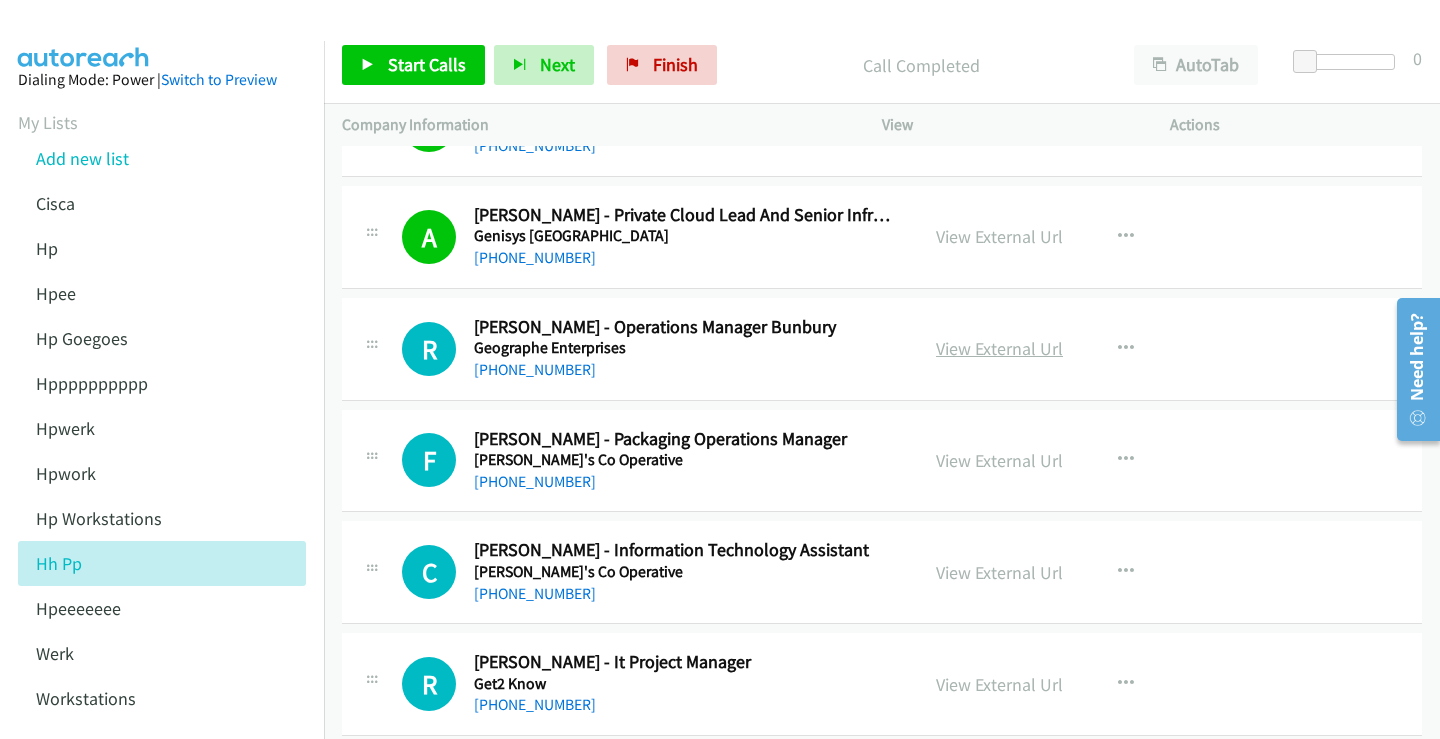 click on "View External Url" at bounding box center [999, 348] 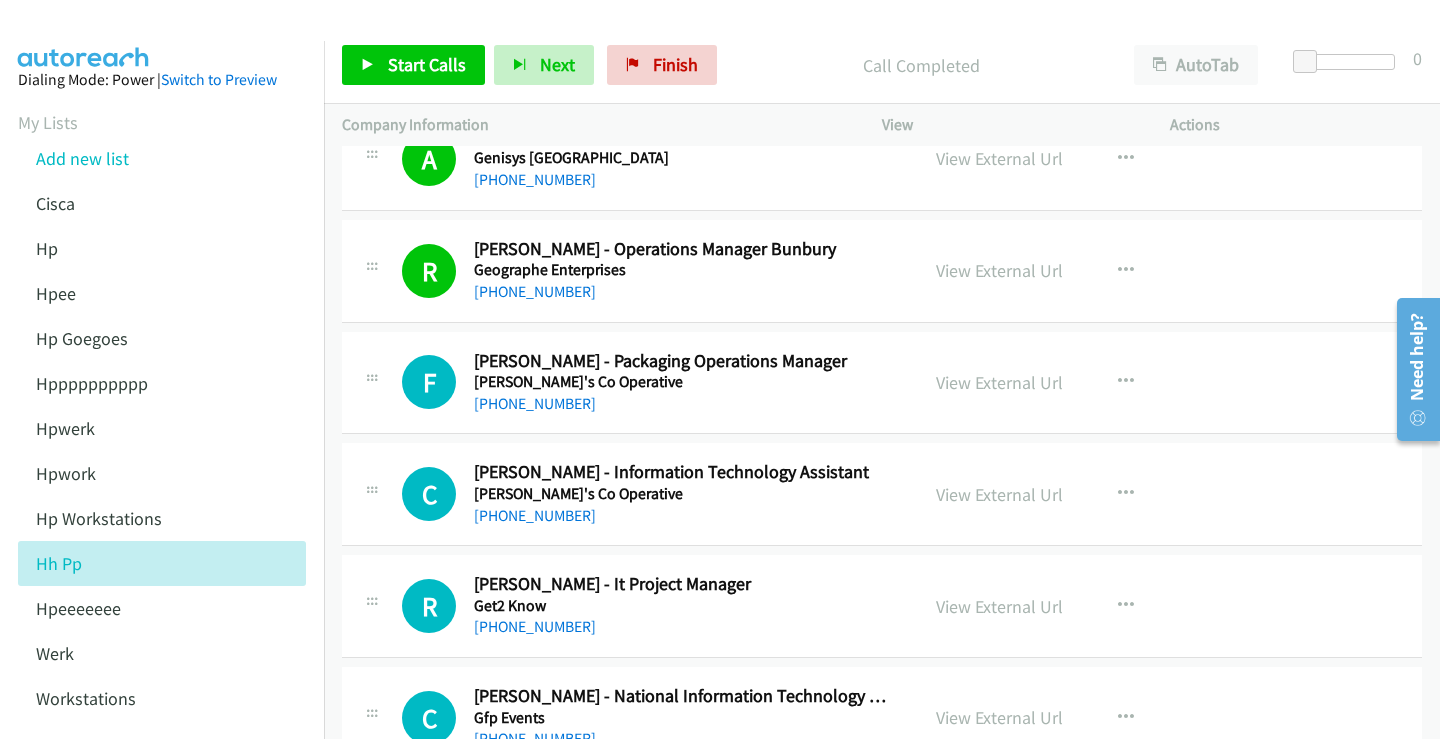scroll, scrollTop: 500, scrollLeft: 0, axis: vertical 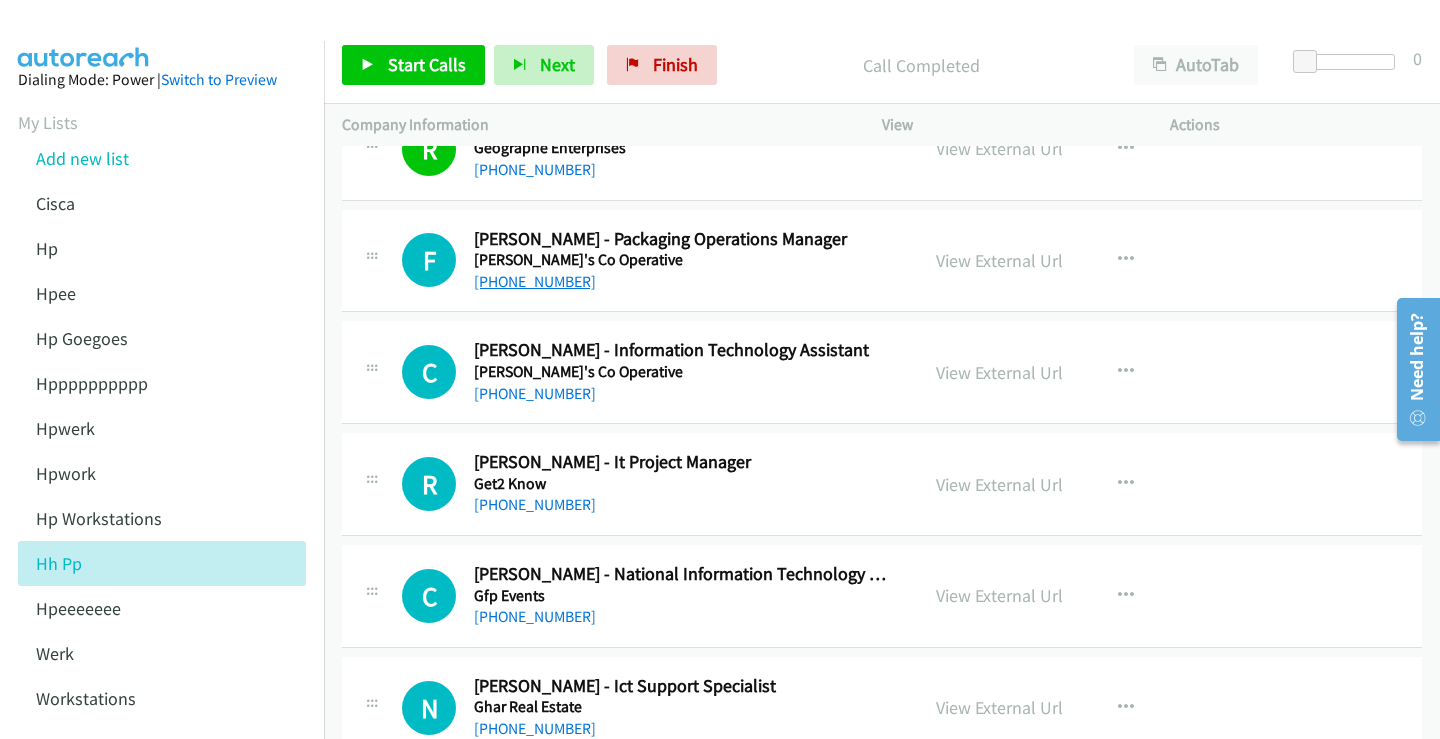 click on "[PHONE_NUMBER]" at bounding box center (535, 281) 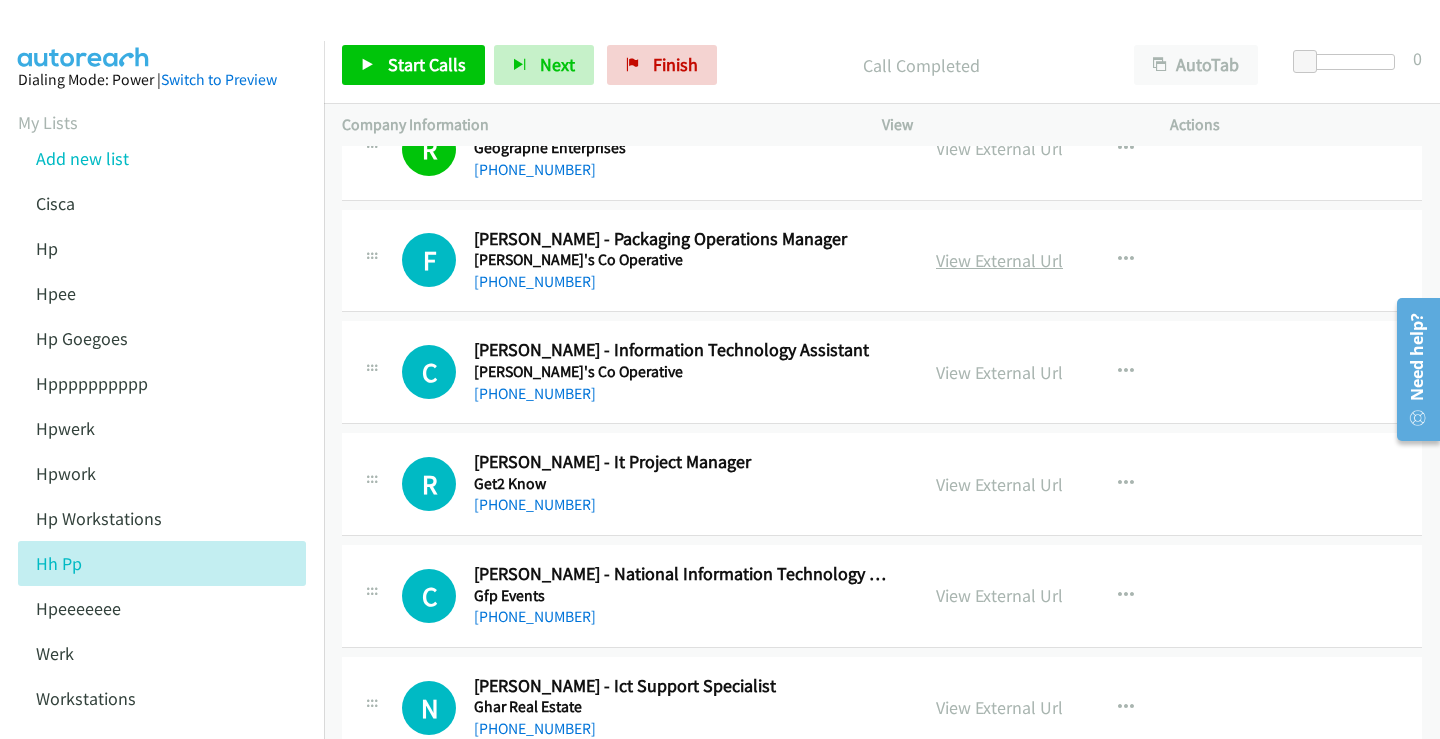 click on "View External Url" at bounding box center (999, 260) 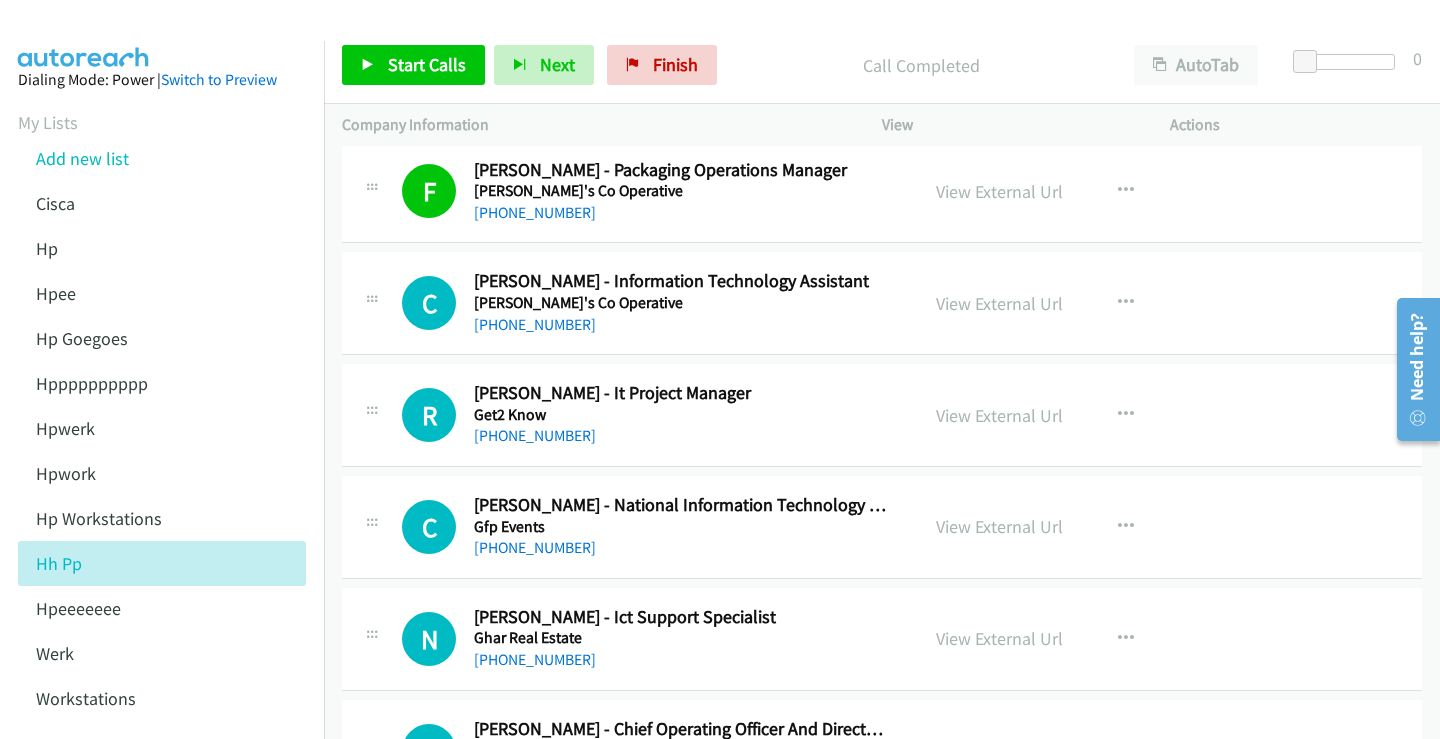 scroll, scrollTop: 600, scrollLeft: 0, axis: vertical 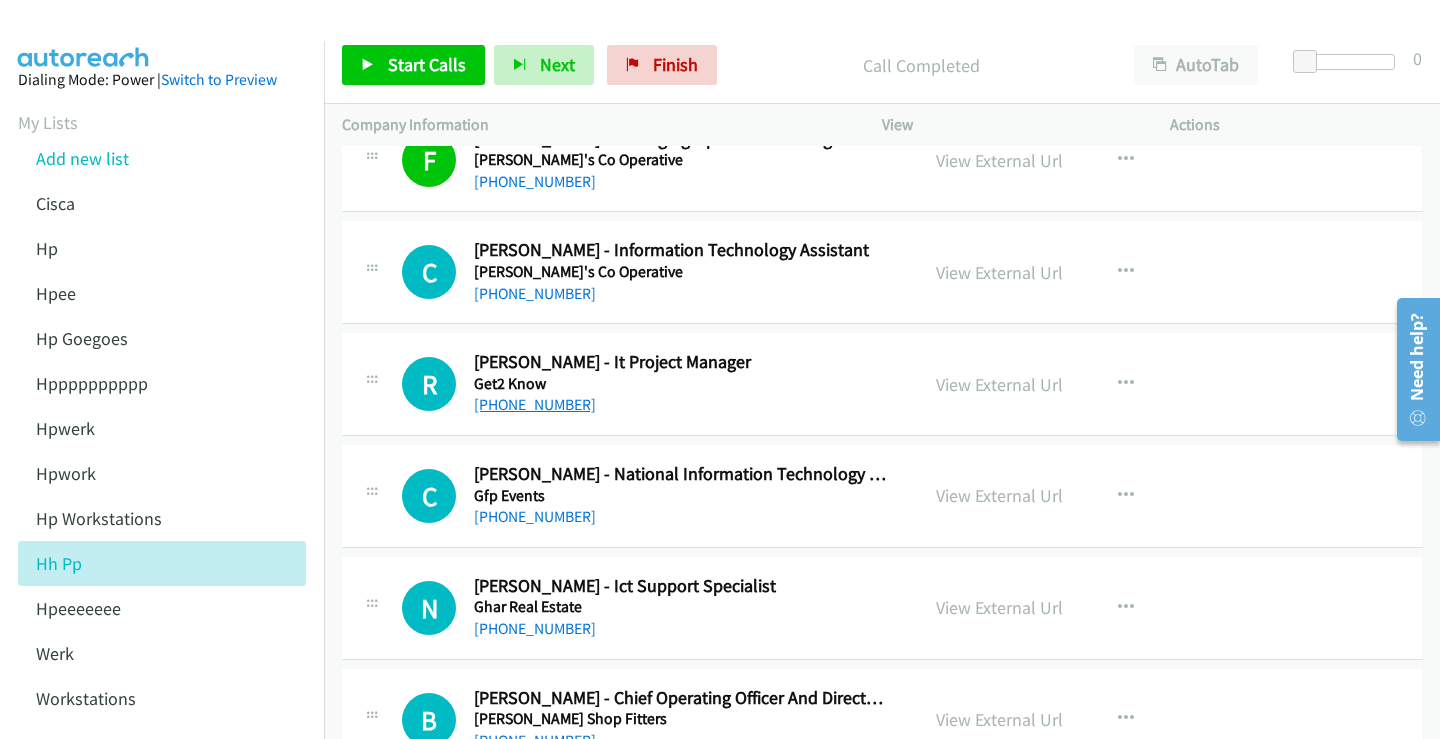 click on "[PHONE_NUMBER]" at bounding box center [535, 404] 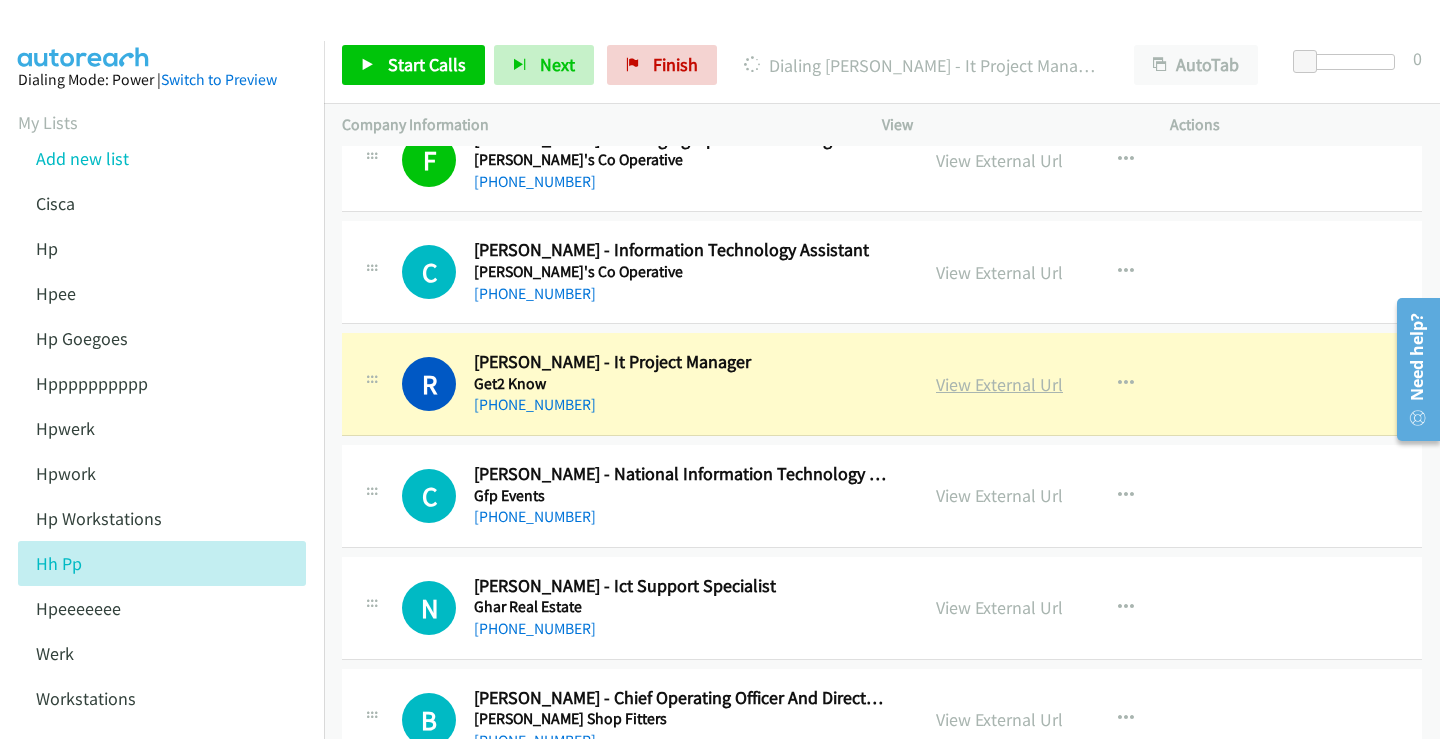 click on "View External Url" at bounding box center [999, 384] 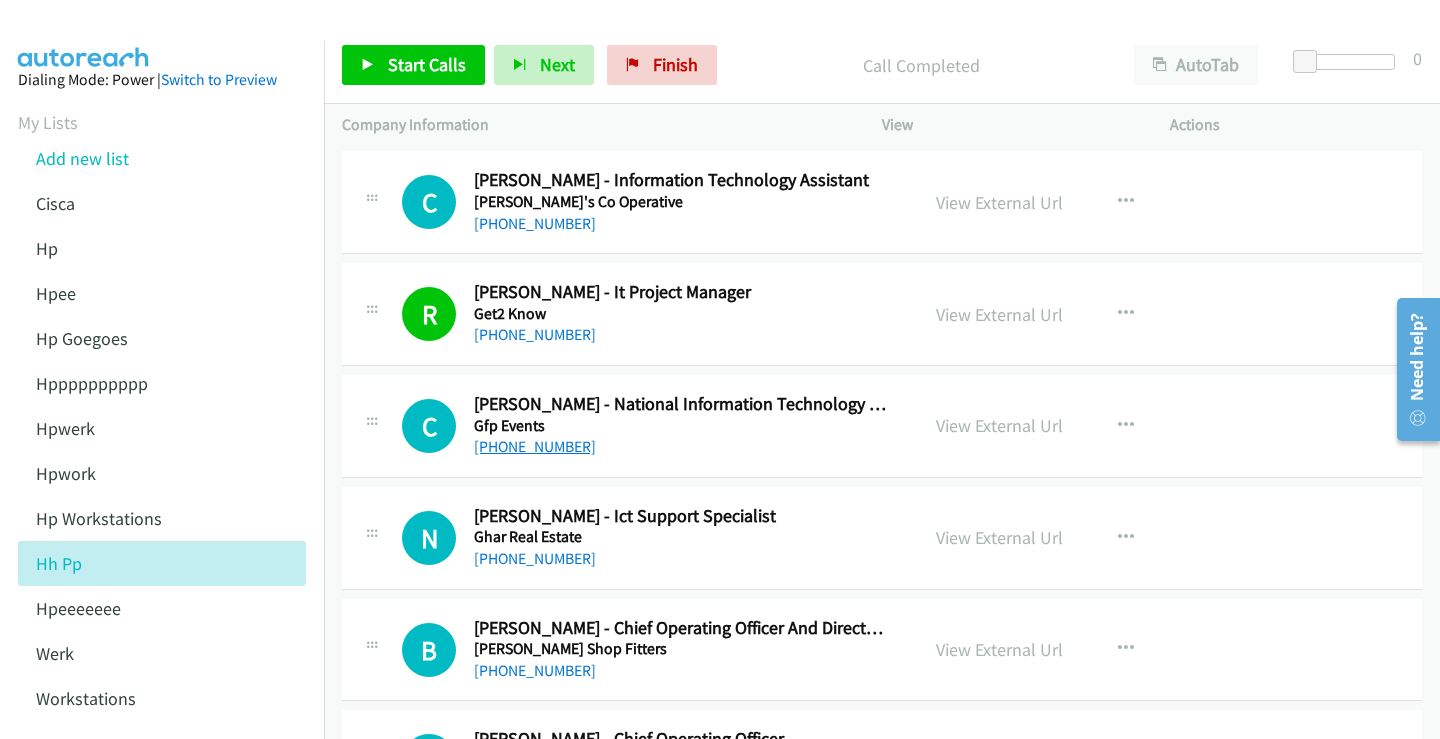 scroll, scrollTop: 700, scrollLeft: 0, axis: vertical 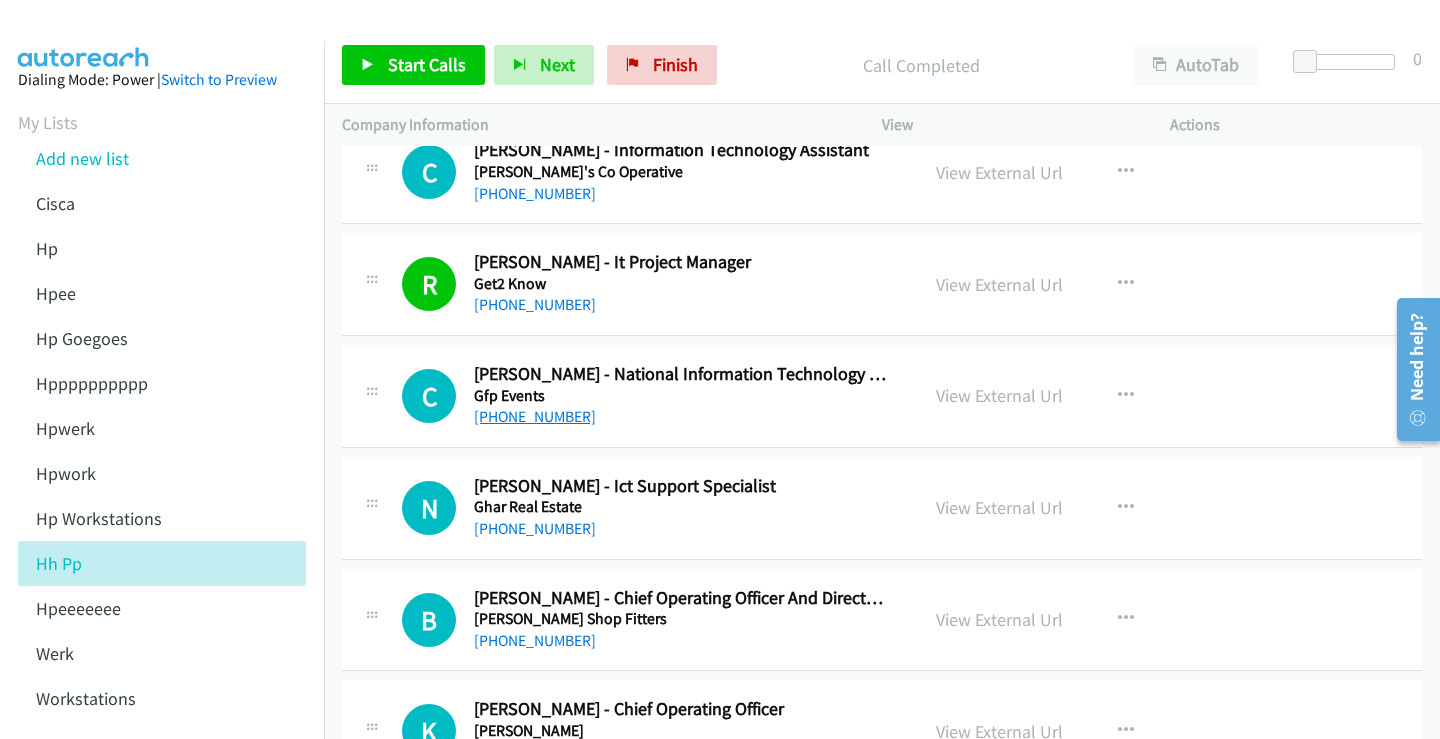 click on "[PHONE_NUMBER]" at bounding box center (535, 416) 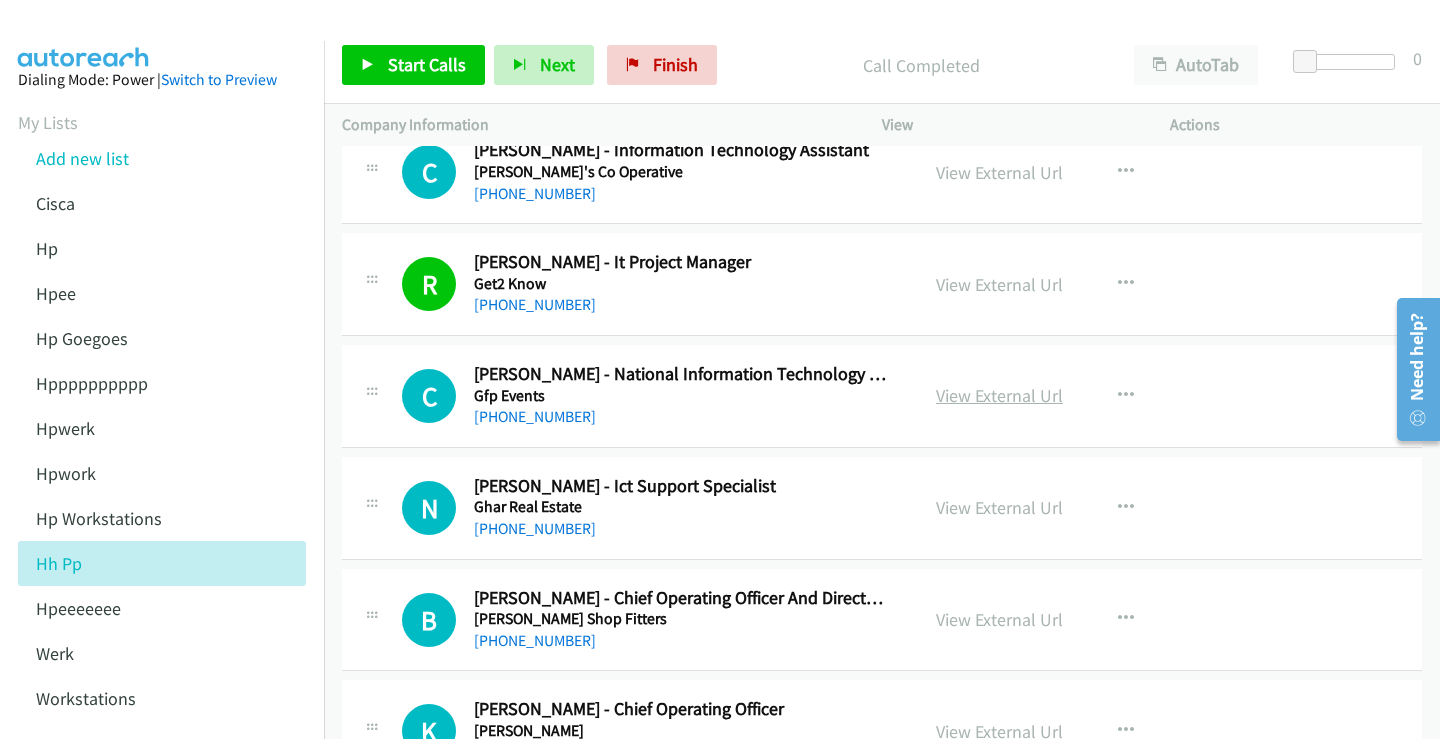 click on "View External Url" at bounding box center [999, 395] 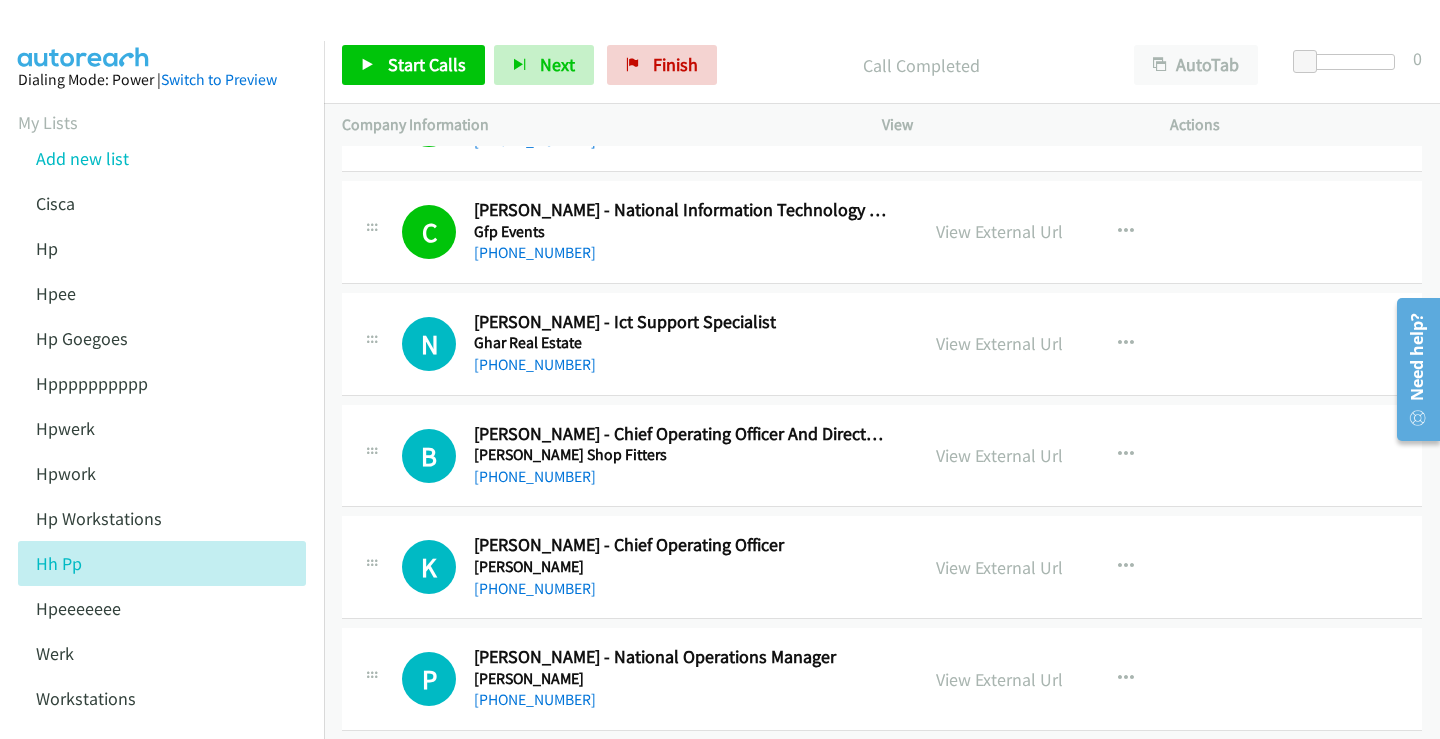 scroll, scrollTop: 900, scrollLeft: 0, axis: vertical 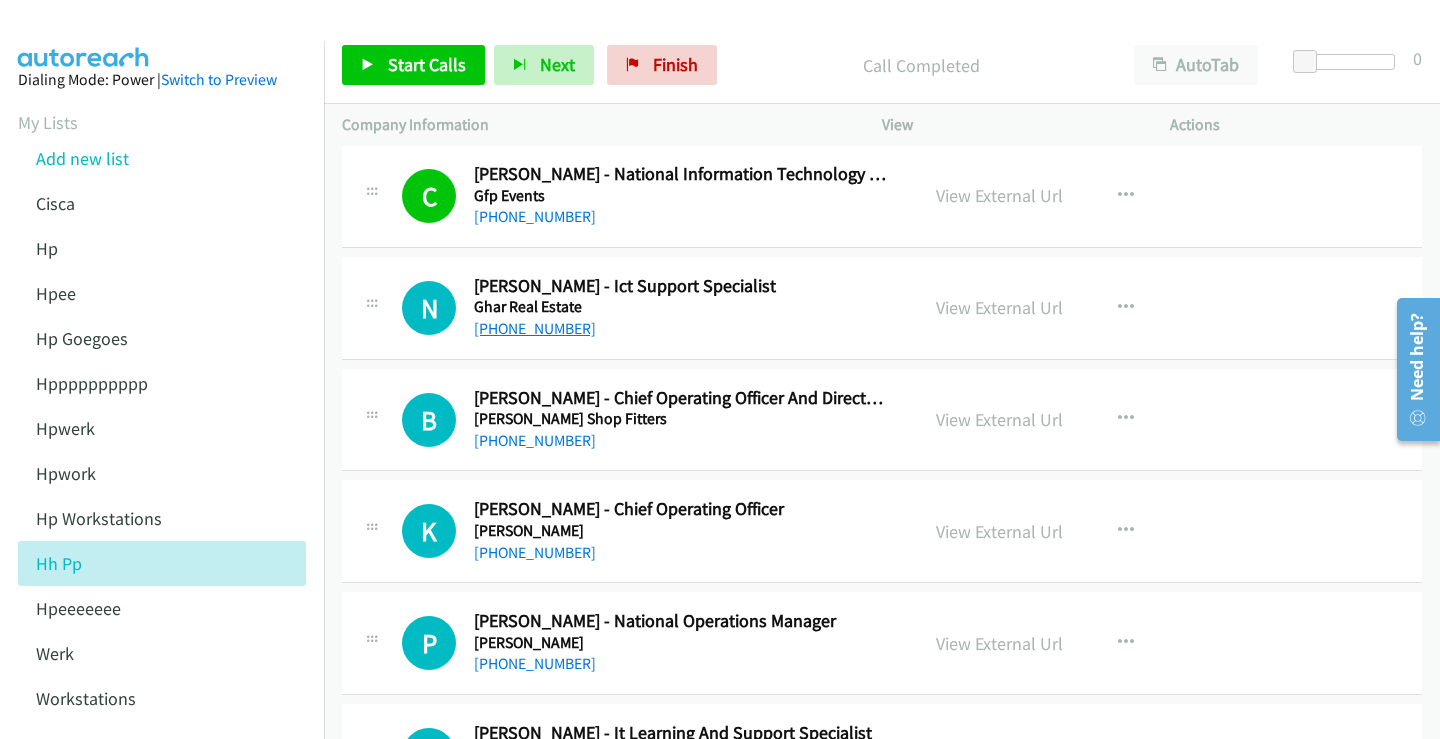 click on "[PHONE_NUMBER]" at bounding box center [535, 328] 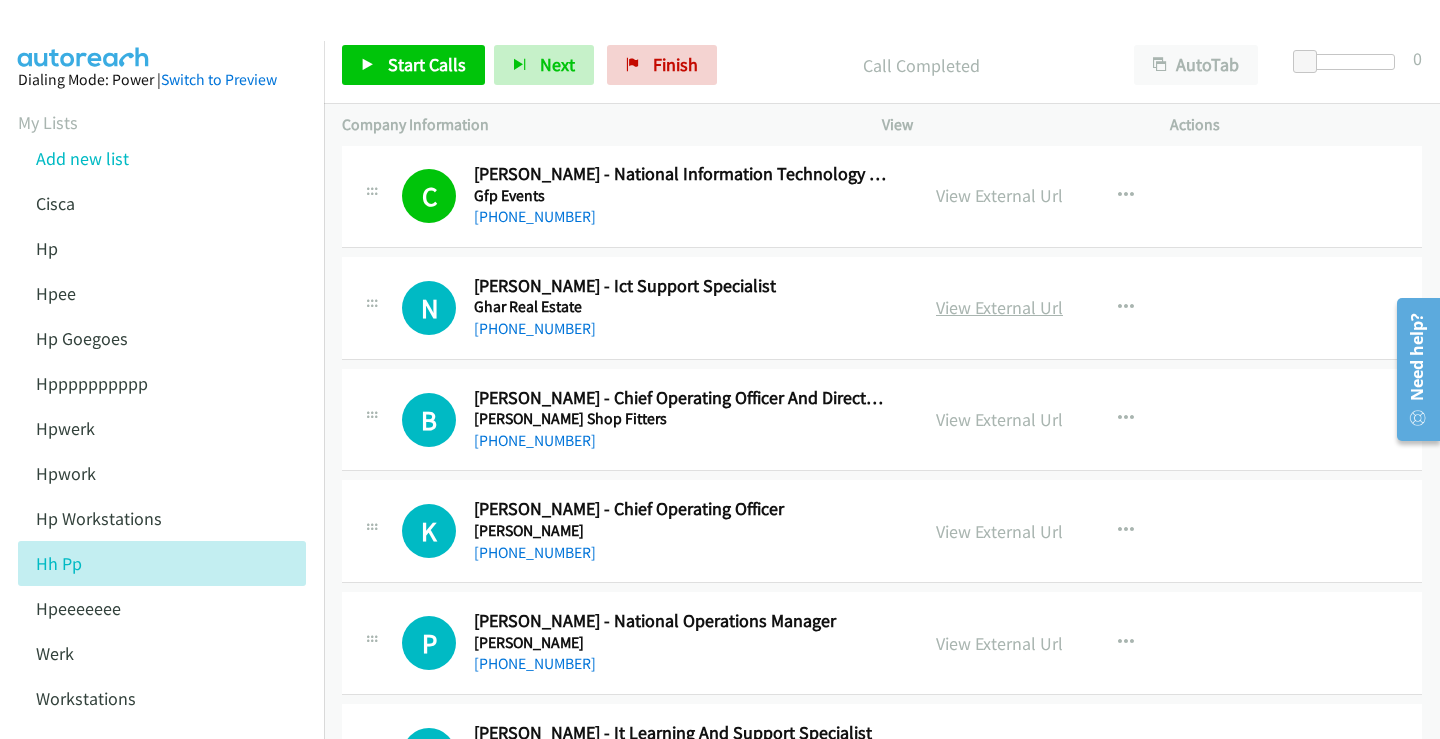 click on "View External Url" at bounding box center [999, 307] 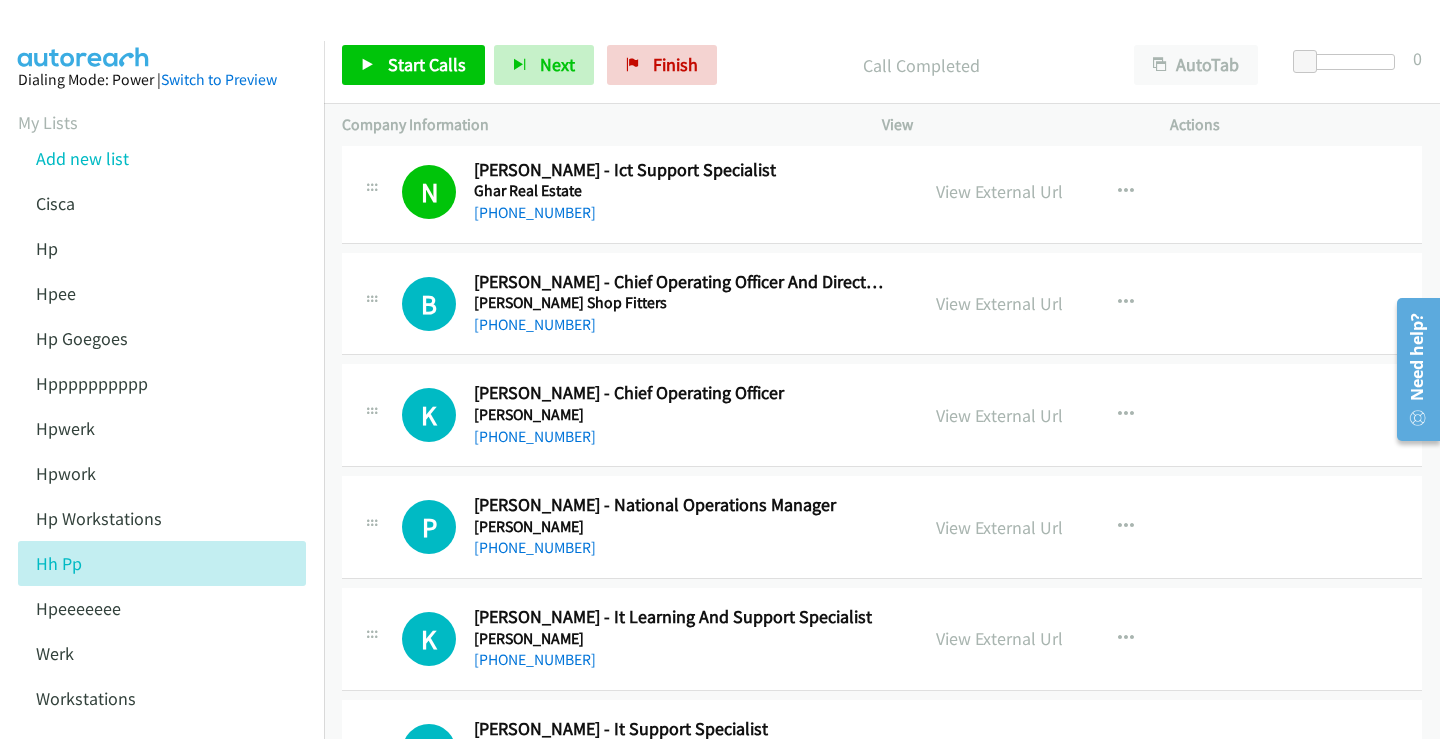 scroll, scrollTop: 1100, scrollLeft: 0, axis: vertical 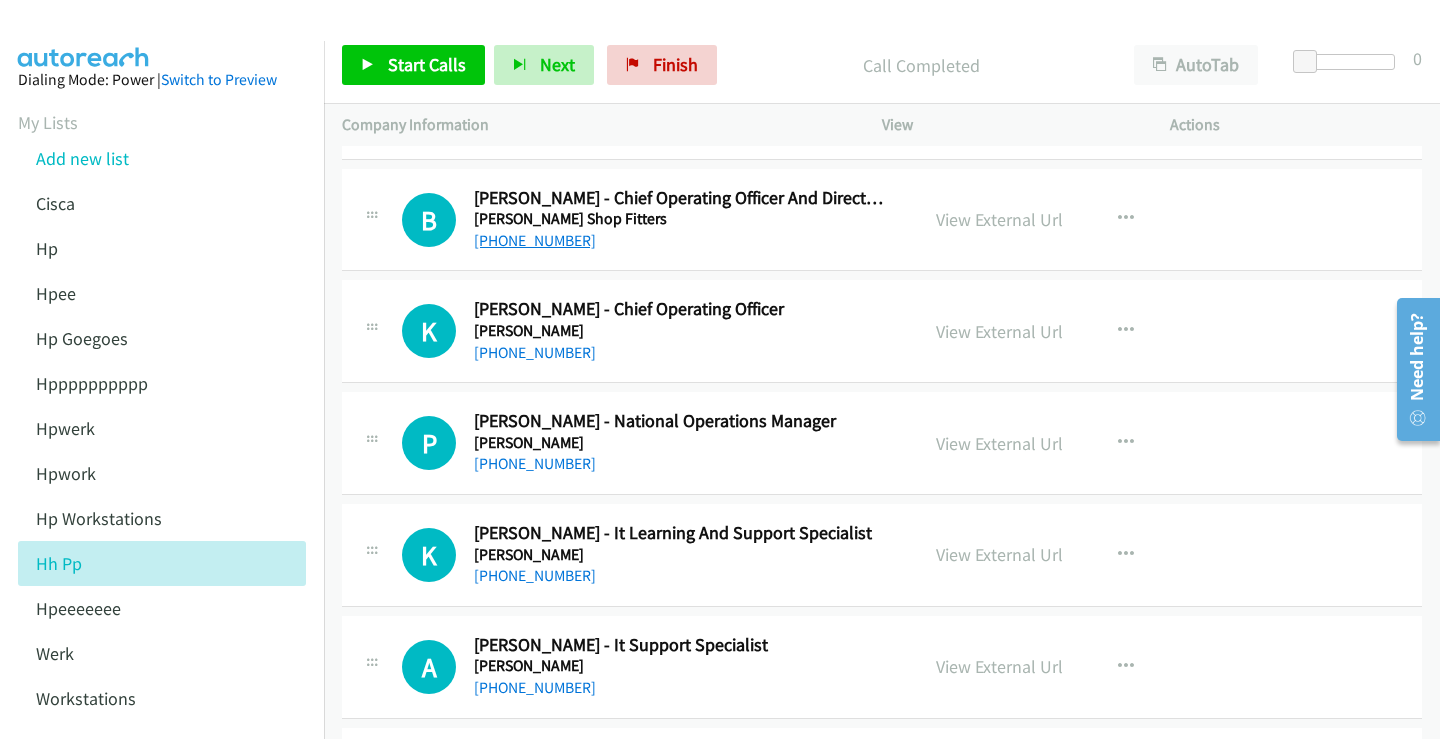 click on "[PHONE_NUMBER]" at bounding box center (535, 240) 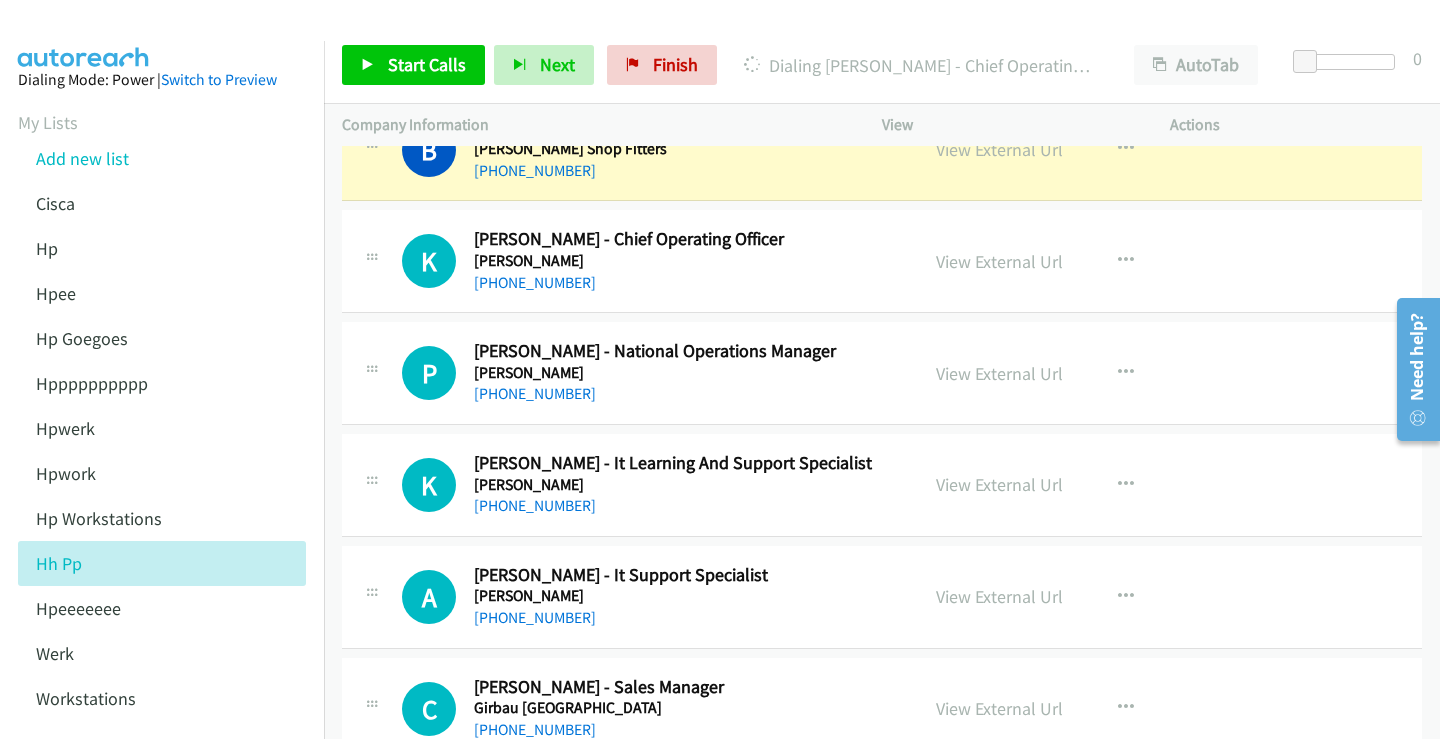 scroll, scrollTop: 1200, scrollLeft: 0, axis: vertical 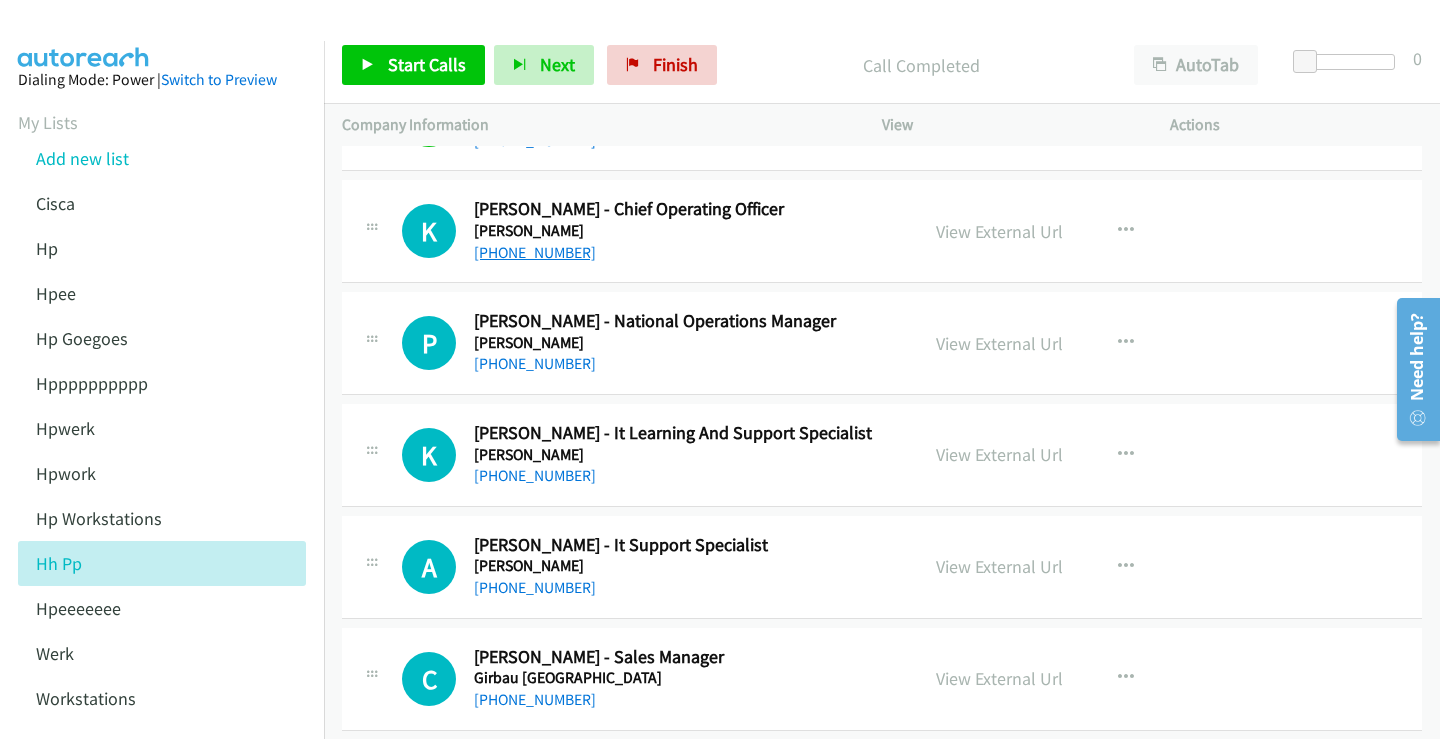 click on "[PHONE_NUMBER]" at bounding box center (535, 252) 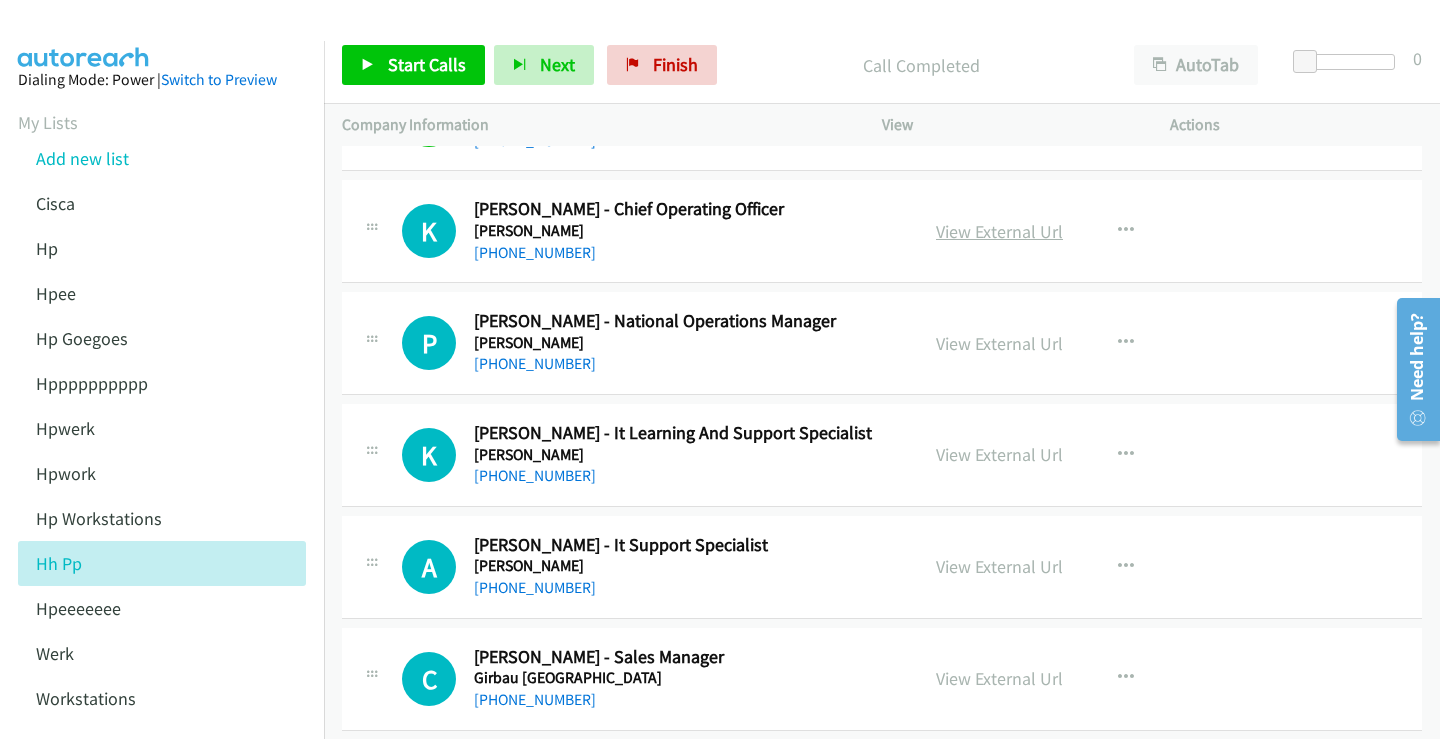 click on "View External Url" at bounding box center (999, 231) 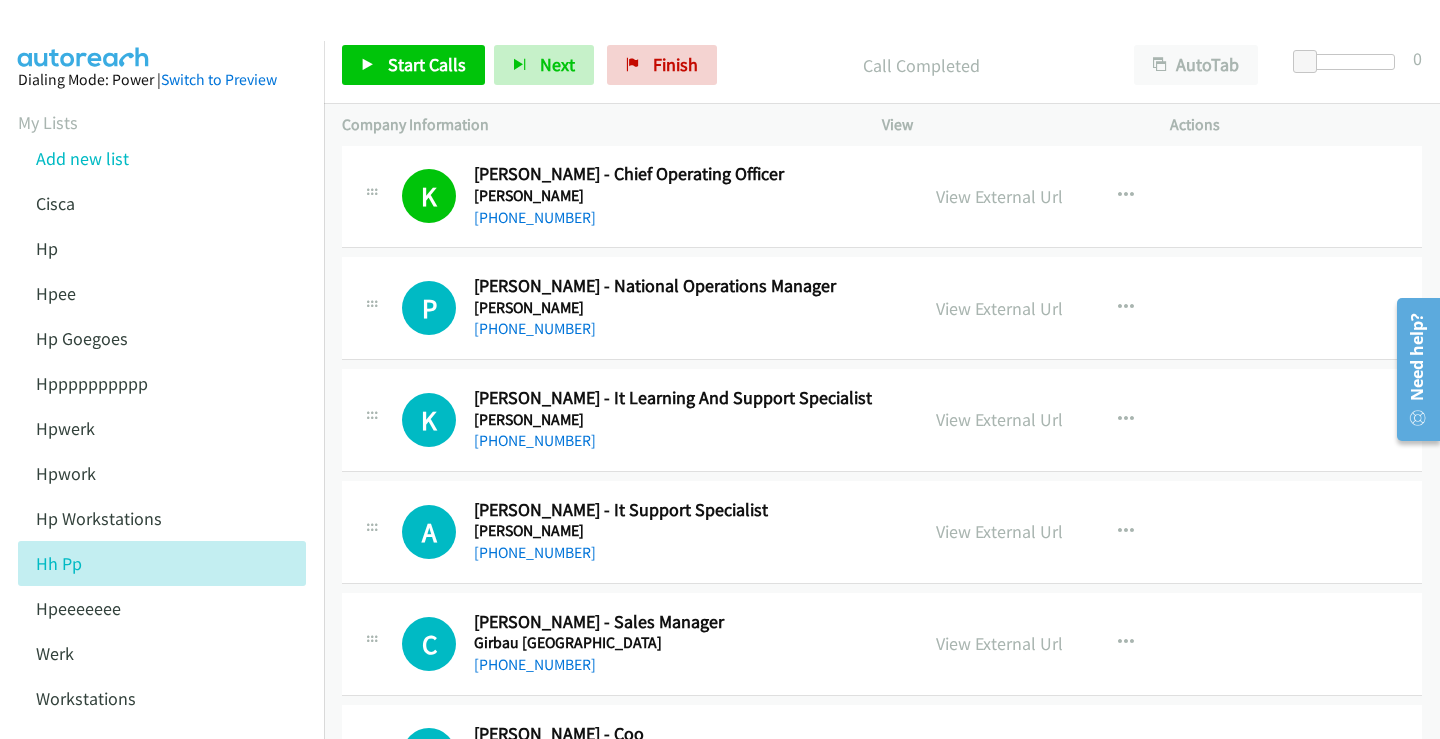 scroll, scrollTop: 1200, scrollLeft: 0, axis: vertical 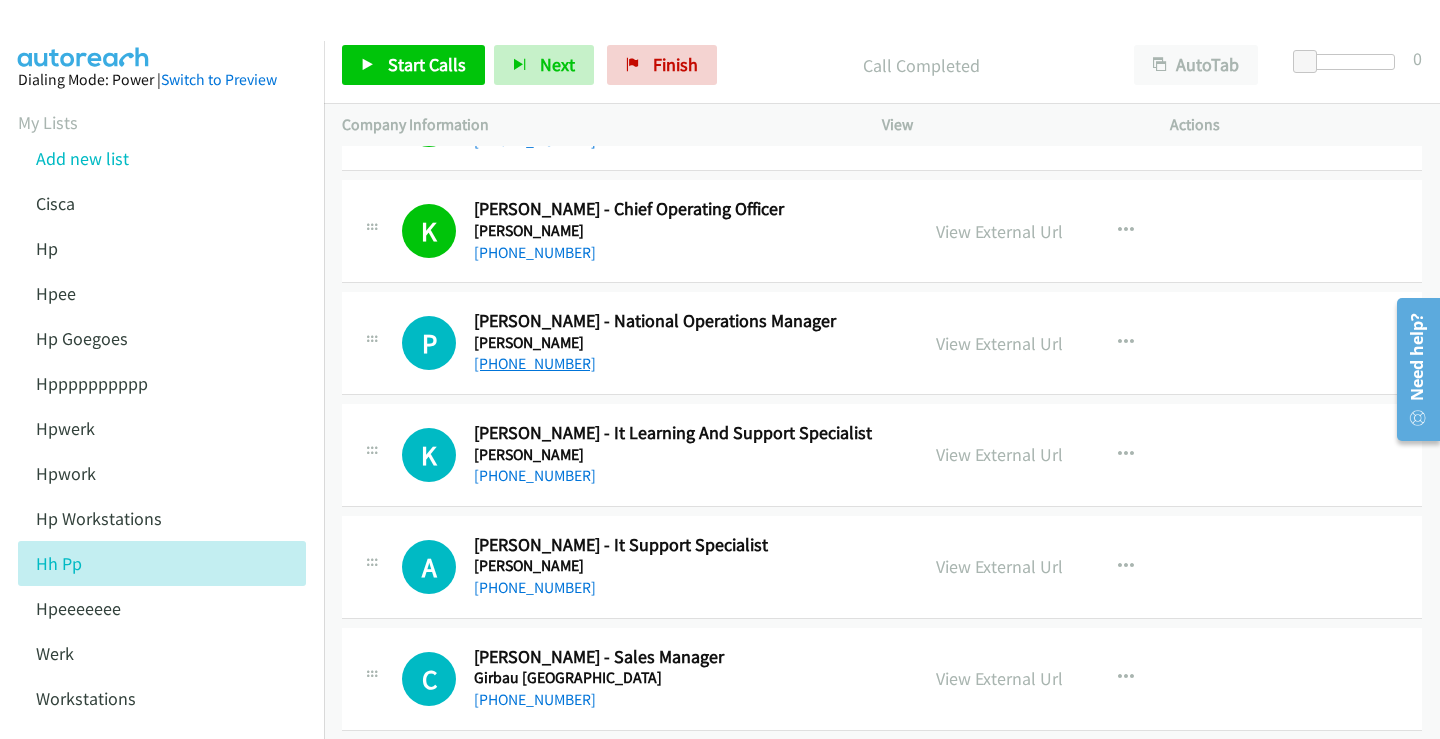 click on "[PHONE_NUMBER]" at bounding box center [535, 363] 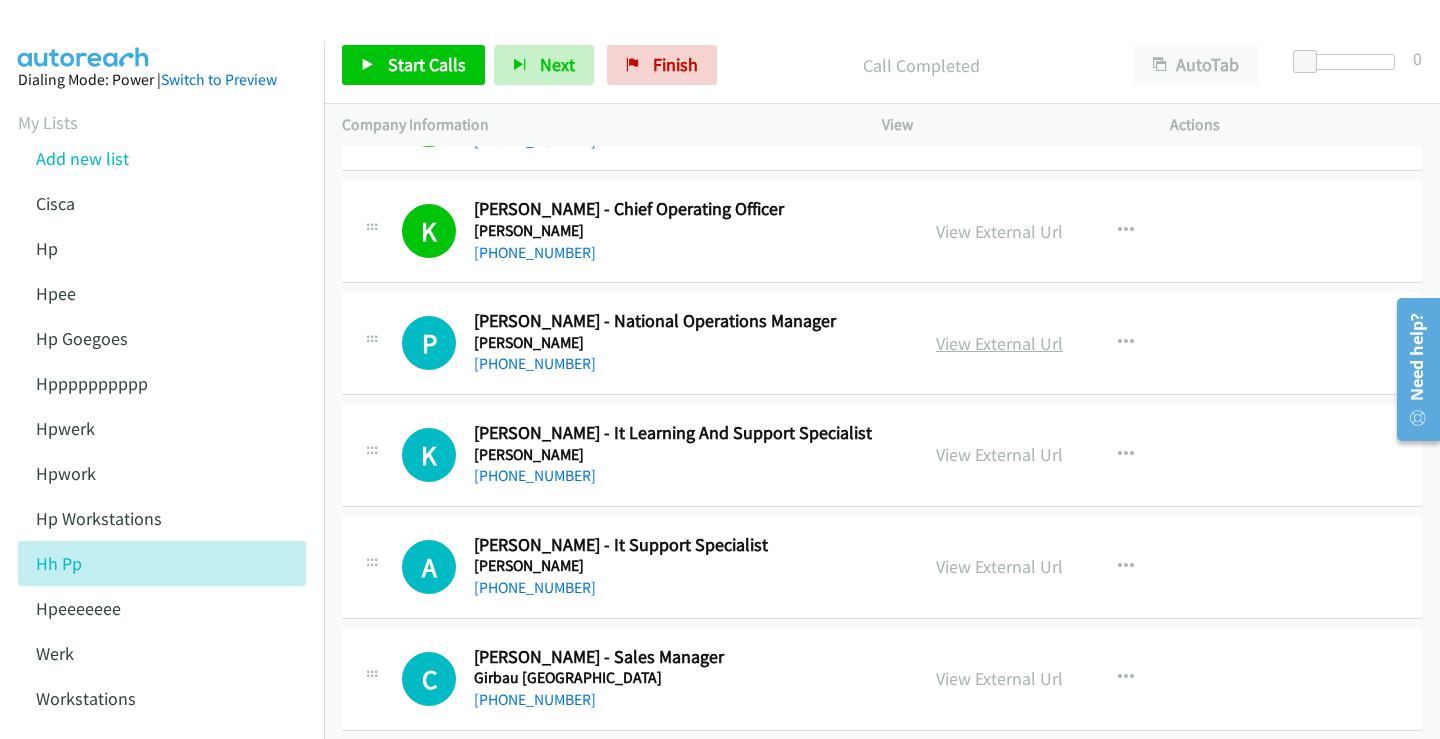 click on "View External Url" at bounding box center (999, 343) 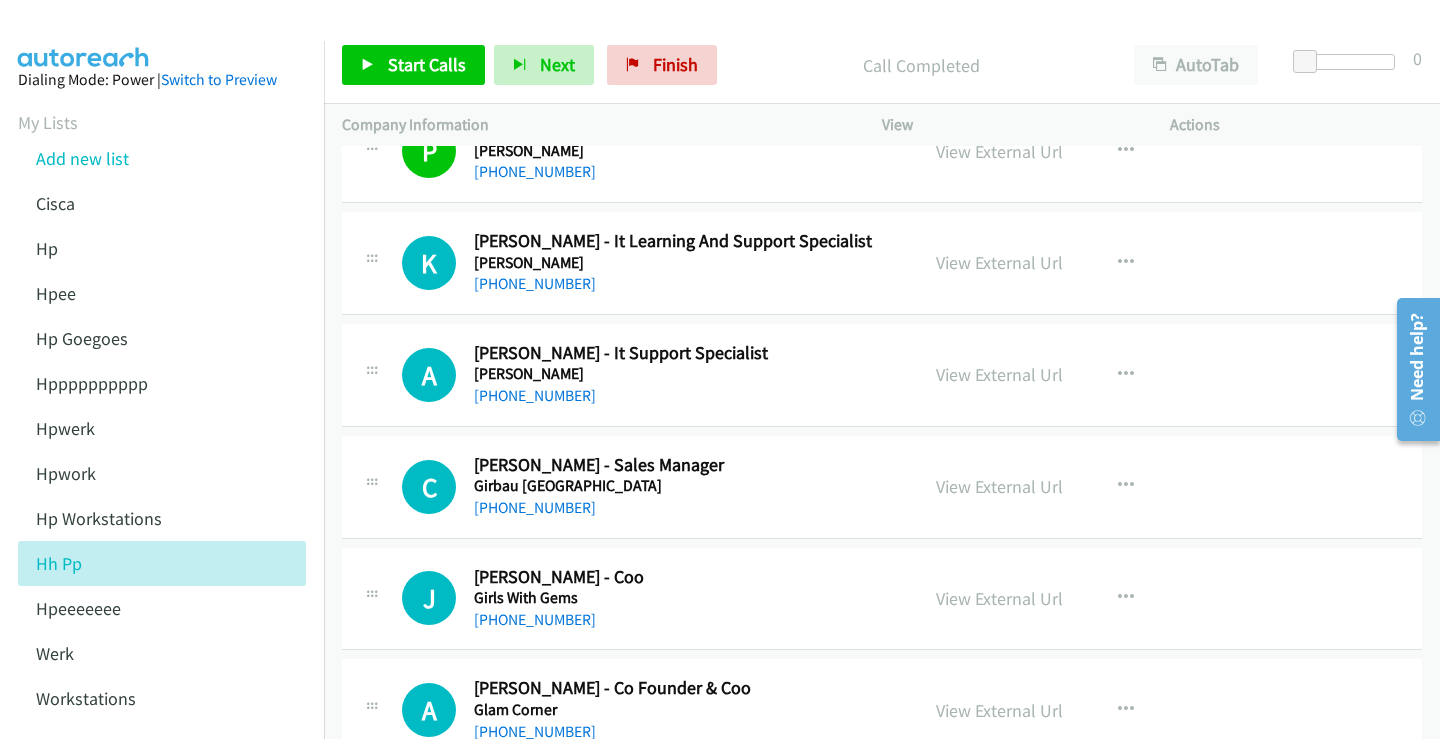 scroll, scrollTop: 1400, scrollLeft: 0, axis: vertical 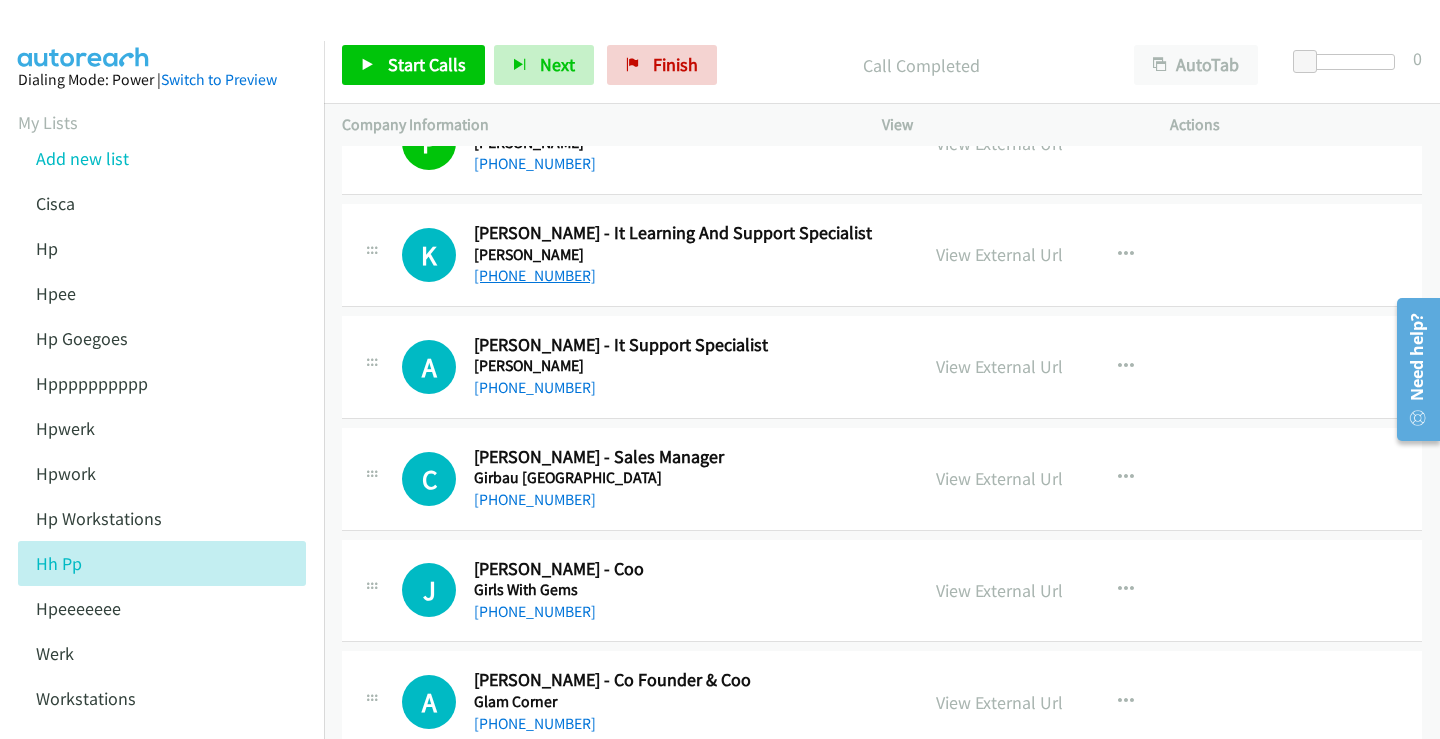 click on "[PHONE_NUMBER]" at bounding box center [535, 275] 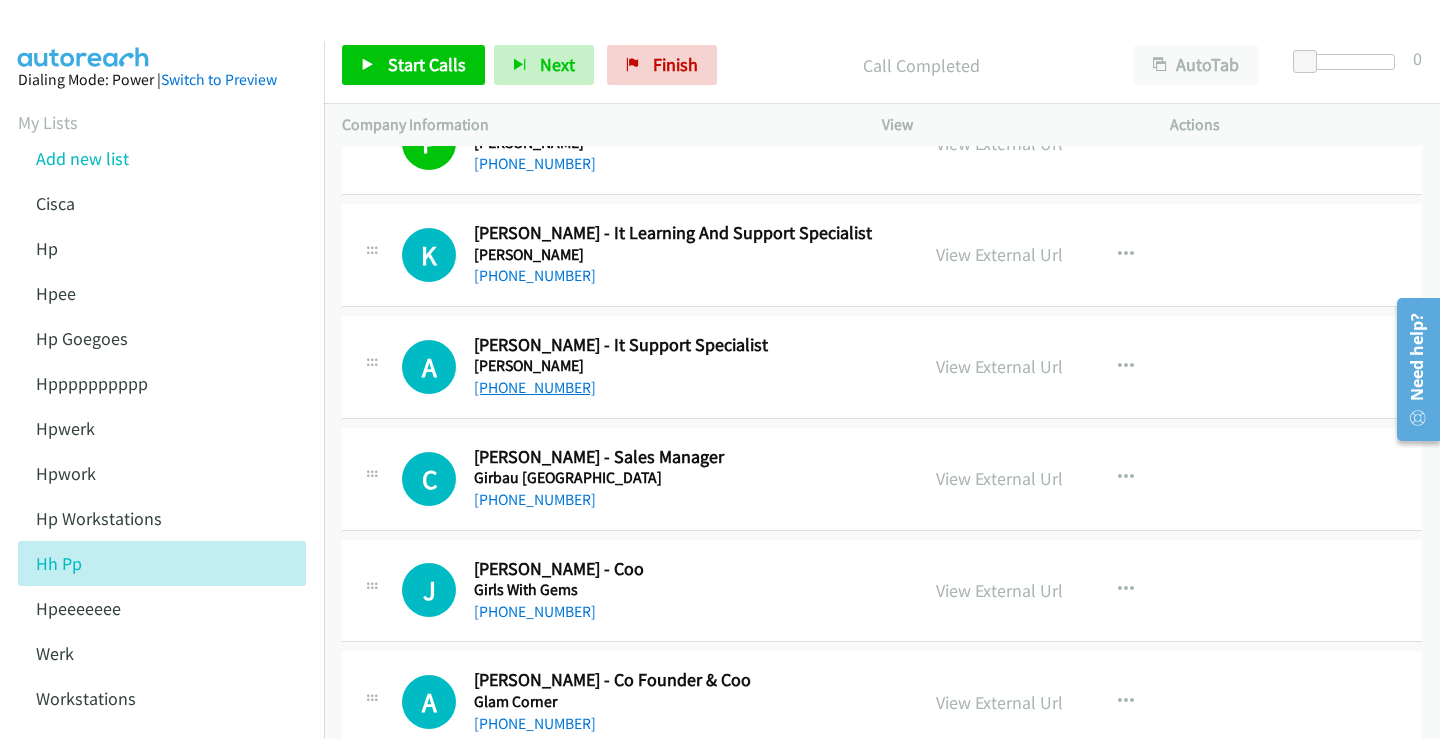click on "[PHONE_NUMBER]" at bounding box center [535, 387] 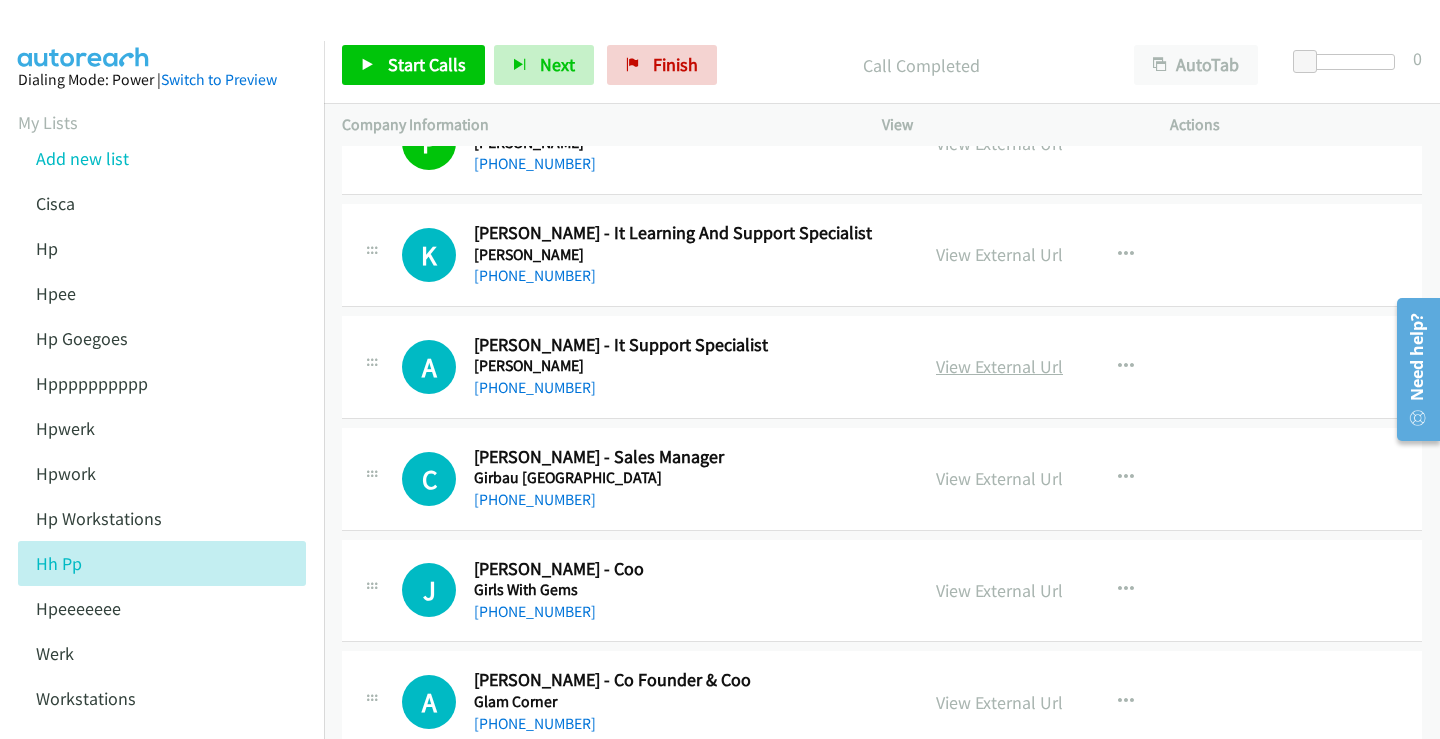 click on "View External Url" at bounding box center (999, 366) 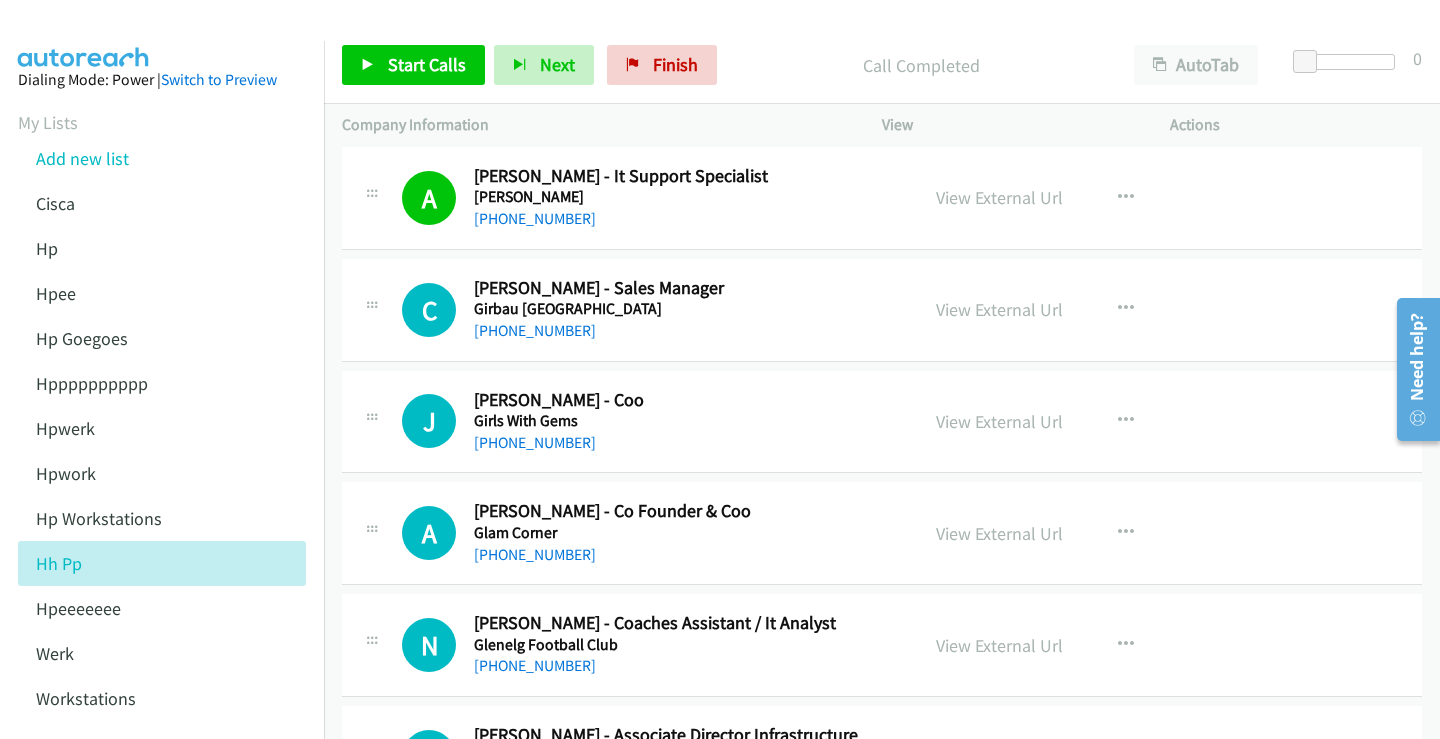 scroll, scrollTop: 1700, scrollLeft: 0, axis: vertical 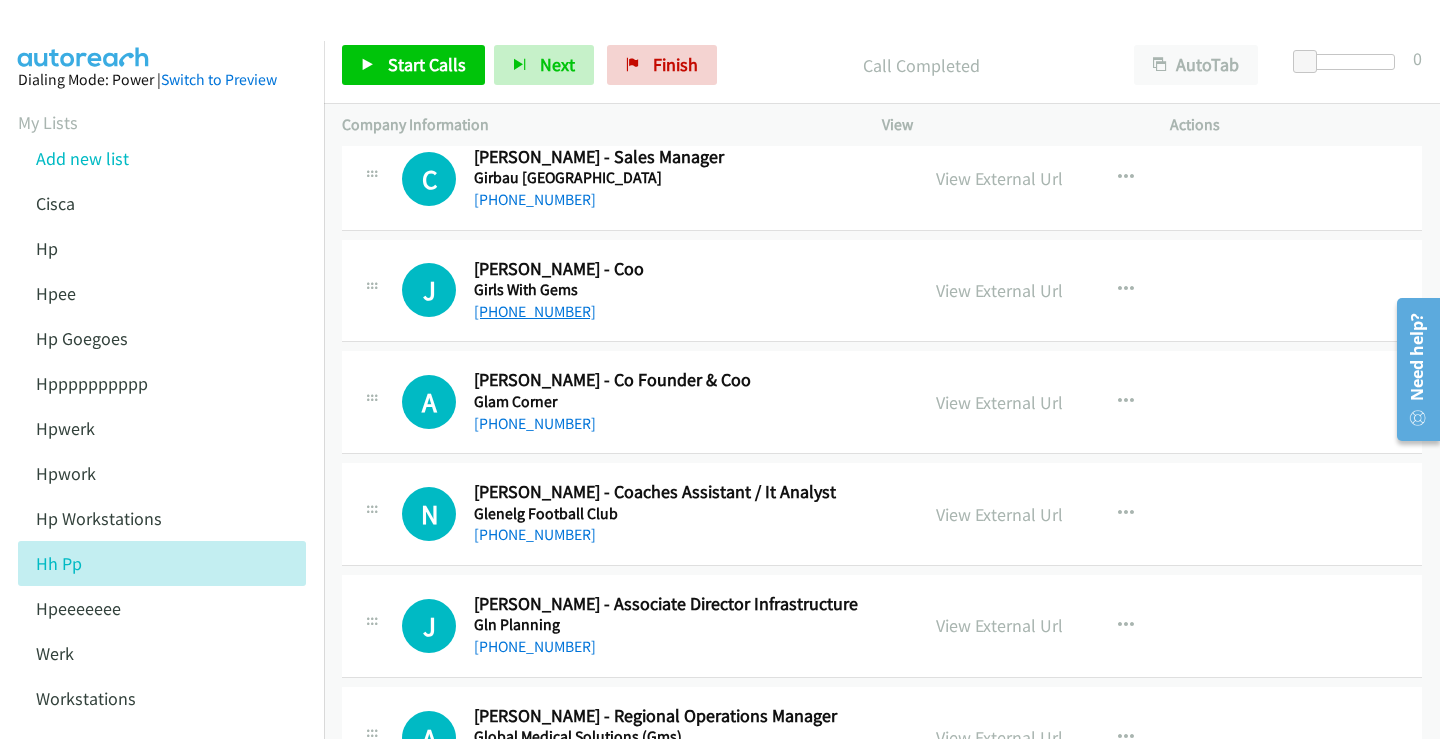 click on "[PHONE_NUMBER]" at bounding box center [535, 311] 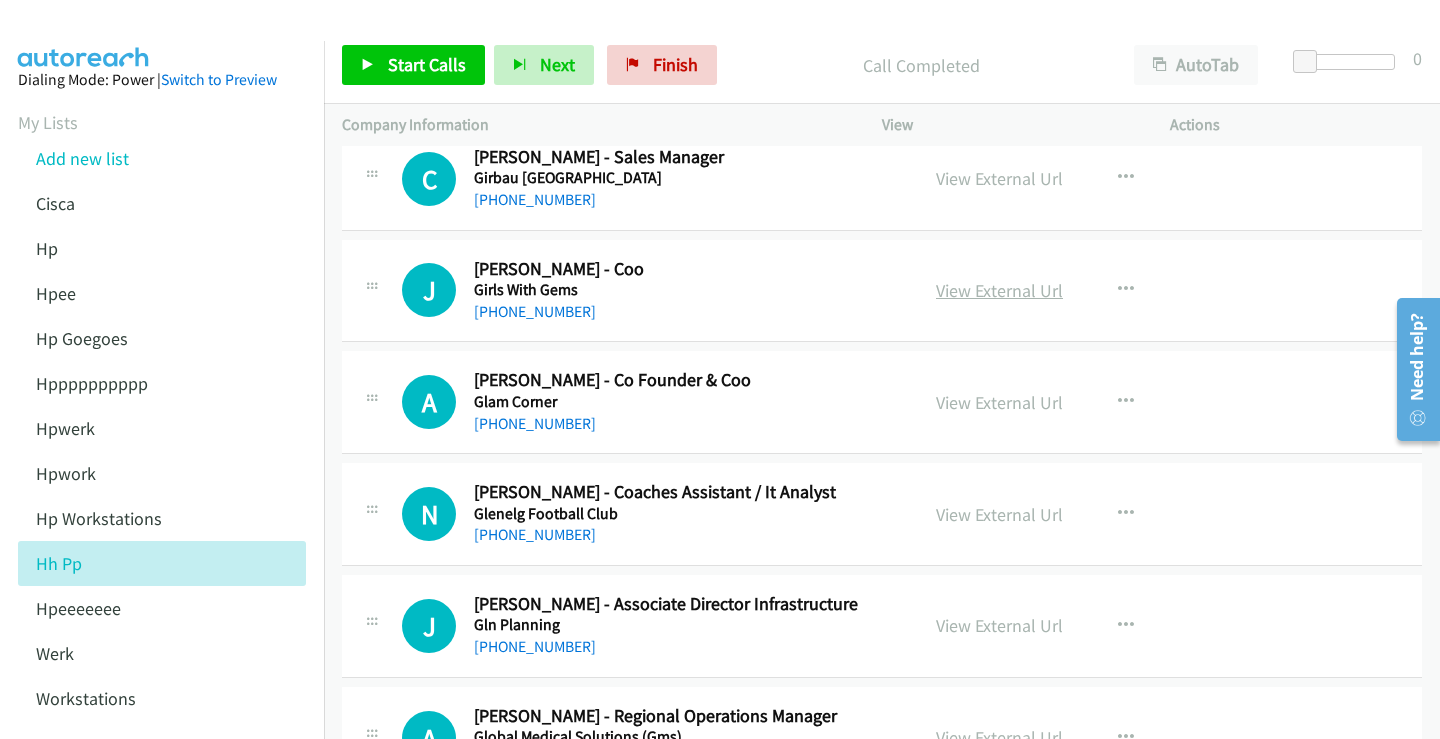 click on "View External Url" at bounding box center (999, 290) 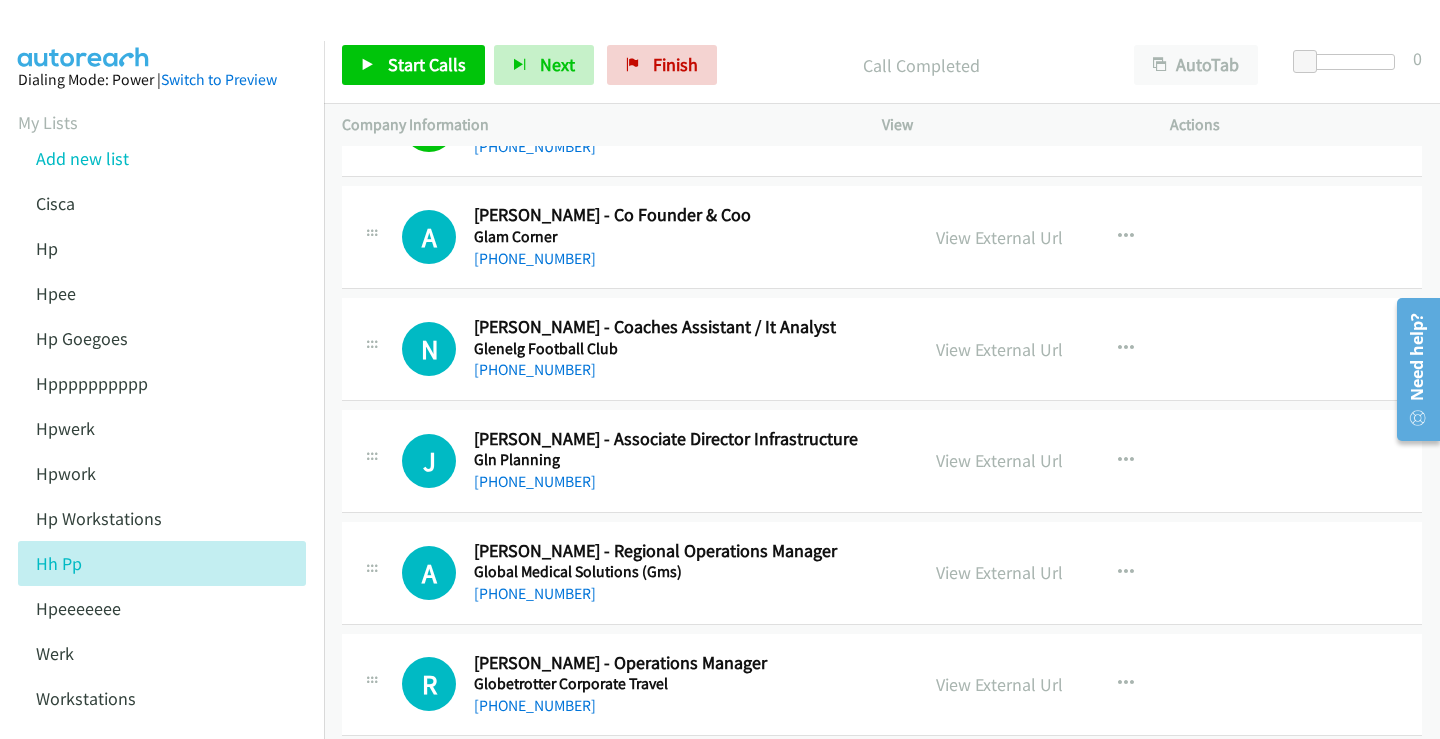scroll, scrollTop: 1900, scrollLeft: 0, axis: vertical 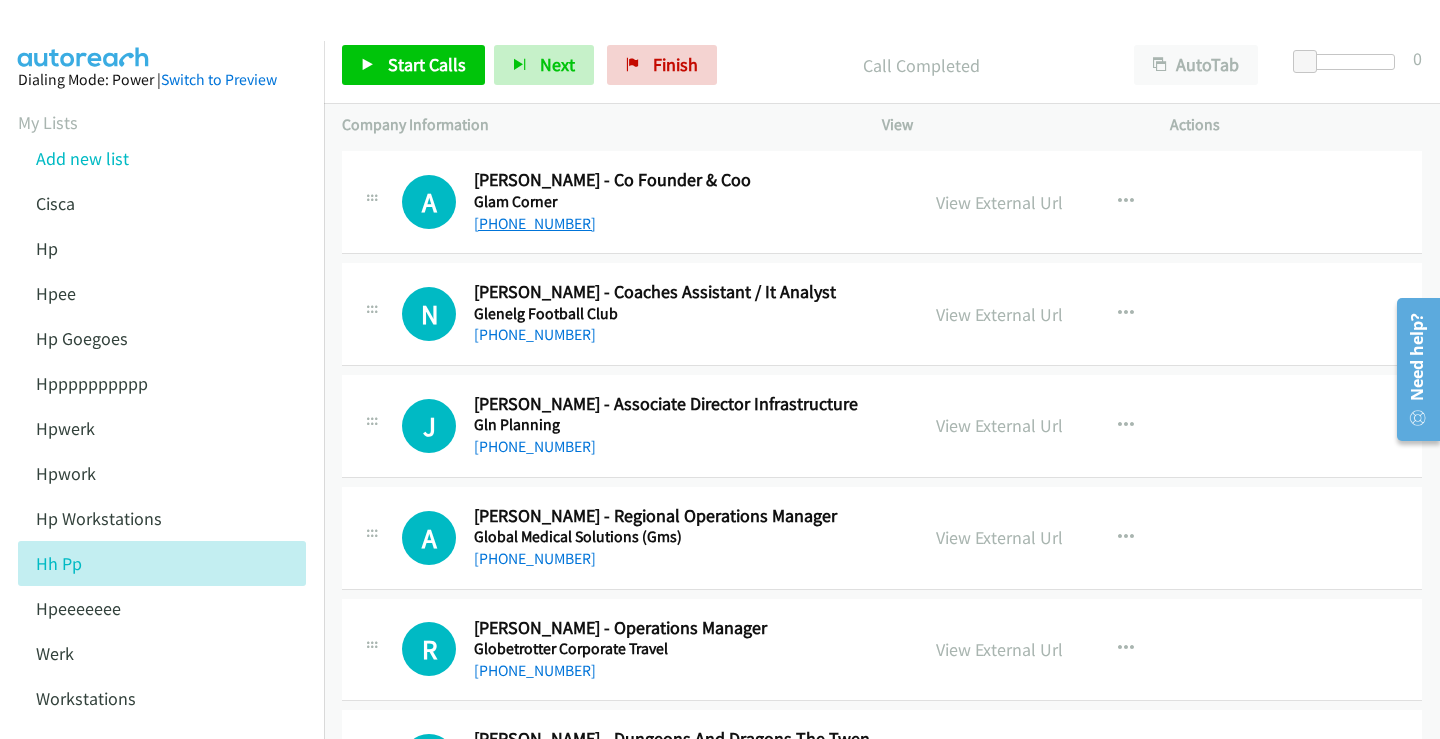 click on "[PHONE_NUMBER]" at bounding box center [535, 223] 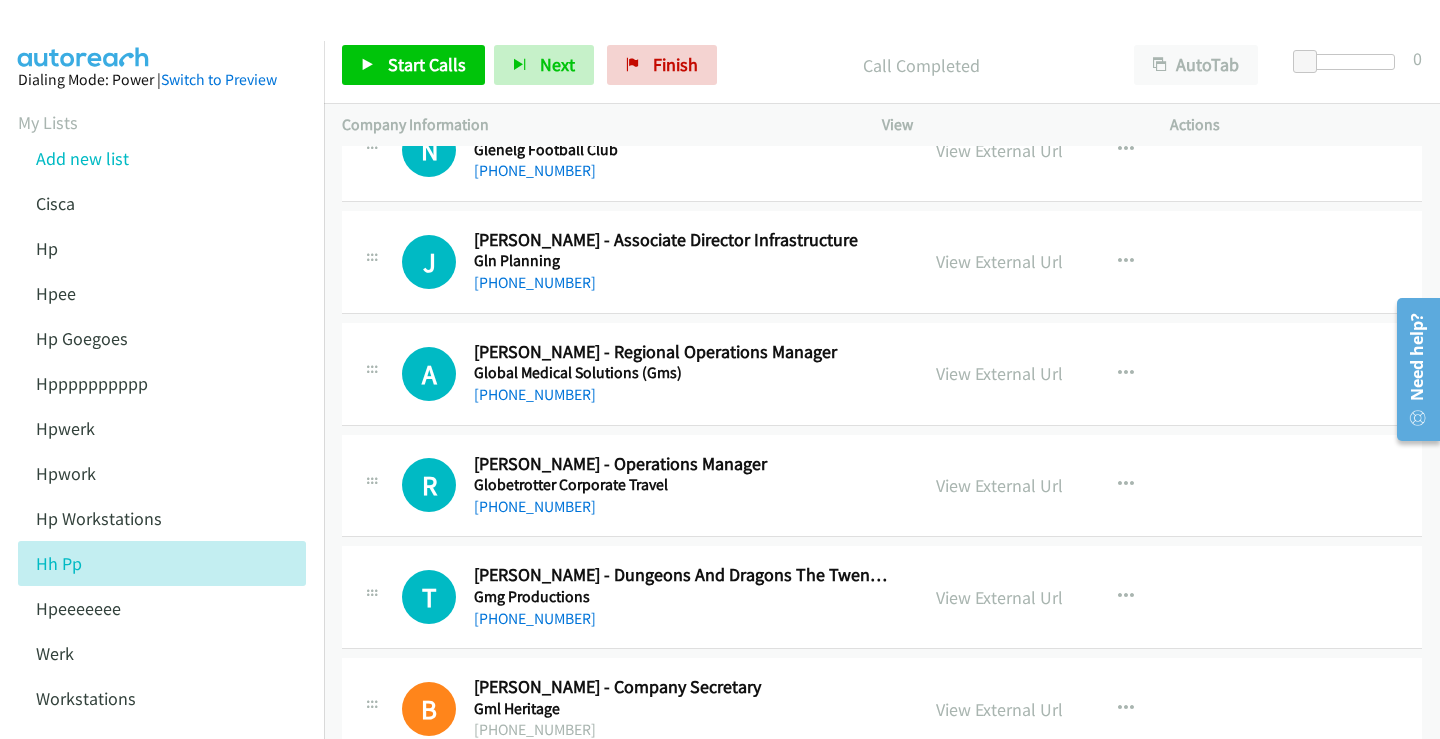 scroll, scrollTop: 2100, scrollLeft: 0, axis: vertical 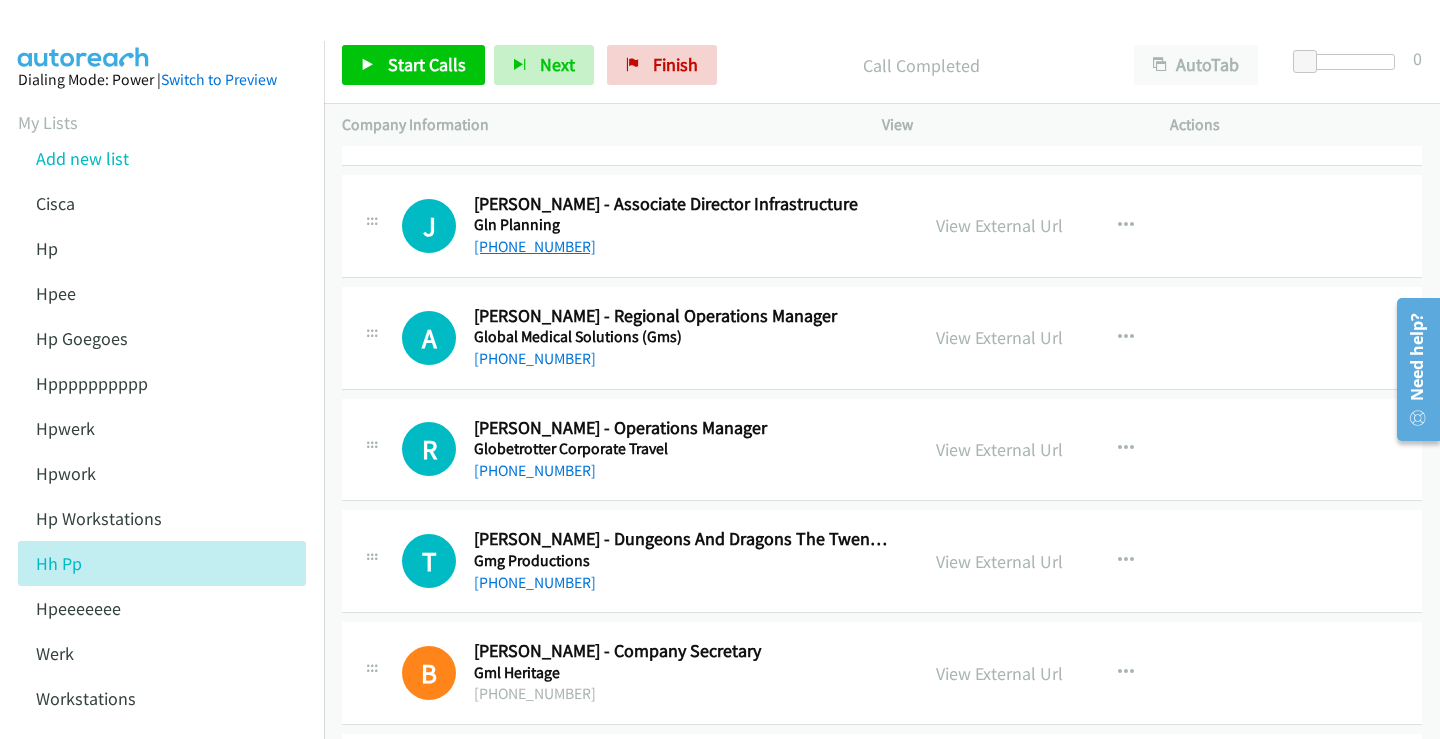 click on "[PHONE_NUMBER]" at bounding box center (535, 246) 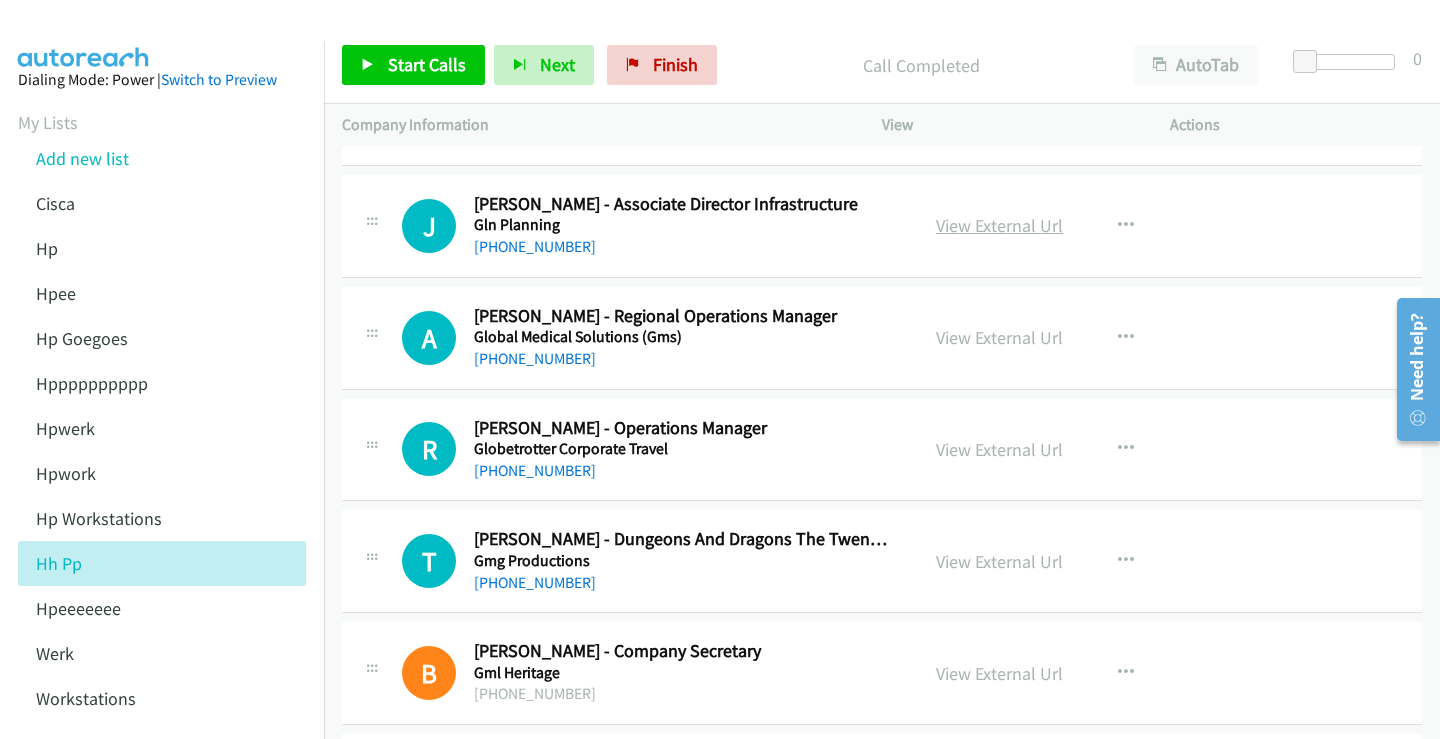 click on "View External Url" at bounding box center [999, 225] 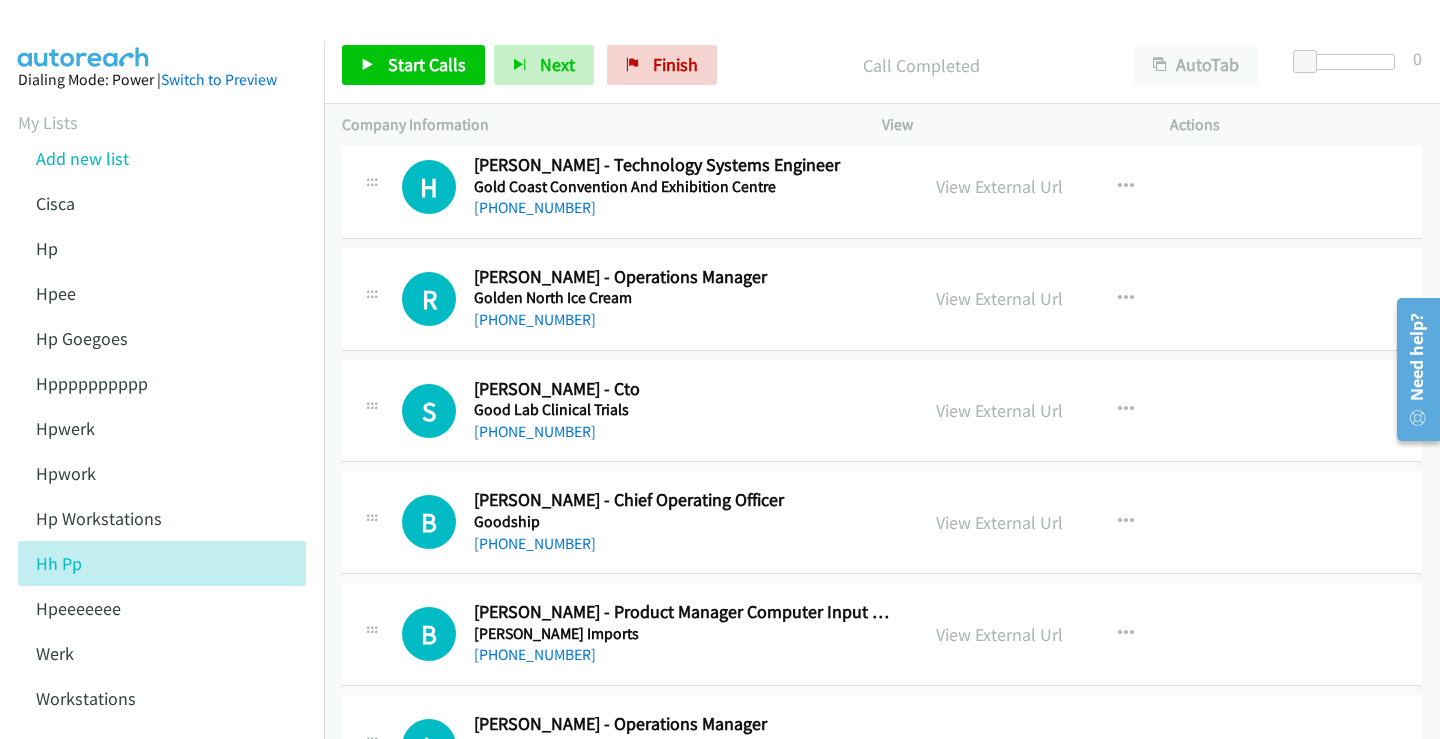 scroll, scrollTop: 2700, scrollLeft: 0, axis: vertical 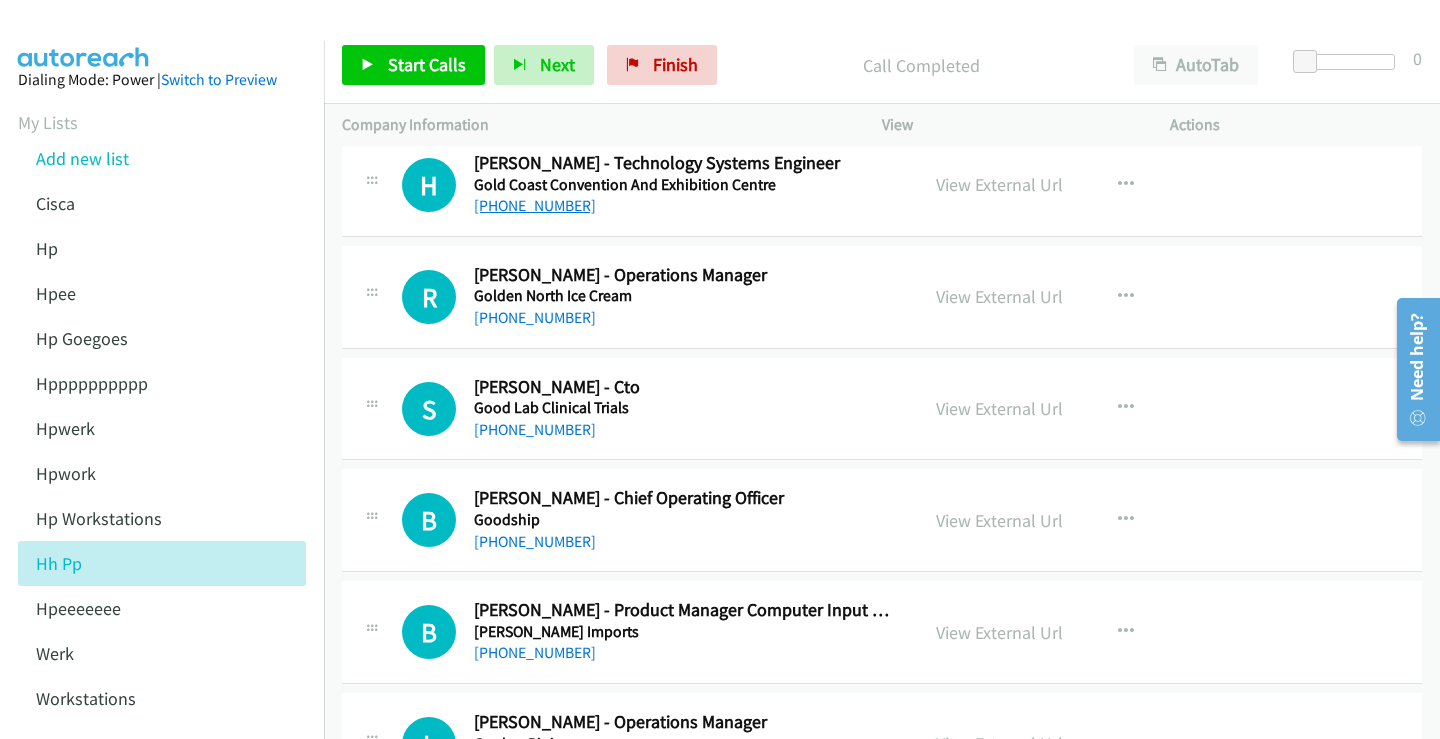 click on "[PHONE_NUMBER]" at bounding box center [535, 205] 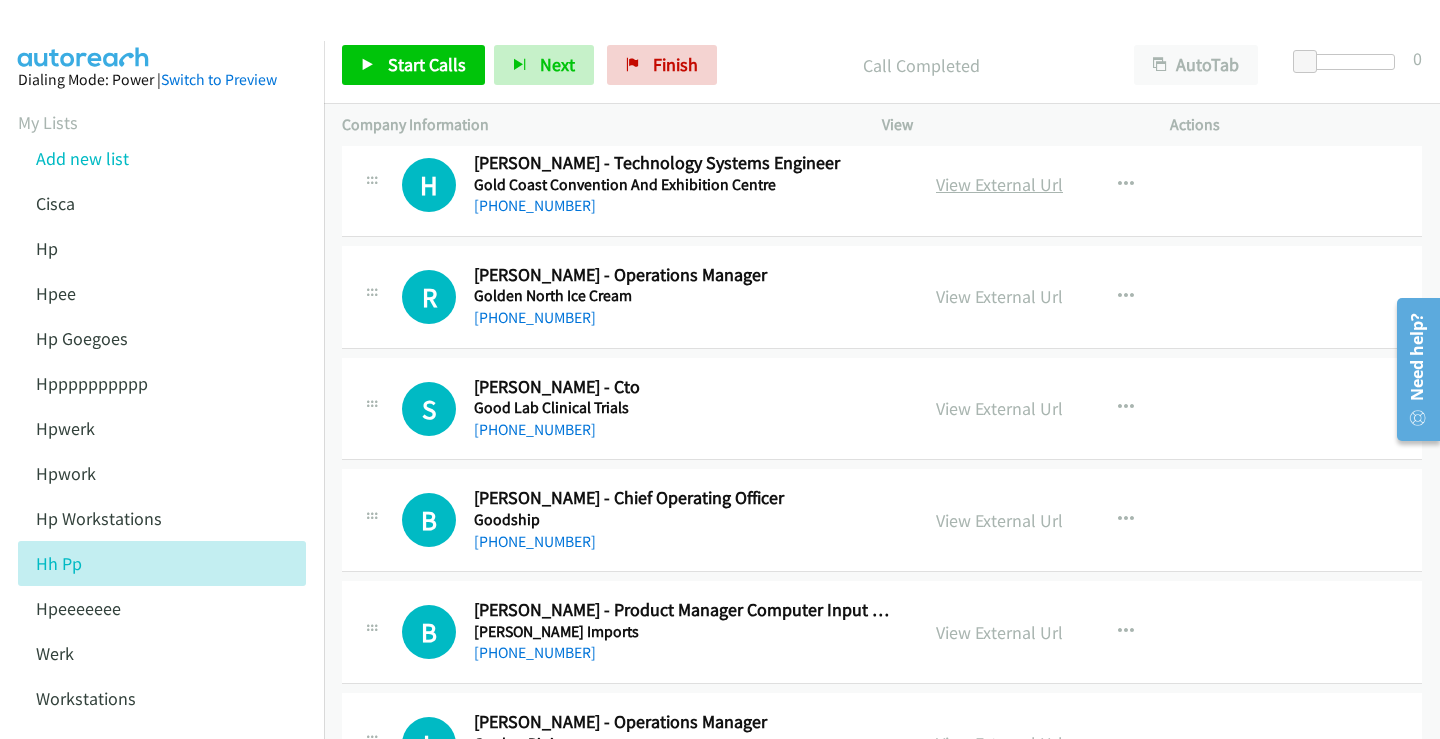 click on "View External Url" at bounding box center [999, 184] 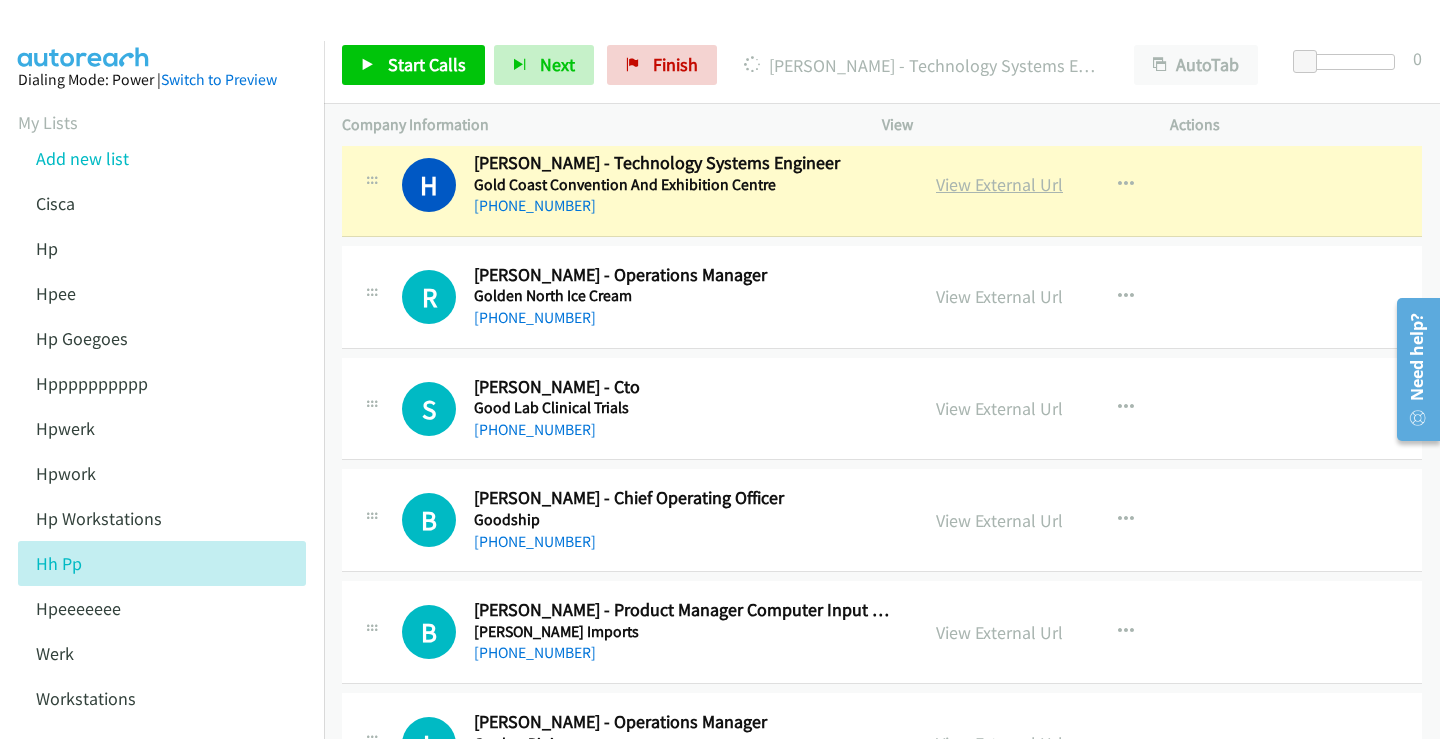 click on "View External Url" at bounding box center [999, 184] 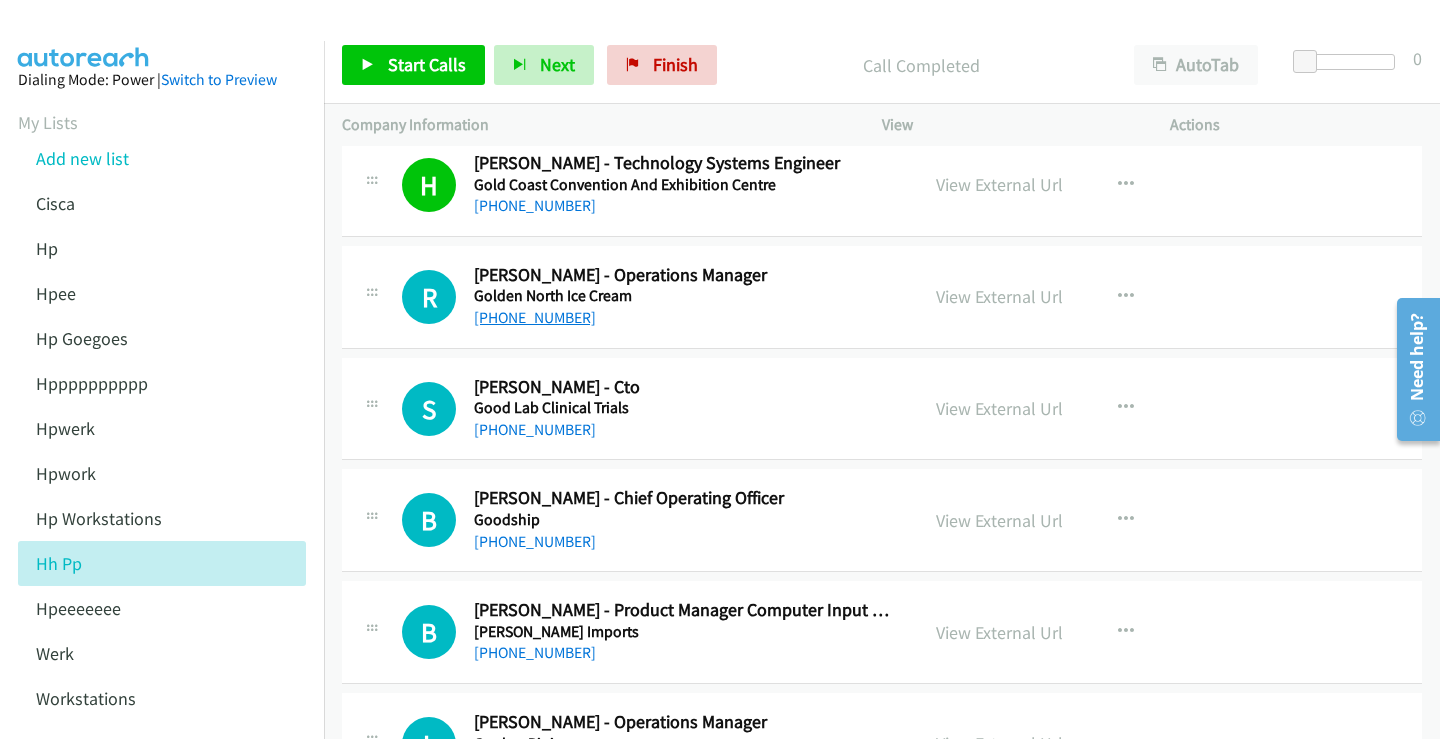 click on "[PHONE_NUMBER]" at bounding box center [535, 317] 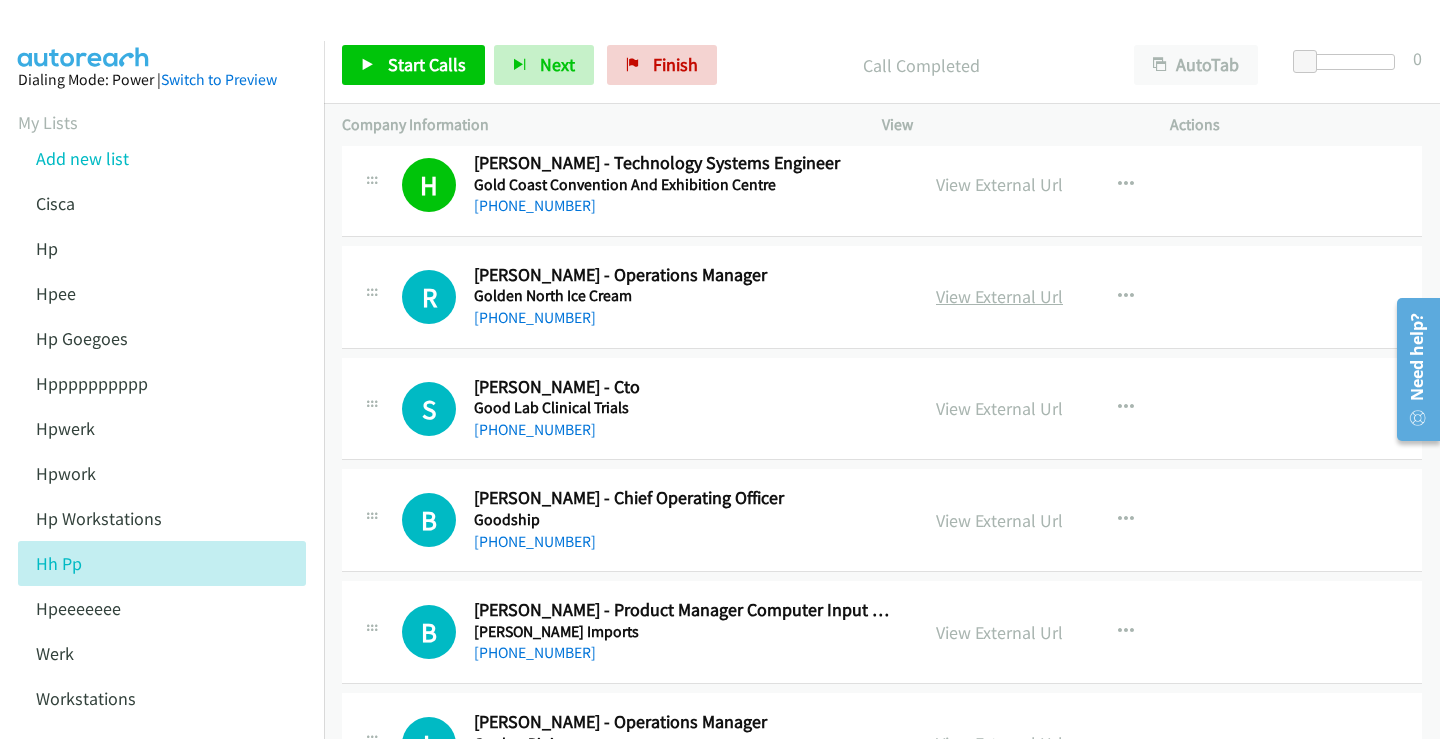 click on "View External Url" at bounding box center (999, 296) 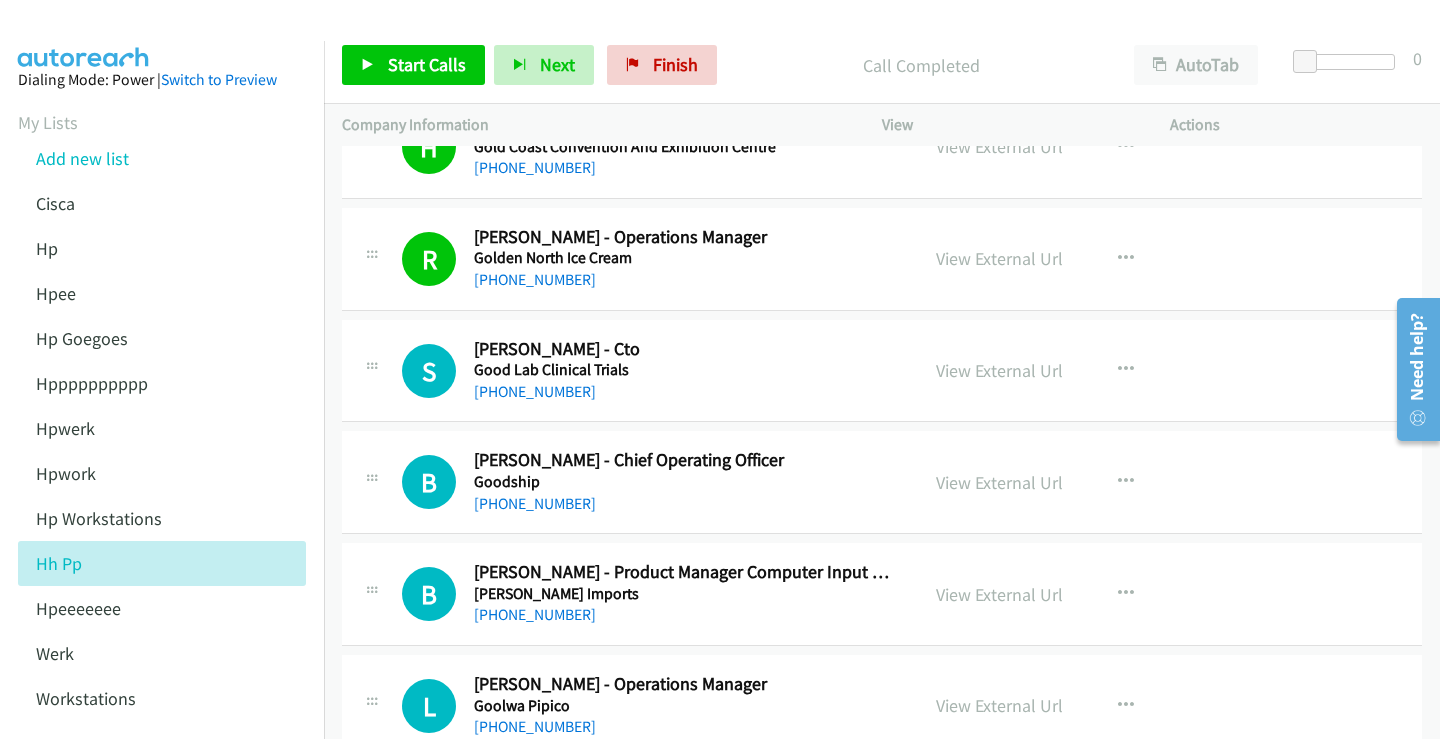 scroll, scrollTop: 2800, scrollLeft: 0, axis: vertical 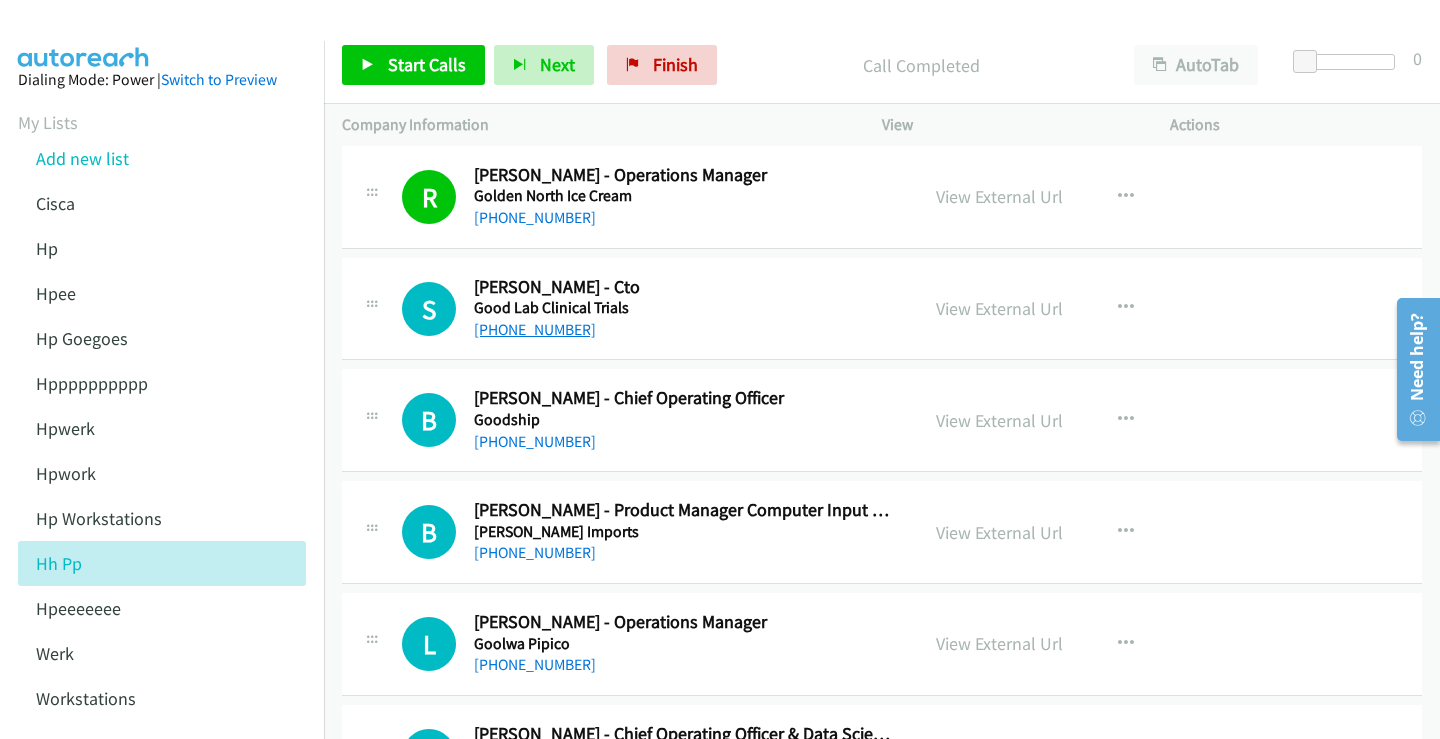 click on "[PHONE_NUMBER]" at bounding box center (535, 329) 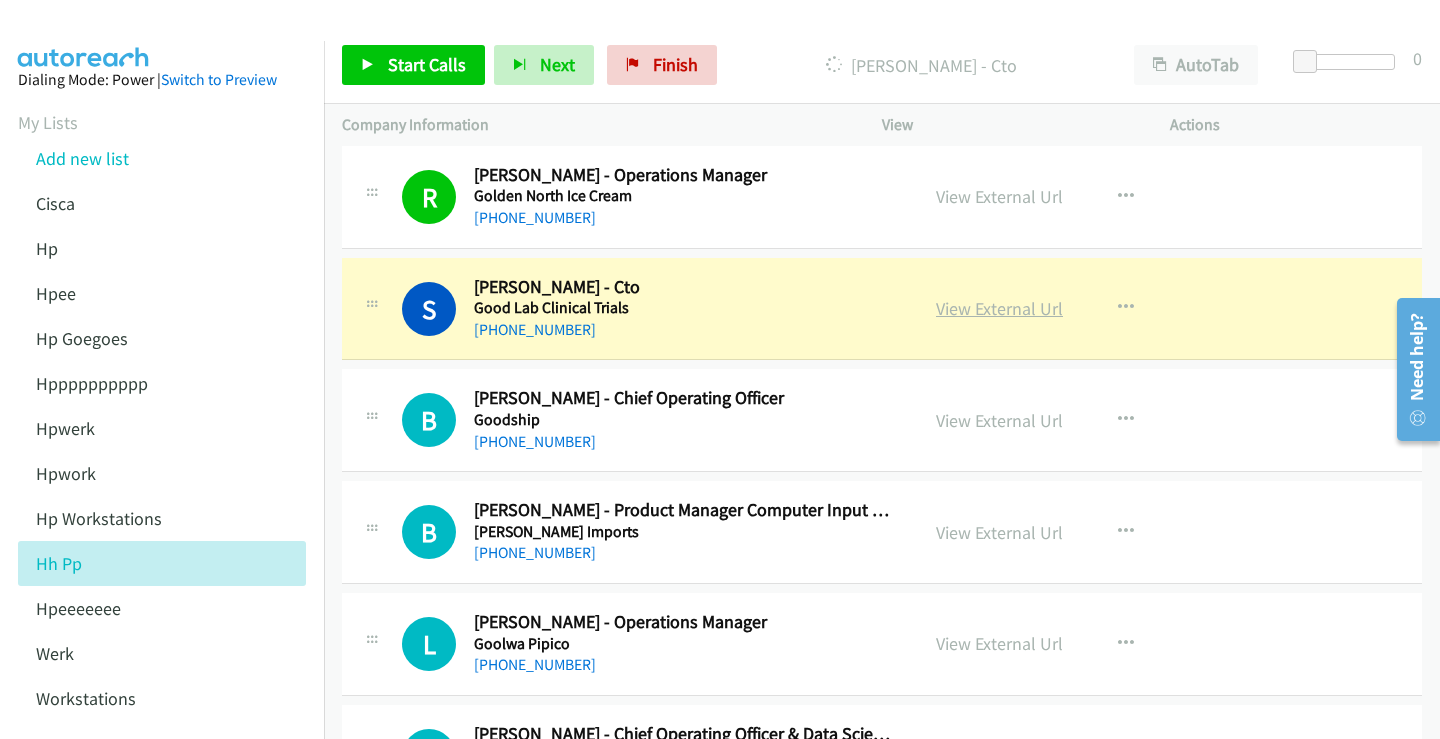 click on "View External Url" at bounding box center [999, 308] 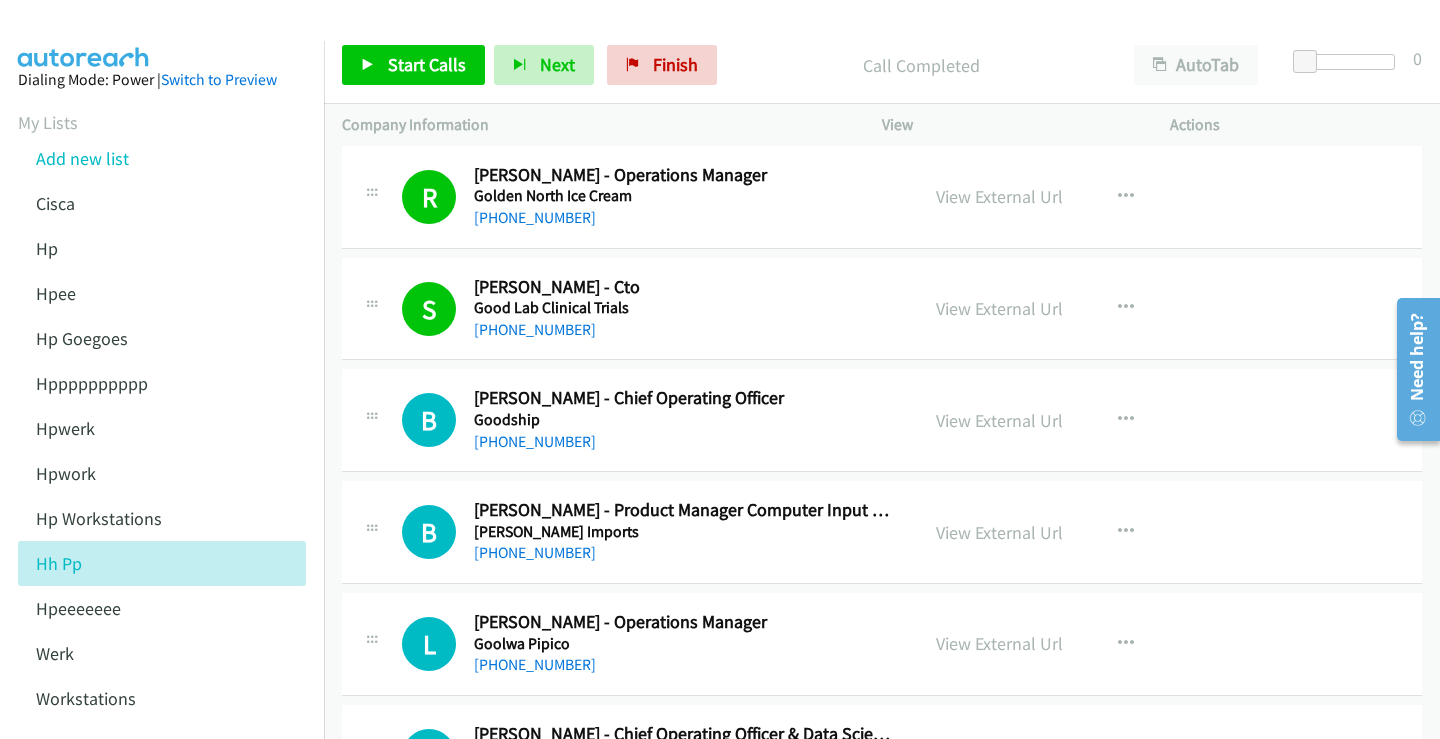 scroll, scrollTop: 2900, scrollLeft: 0, axis: vertical 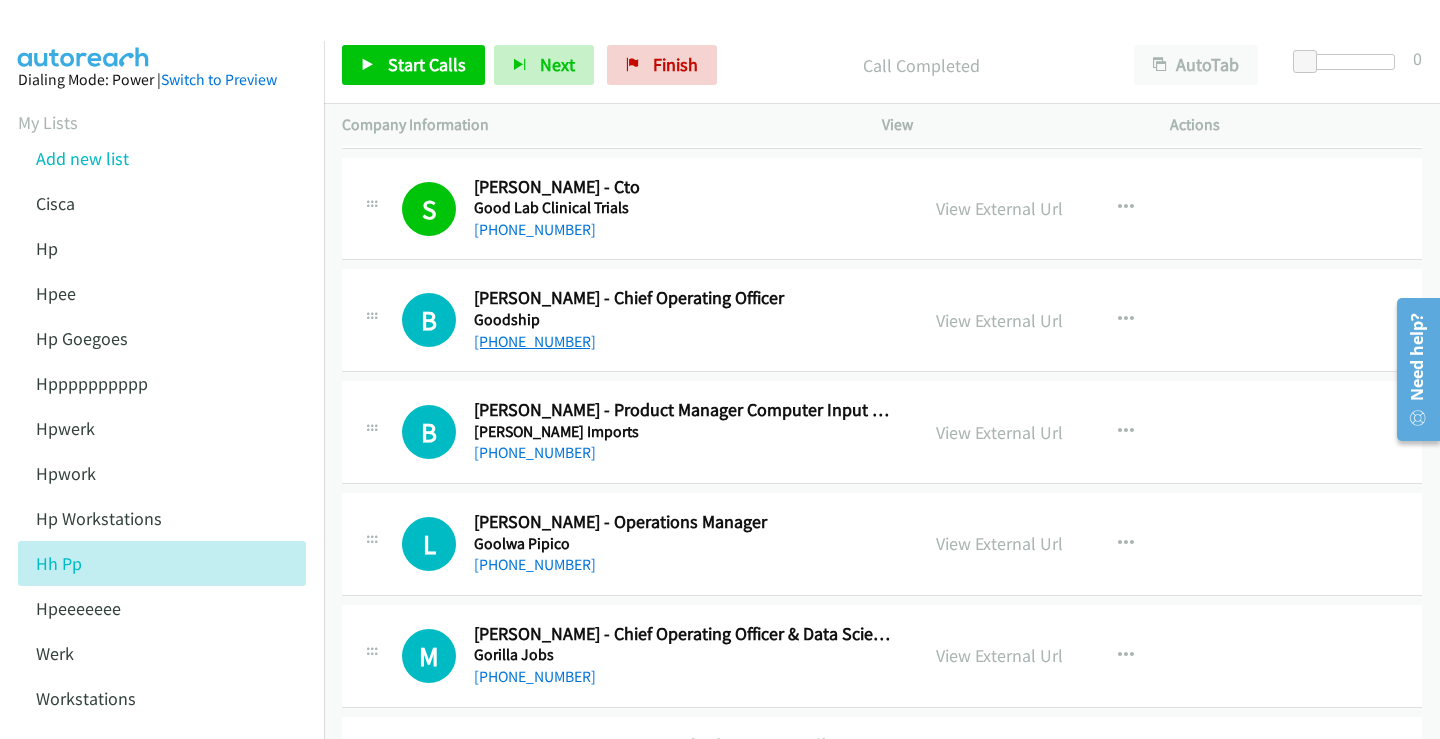 click on "[PHONE_NUMBER]" at bounding box center [535, 341] 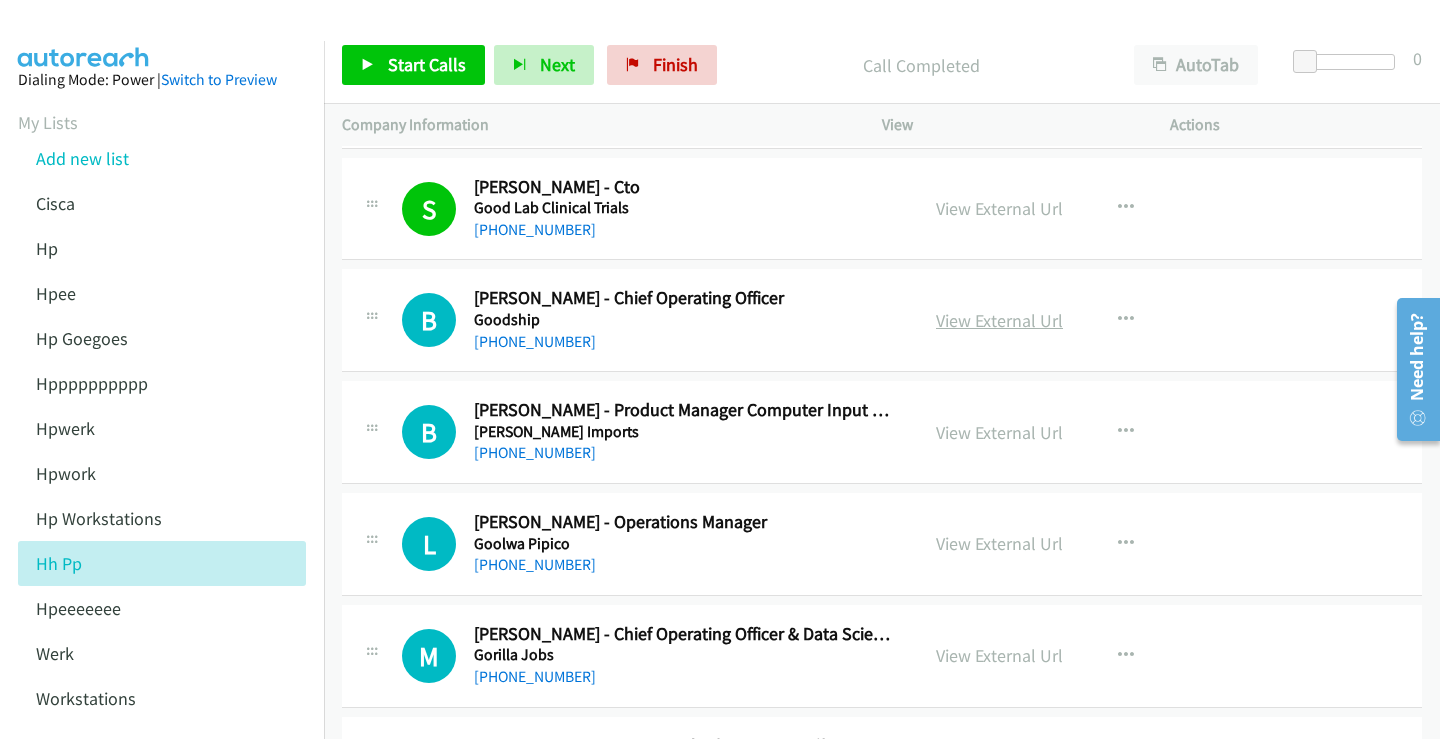 click on "View External Url" at bounding box center [999, 320] 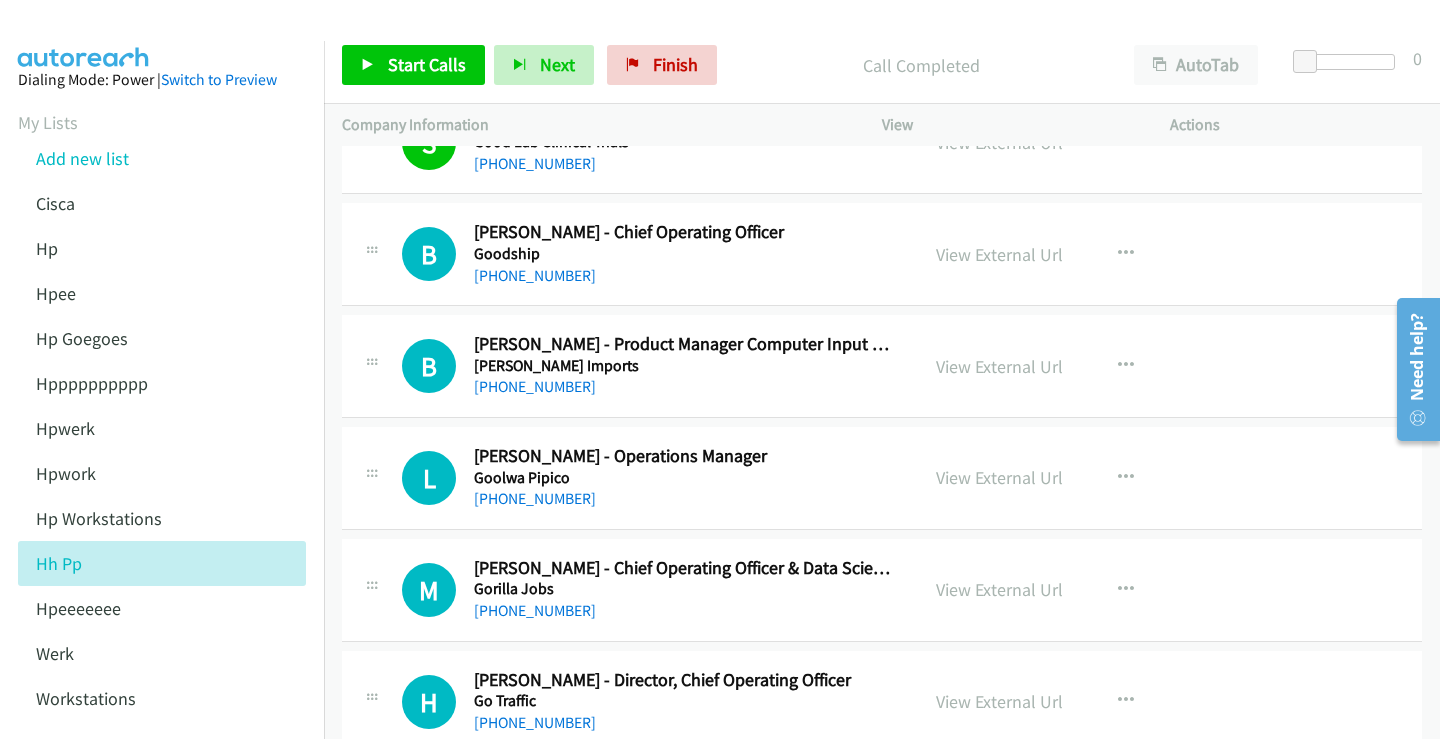 scroll, scrollTop: 3000, scrollLeft: 0, axis: vertical 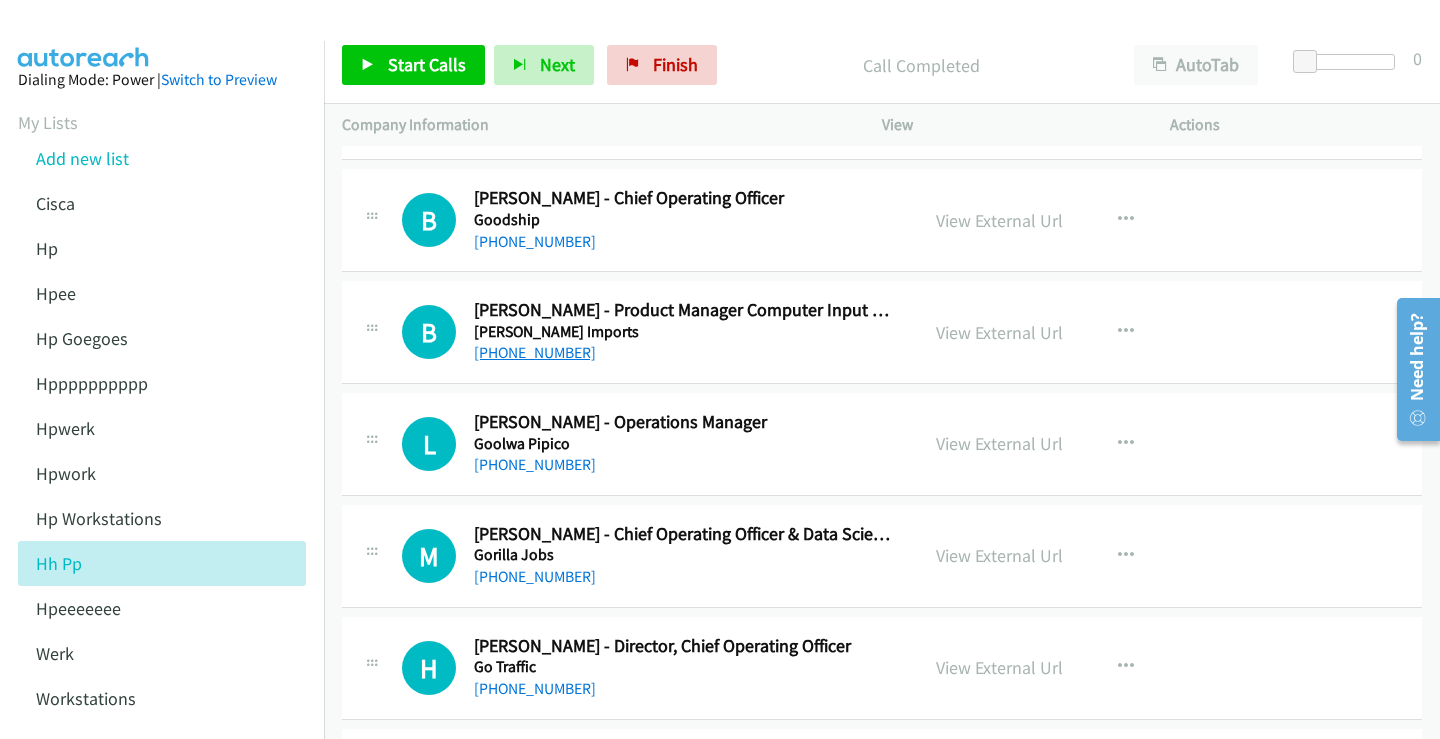click on "[PHONE_NUMBER]" at bounding box center [535, 352] 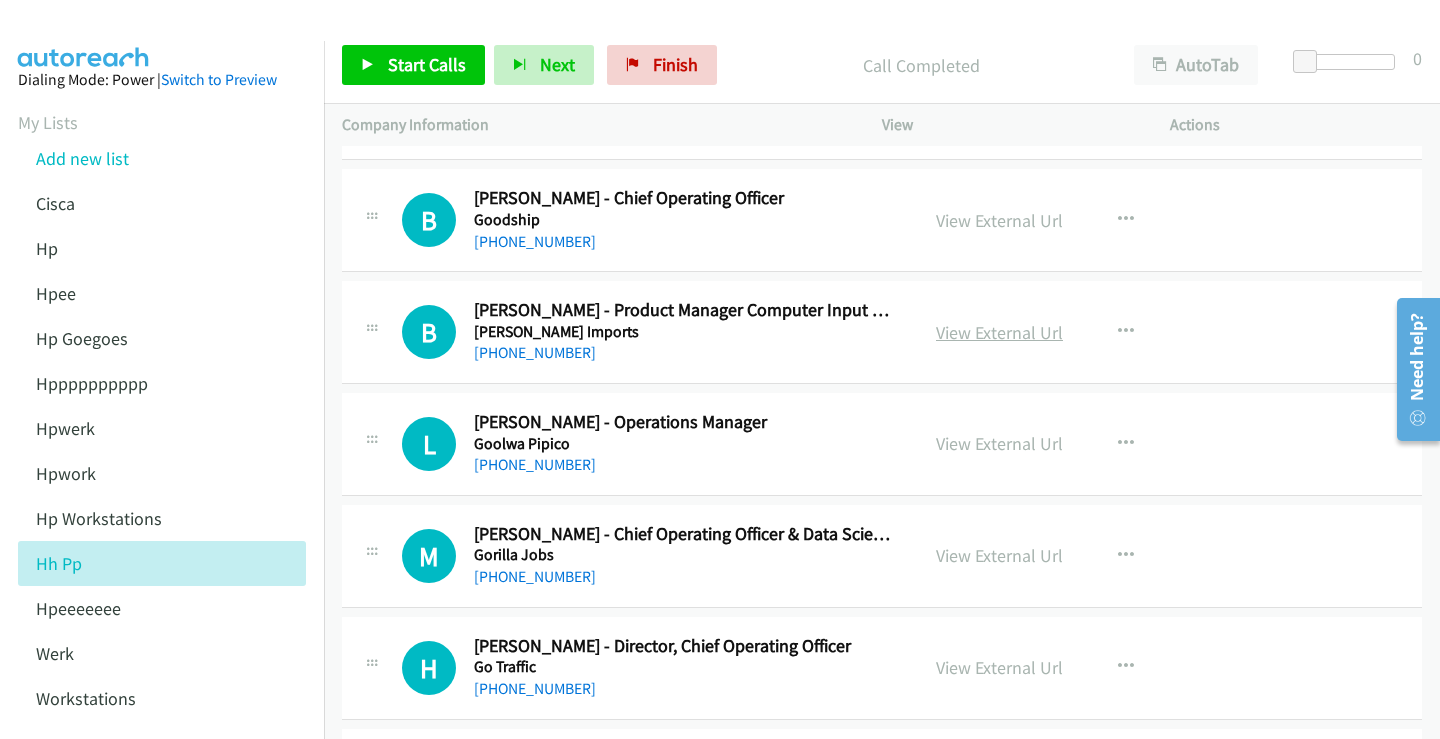 click on "View External Url" at bounding box center [999, 332] 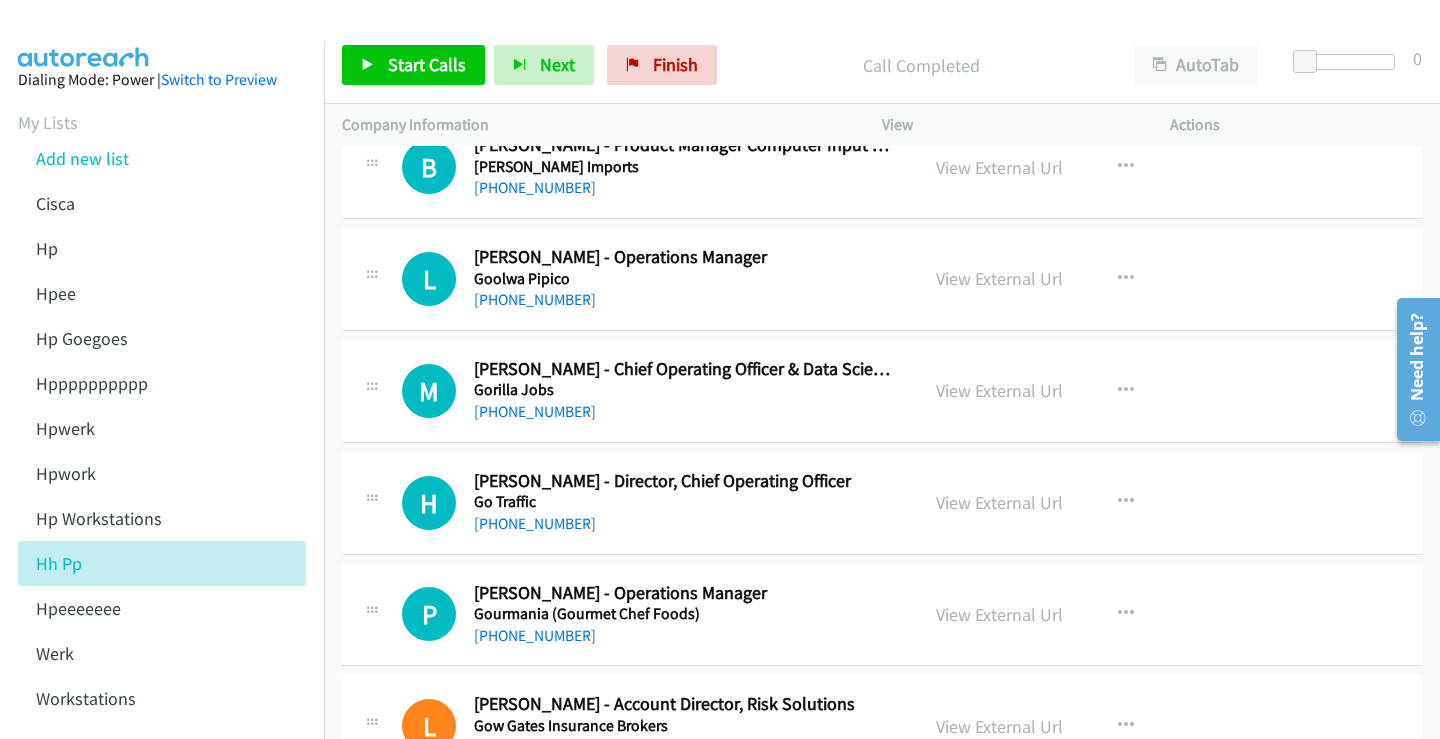 scroll, scrollTop: 3200, scrollLeft: 0, axis: vertical 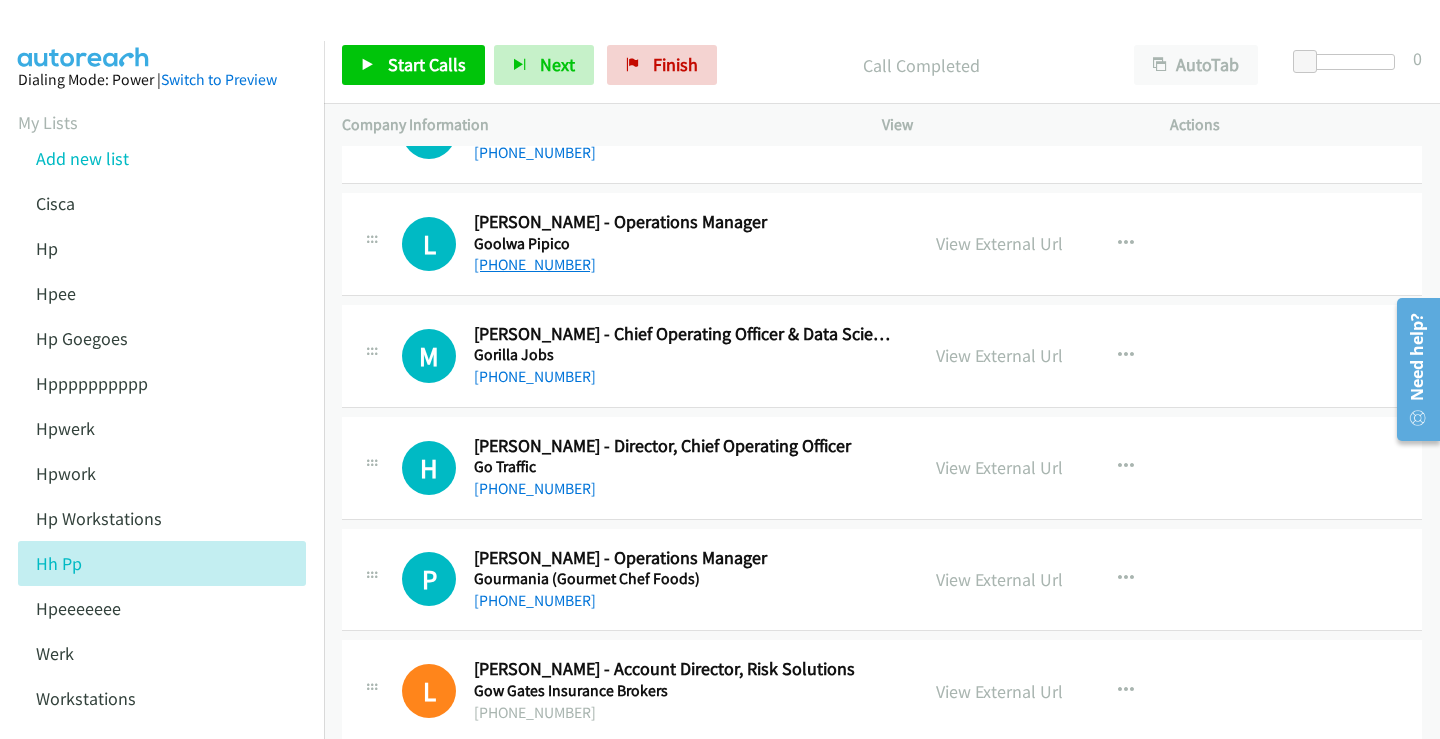 click on "[PHONE_NUMBER]" at bounding box center [535, 264] 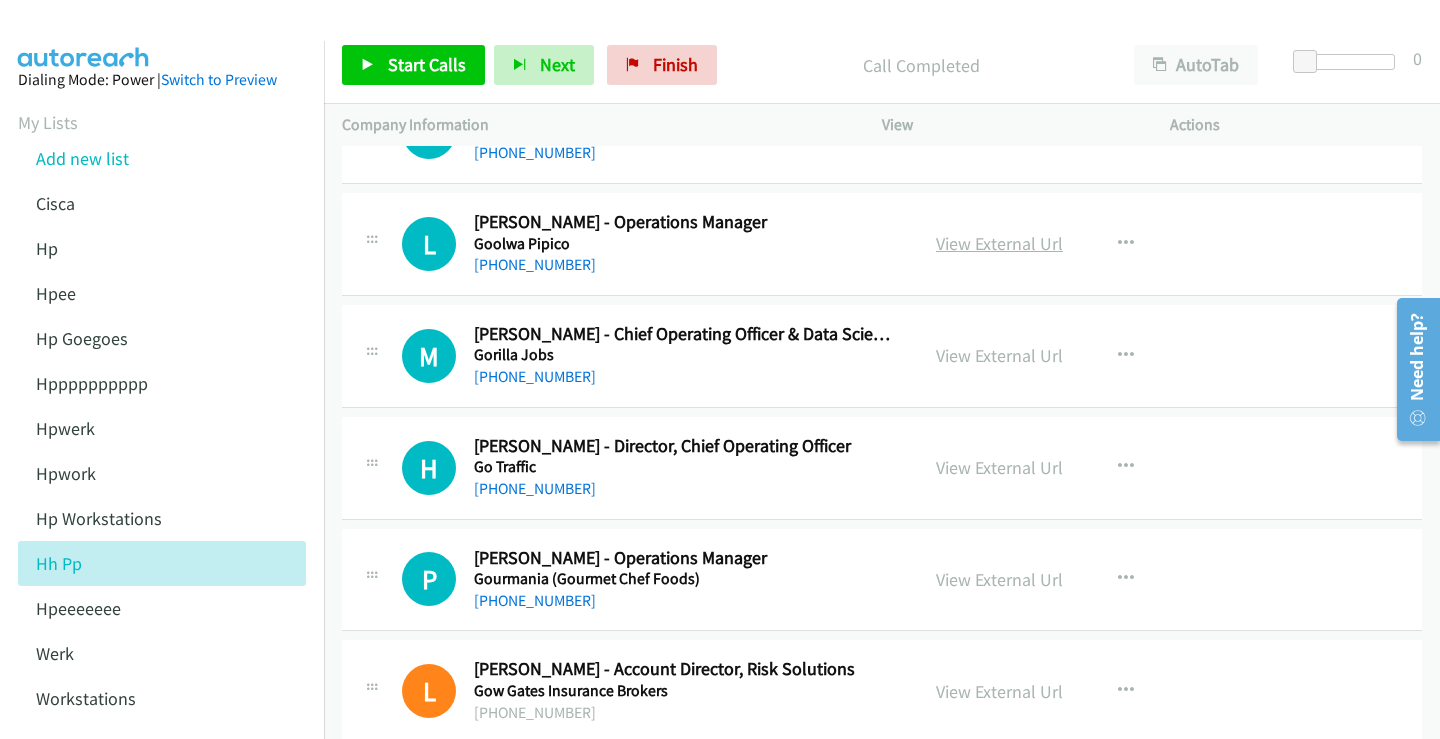 click on "View External Url" at bounding box center [999, 243] 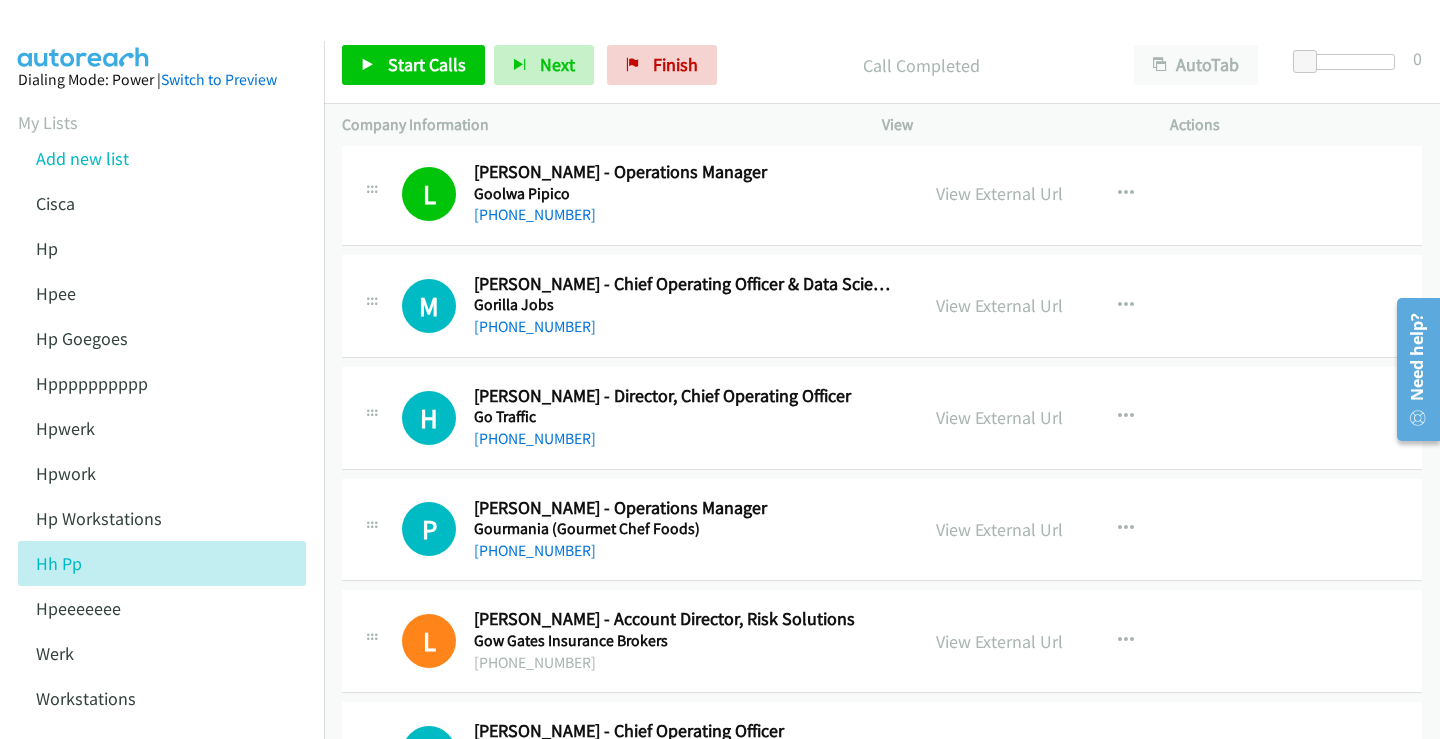 scroll, scrollTop: 3300, scrollLeft: 0, axis: vertical 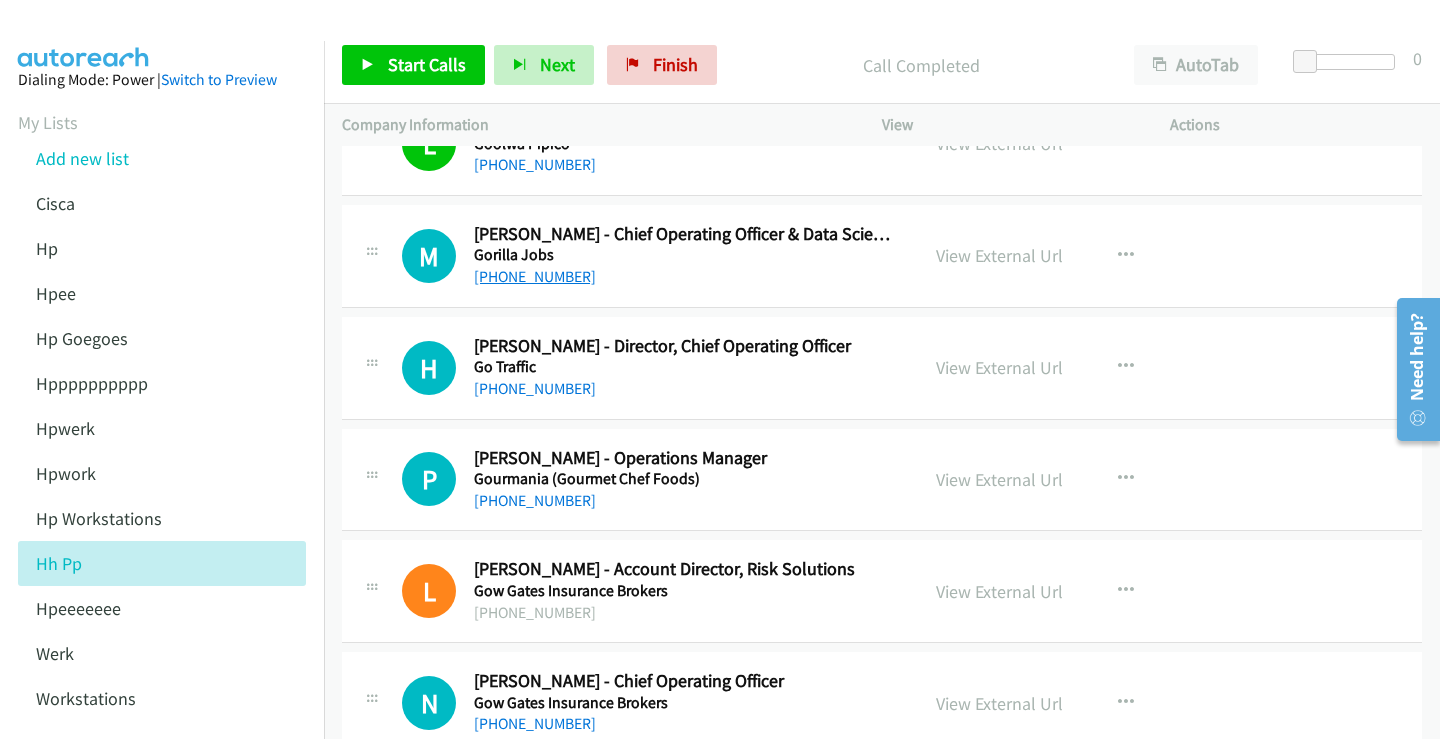 click on "[PHONE_NUMBER]" at bounding box center [535, 276] 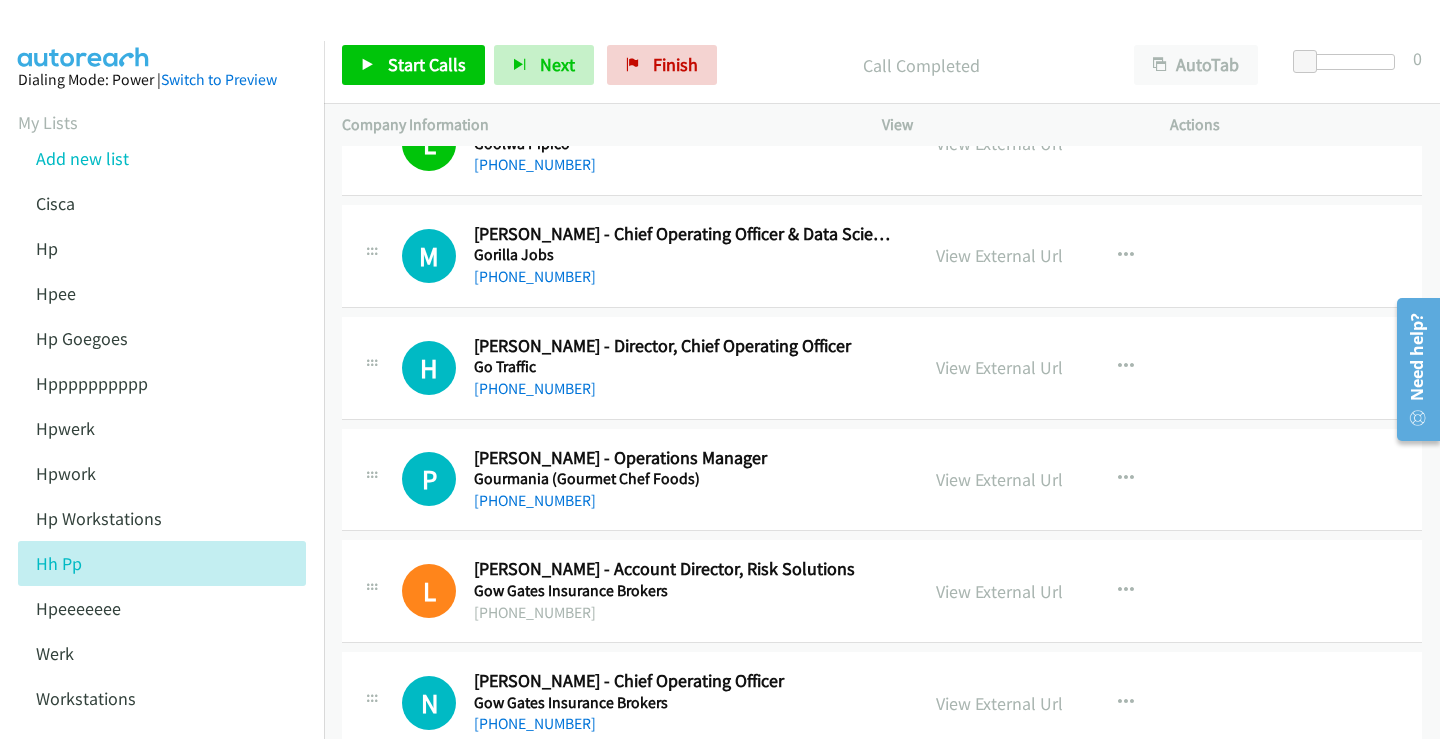 drag, startPoint x: 979, startPoint y: 255, endPoint x: 975, endPoint y: 297, distance: 42.190044 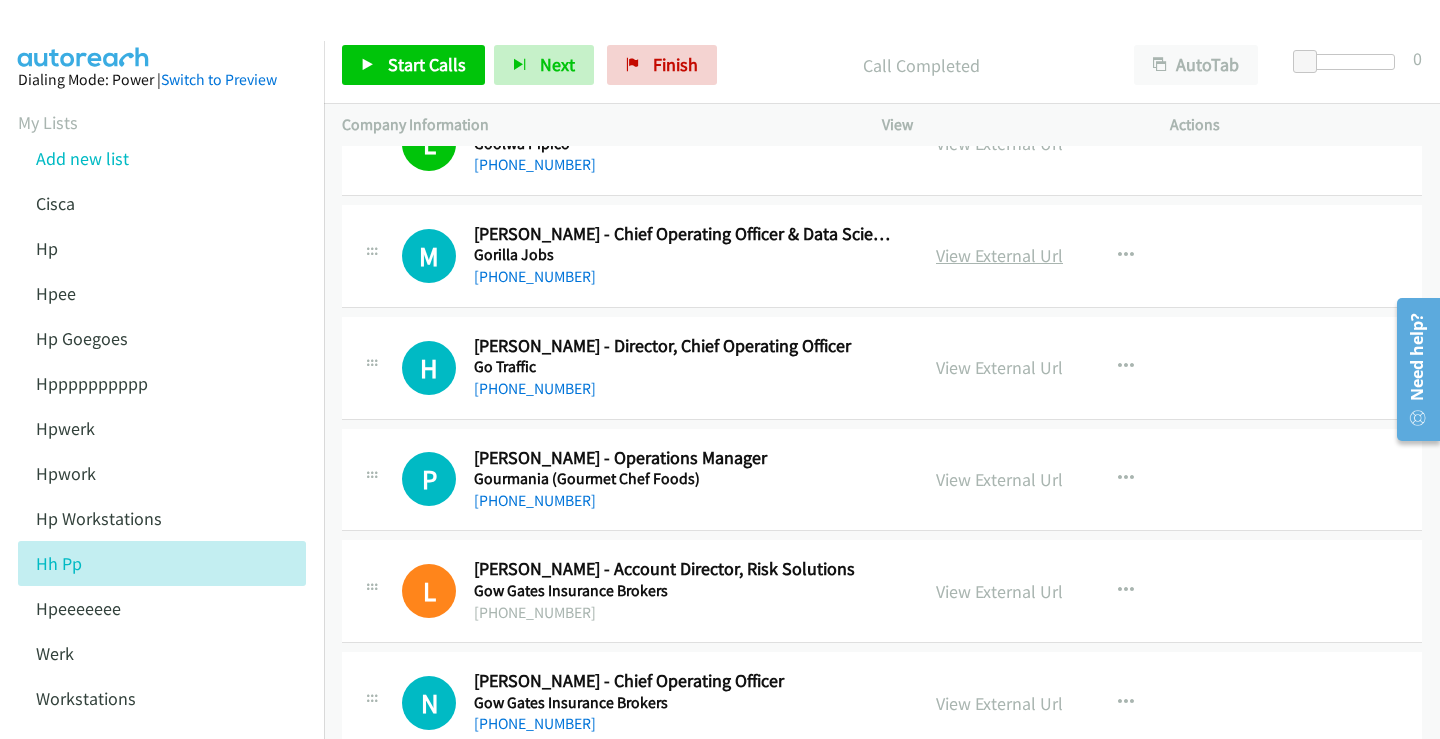 click on "View External Url" at bounding box center [999, 255] 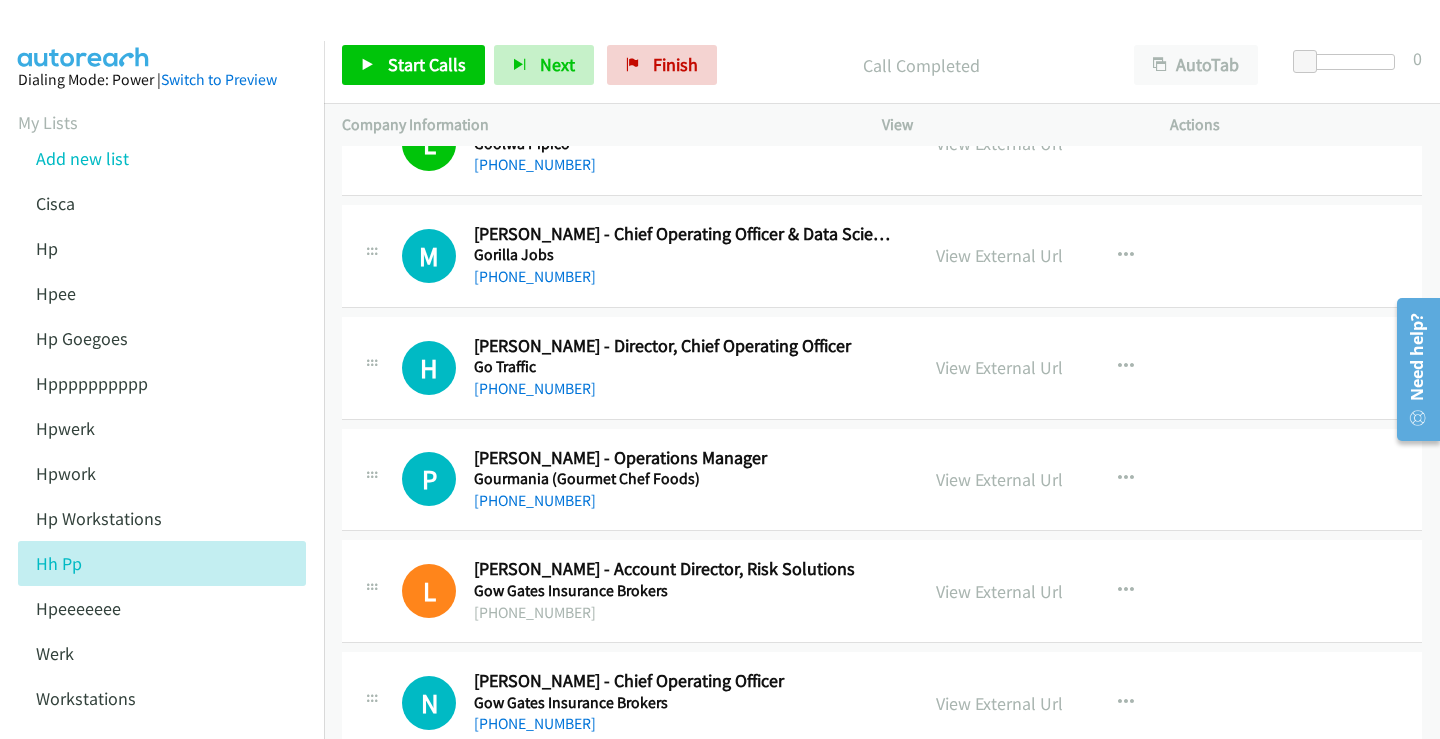 scroll, scrollTop: 3400, scrollLeft: 0, axis: vertical 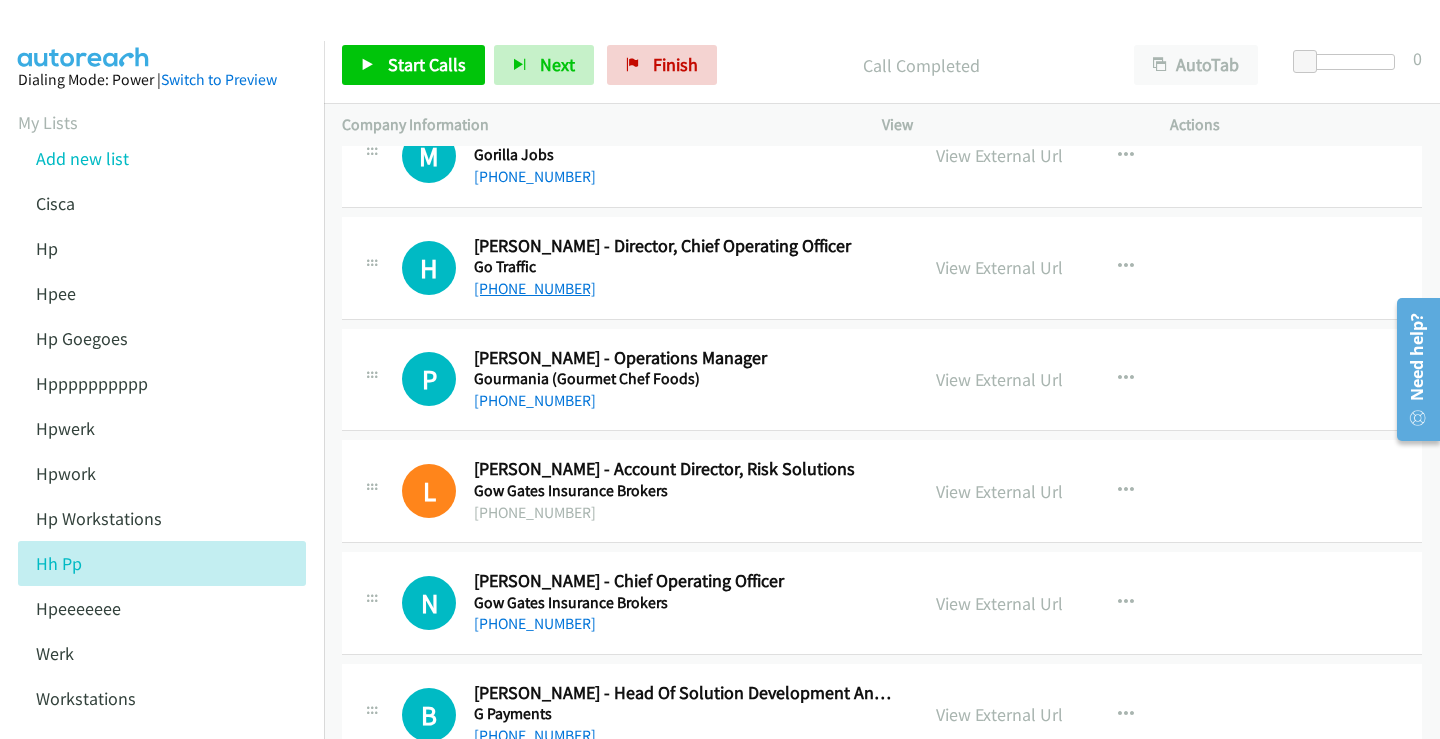 click on "[PHONE_NUMBER]" at bounding box center (535, 288) 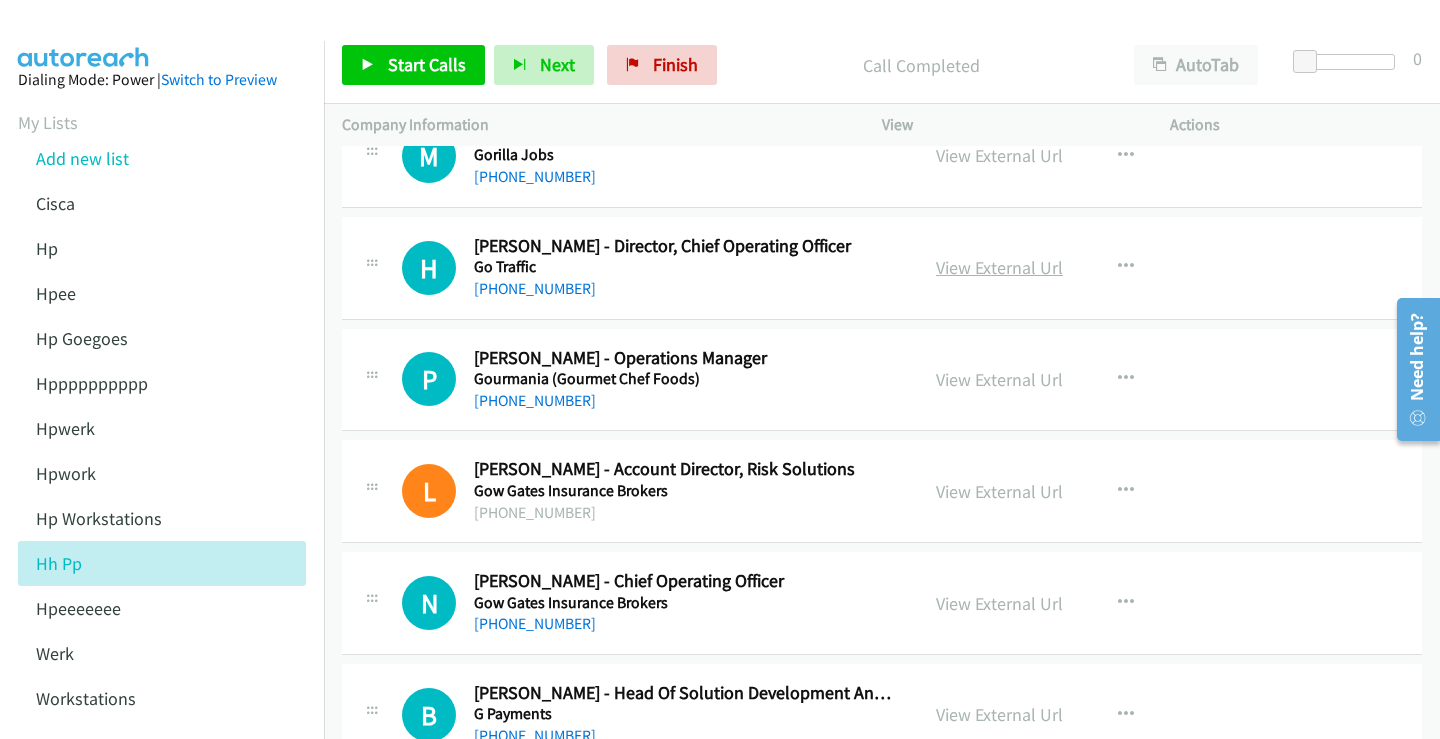 click on "View External Url" at bounding box center (999, 267) 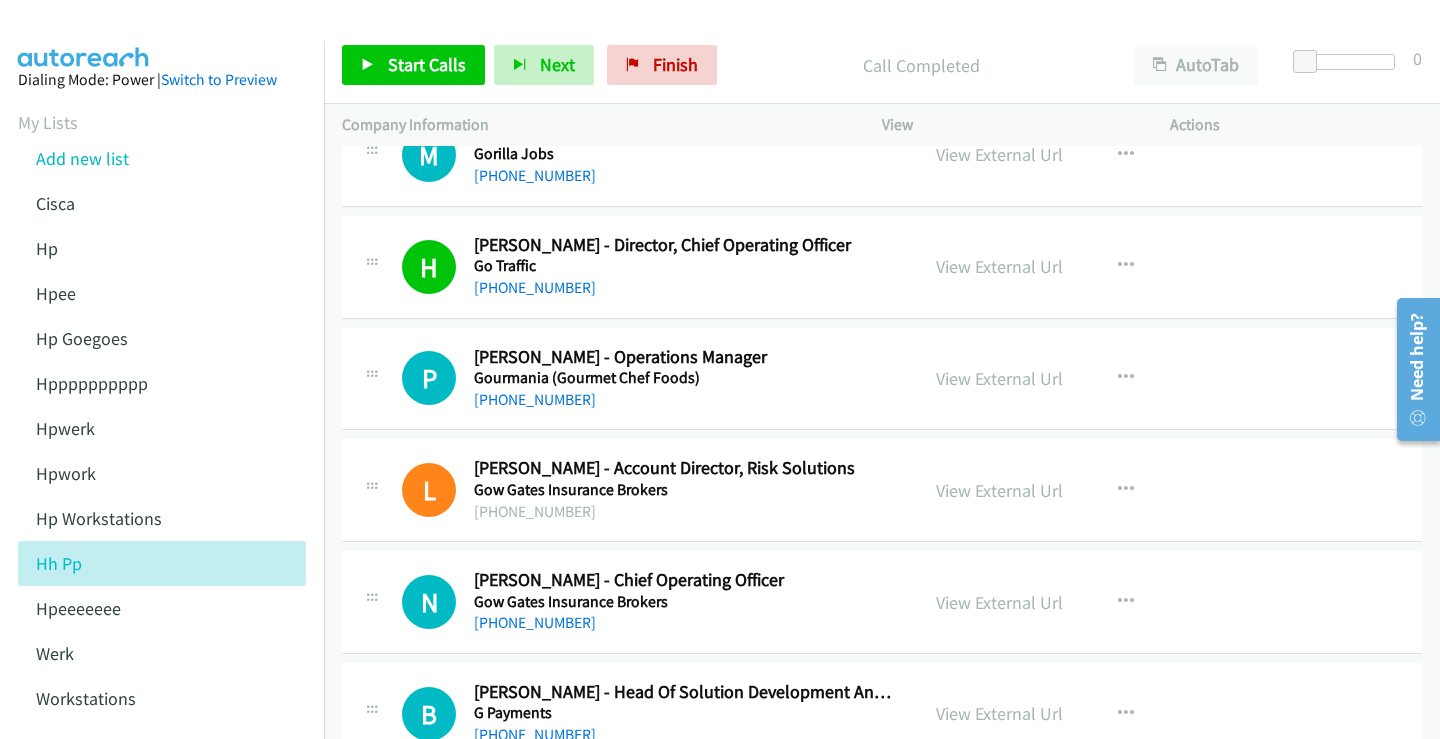 scroll, scrollTop: 3400, scrollLeft: 0, axis: vertical 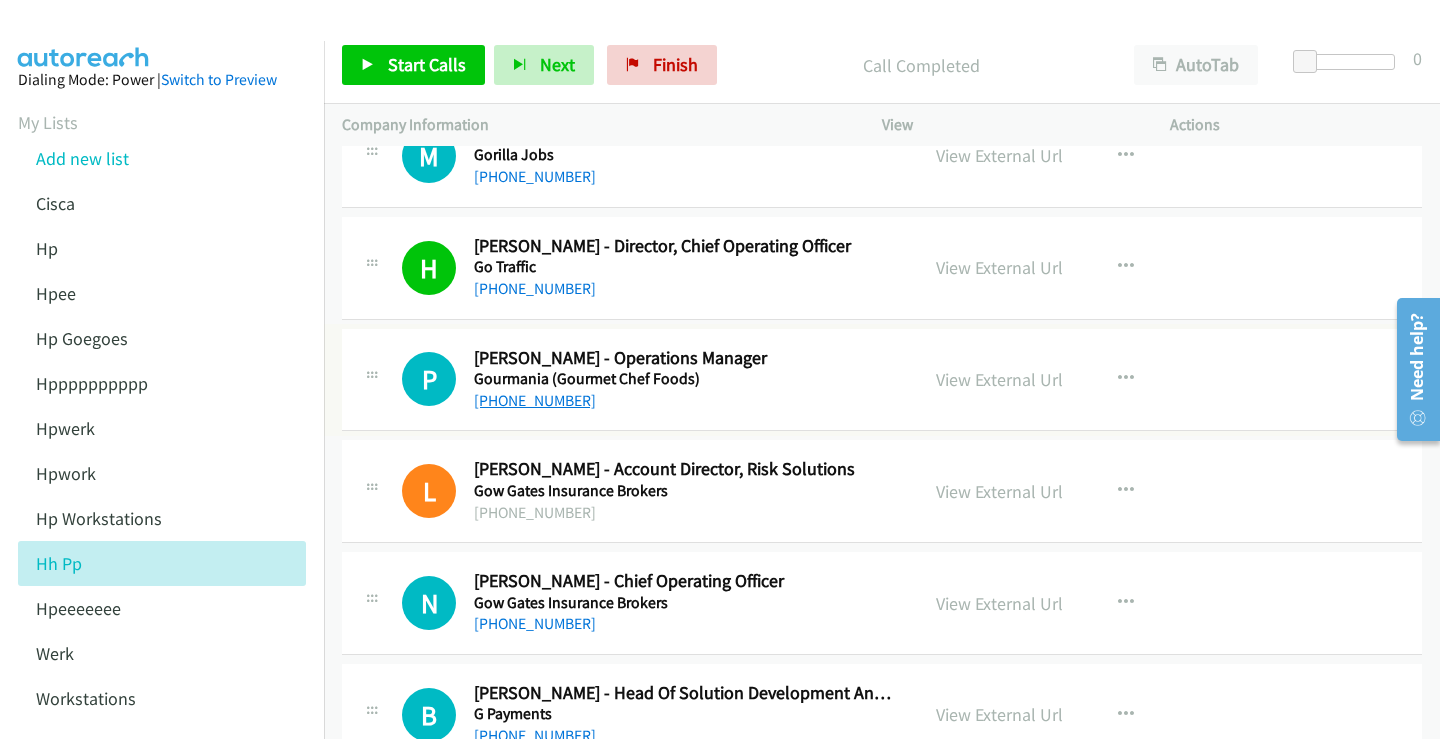 click on "[PHONE_NUMBER]" at bounding box center (535, 400) 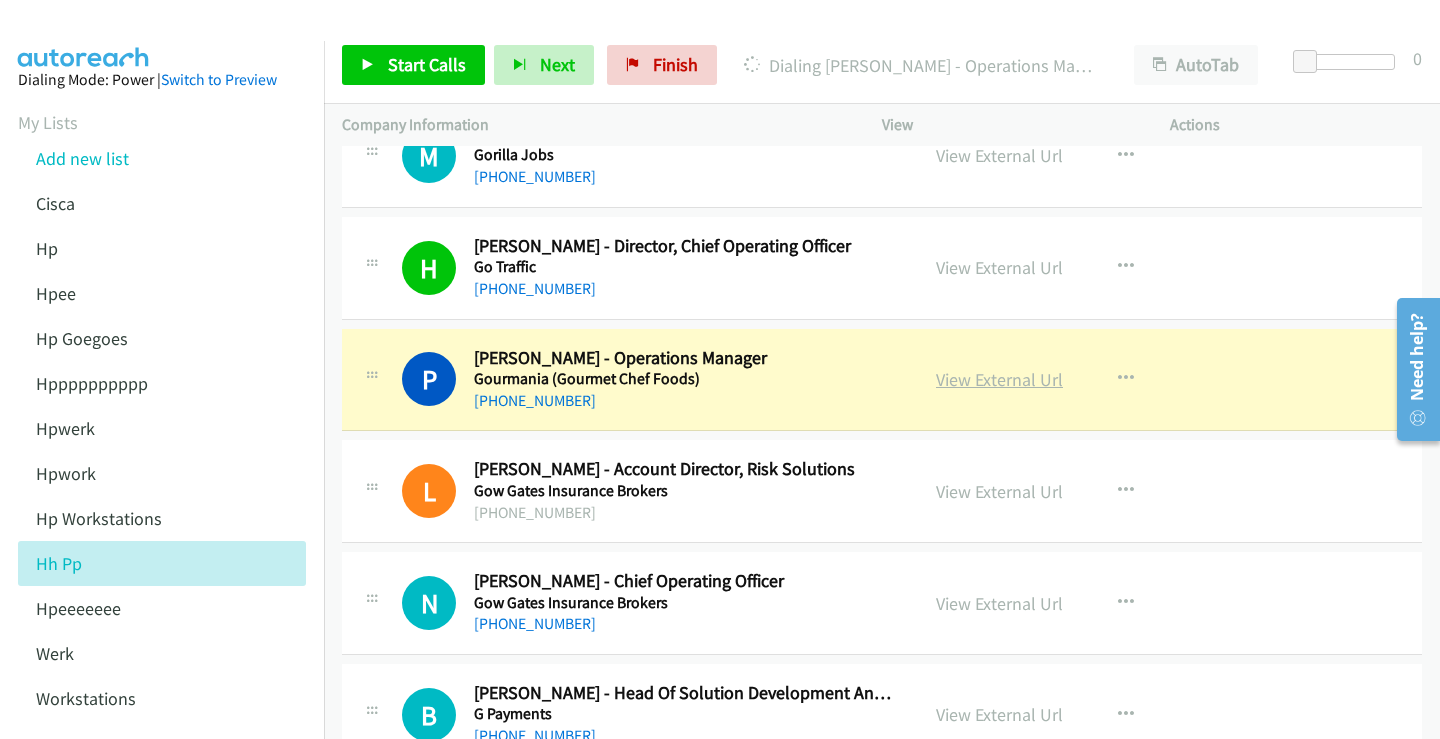 click on "View External Url" at bounding box center (999, 379) 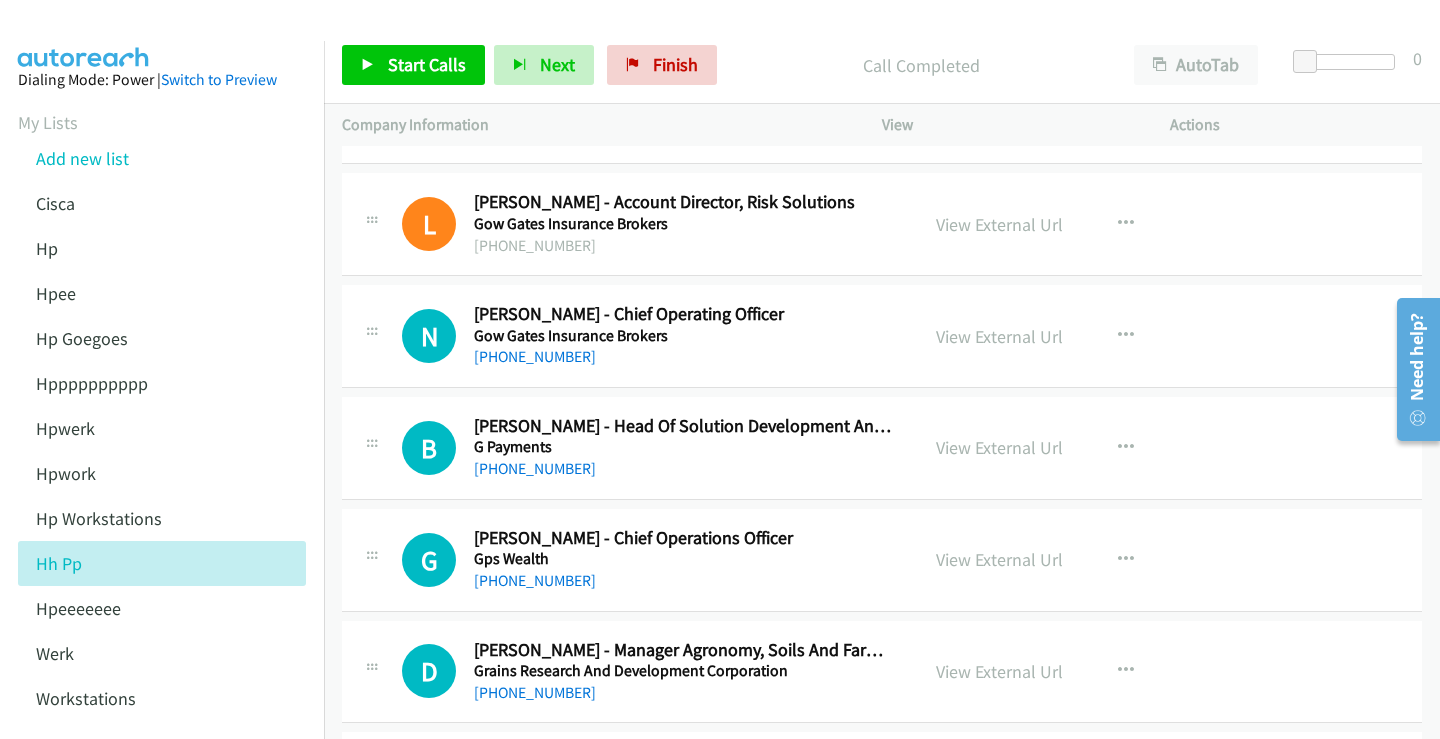 scroll, scrollTop: 3700, scrollLeft: 0, axis: vertical 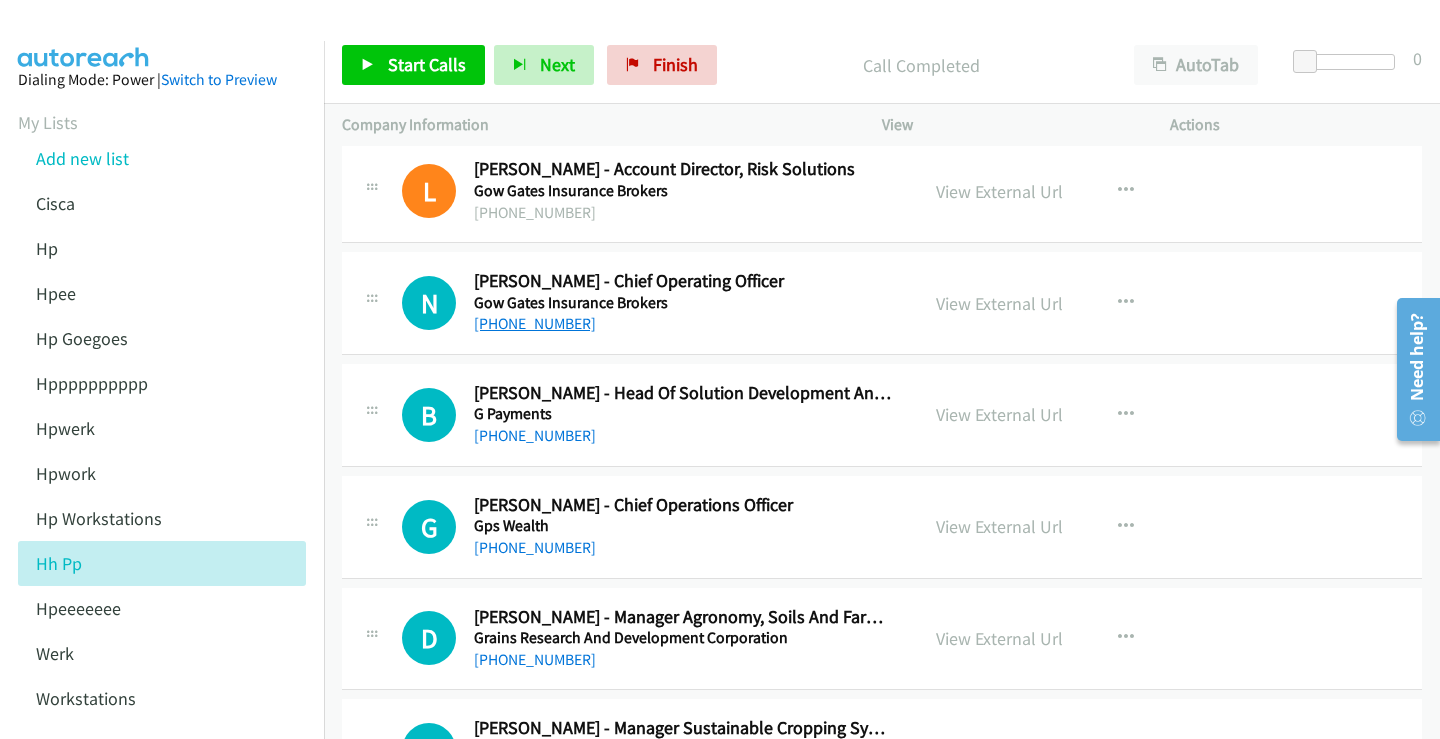 click on "[PHONE_NUMBER]" at bounding box center [535, 323] 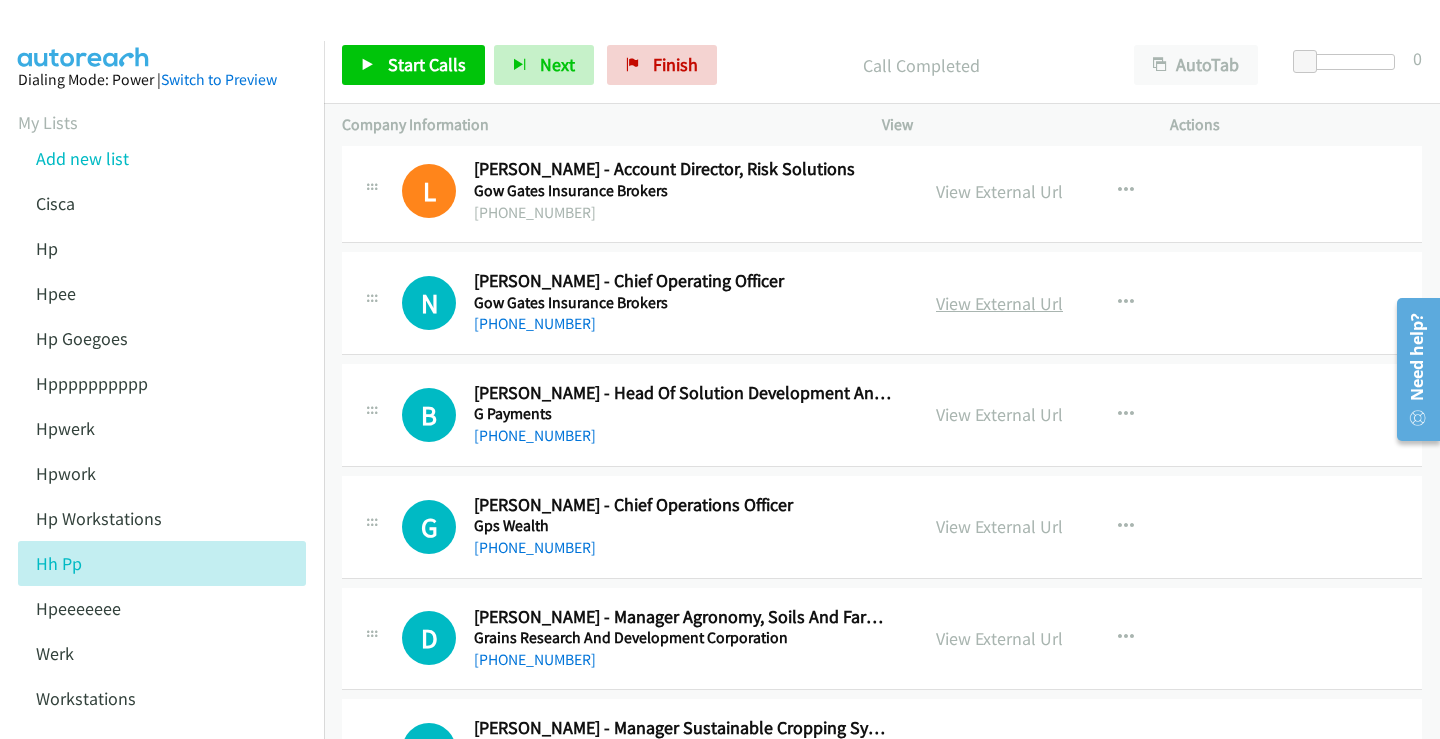 click on "View External Url" at bounding box center [999, 303] 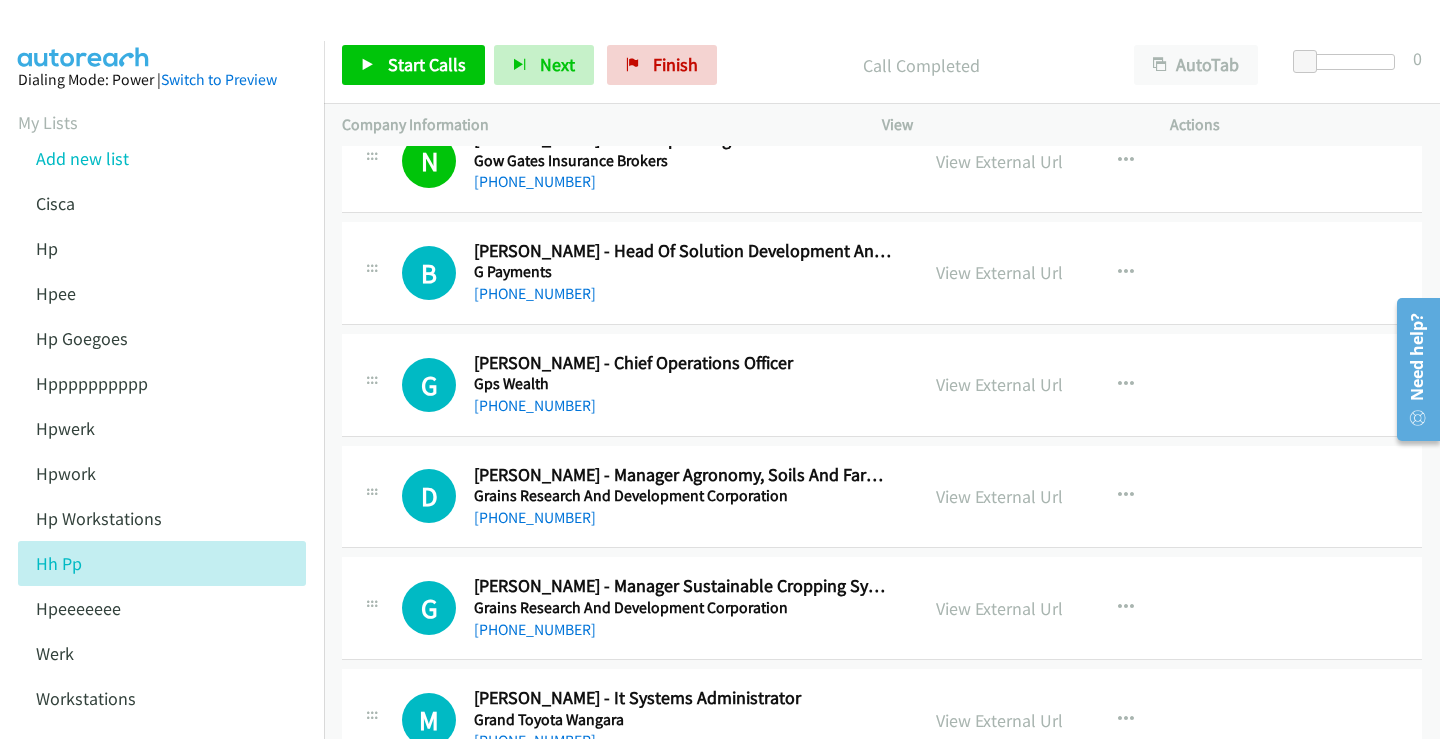 scroll, scrollTop: 3900, scrollLeft: 0, axis: vertical 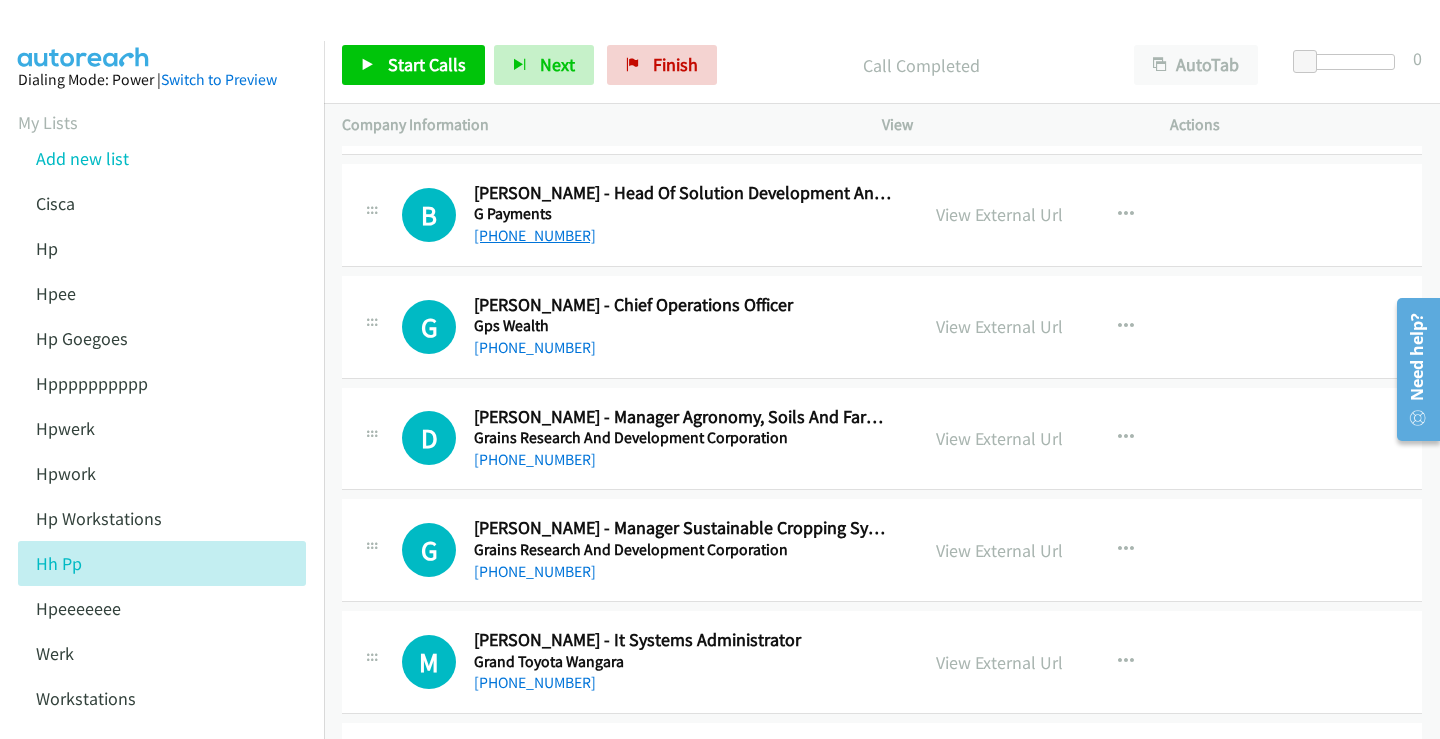 click on "[PHONE_NUMBER]" at bounding box center [535, 235] 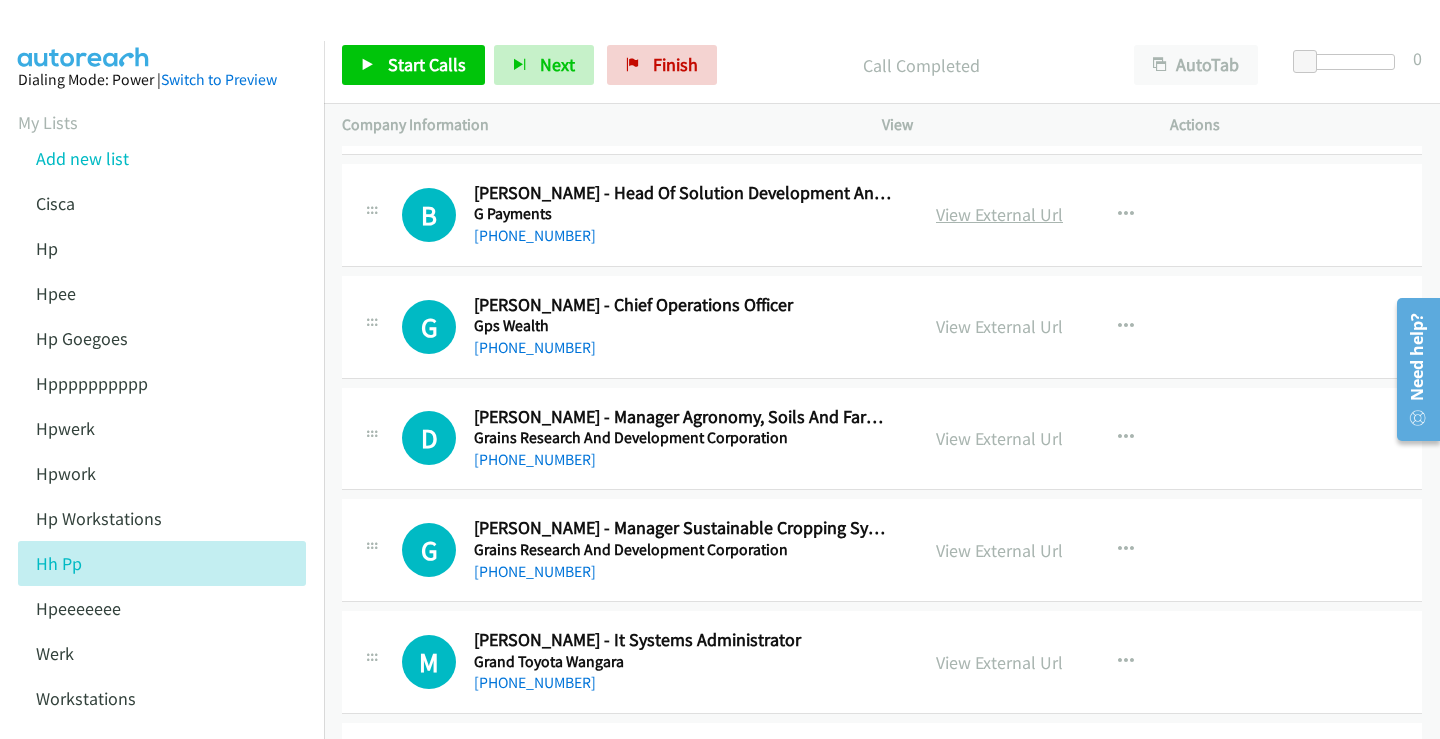click on "View External Url" at bounding box center [999, 214] 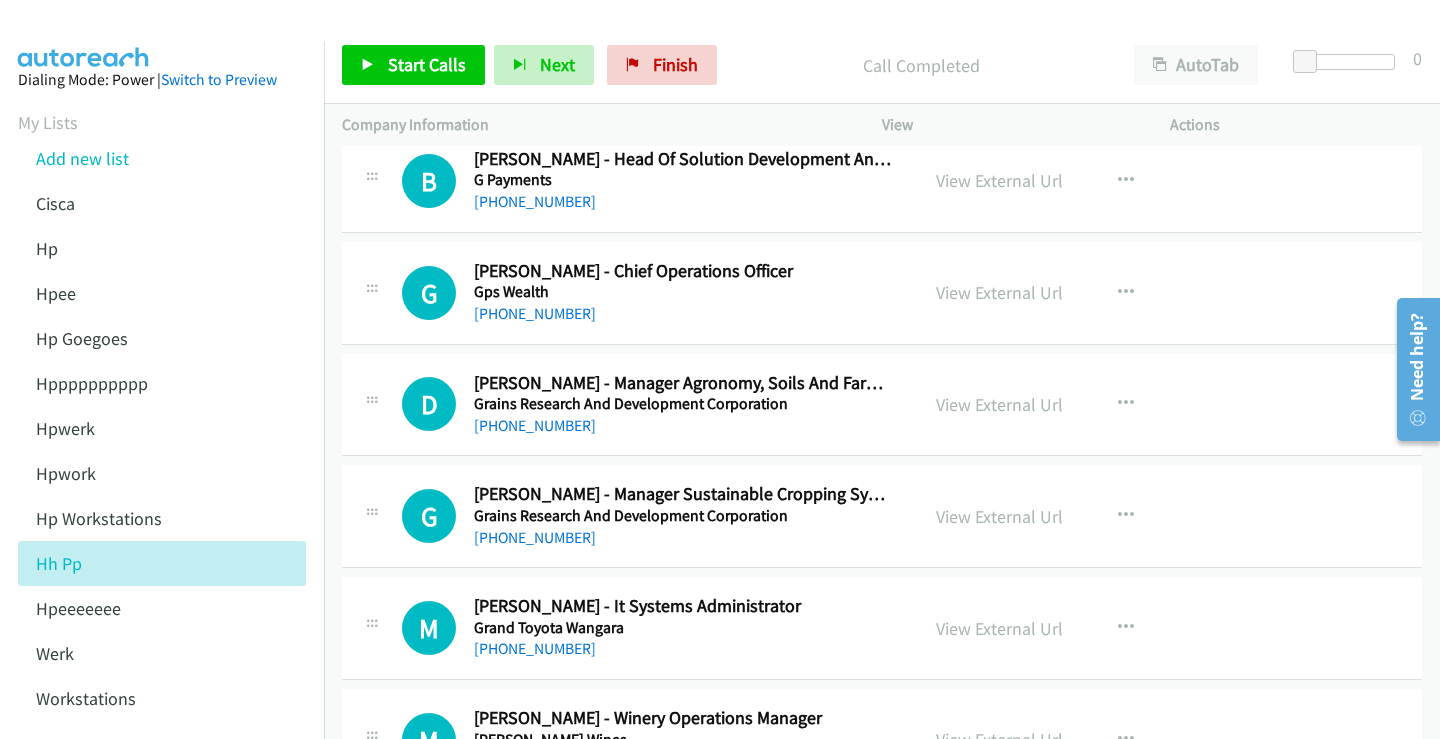 scroll, scrollTop: 3900, scrollLeft: 0, axis: vertical 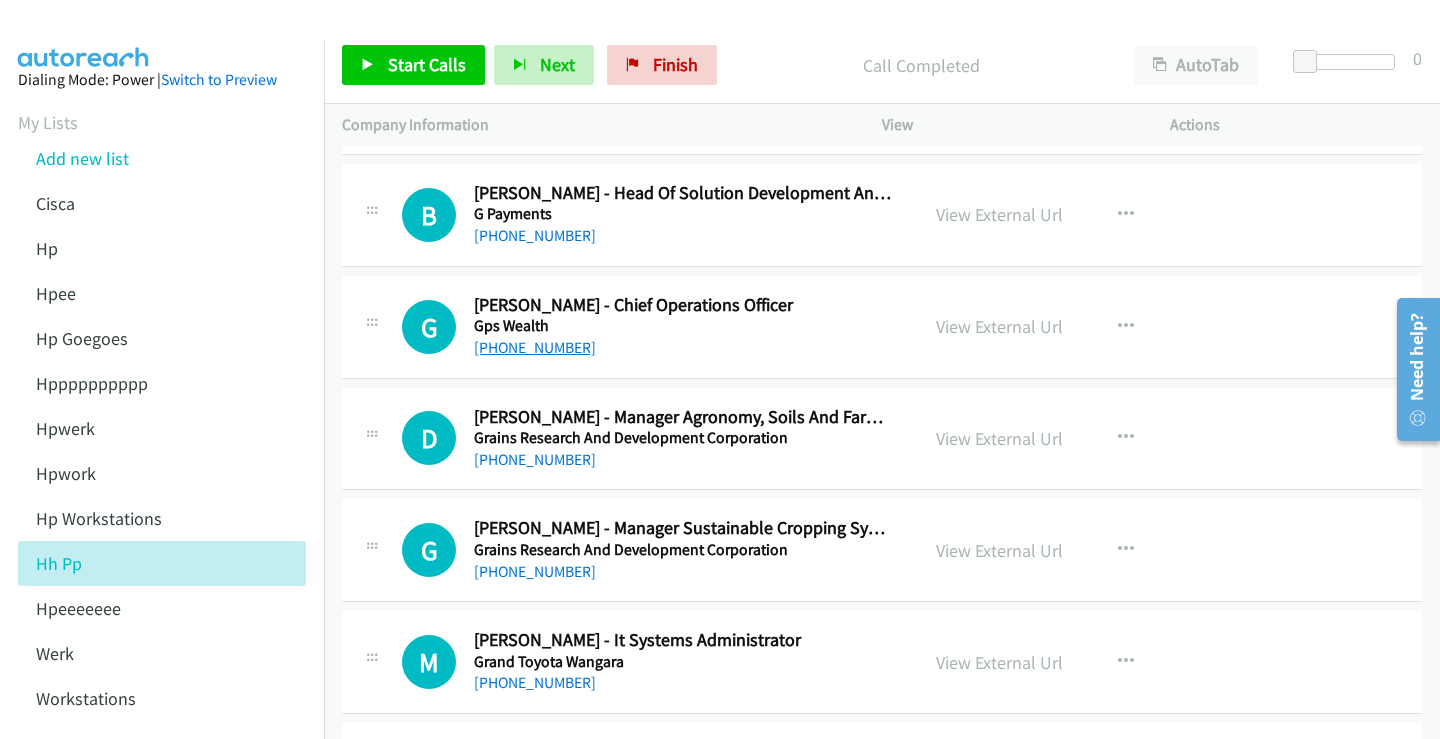 click on "[PHONE_NUMBER]" at bounding box center [535, 347] 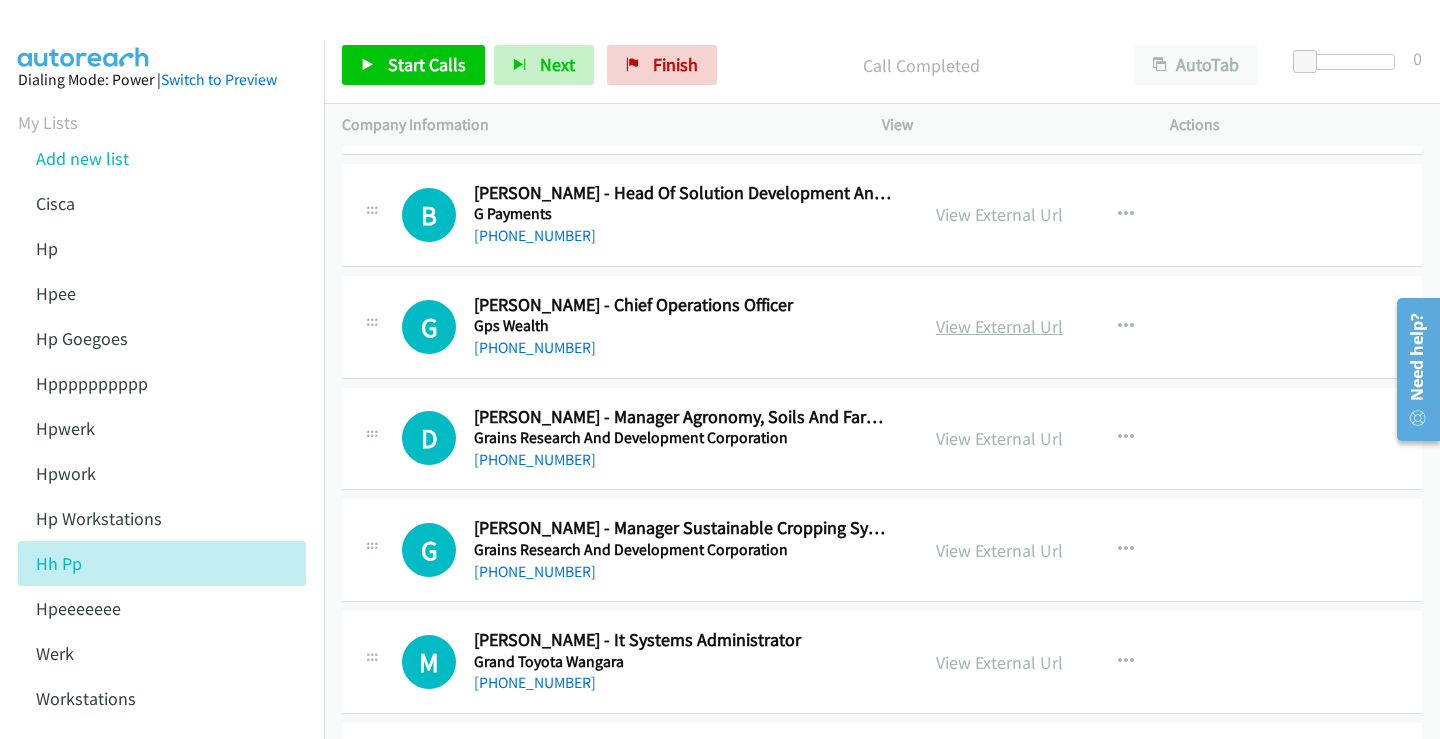 click on "View External Url" at bounding box center (999, 326) 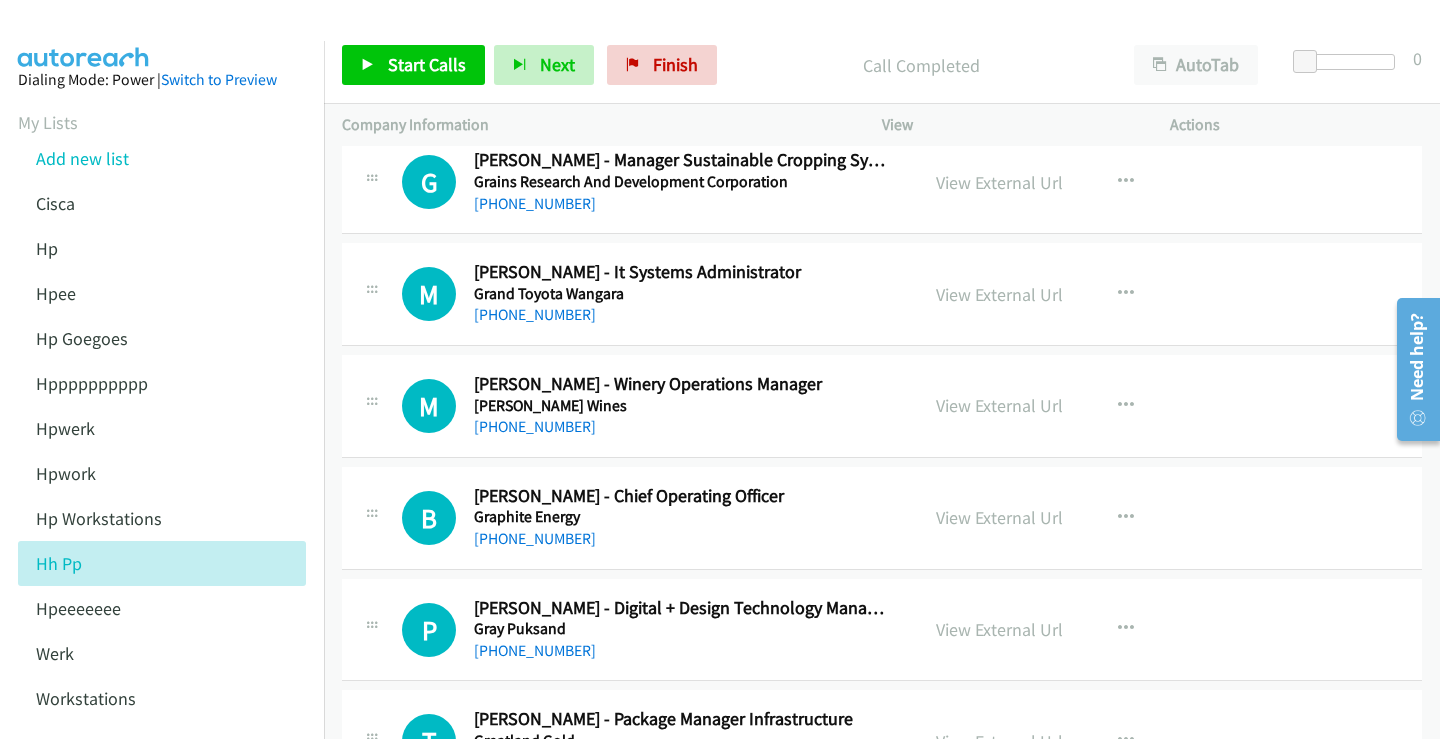 scroll, scrollTop: 4300, scrollLeft: 0, axis: vertical 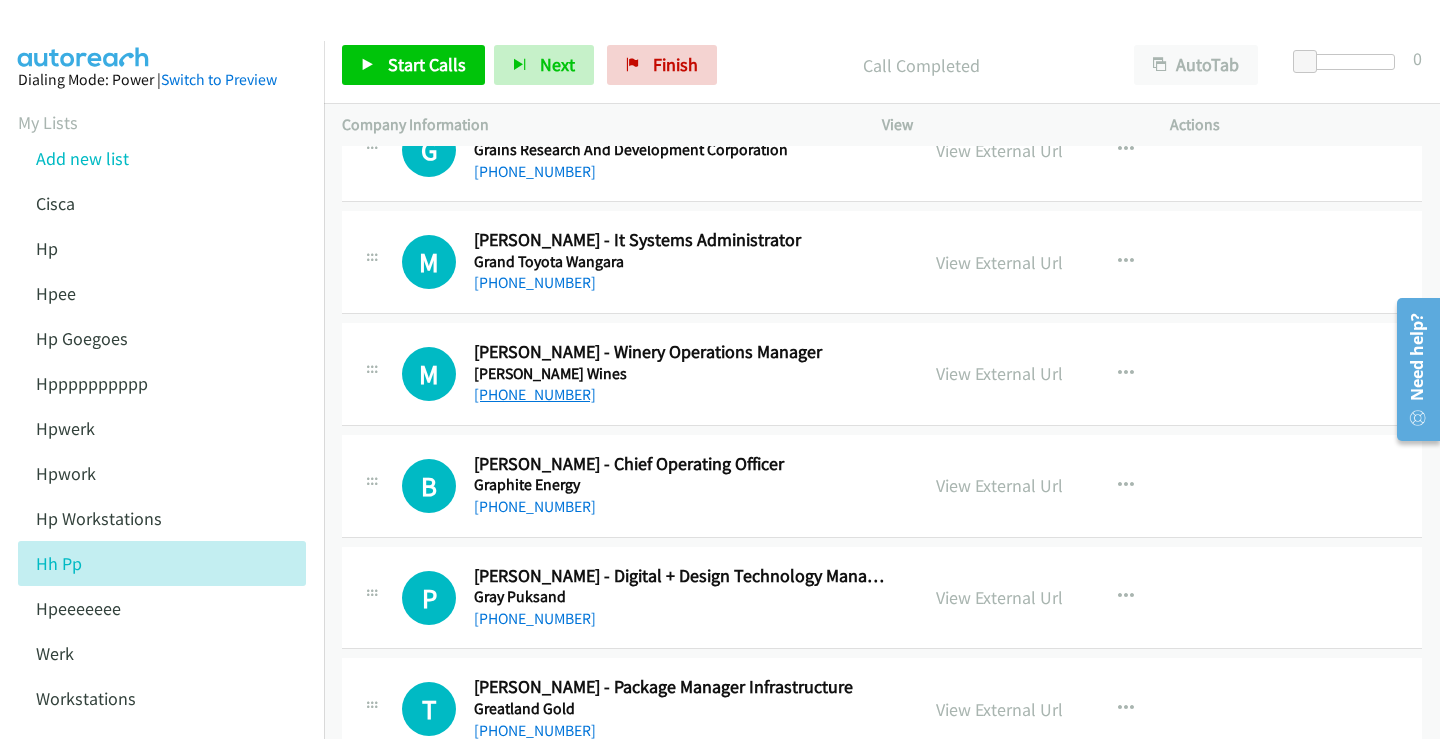 click on "[PHONE_NUMBER]" at bounding box center [535, 394] 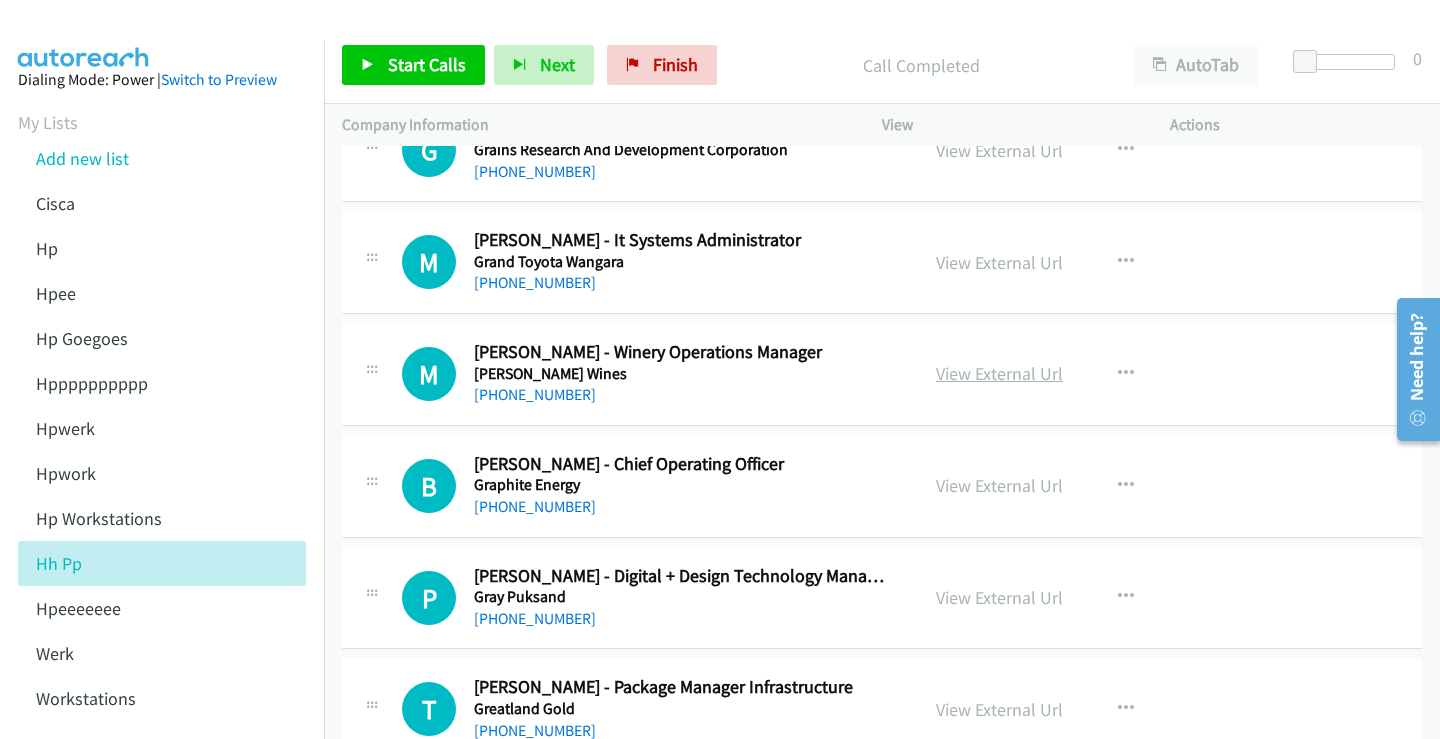 click on "View External Url" at bounding box center (999, 373) 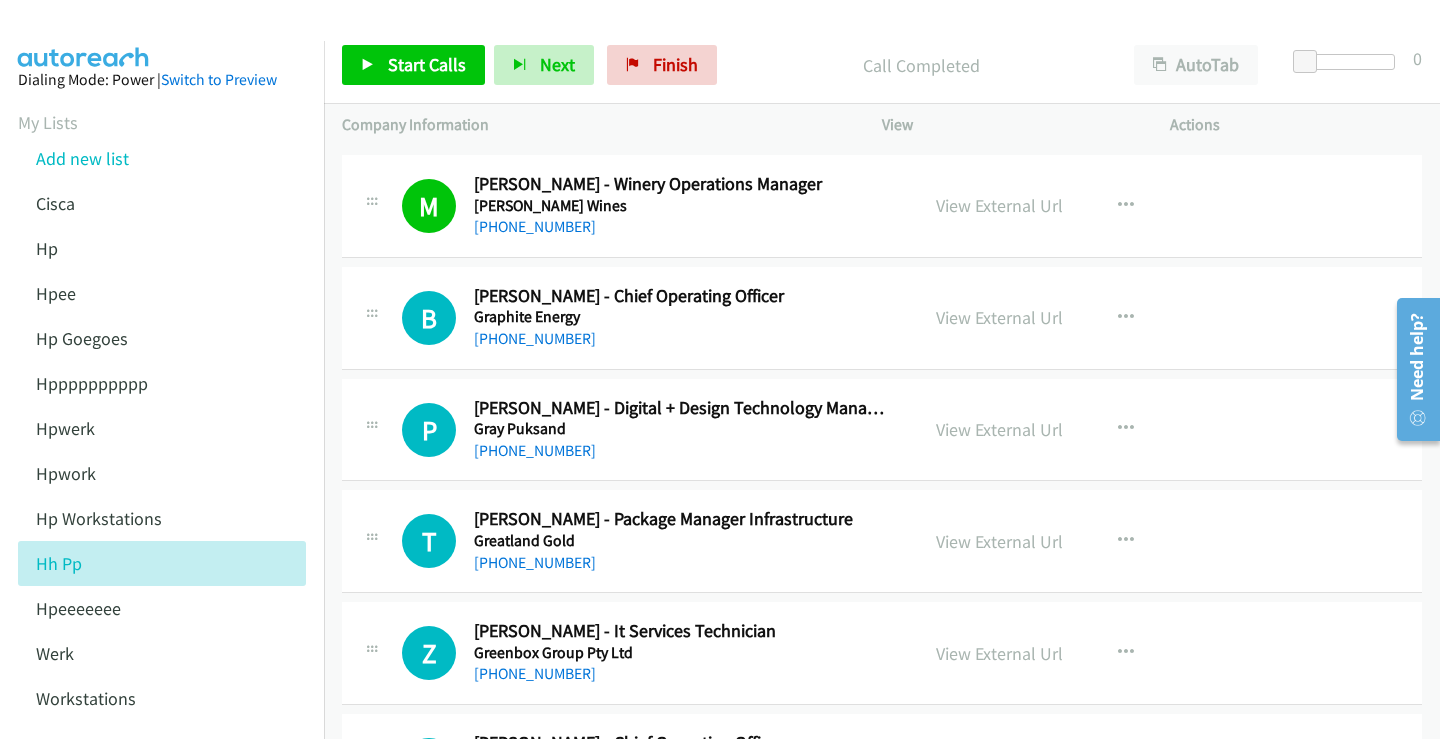 scroll, scrollTop: 4500, scrollLeft: 0, axis: vertical 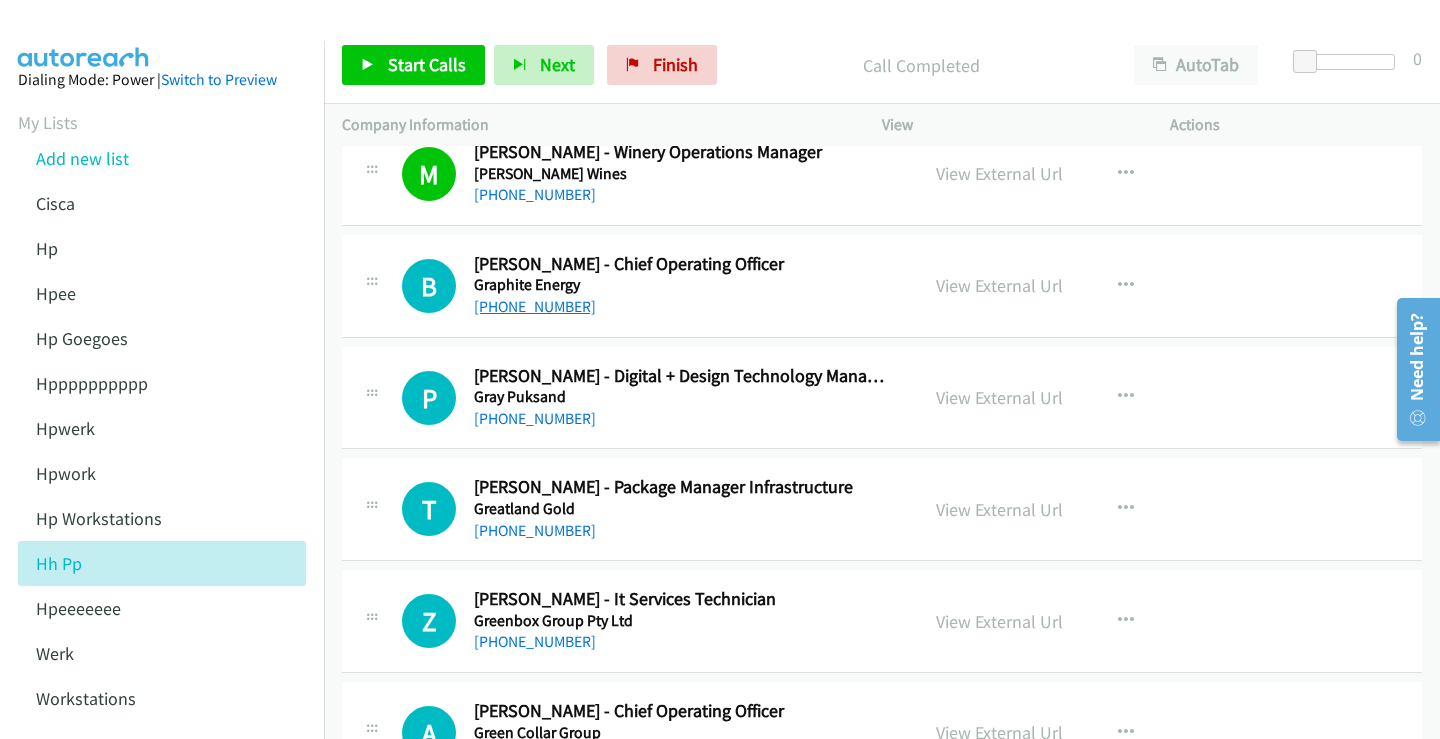 click on "[PHONE_NUMBER]" at bounding box center (535, 306) 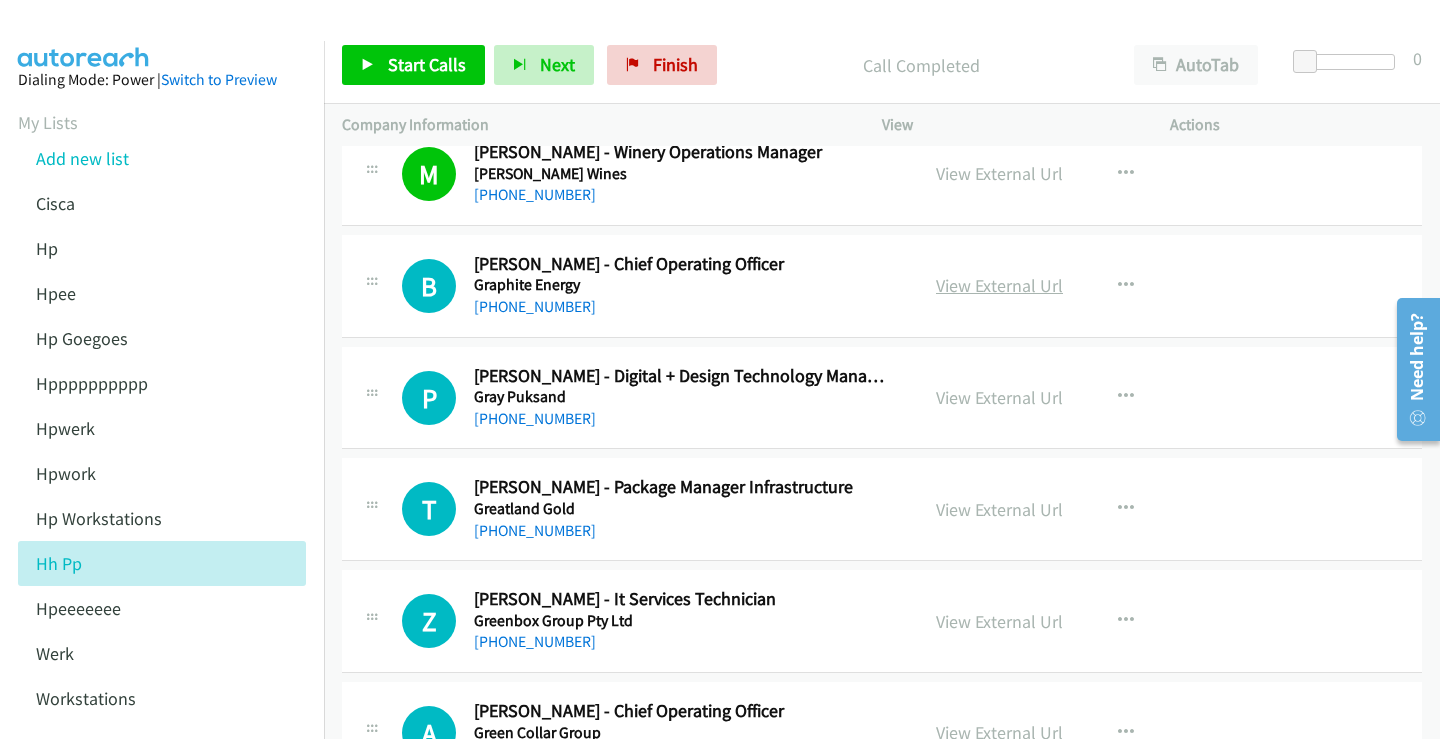 click on "View External Url" at bounding box center (999, 285) 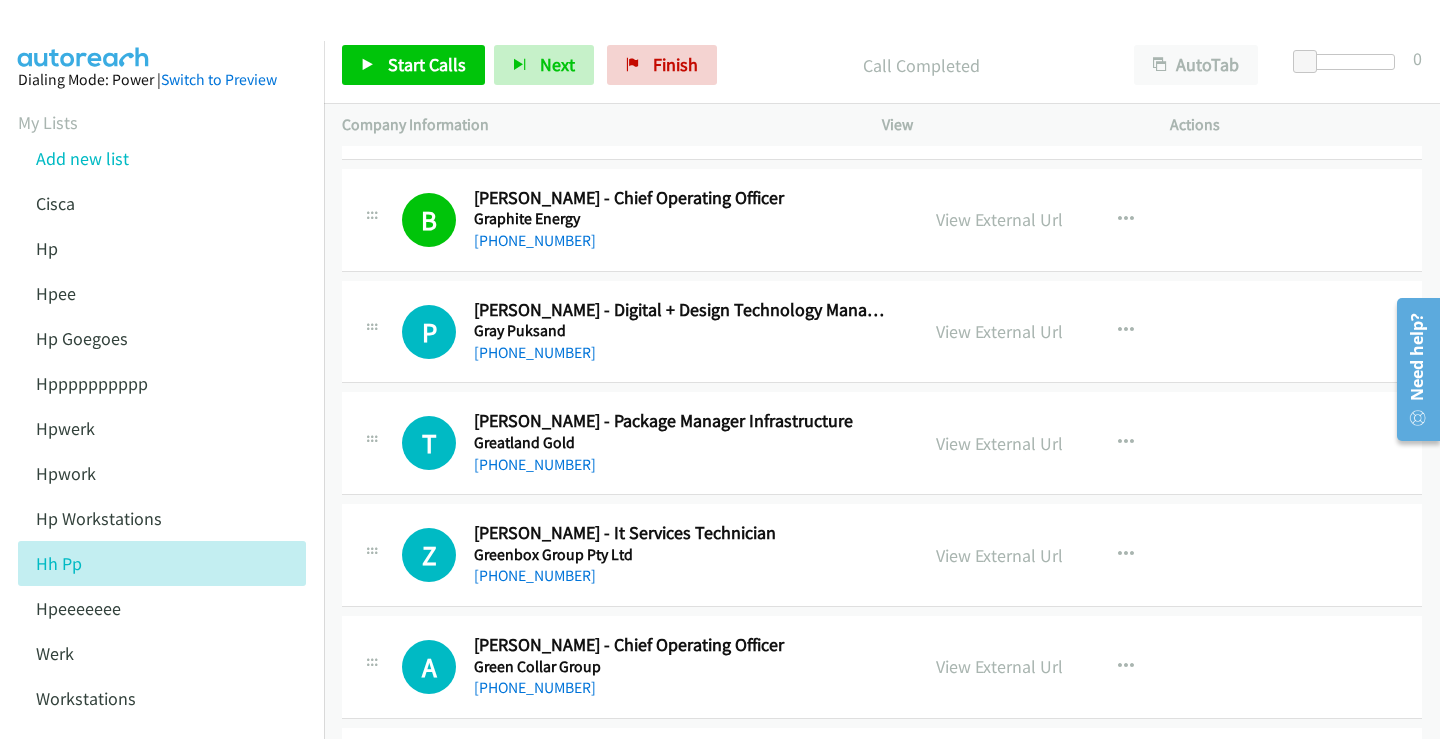 scroll, scrollTop: 4600, scrollLeft: 0, axis: vertical 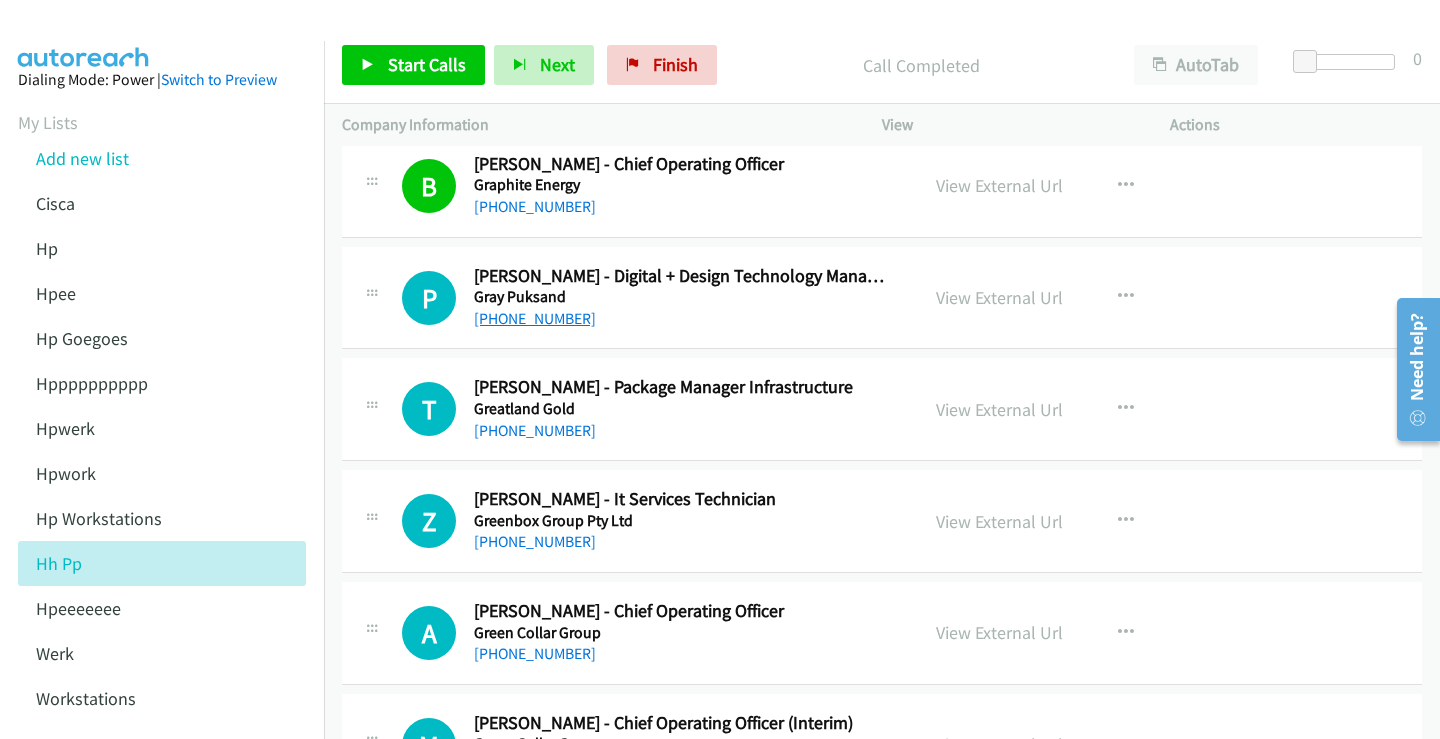 click on "[PHONE_NUMBER]" at bounding box center (535, 318) 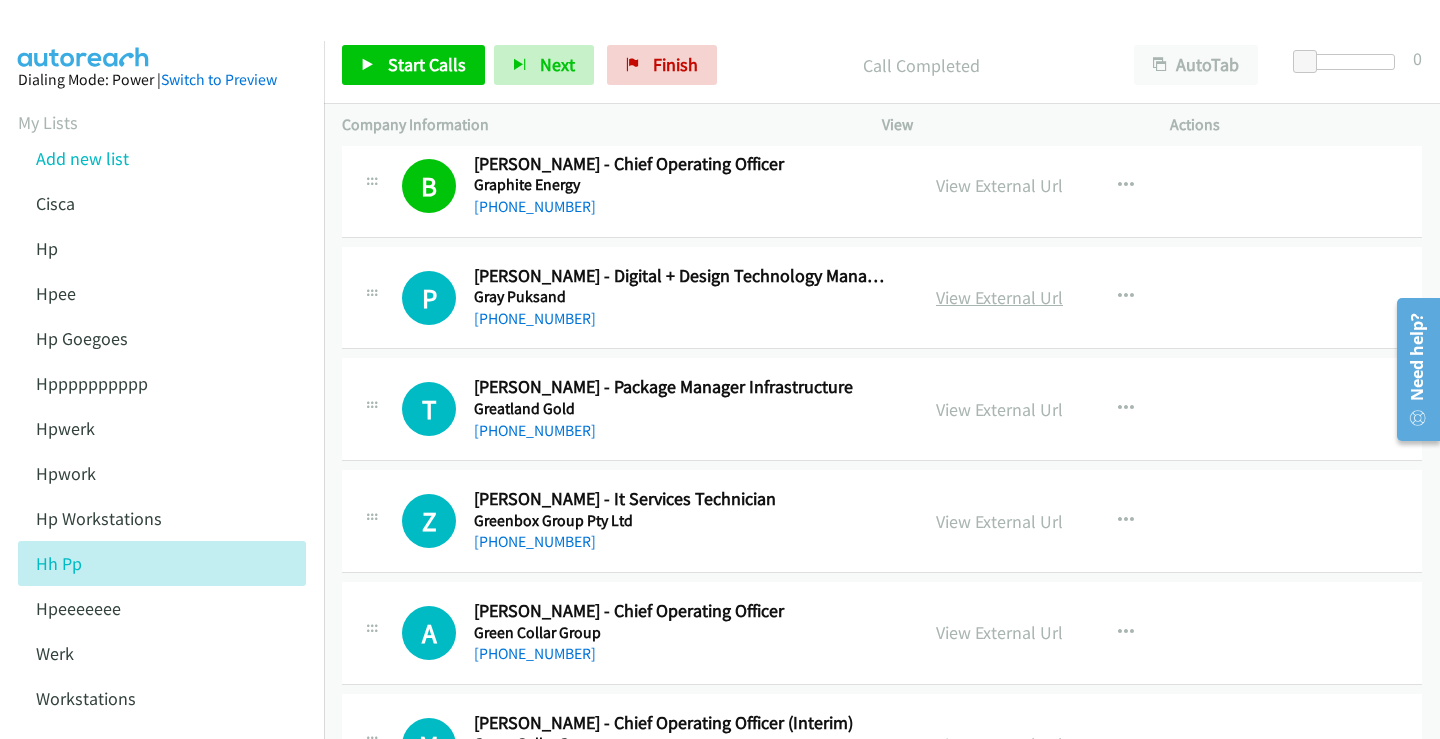 click on "View External Url" at bounding box center [999, 297] 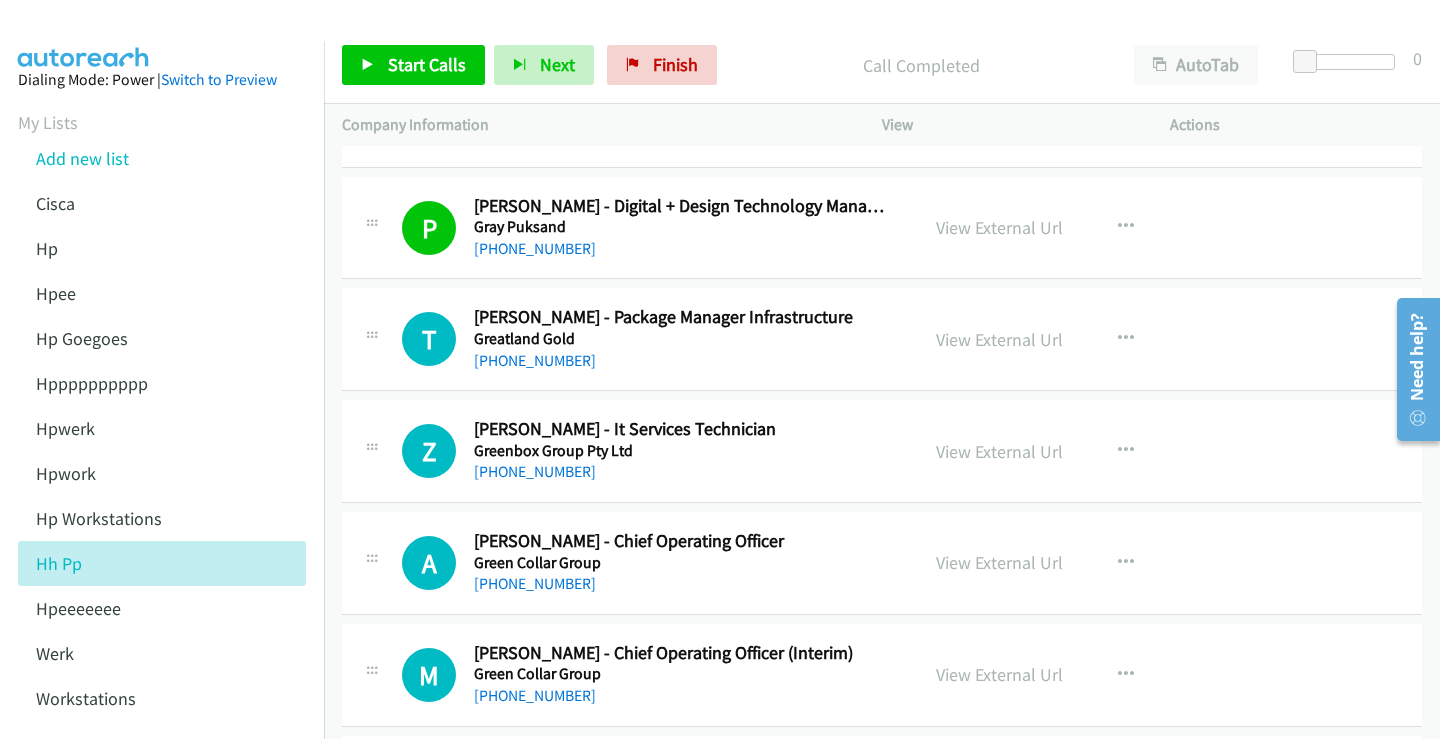 scroll, scrollTop: 4800, scrollLeft: 0, axis: vertical 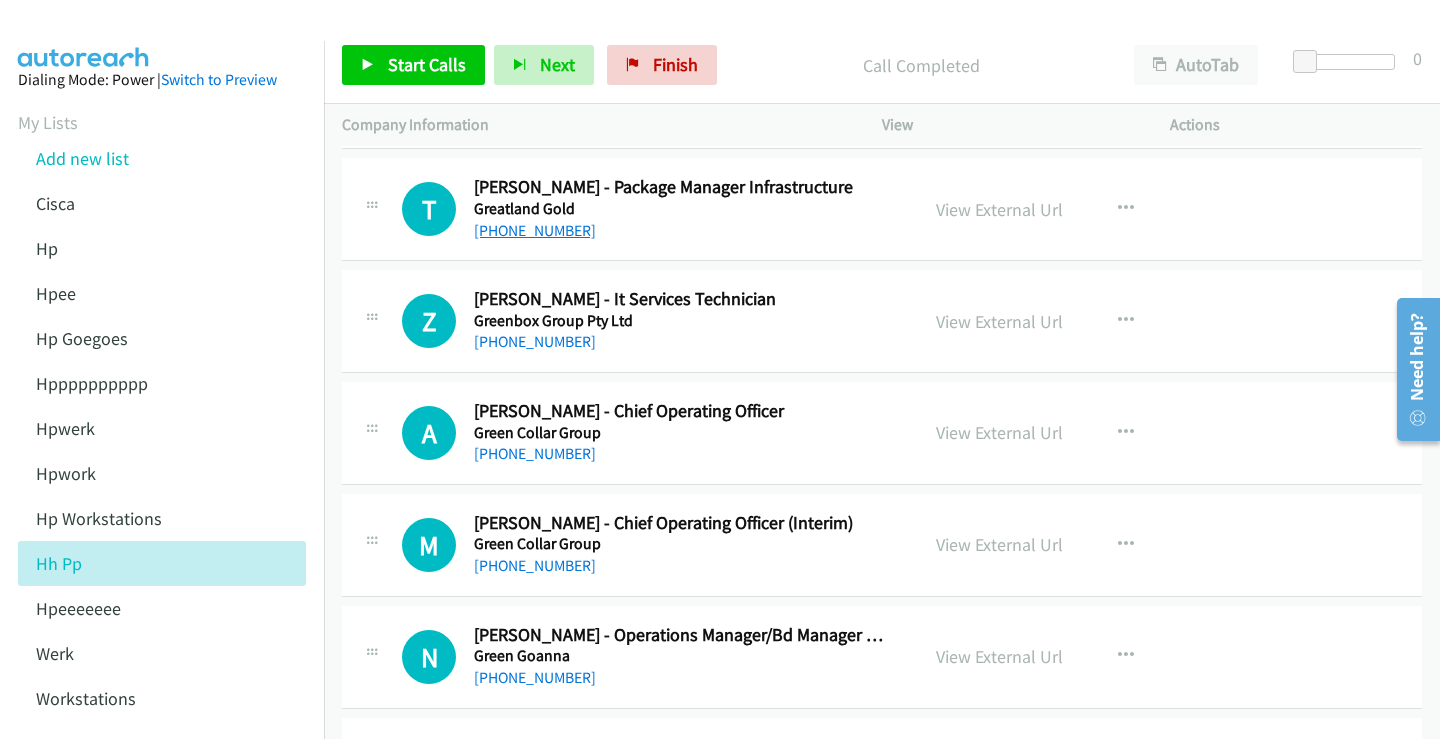 click on "[PHONE_NUMBER]" at bounding box center (535, 230) 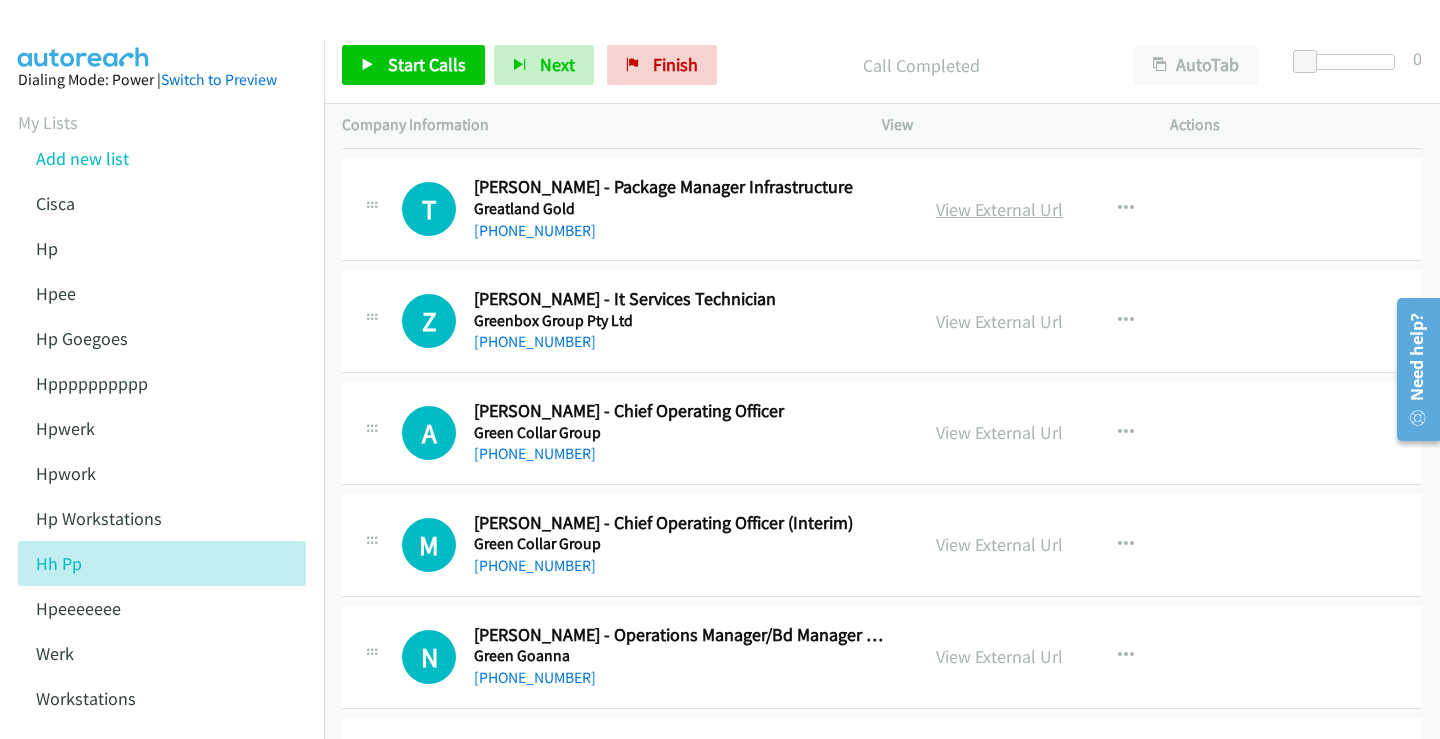 click on "View External Url" at bounding box center (999, 209) 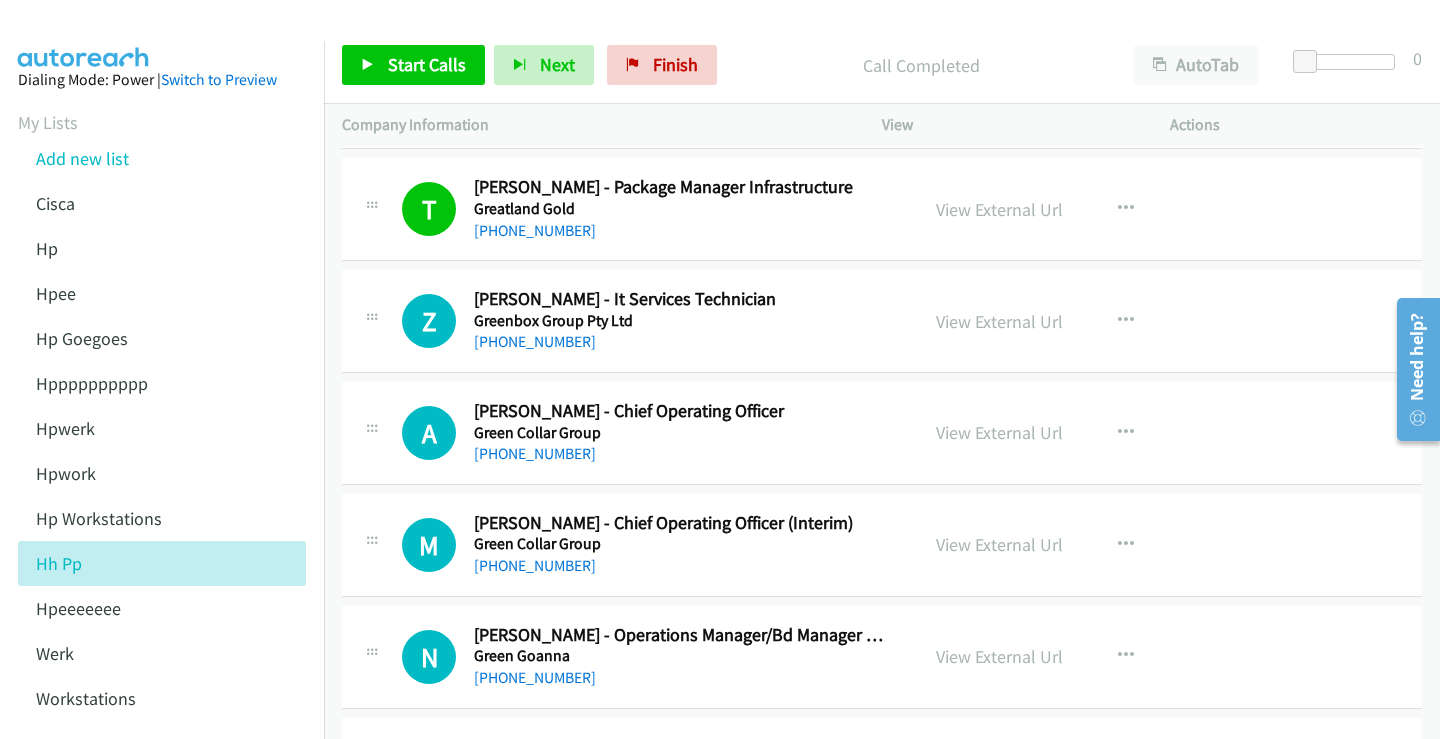 click on "[PHONE_NUMBER]" at bounding box center (683, 342) 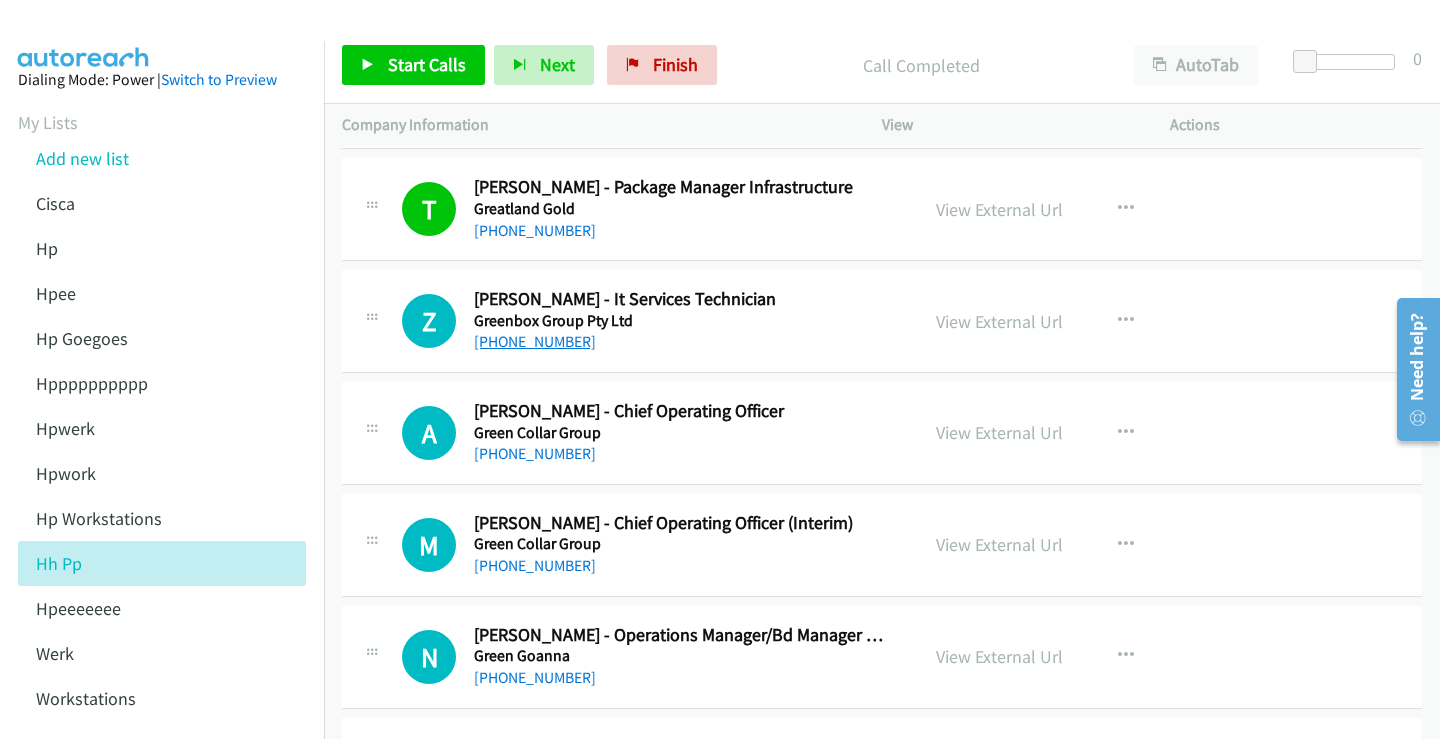click on "[PHONE_NUMBER]" at bounding box center [535, 341] 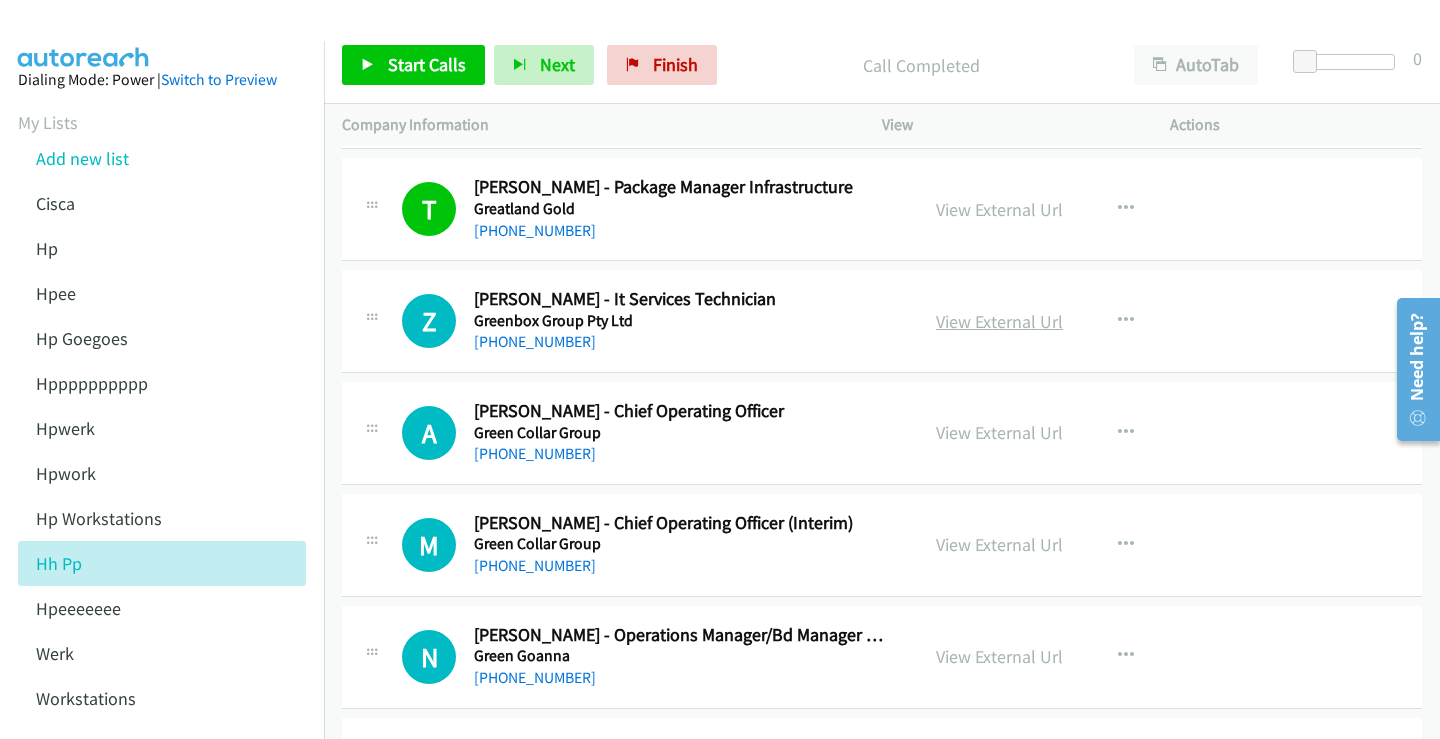 click on "View External Url" at bounding box center (999, 321) 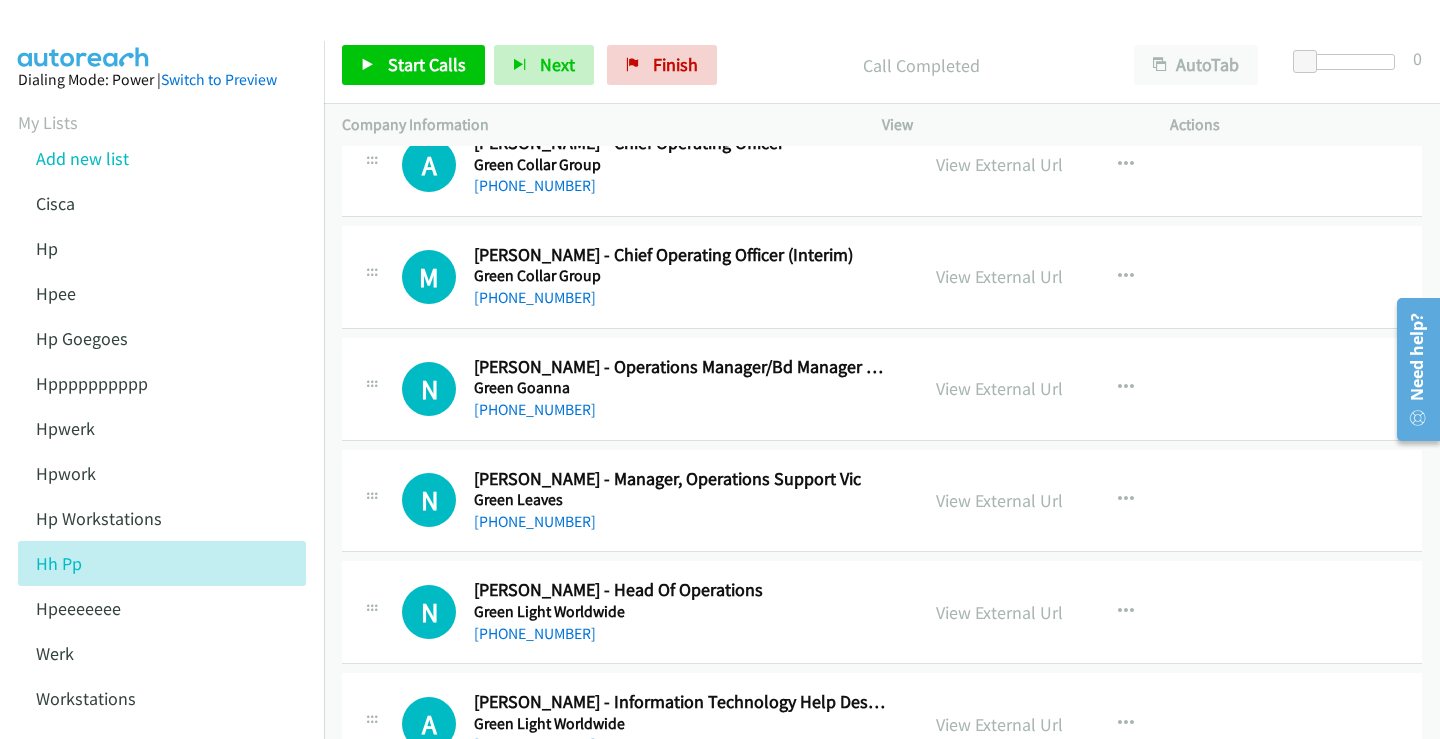 scroll, scrollTop: 5100, scrollLeft: 0, axis: vertical 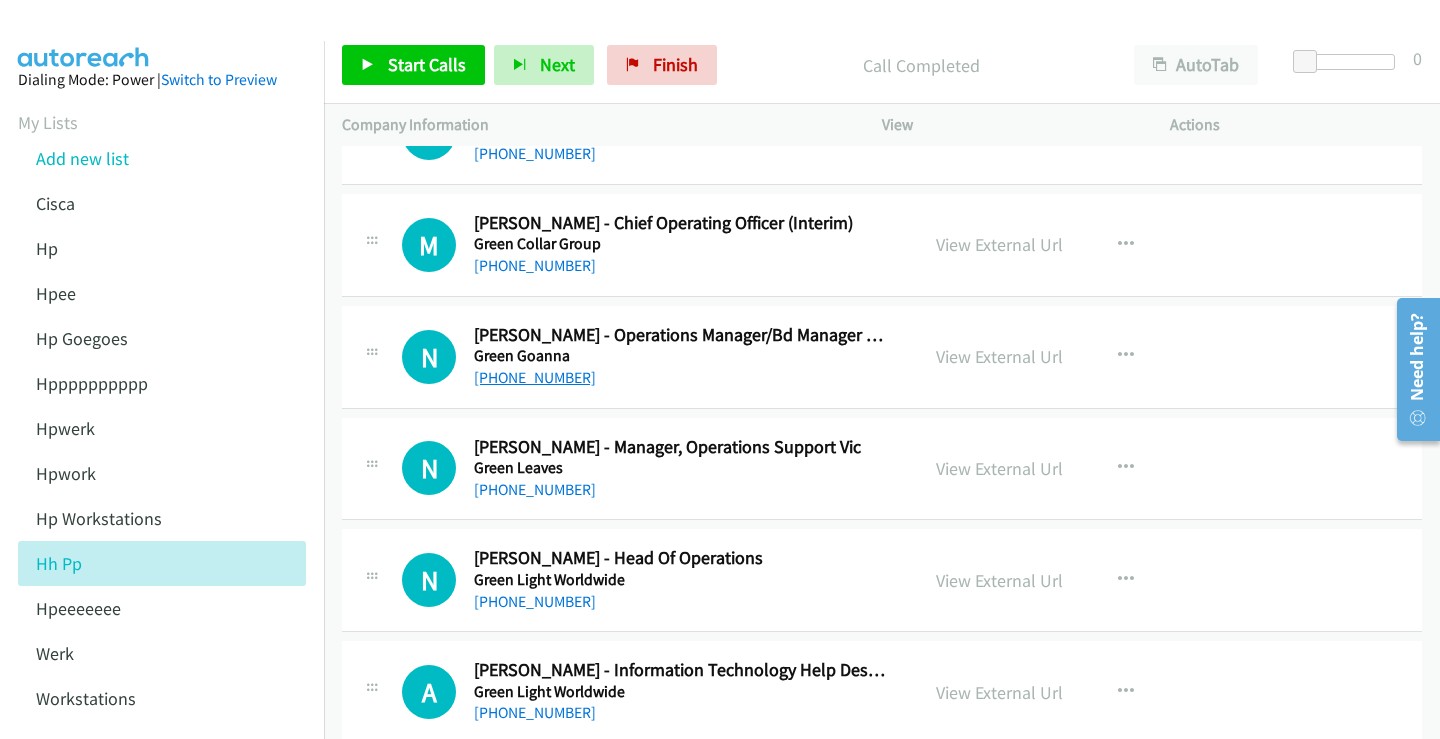click on "[PHONE_NUMBER]" at bounding box center (535, 377) 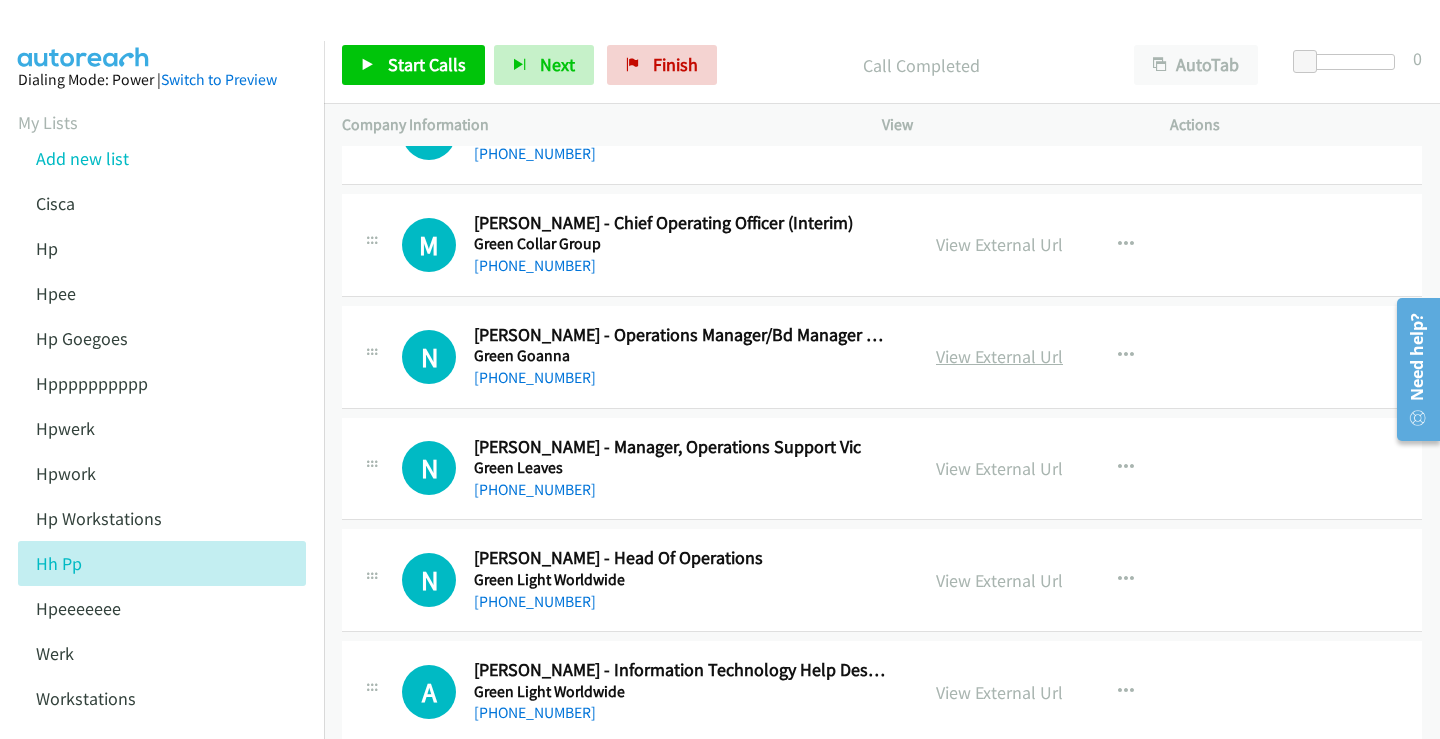 click on "View External Url" at bounding box center [999, 356] 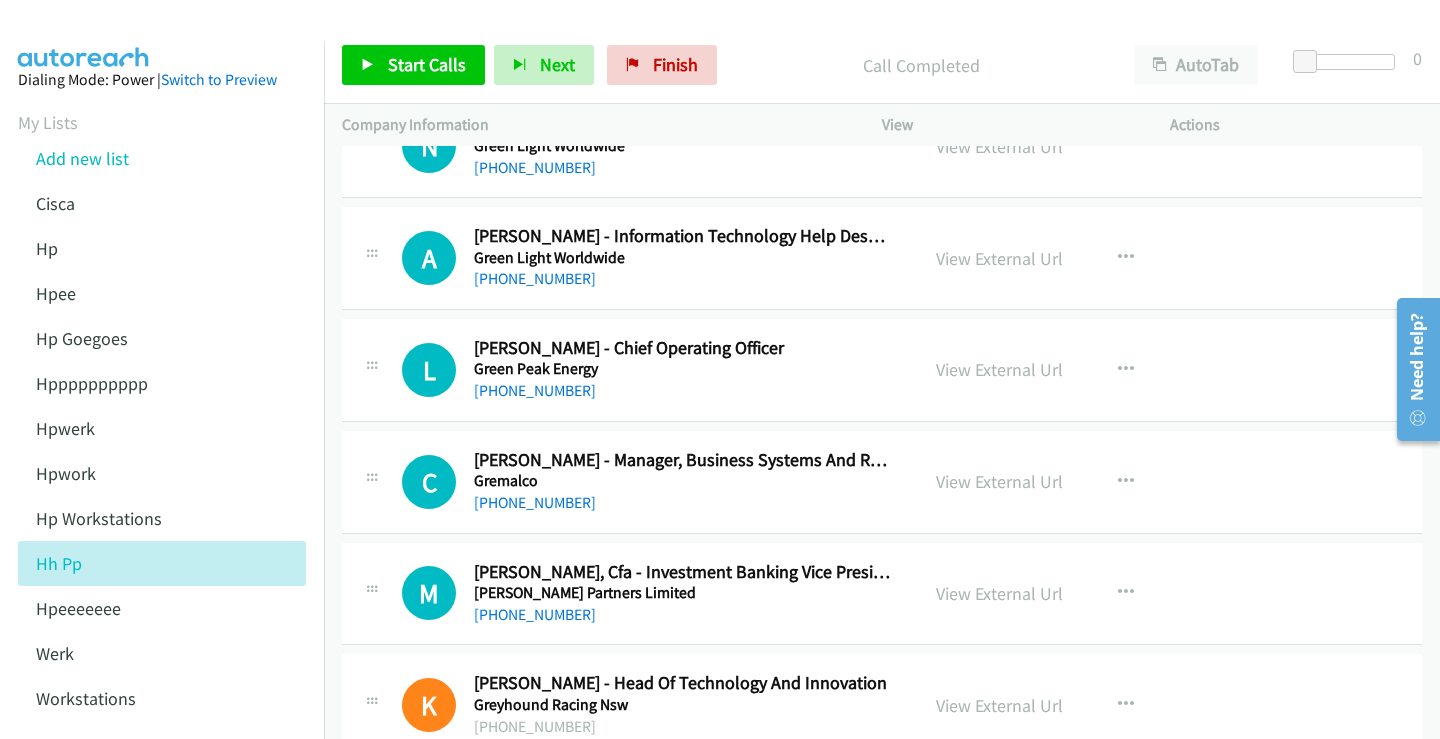 scroll, scrollTop: 5600, scrollLeft: 0, axis: vertical 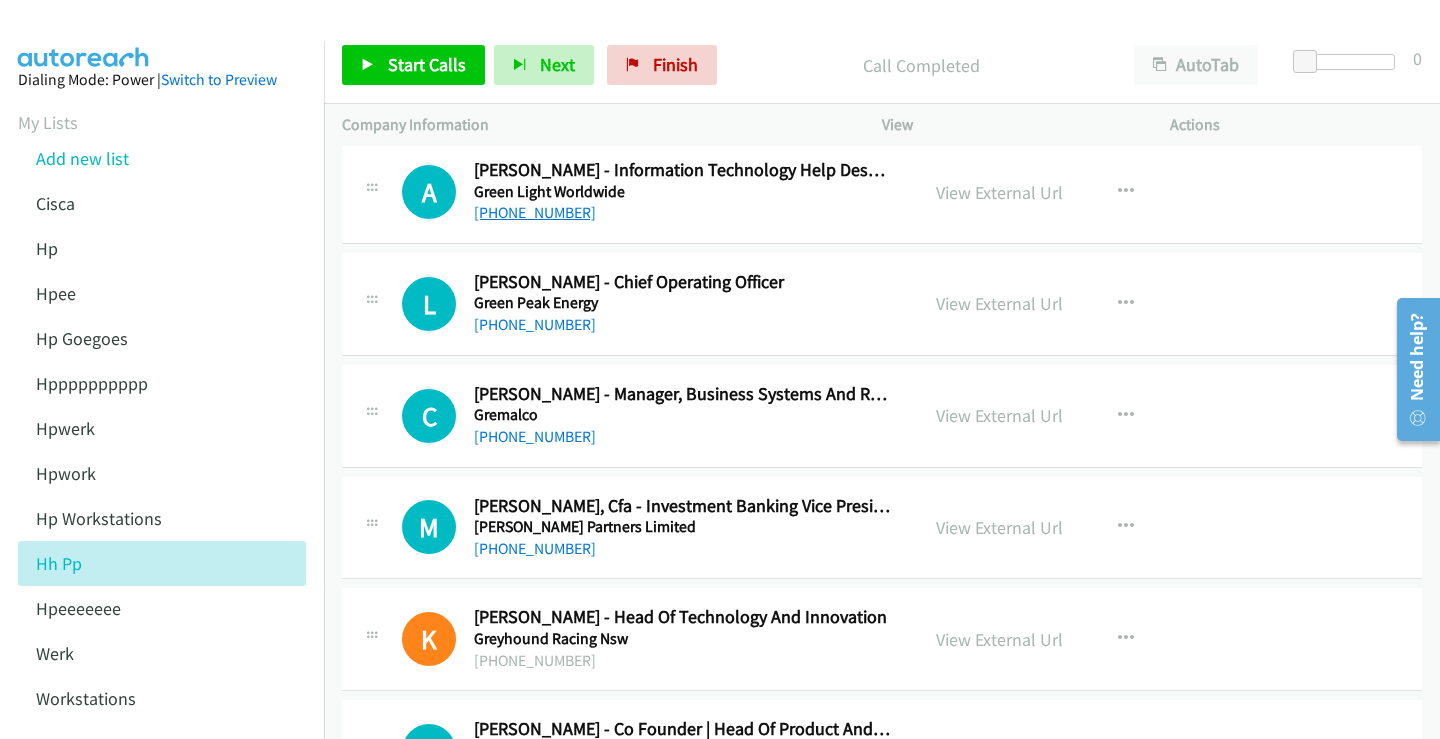 click on "[PHONE_NUMBER]" at bounding box center [535, 212] 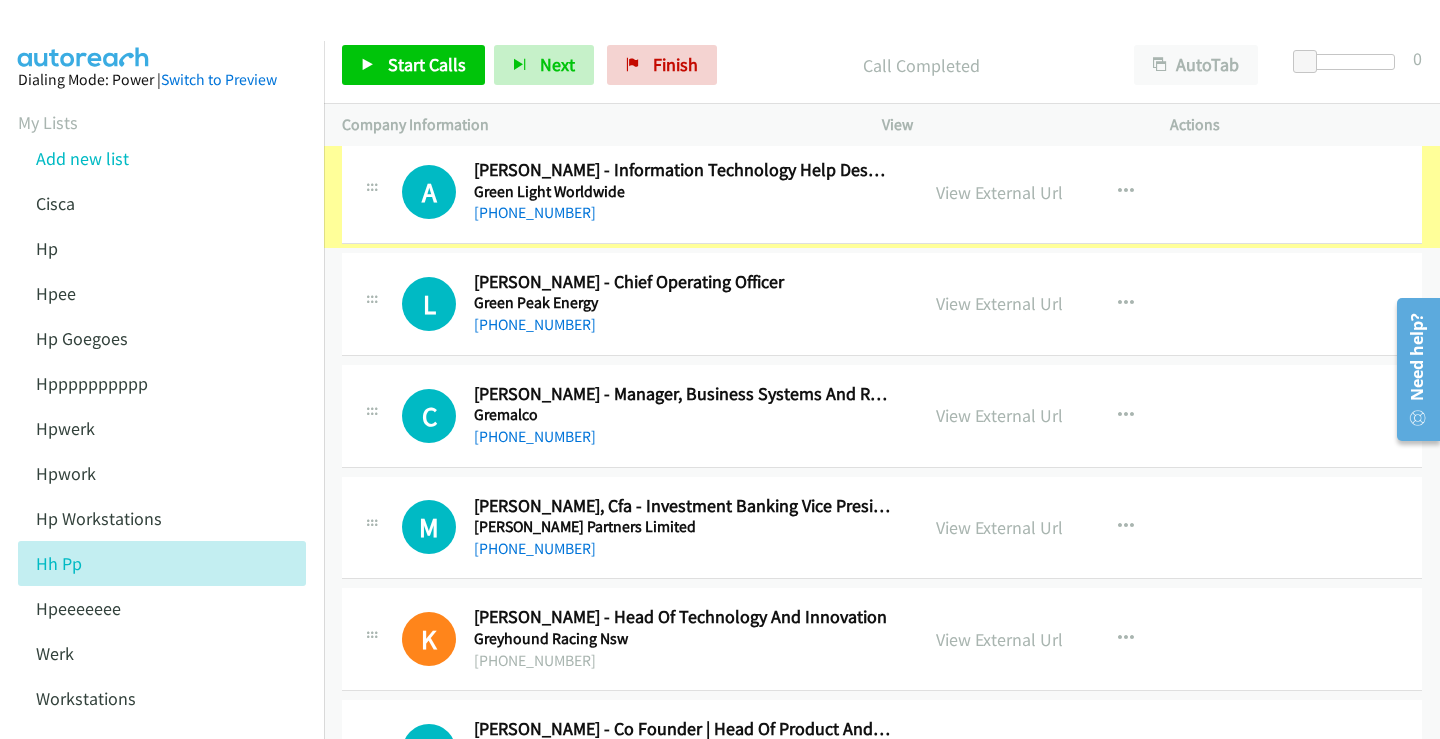 scroll, scrollTop: 5600, scrollLeft: 0, axis: vertical 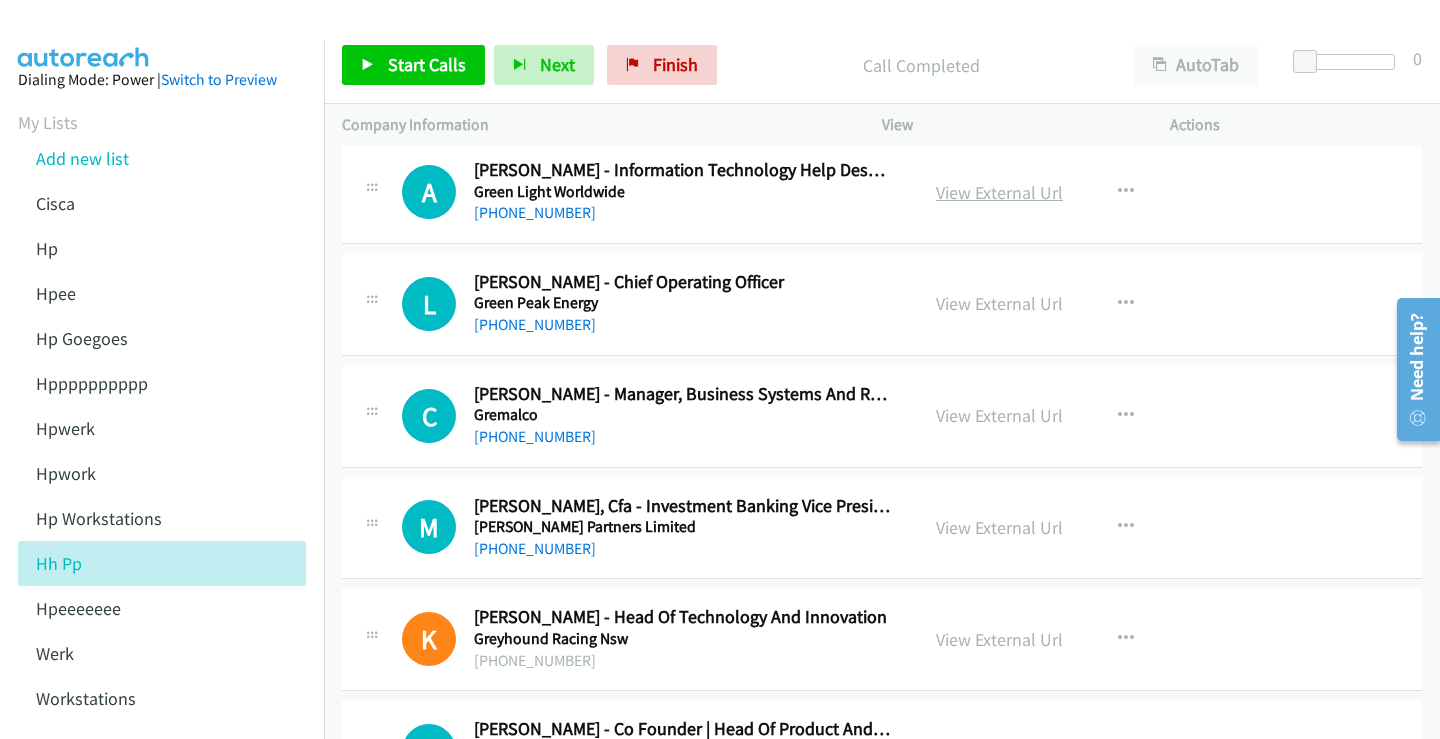 click on "View External Url" at bounding box center [999, 192] 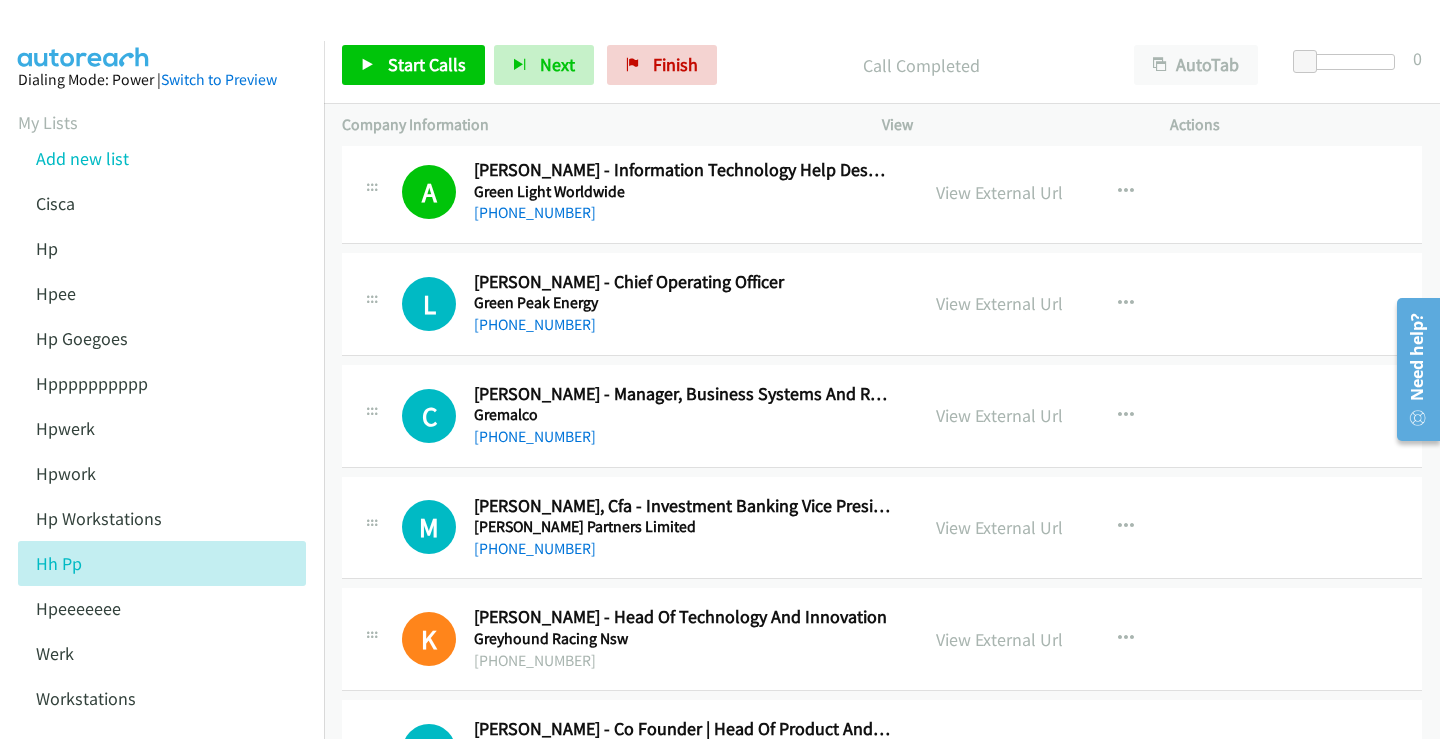 scroll, scrollTop: 5700, scrollLeft: 0, axis: vertical 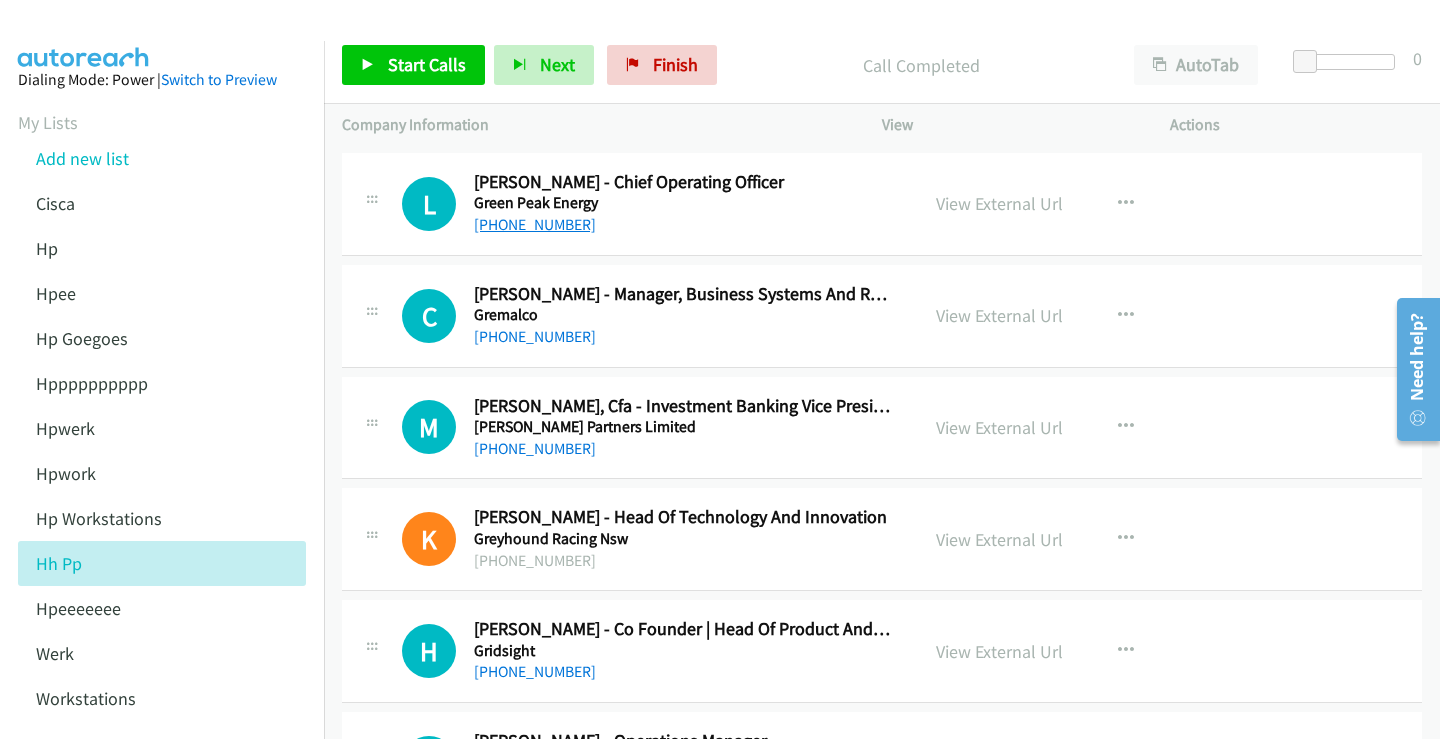 click on "[PHONE_NUMBER]" at bounding box center [535, 224] 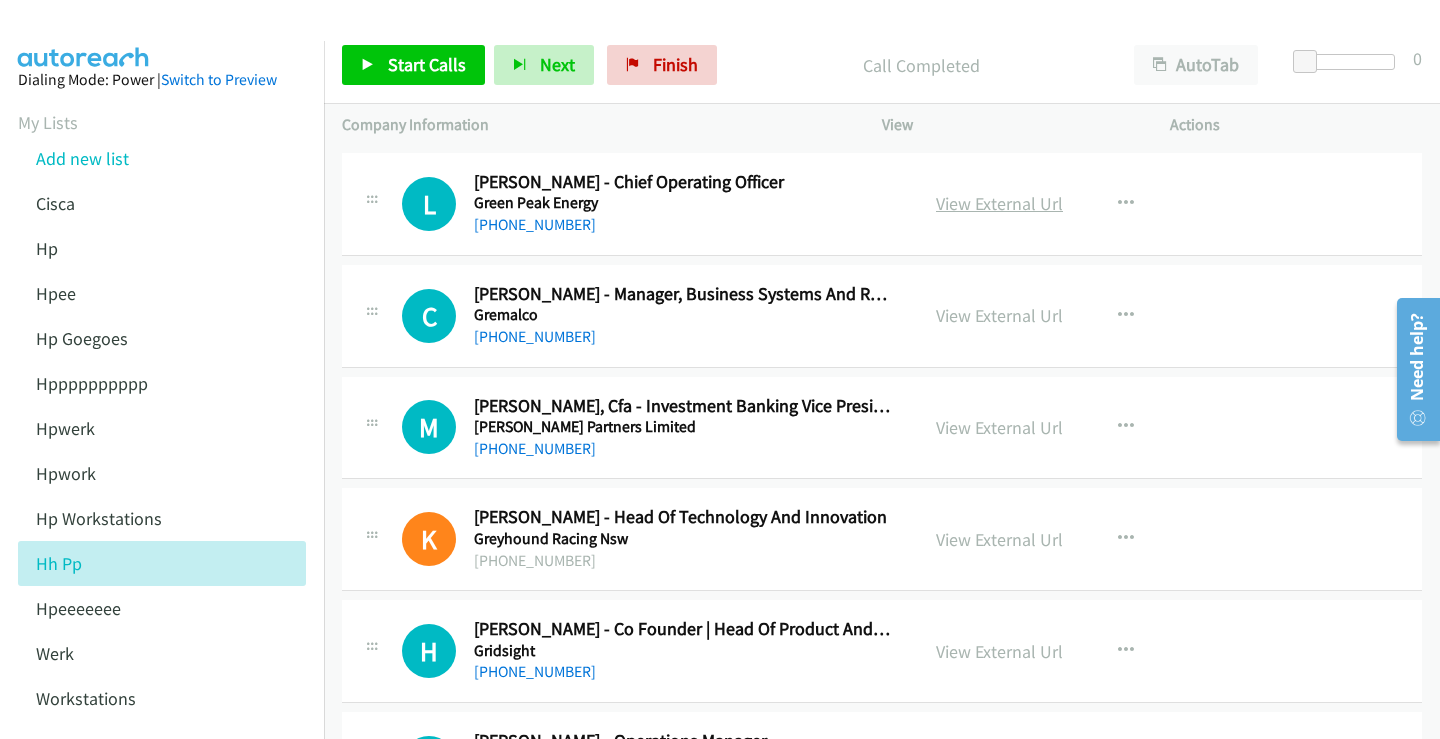 click on "View External Url" at bounding box center [999, 203] 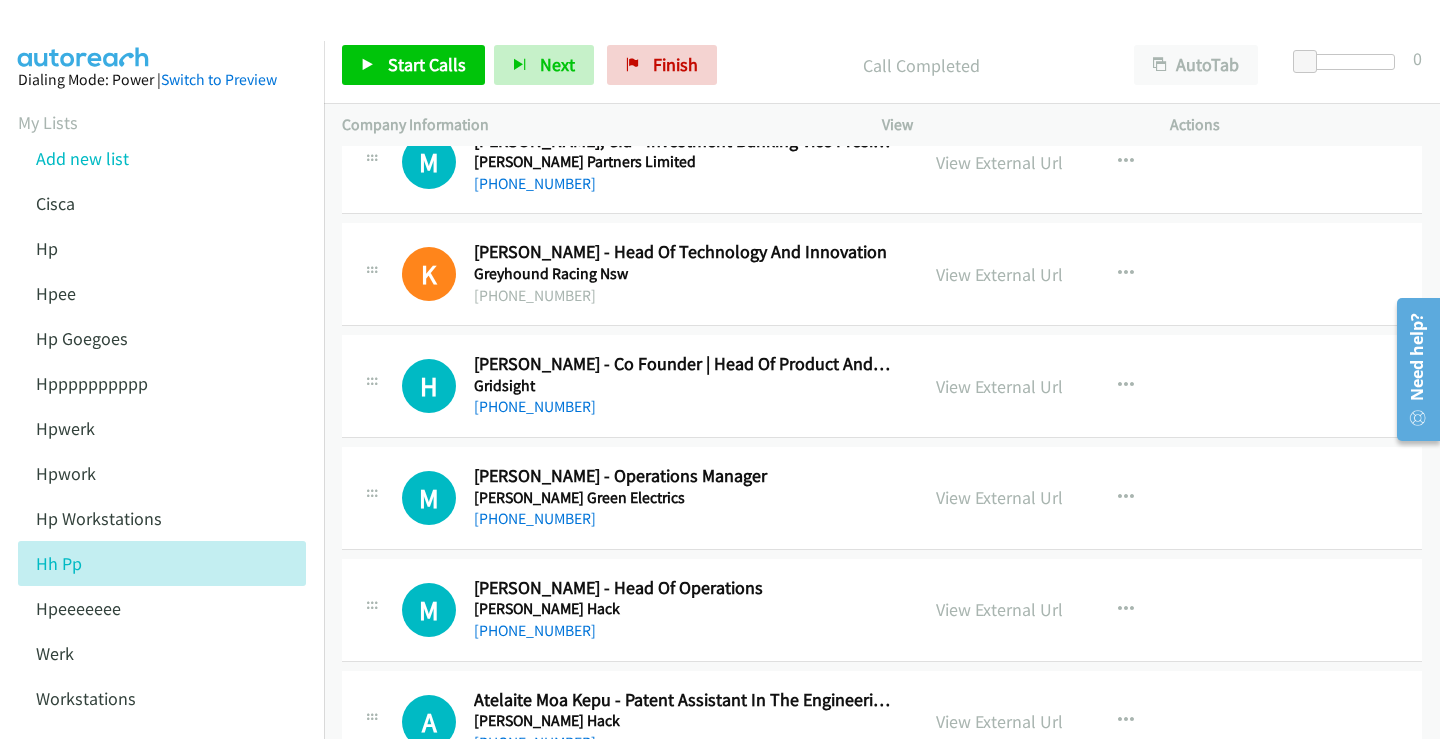 scroll, scrollTop: 6000, scrollLeft: 0, axis: vertical 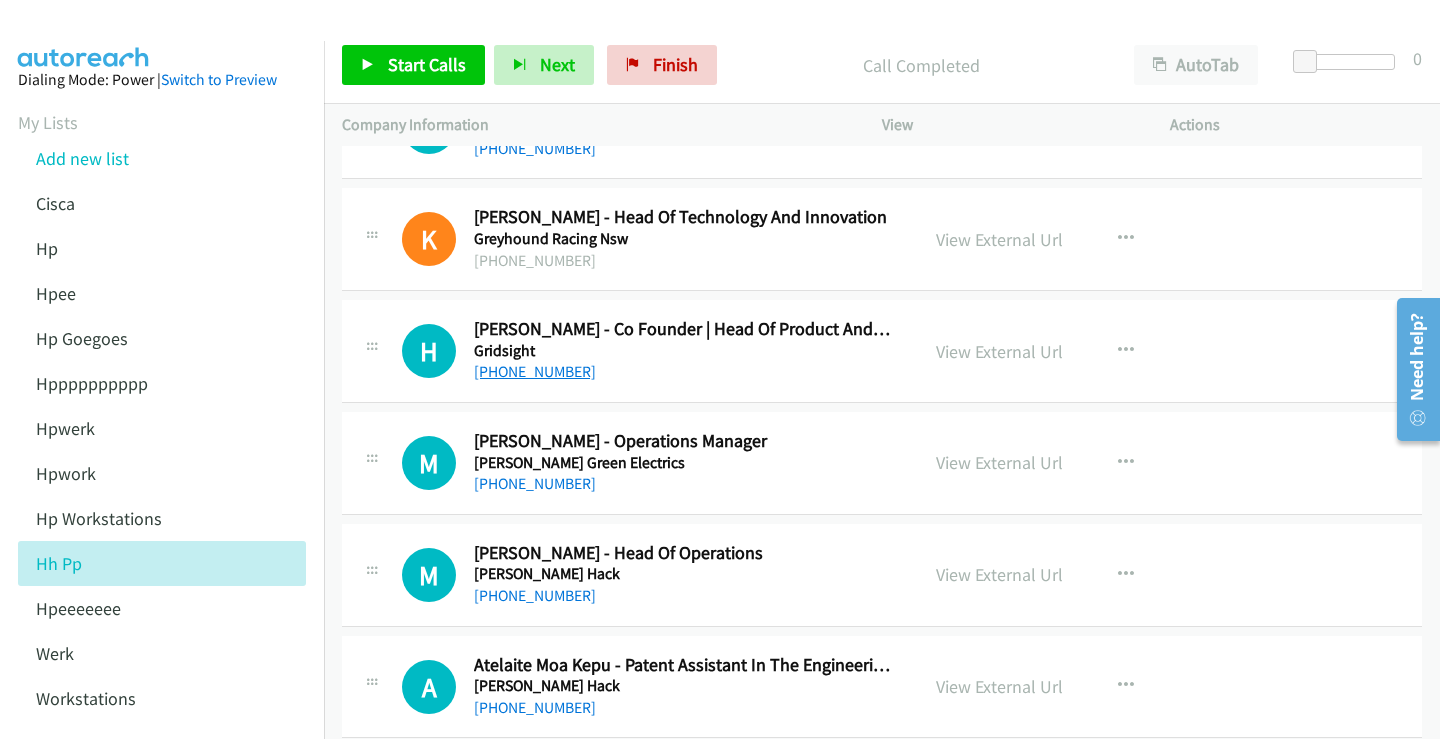 click on "[PHONE_NUMBER]" at bounding box center [535, 371] 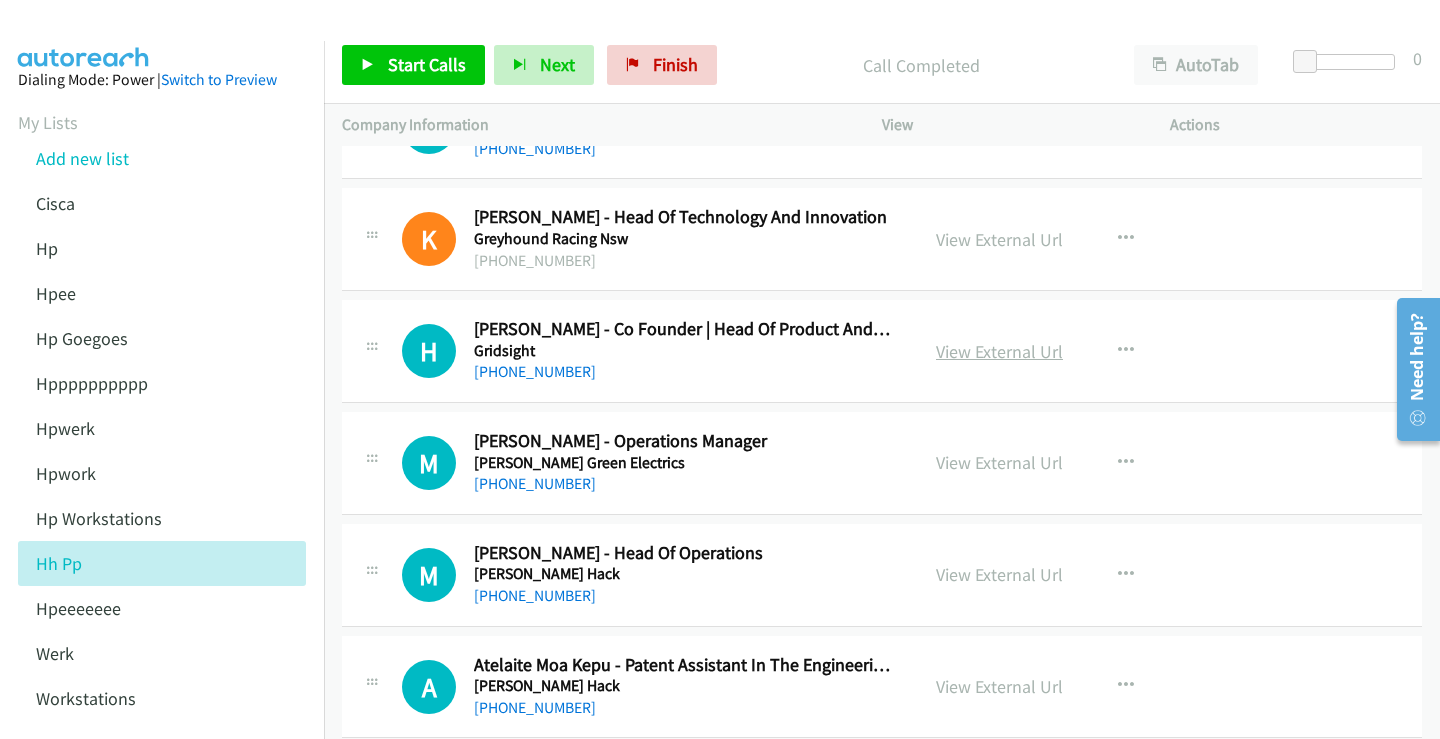 click on "View External Url" at bounding box center (999, 351) 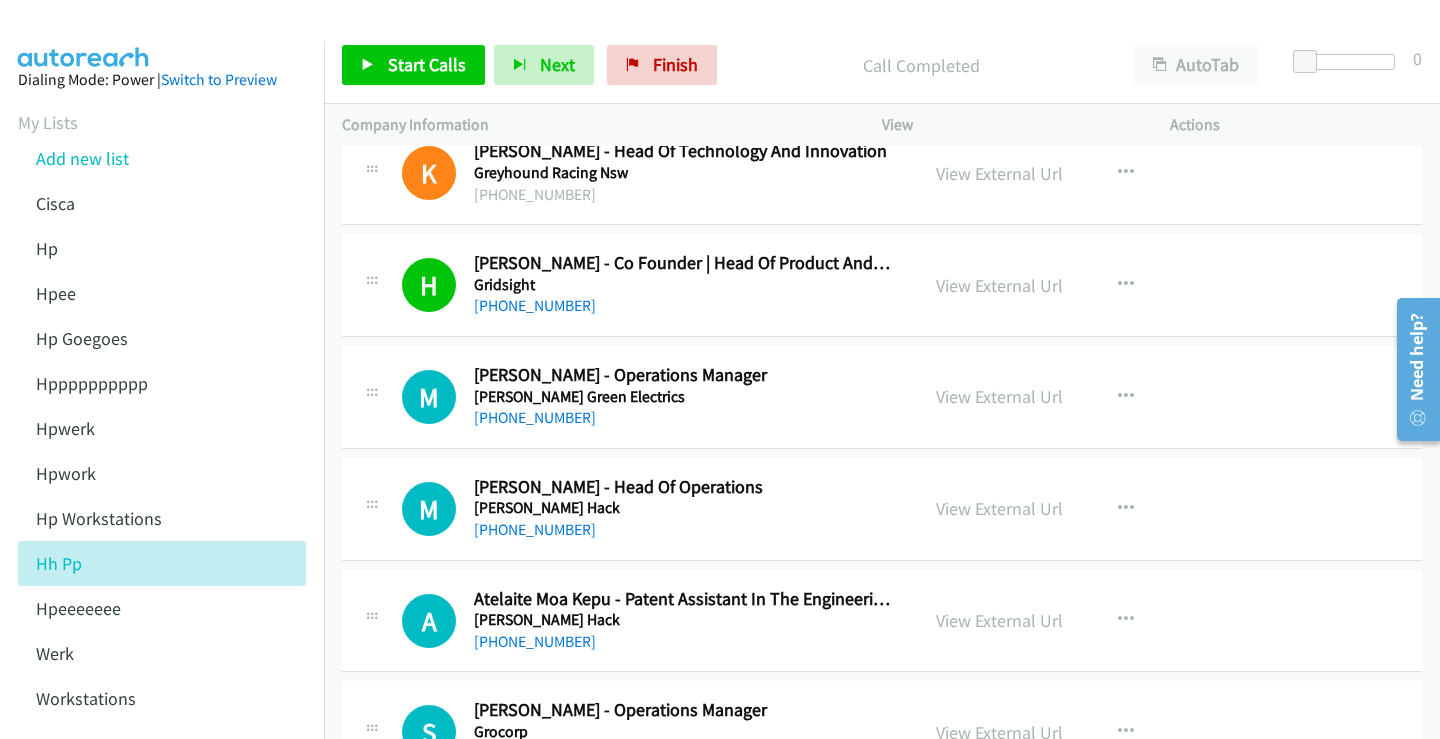 scroll, scrollTop: 6100, scrollLeft: 0, axis: vertical 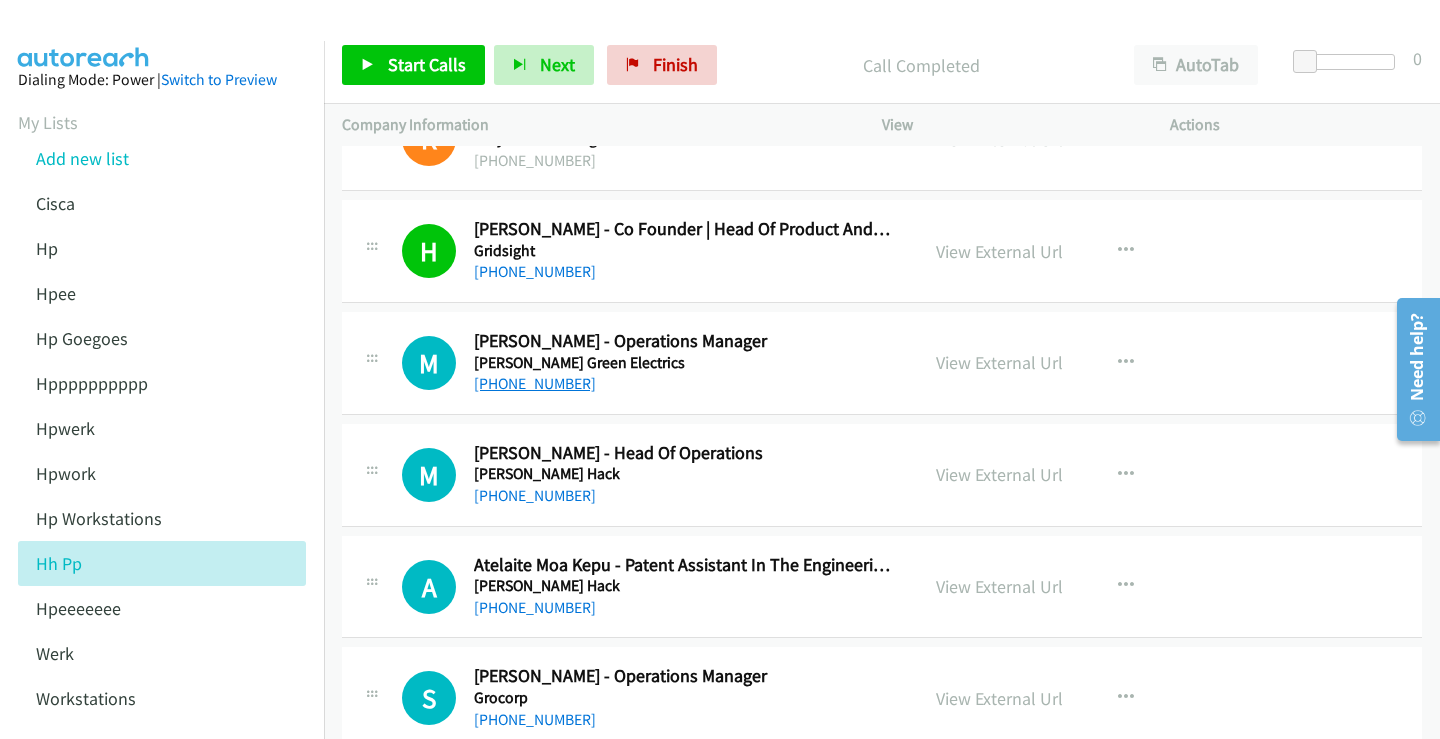click on "[PHONE_NUMBER]" at bounding box center (535, 383) 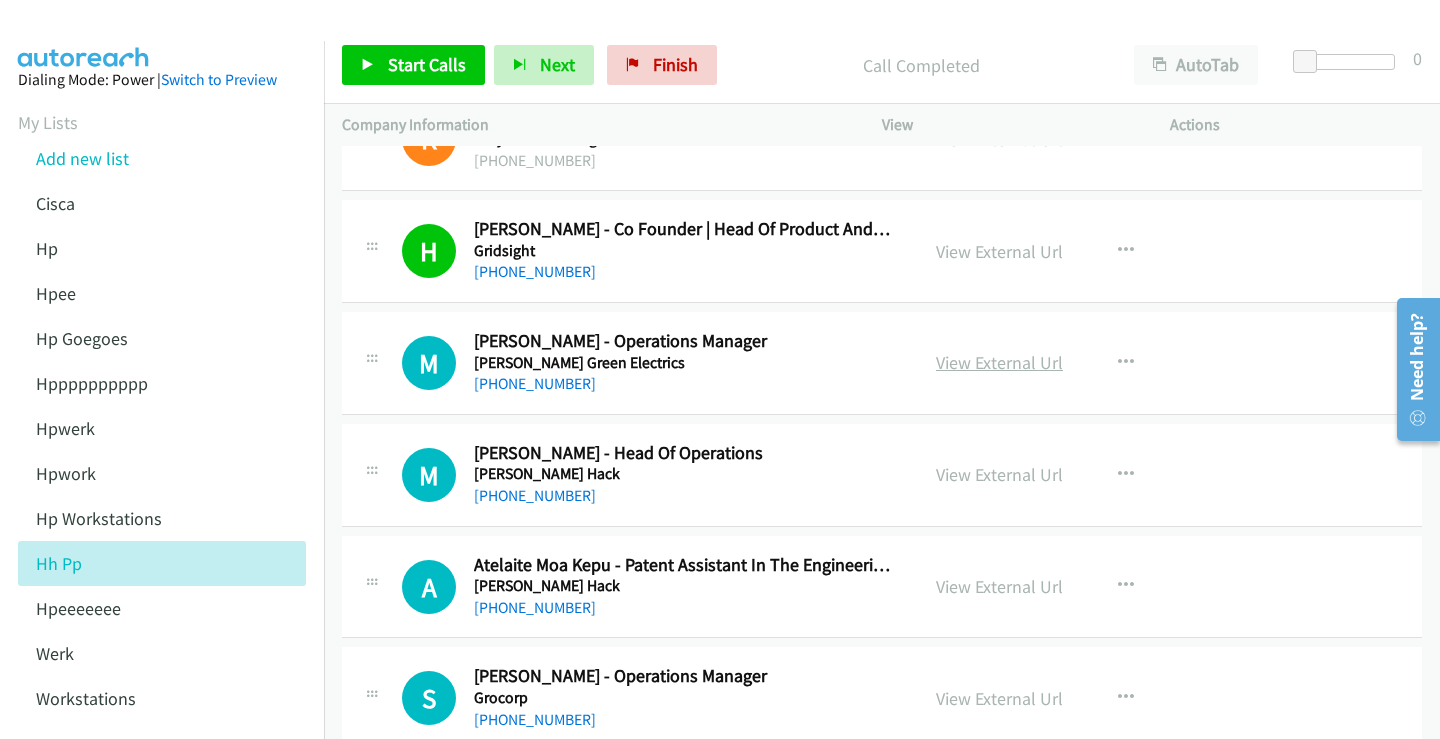 click on "View External Url" at bounding box center (999, 362) 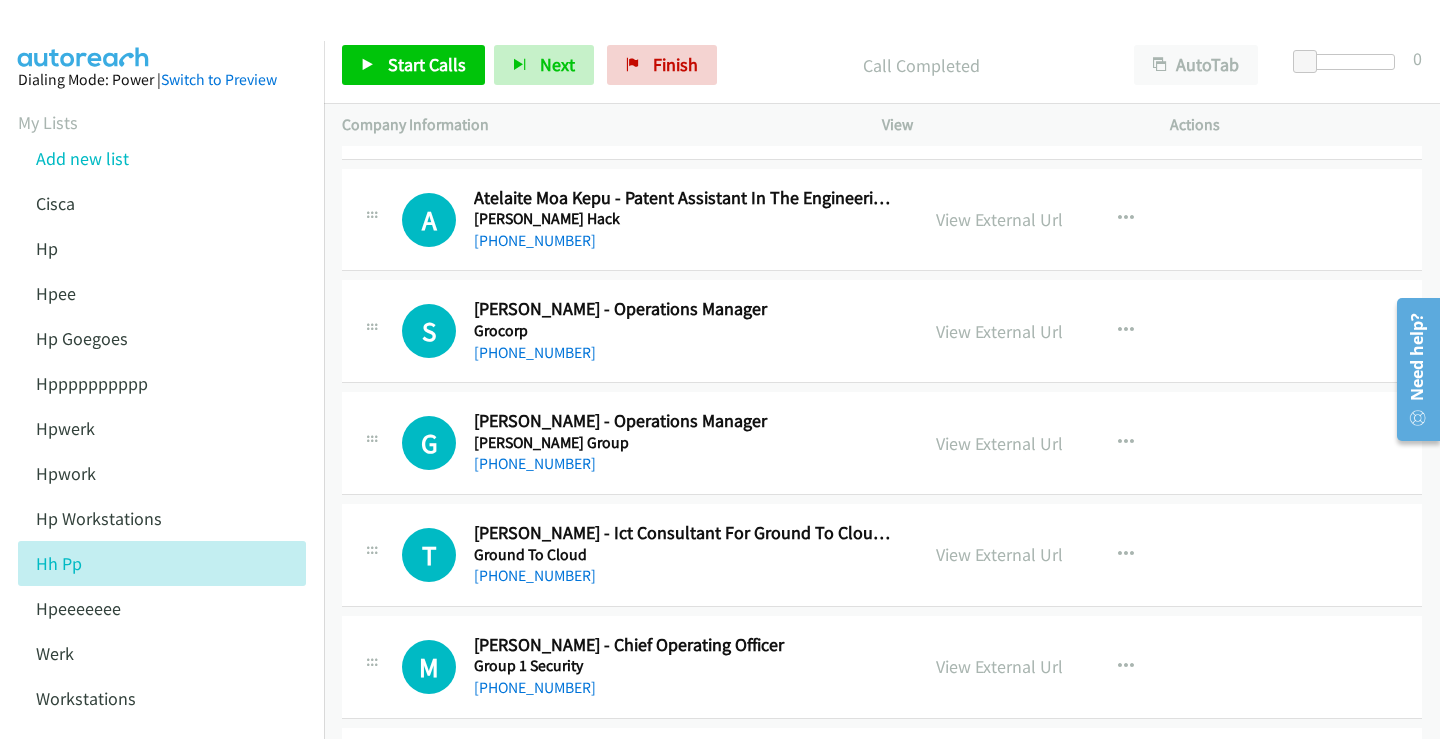 scroll, scrollTop: 6500, scrollLeft: 0, axis: vertical 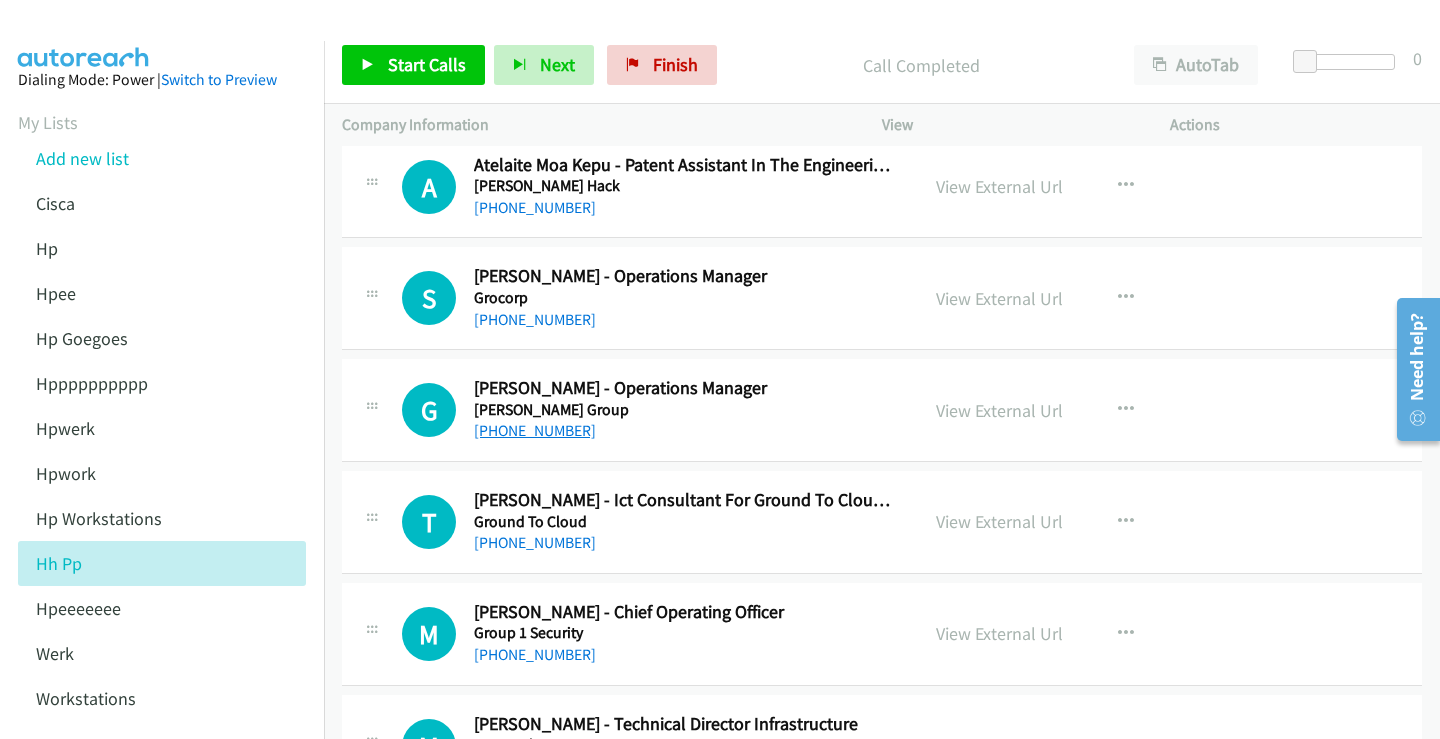 click on "[PHONE_NUMBER]" at bounding box center (535, 430) 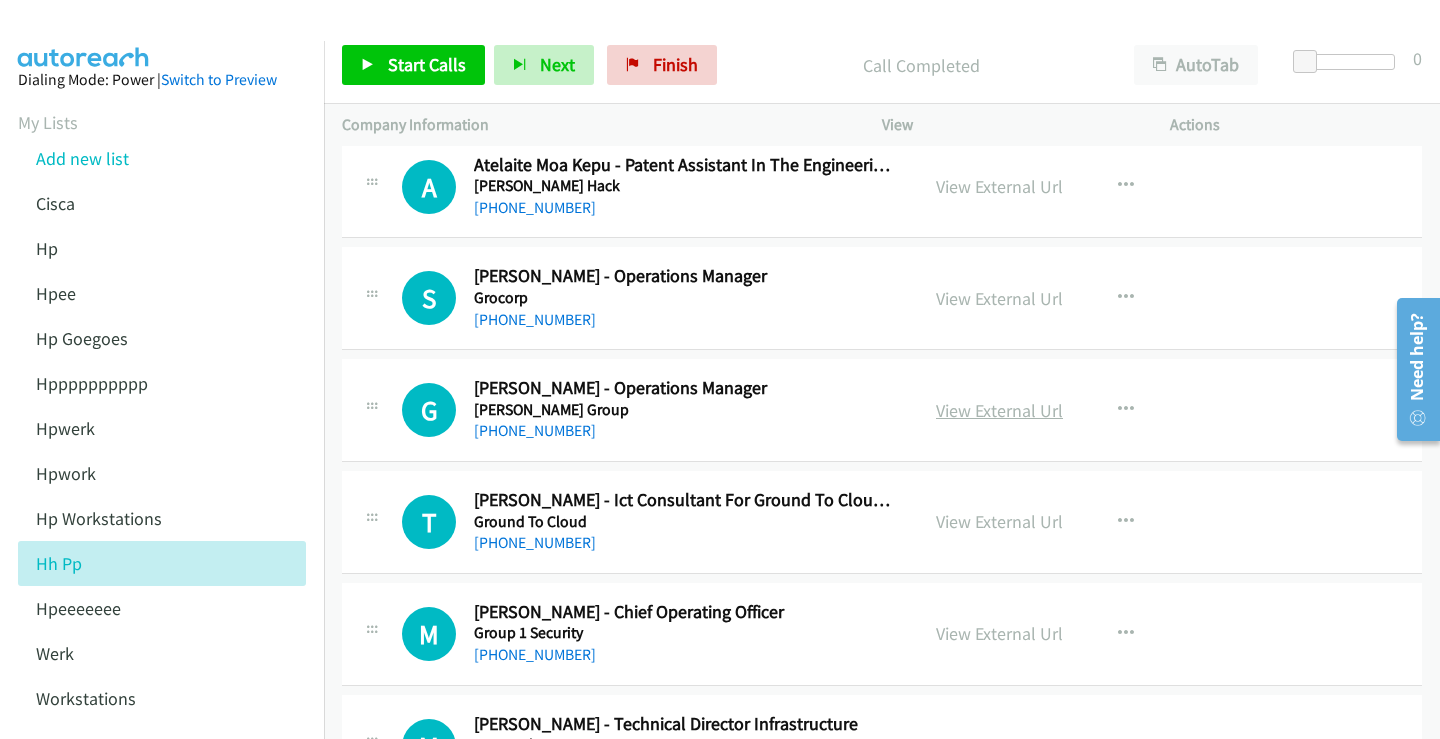 click on "View External Url" at bounding box center [999, 410] 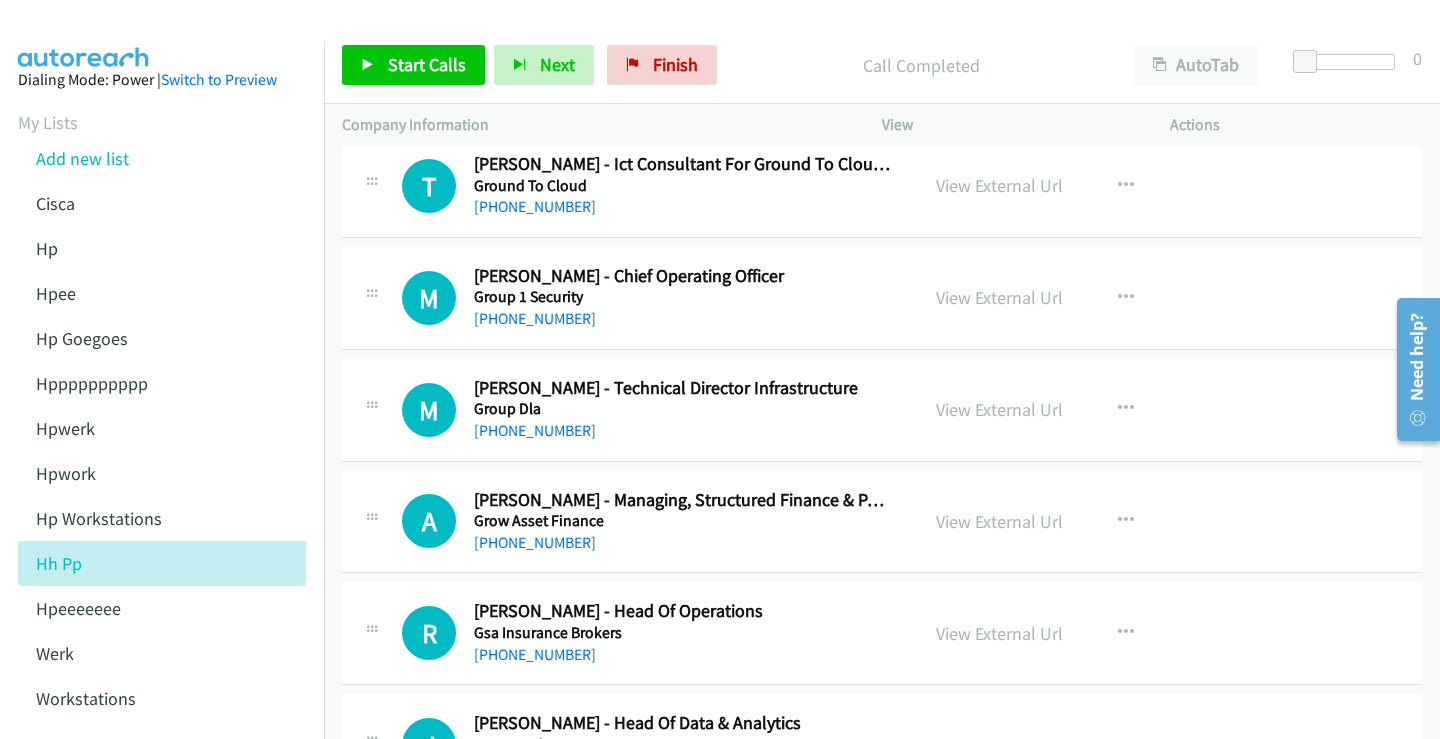 scroll, scrollTop: 6800, scrollLeft: 0, axis: vertical 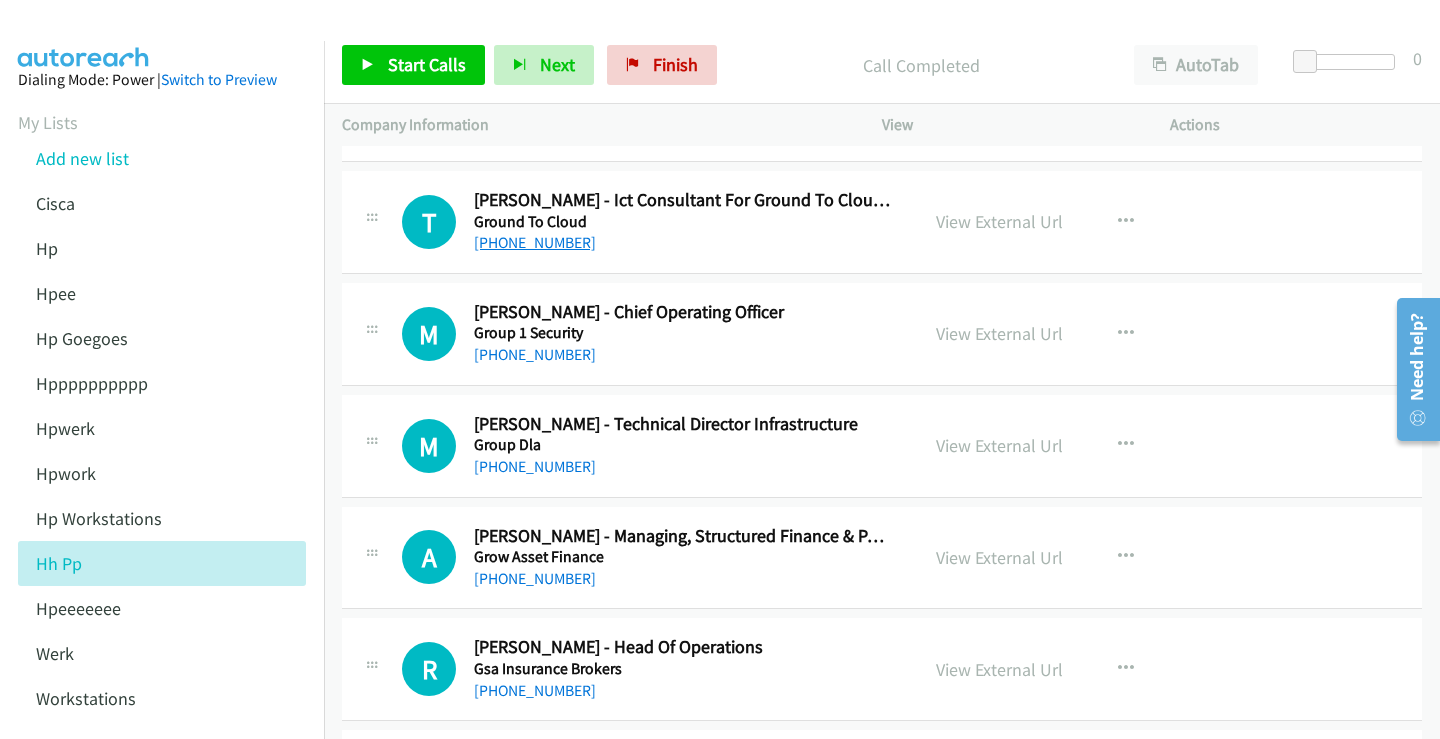 click on "[PHONE_NUMBER]" at bounding box center [535, 242] 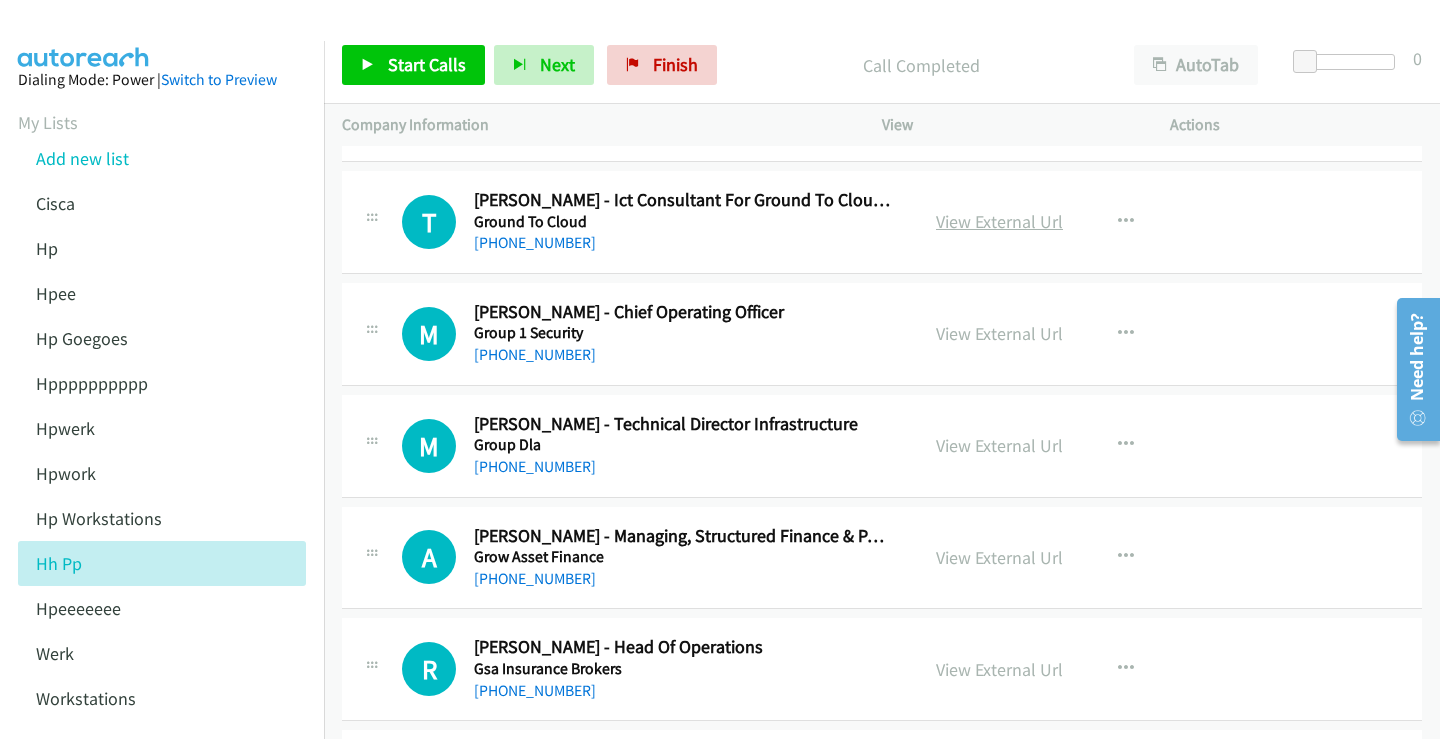 click on "View External Url" at bounding box center (999, 221) 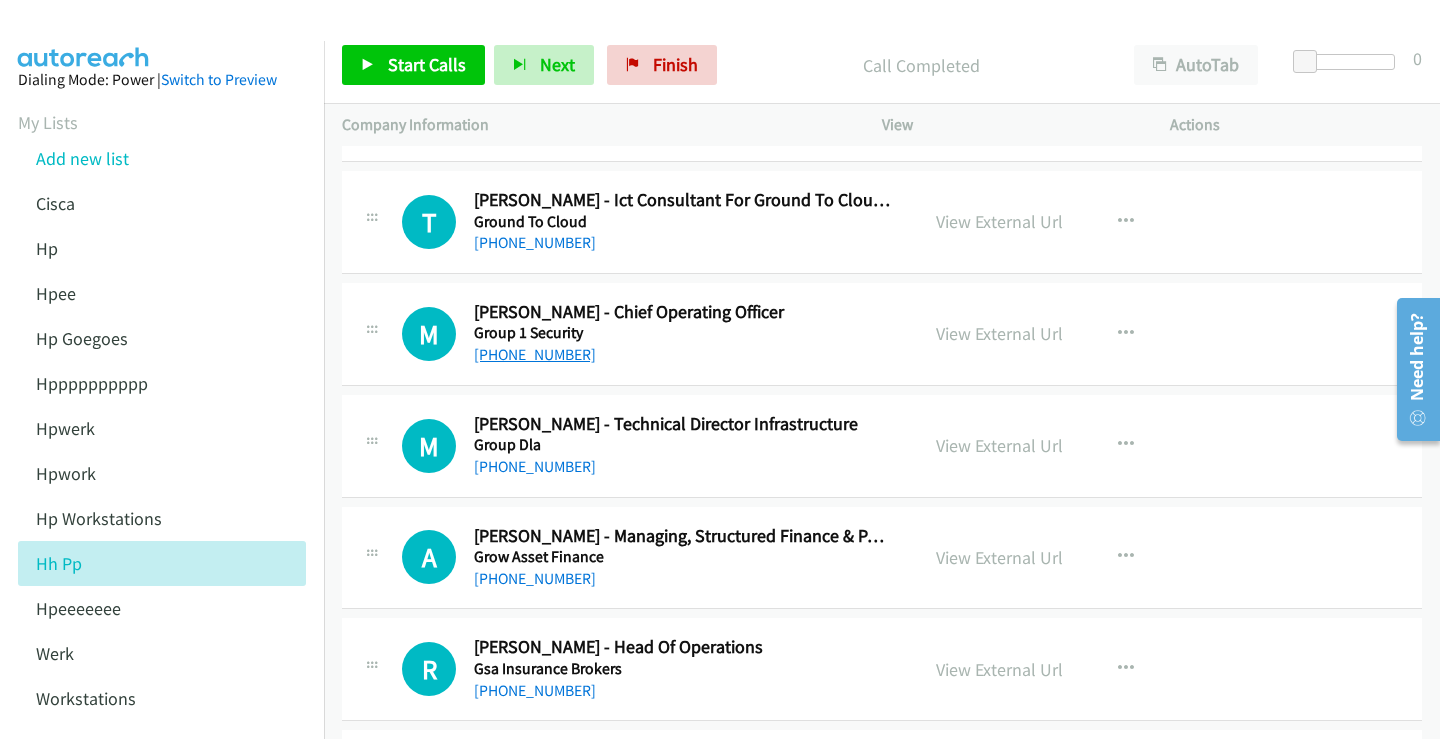 click on "[PHONE_NUMBER]" at bounding box center [535, 354] 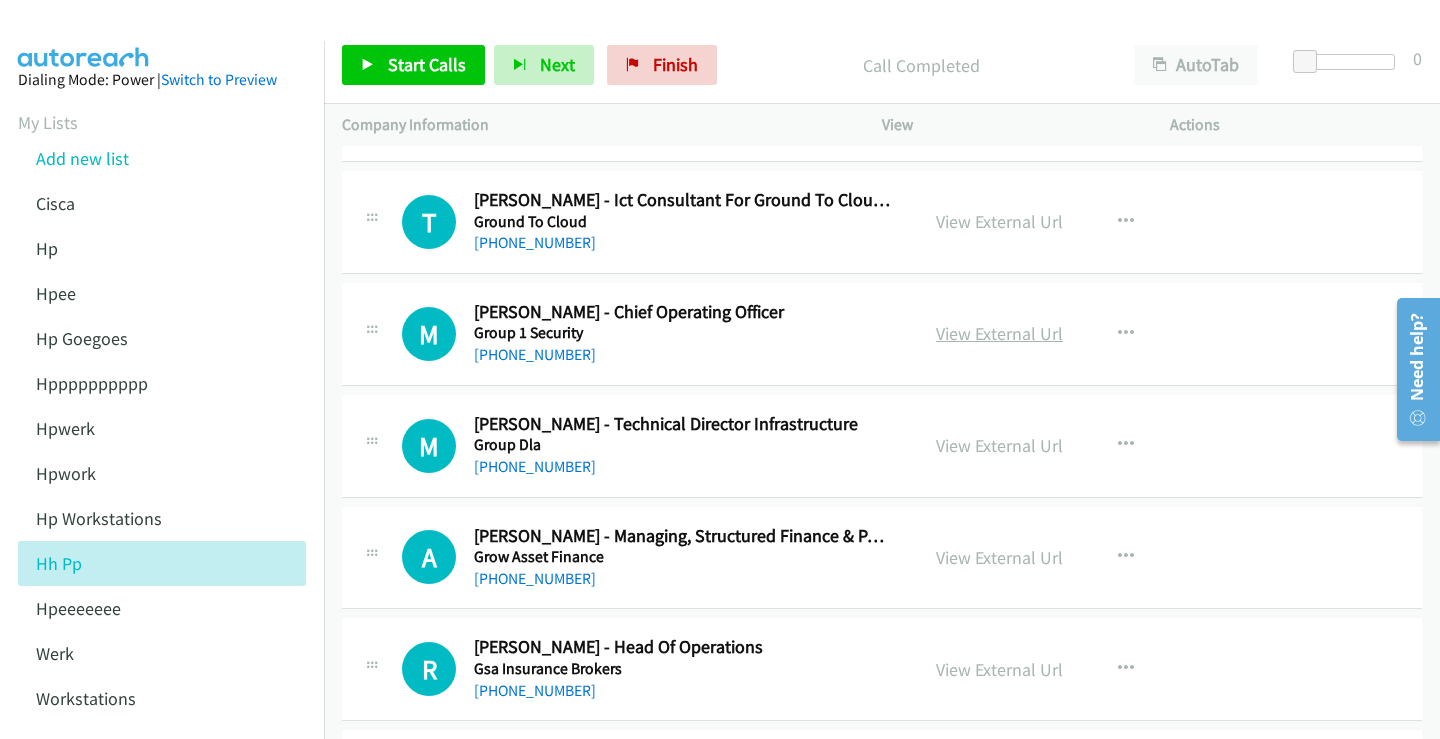 click on "View External Url" at bounding box center [999, 333] 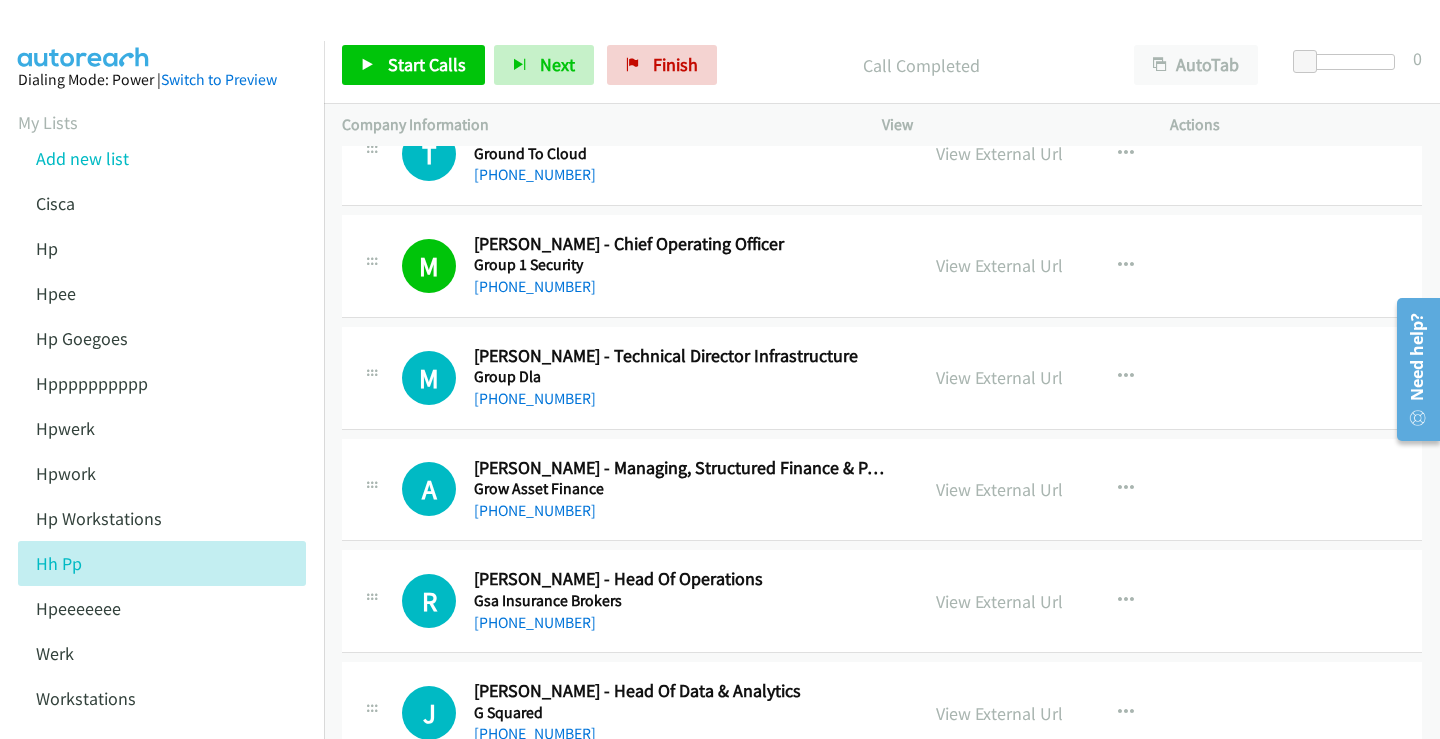 scroll, scrollTop: 6900, scrollLeft: 0, axis: vertical 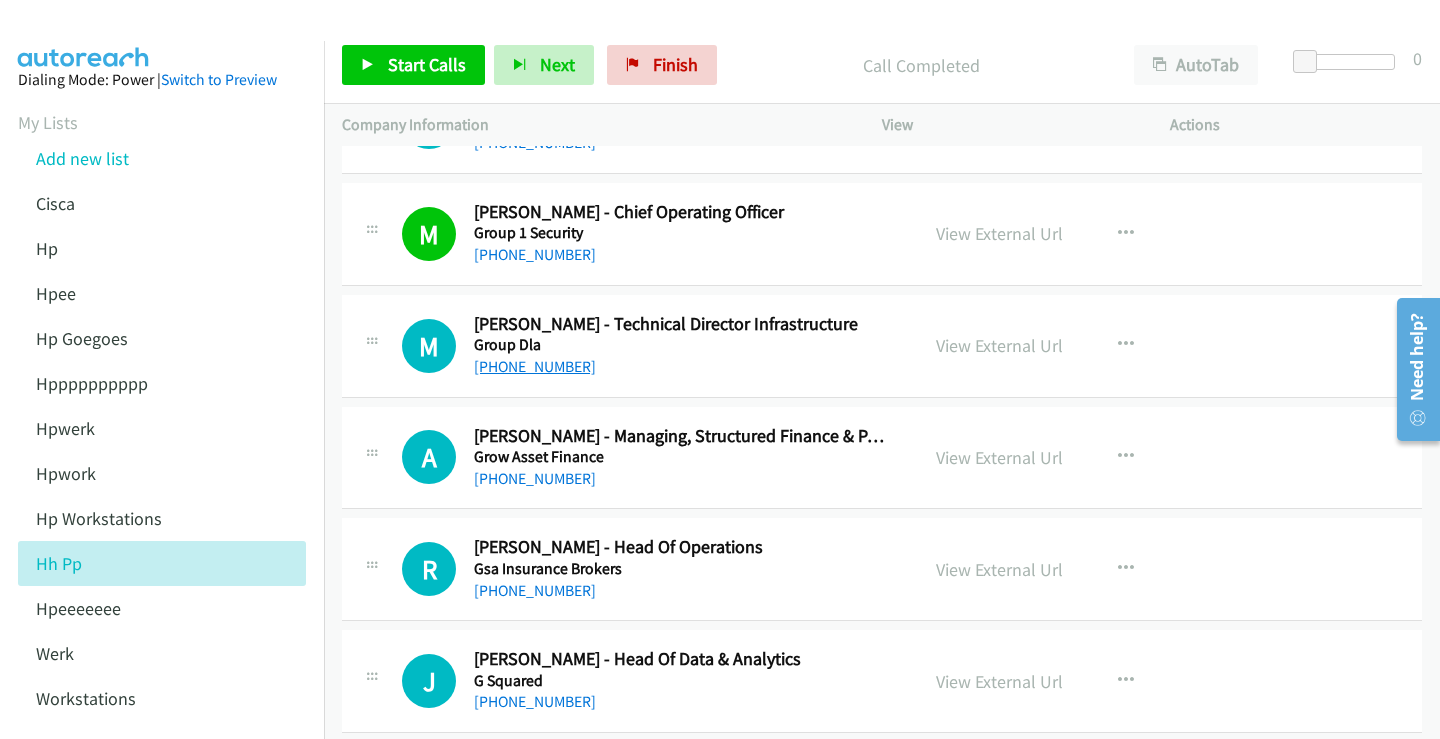 click on "[PHONE_NUMBER]" at bounding box center (535, 366) 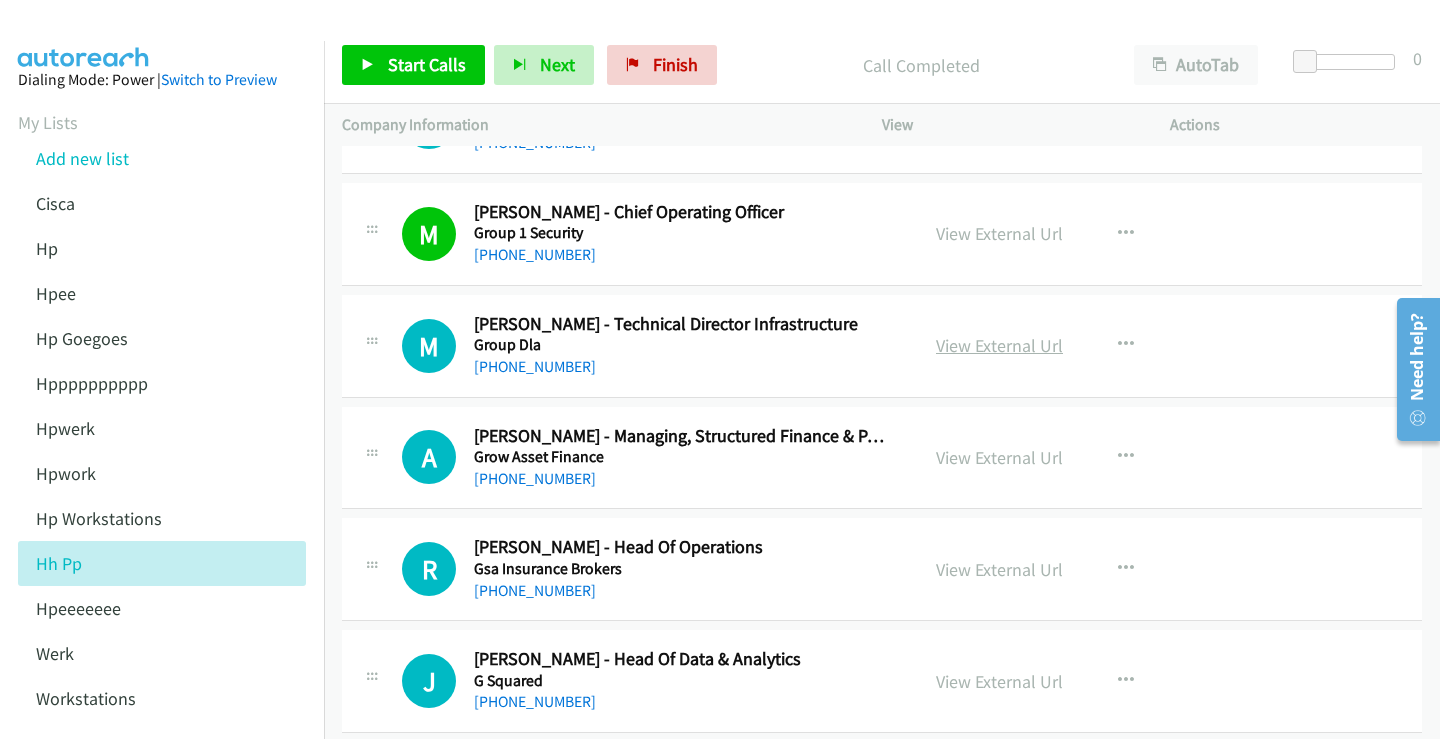 click on "View External Url" at bounding box center (999, 345) 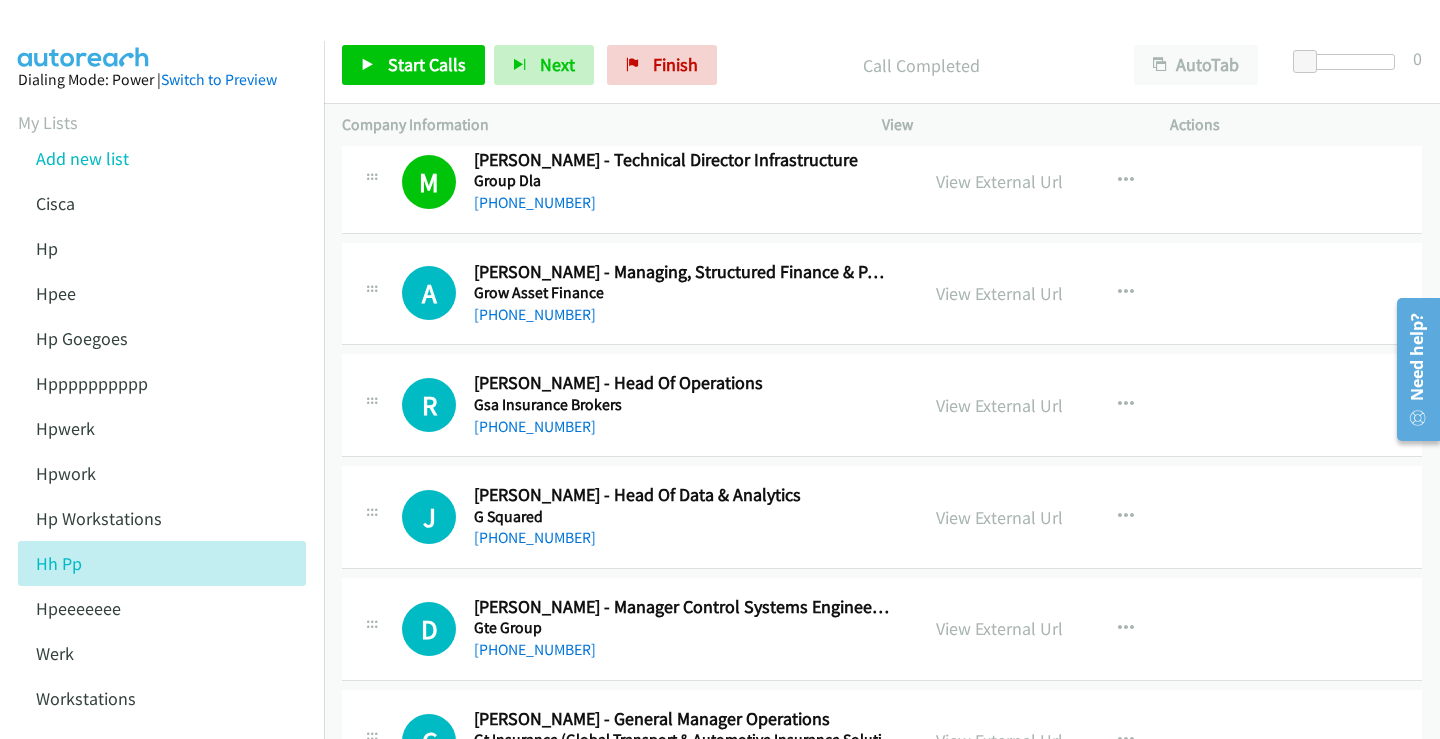scroll, scrollTop: 7100, scrollLeft: 0, axis: vertical 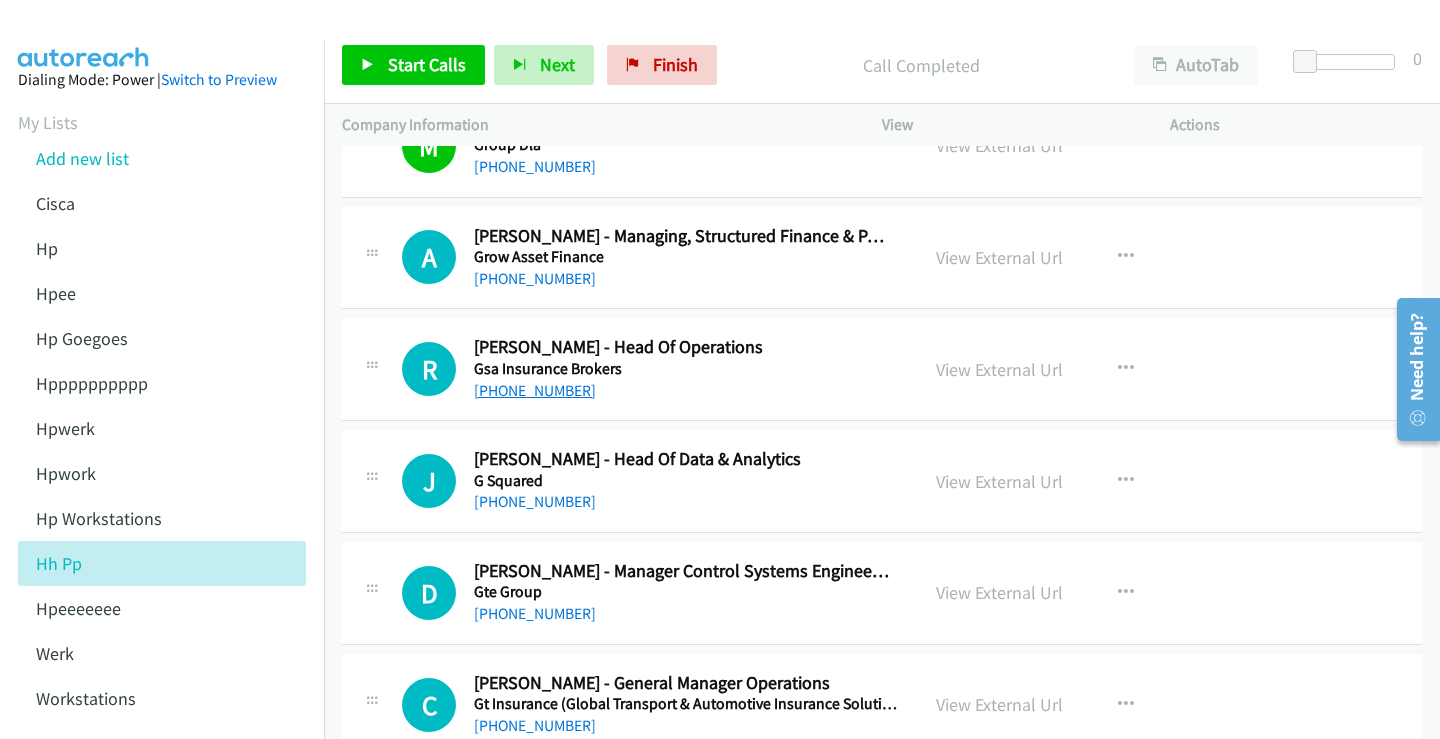 click on "[PHONE_NUMBER]" at bounding box center [535, 390] 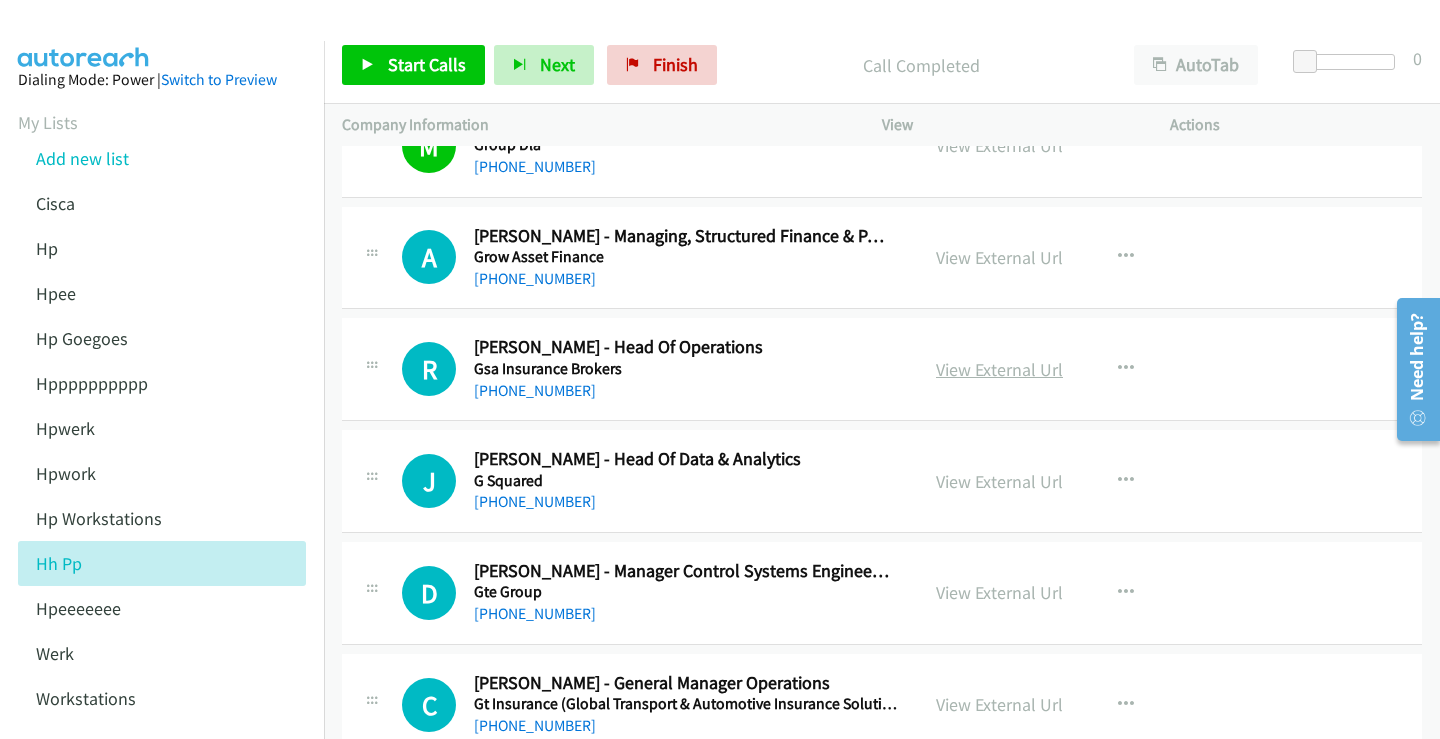 click on "View External Url" at bounding box center [999, 369] 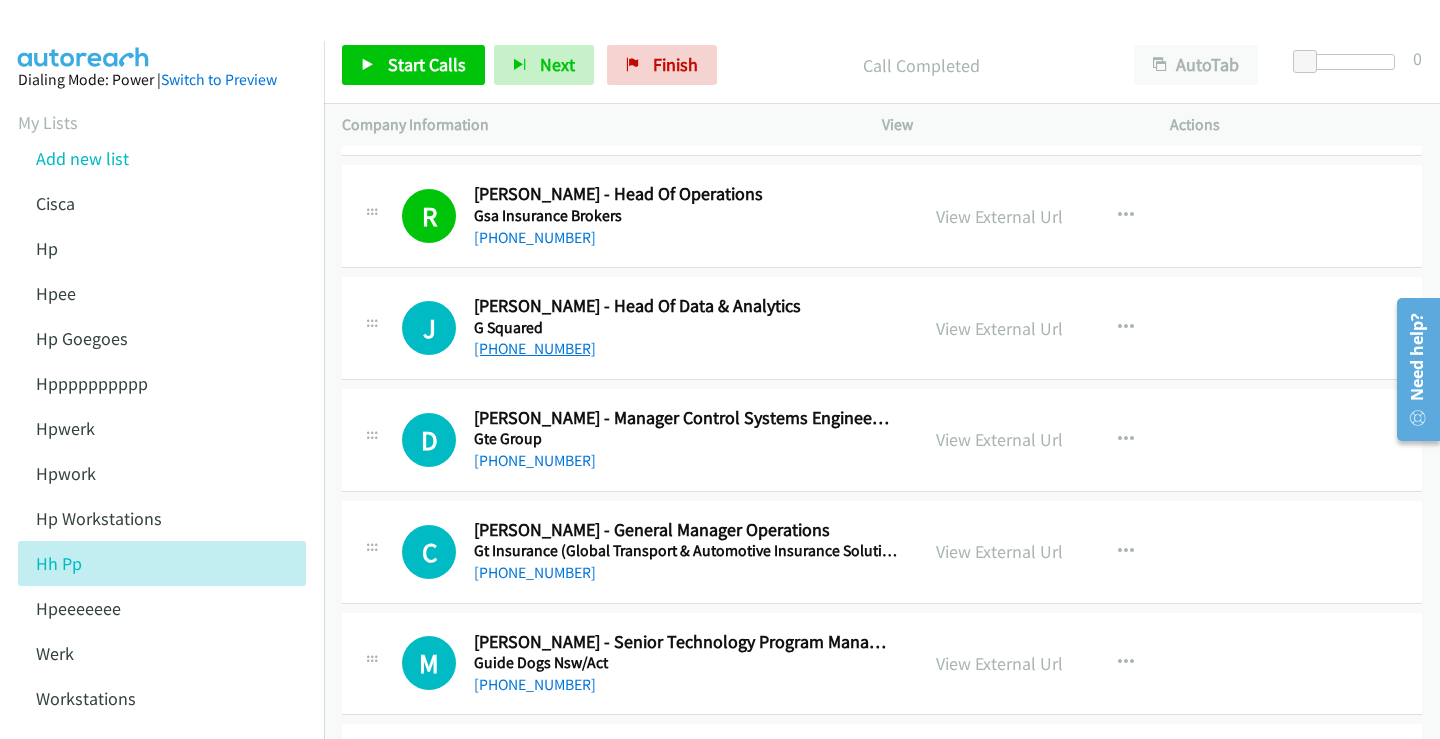 scroll, scrollTop: 7300, scrollLeft: 0, axis: vertical 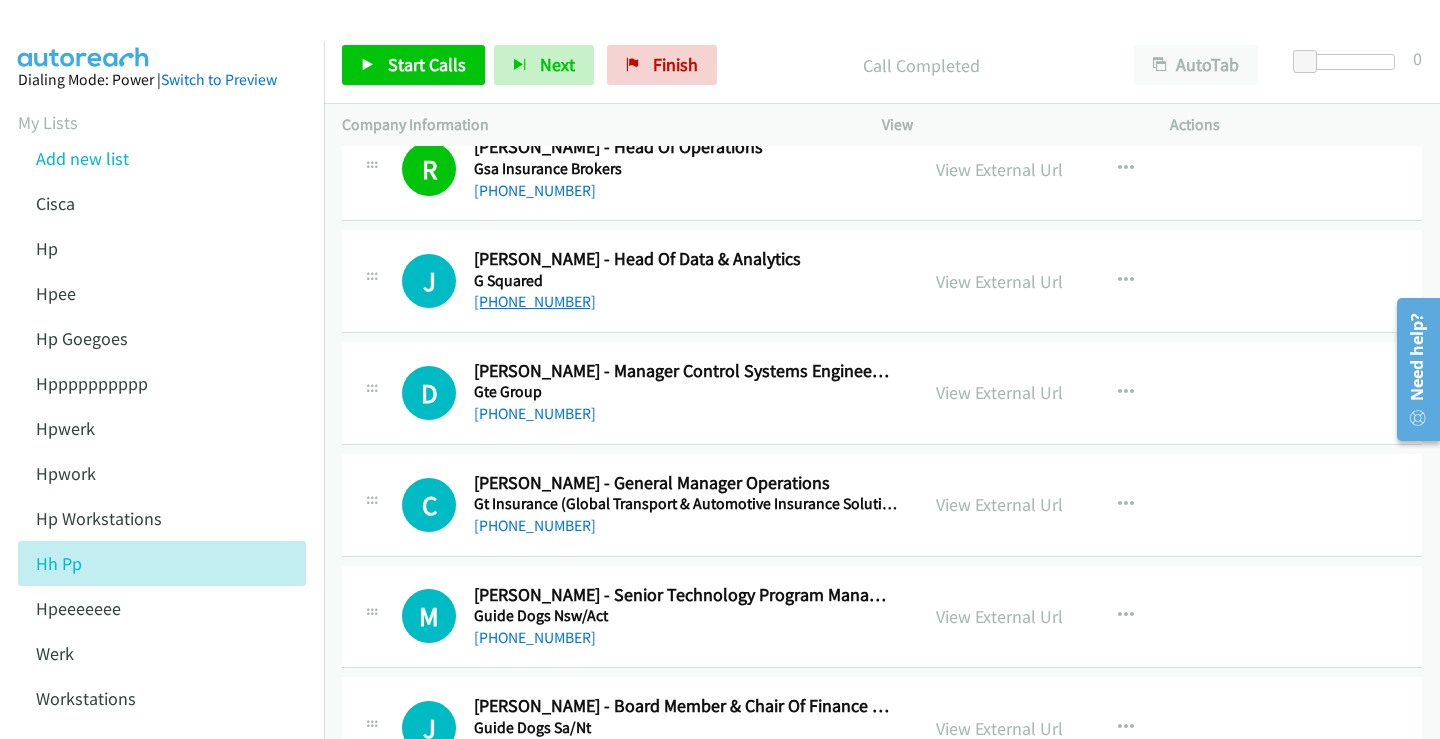 click on "[PHONE_NUMBER]" at bounding box center [535, 301] 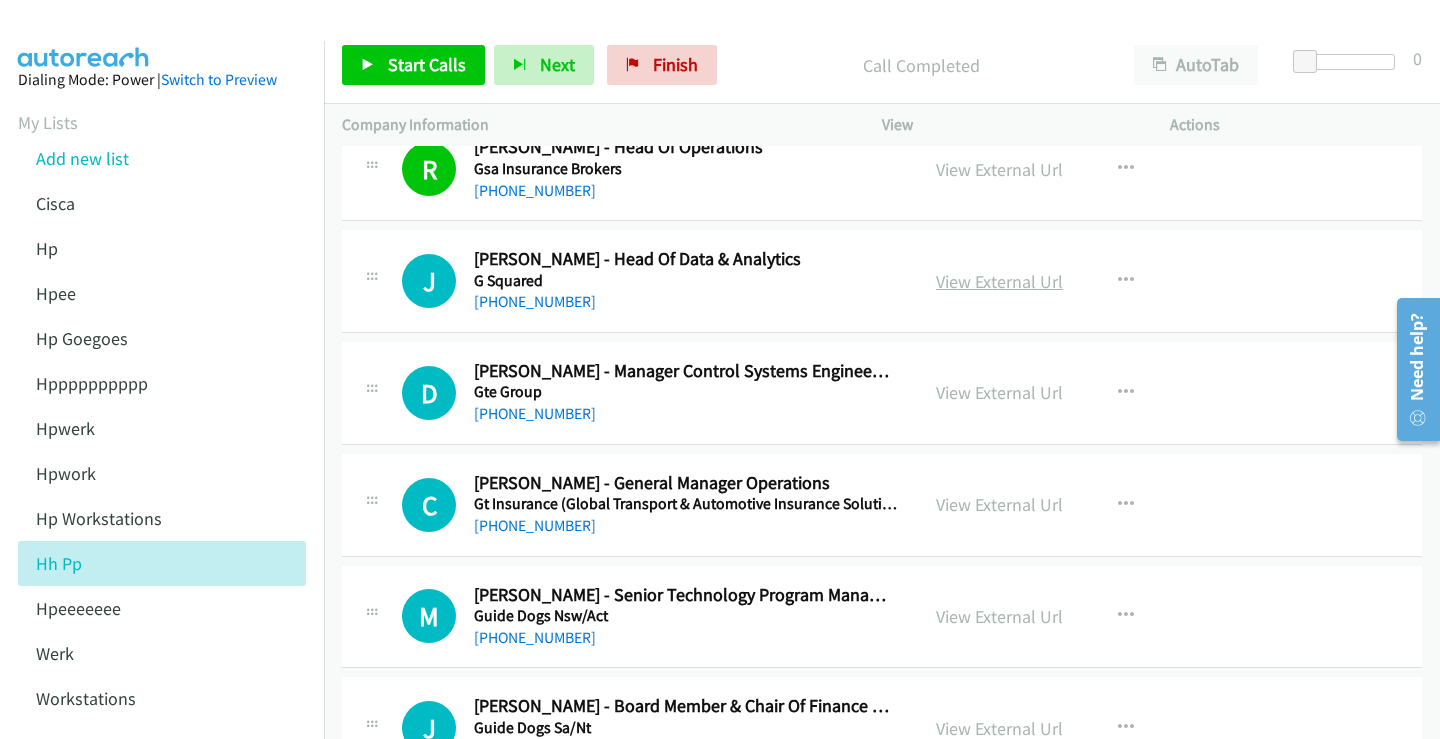 click on "View External Url" at bounding box center [999, 281] 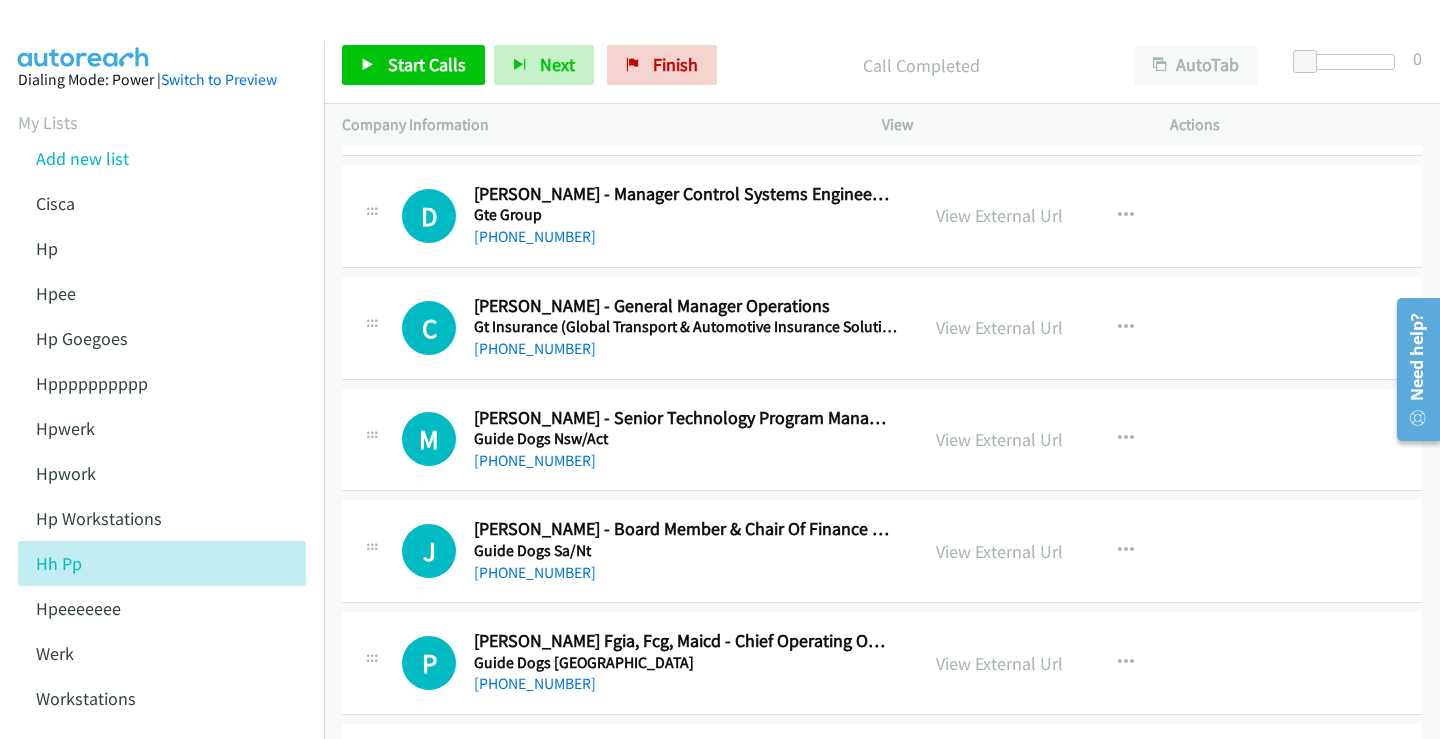 scroll, scrollTop: 7500, scrollLeft: 0, axis: vertical 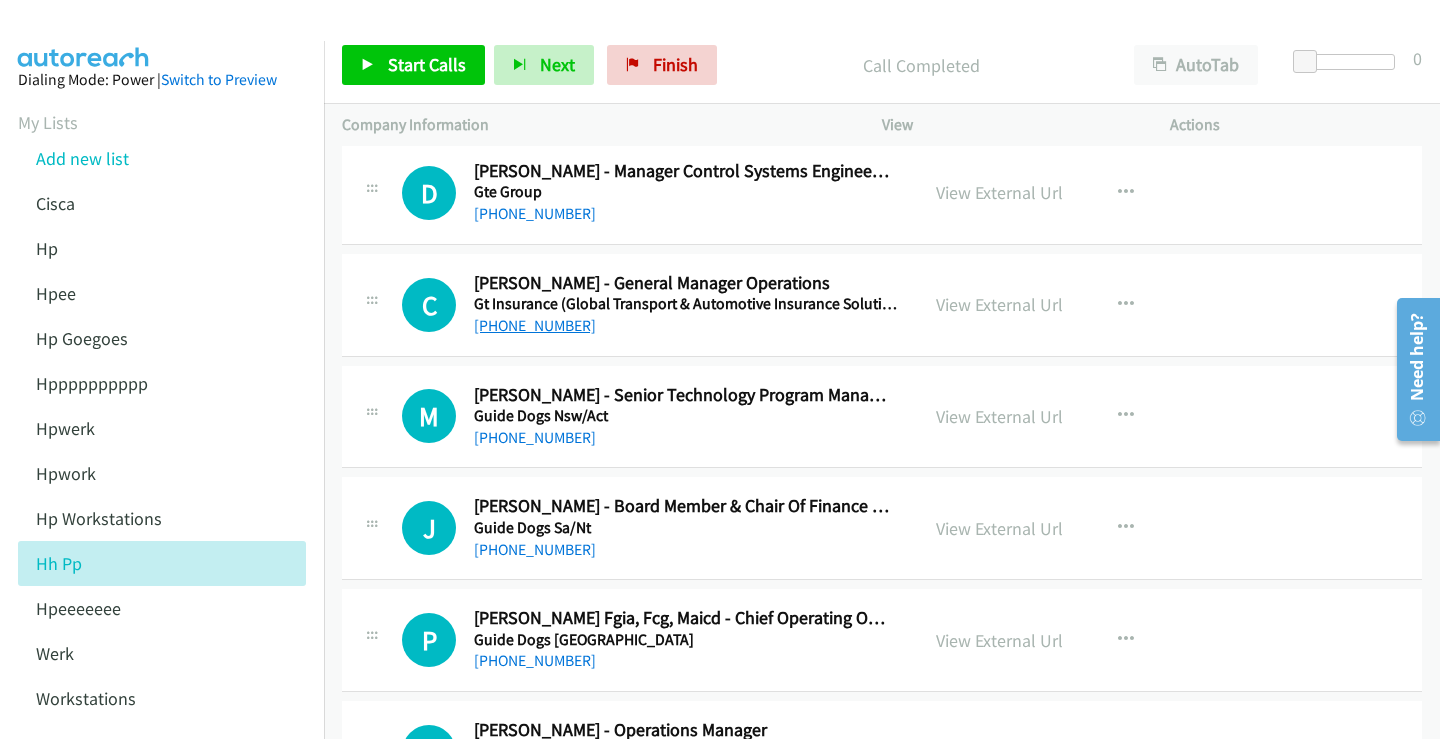 click on "[PHONE_NUMBER]" at bounding box center (535, 325) 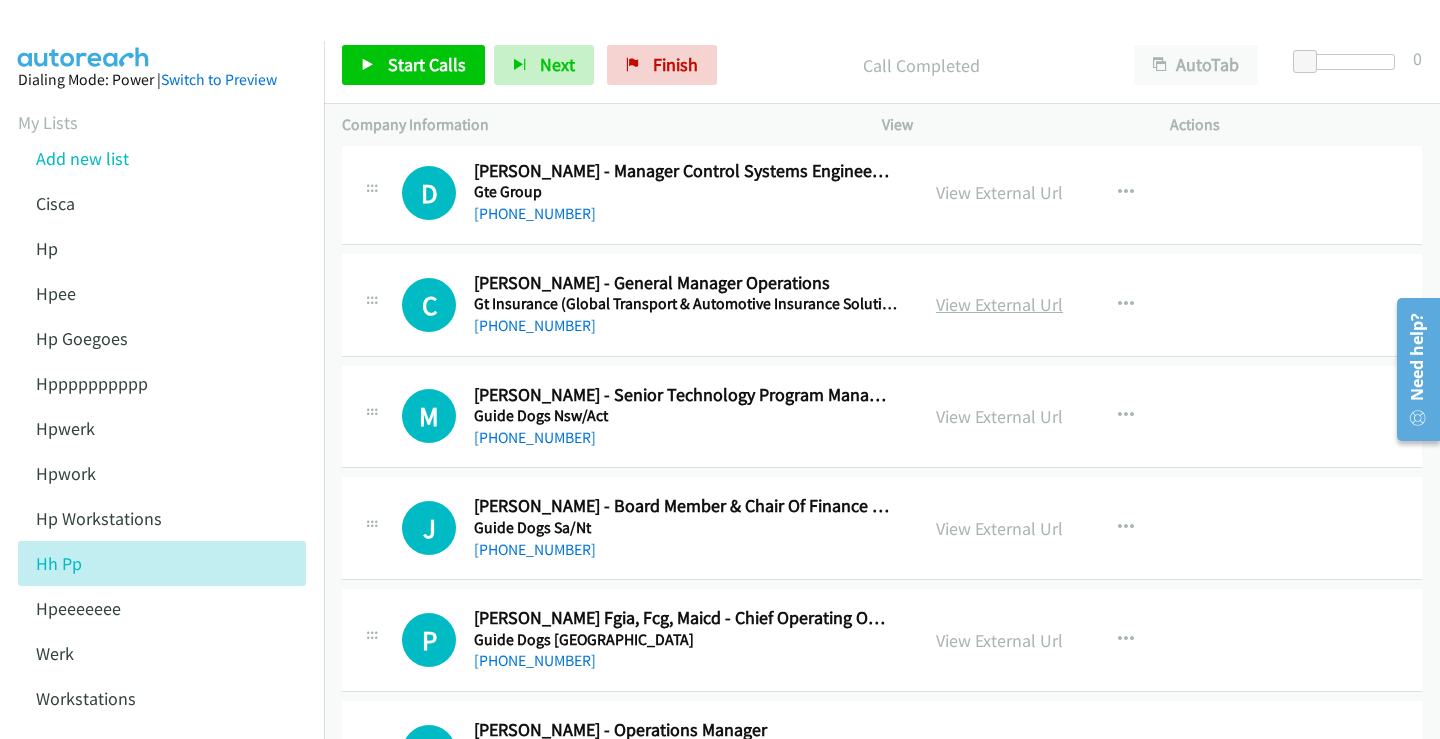 click on "View External Url" at bounding box center (999, 304) 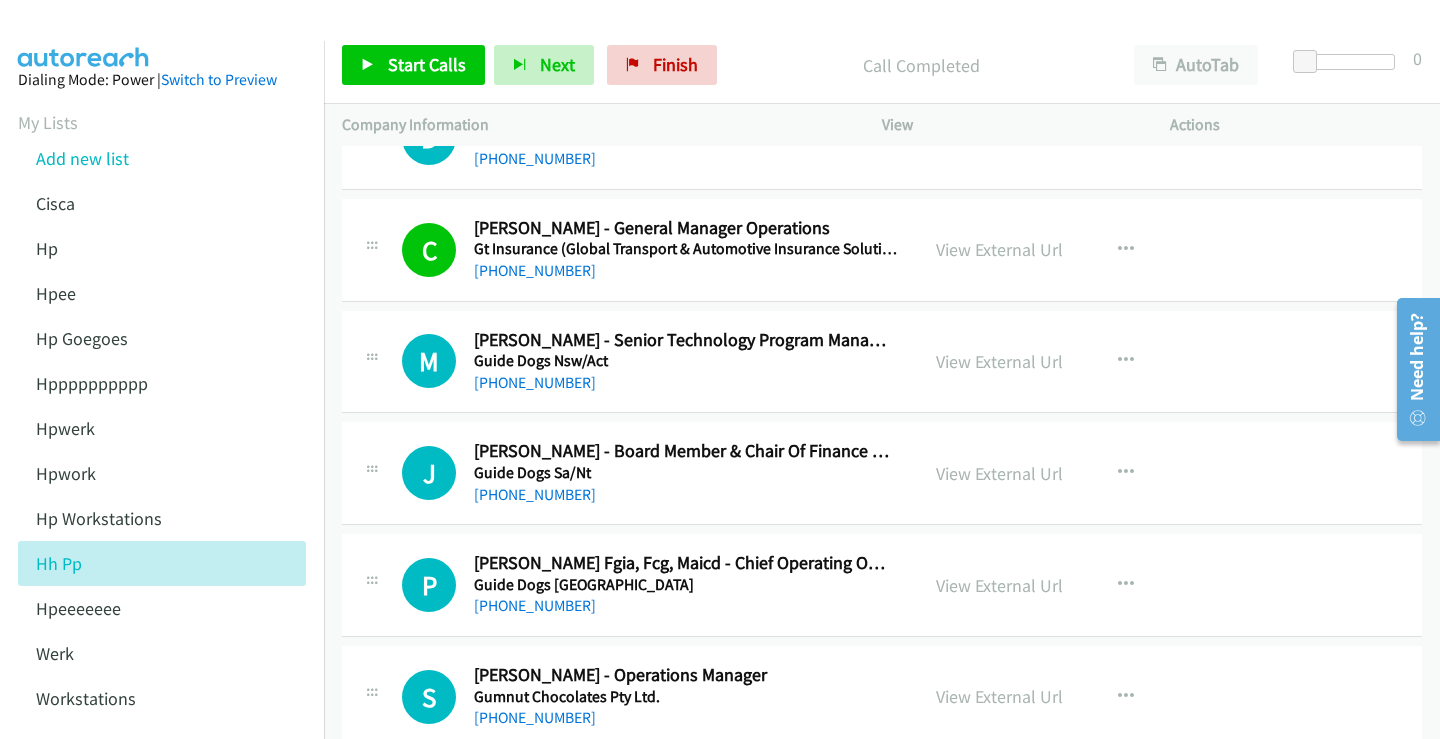 scroll, scrollTop: 7600, scrollLeft: 0, axis: vertical 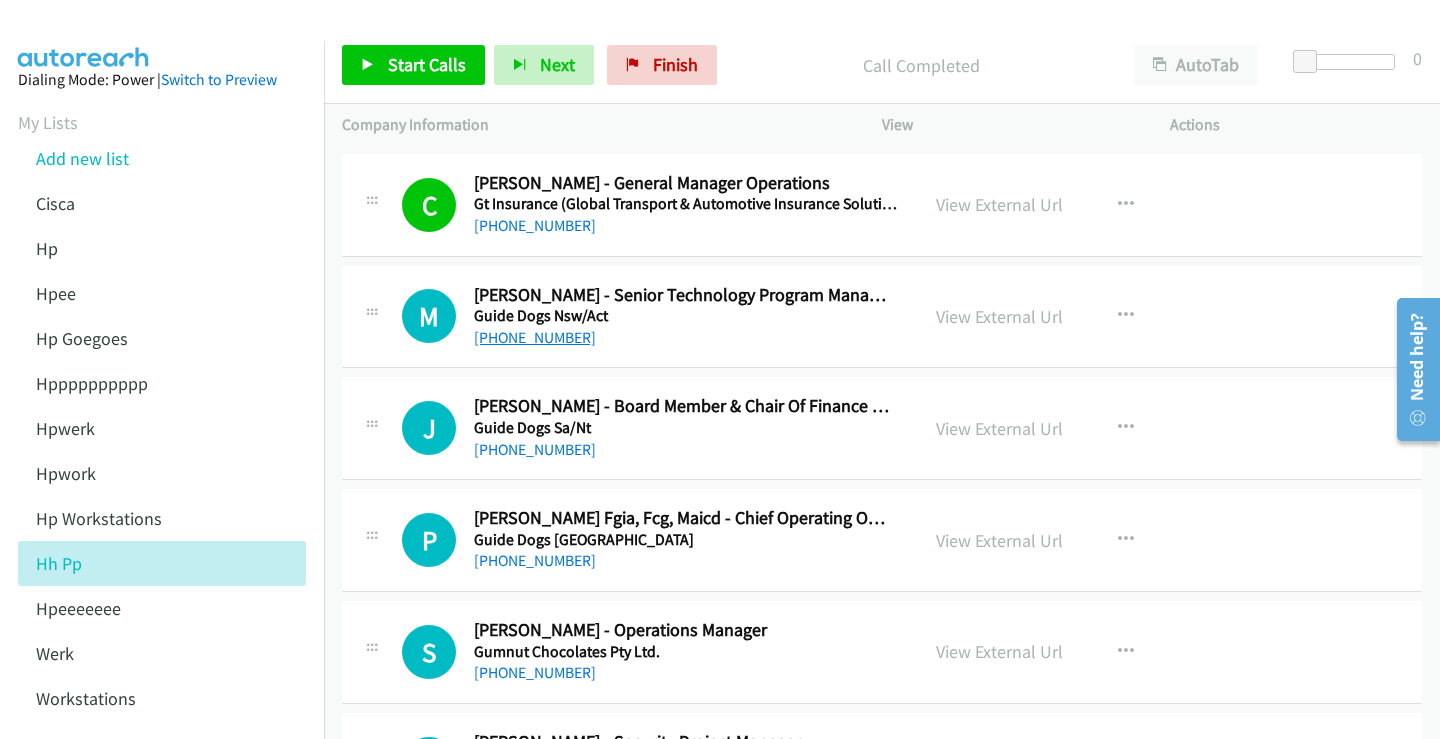 click on "[PHONE_NUMBER]" at bounding box center [535, 337] 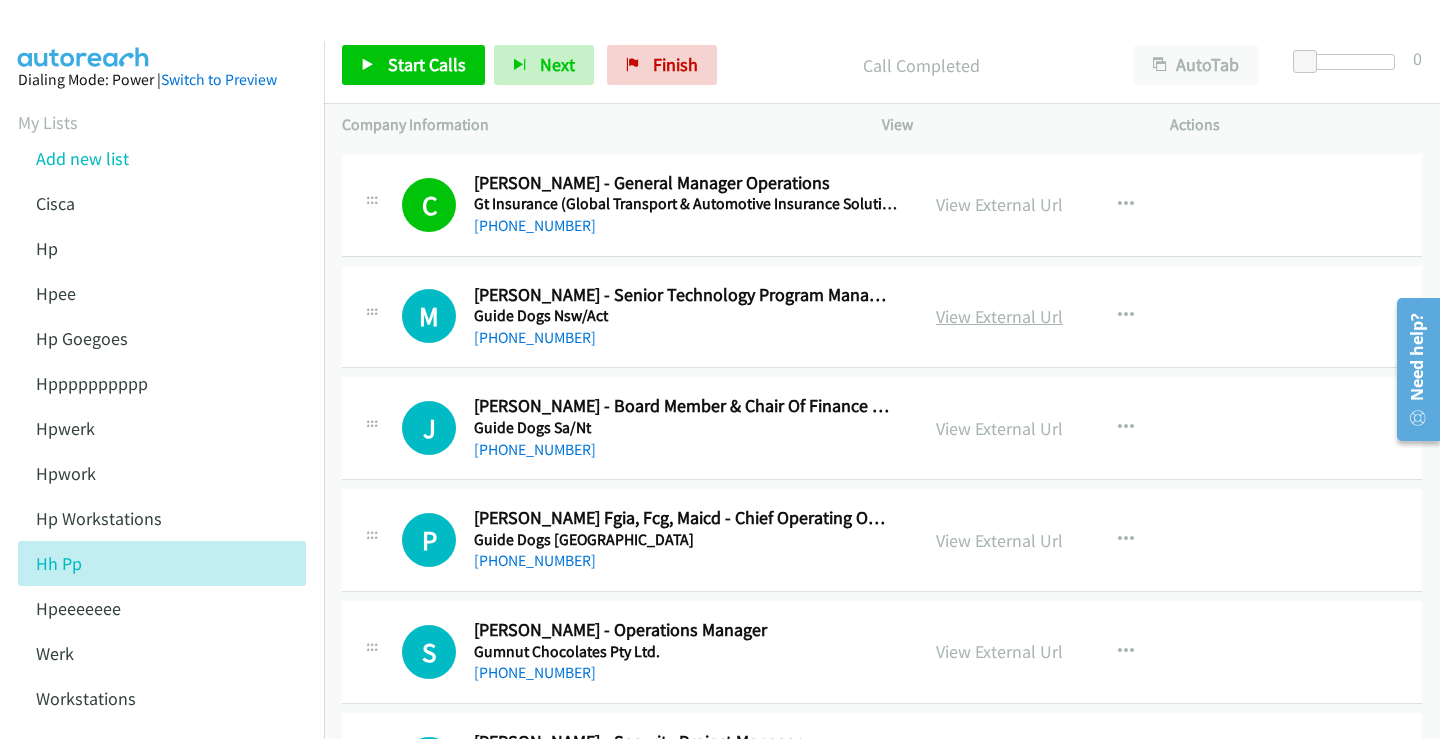 click on "View External Url" at bounding box center (999, 316) 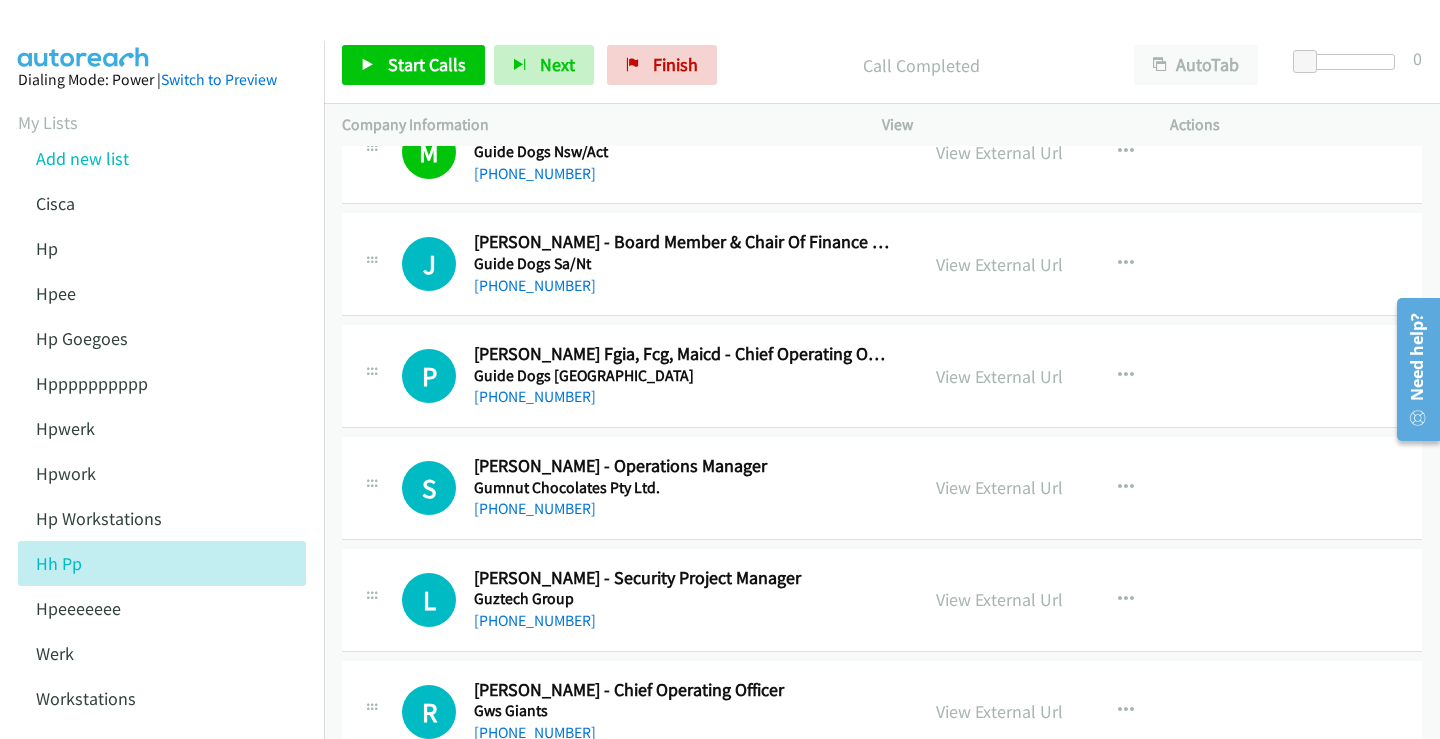 scroll, scrollTop: 7800, scrollLeft: 0, axis: vertical 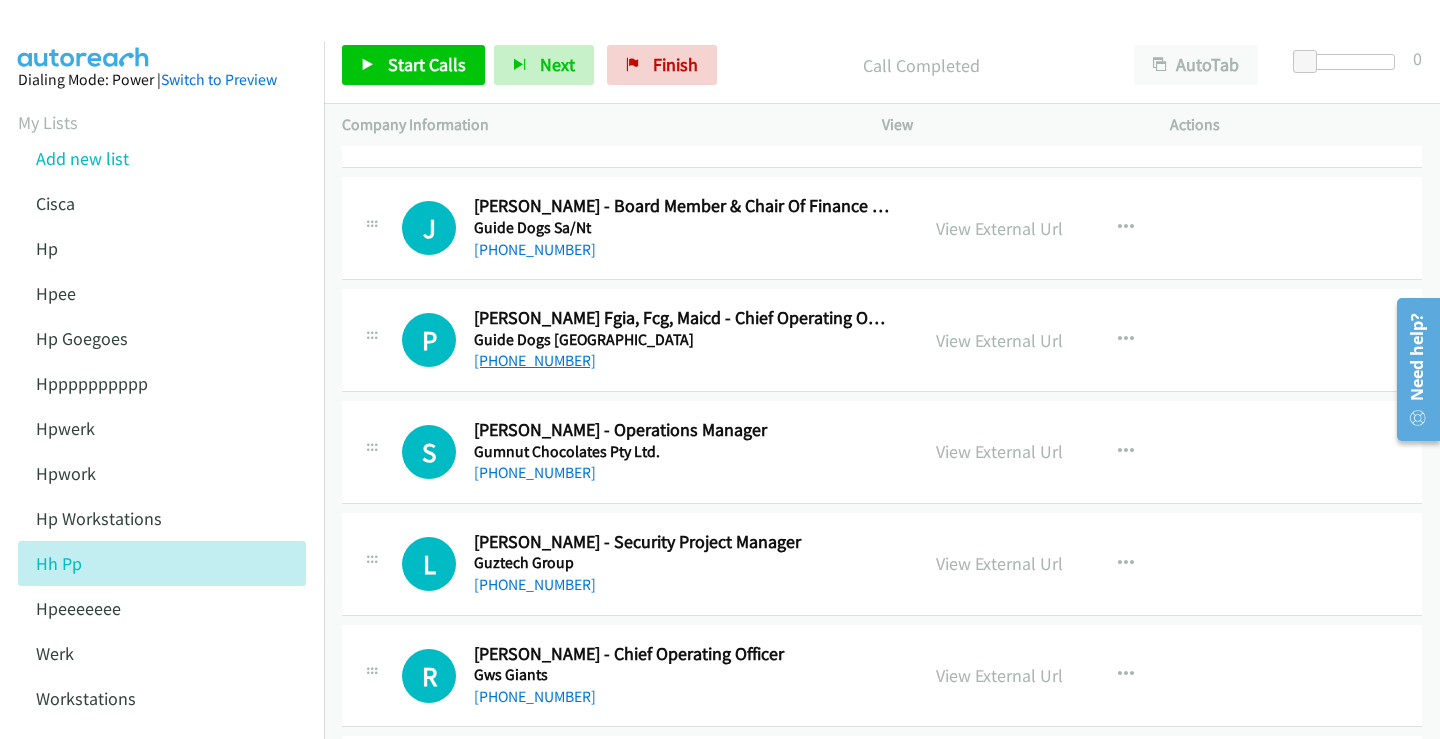 click on "[PHONE_NUMBER]" at bounding box center (535, 360) 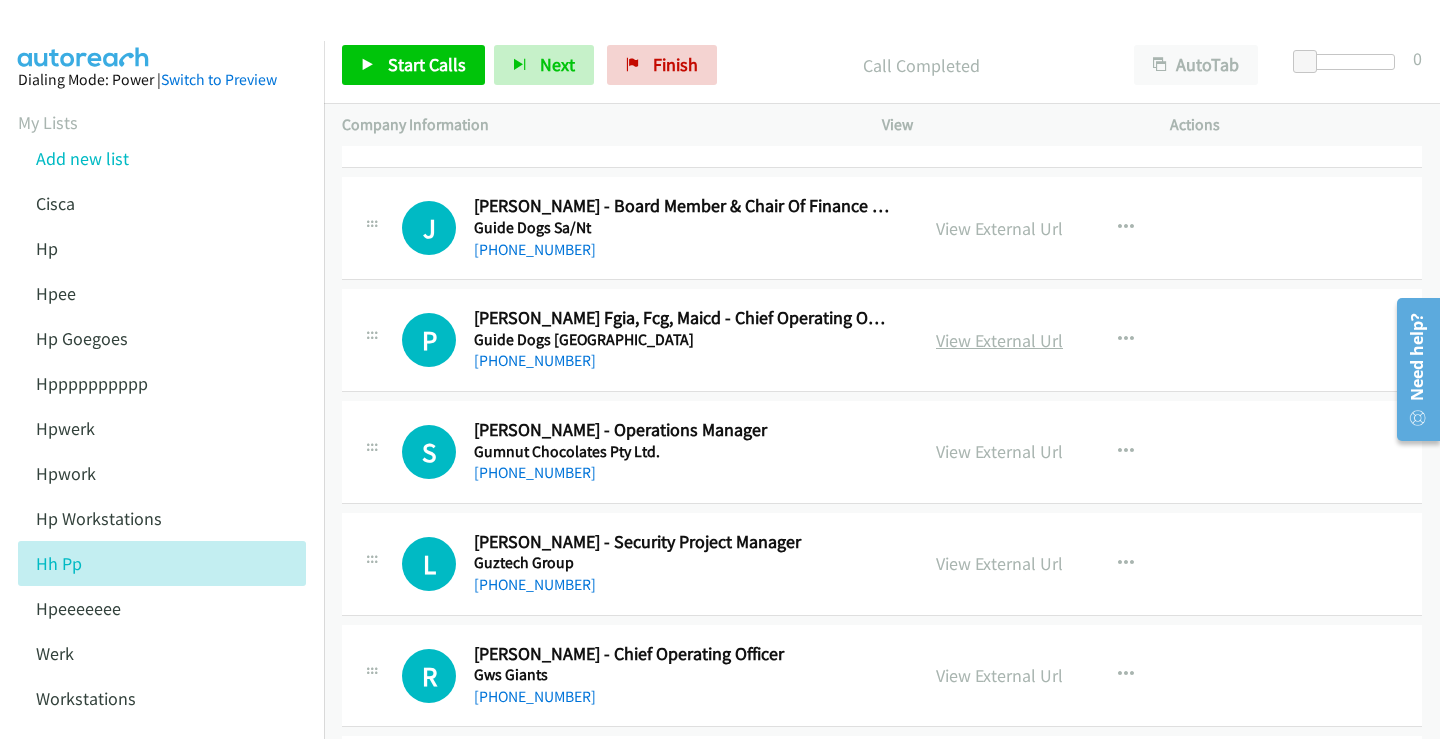 click on "View External Url" at bounding box center [999, 340] 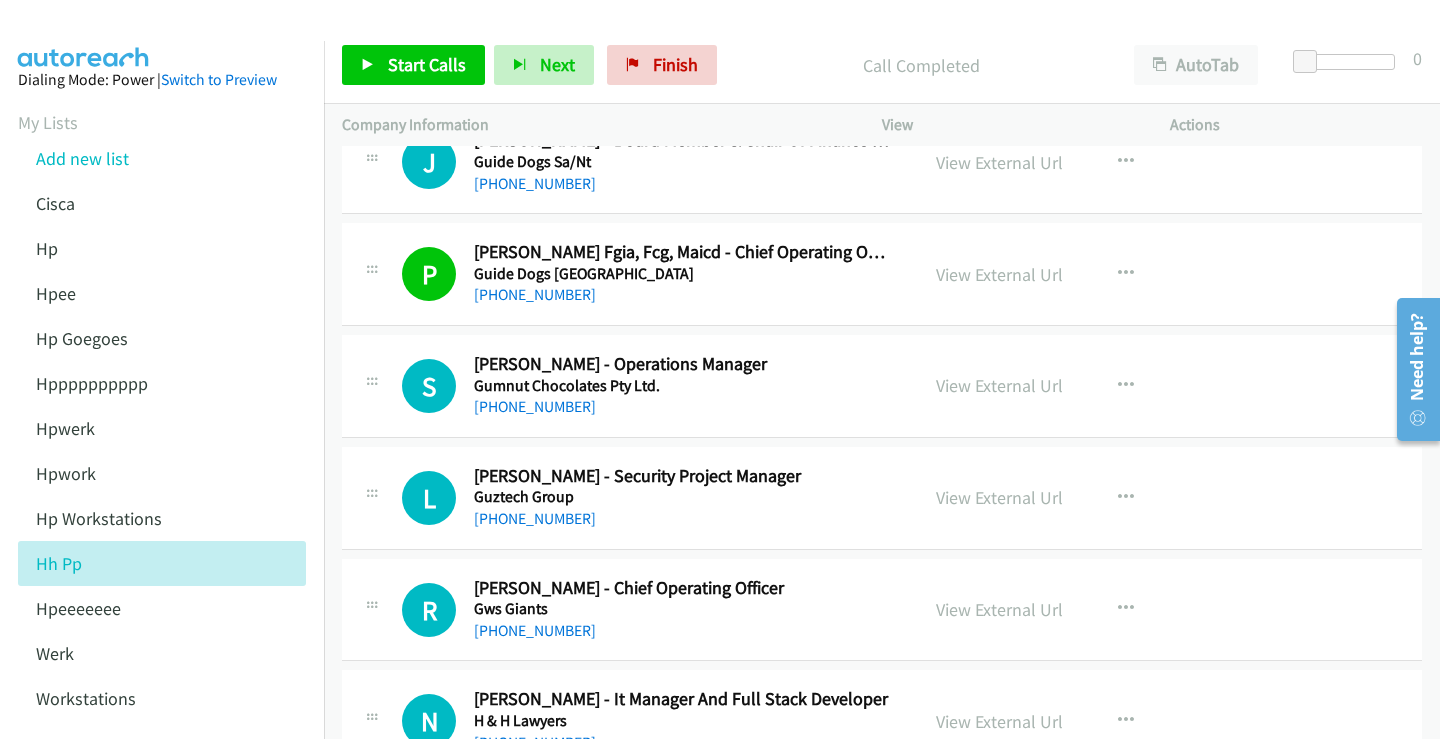 scroll, scrollTop: 7900, scrollLeft: 0, axis: vertical 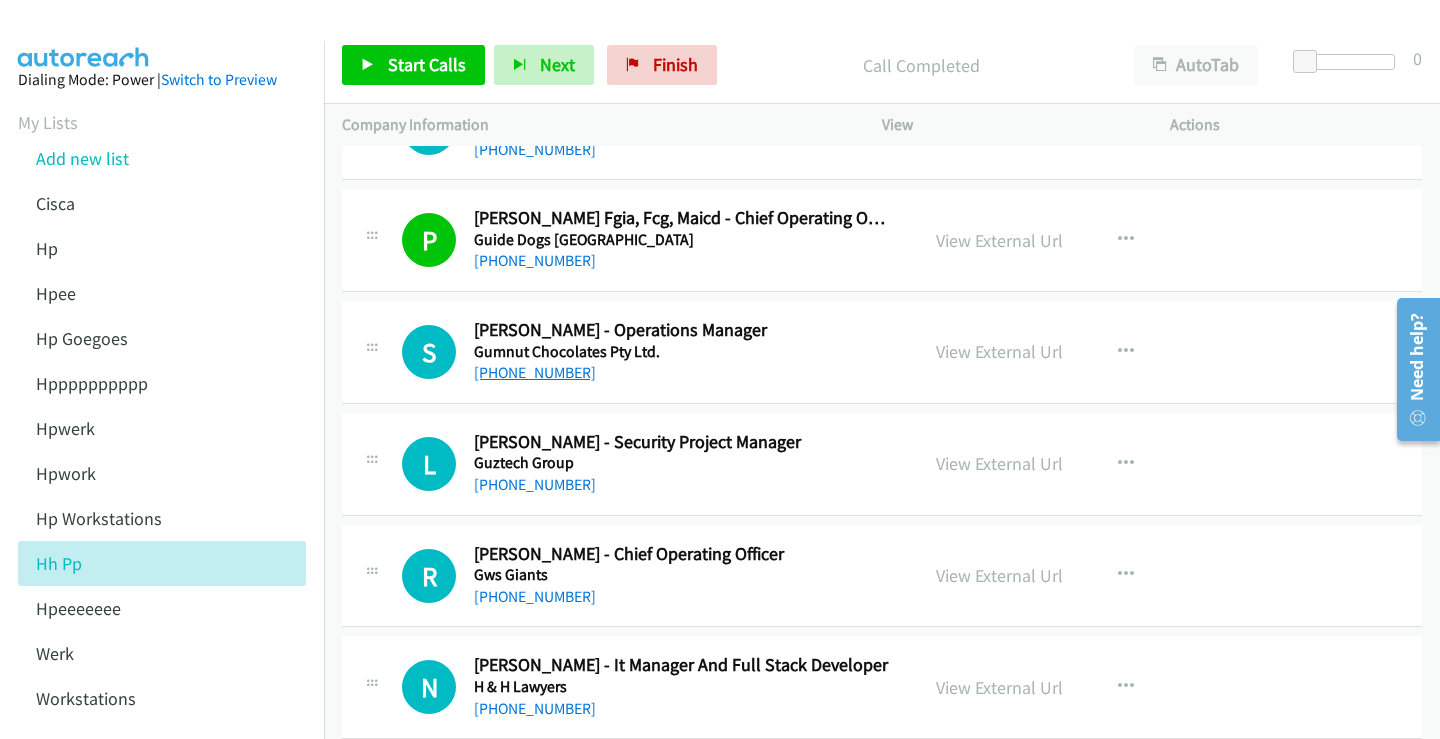 click on "[PHONE_NUMBER]" at bounding box center [535, 372] 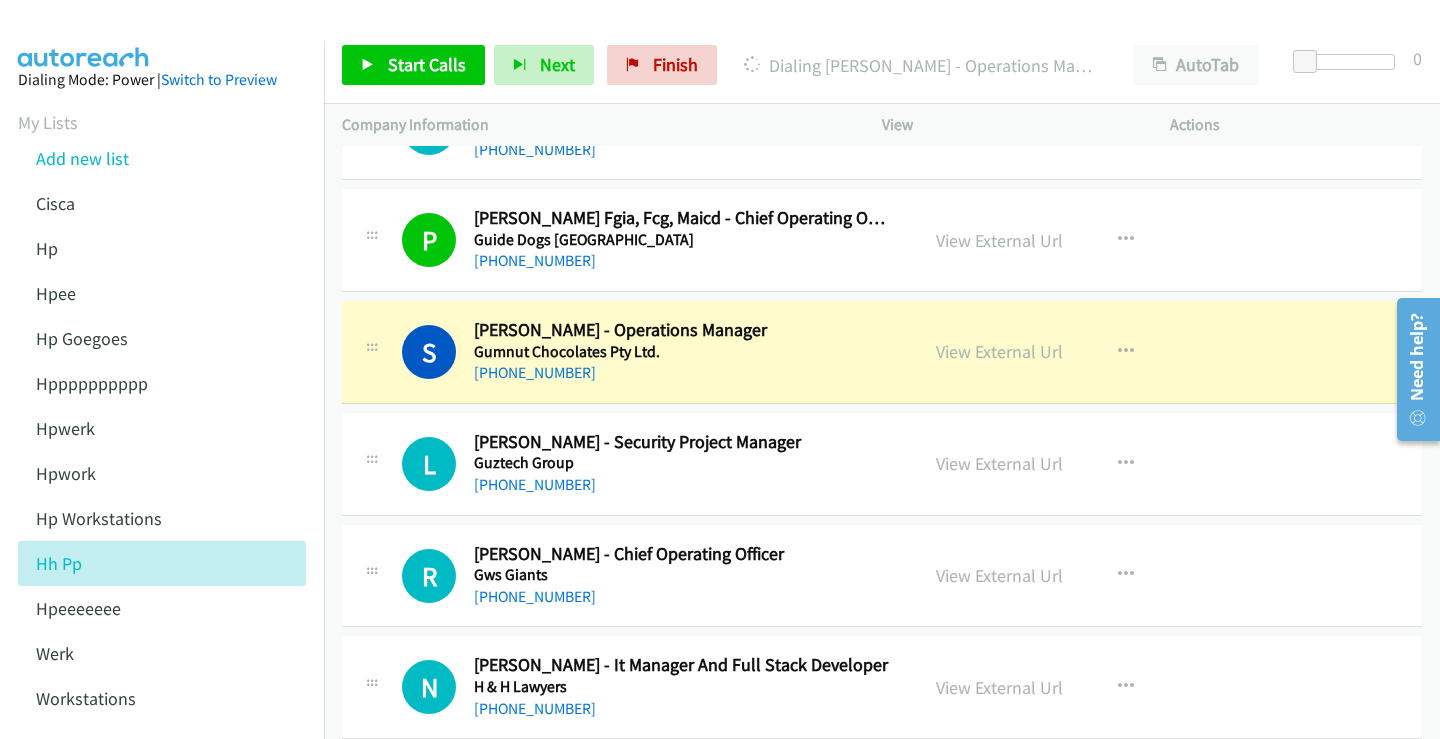drag, startPoint x: 1002, startPoint y: 352, endPoint x: 891, endPoint y: 391, distance: 117.65203 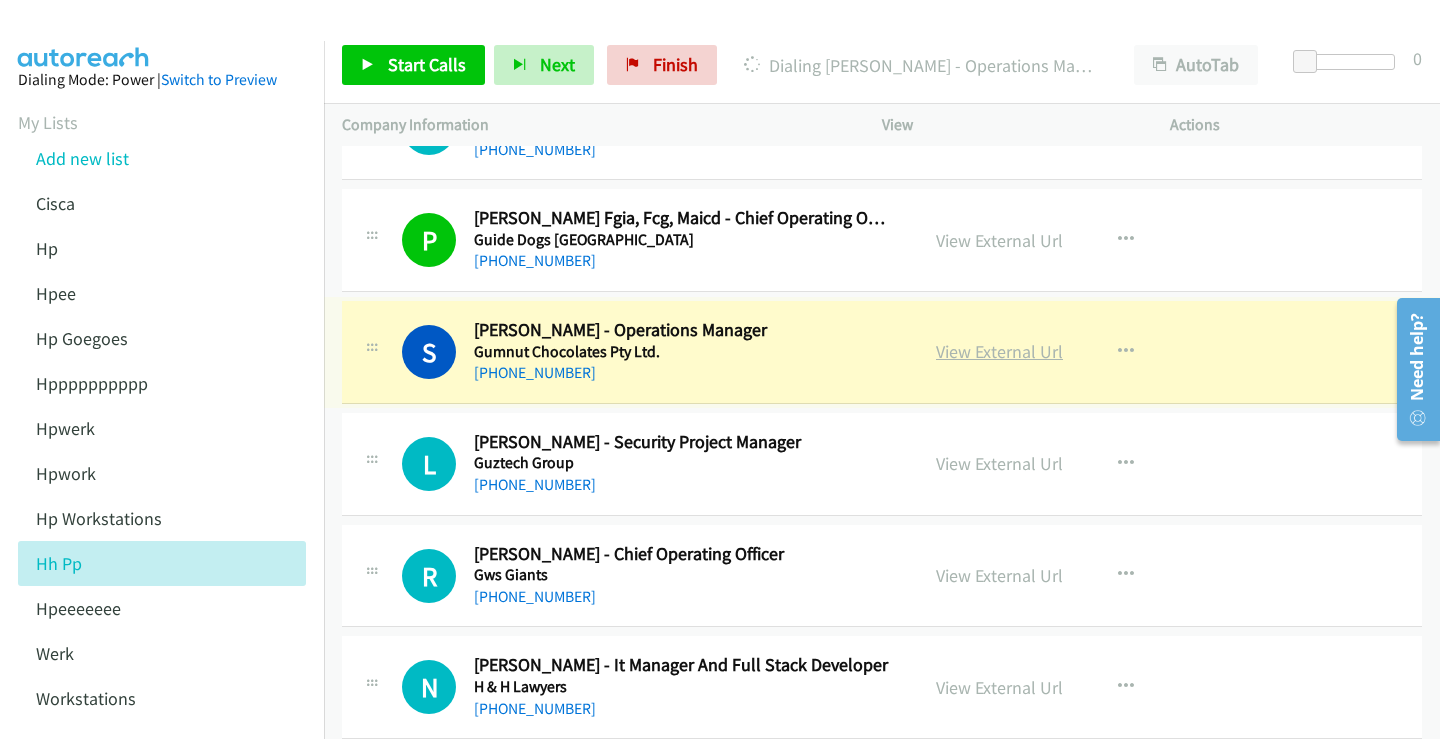 click on "View External Url" at bounding box center [999, 351] 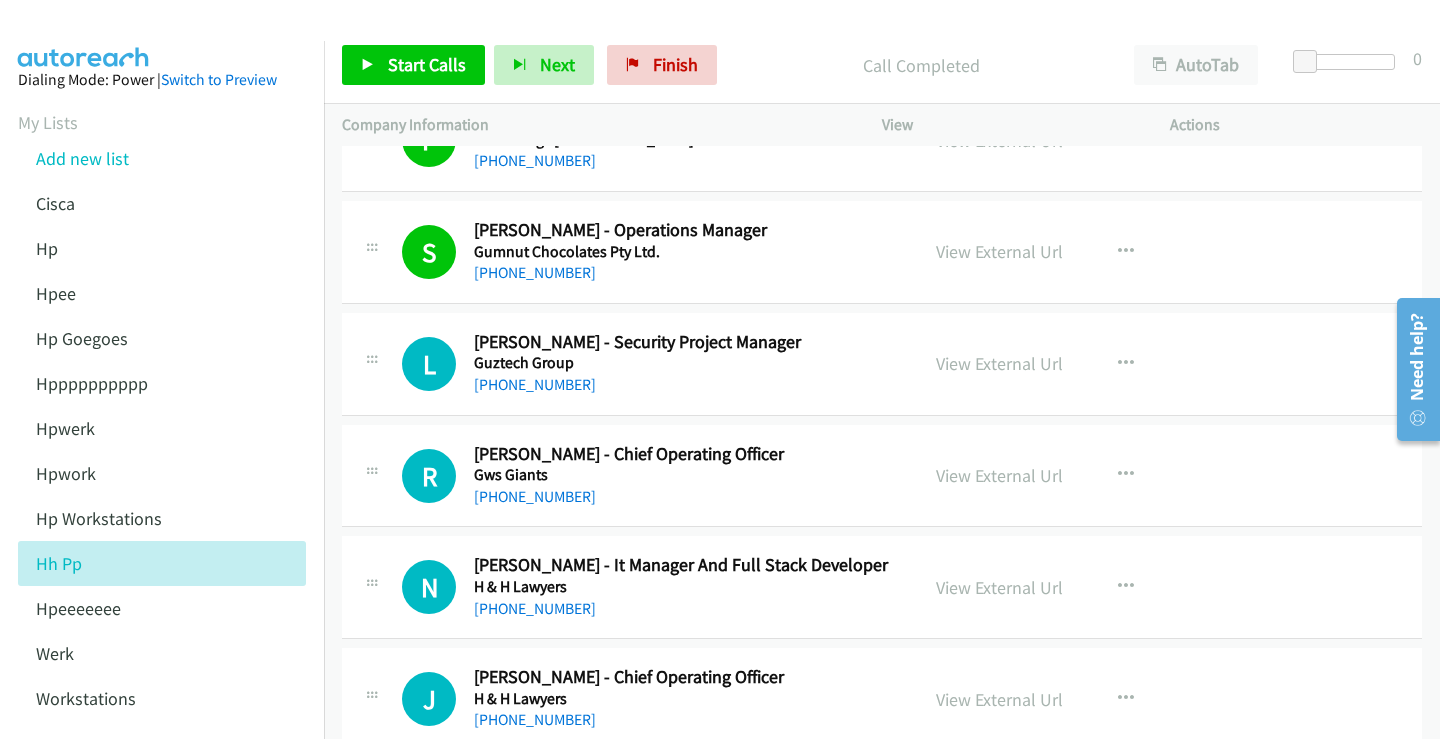 scroll, scrollTop: 8200, scrollLeft: 0, axis: vertical 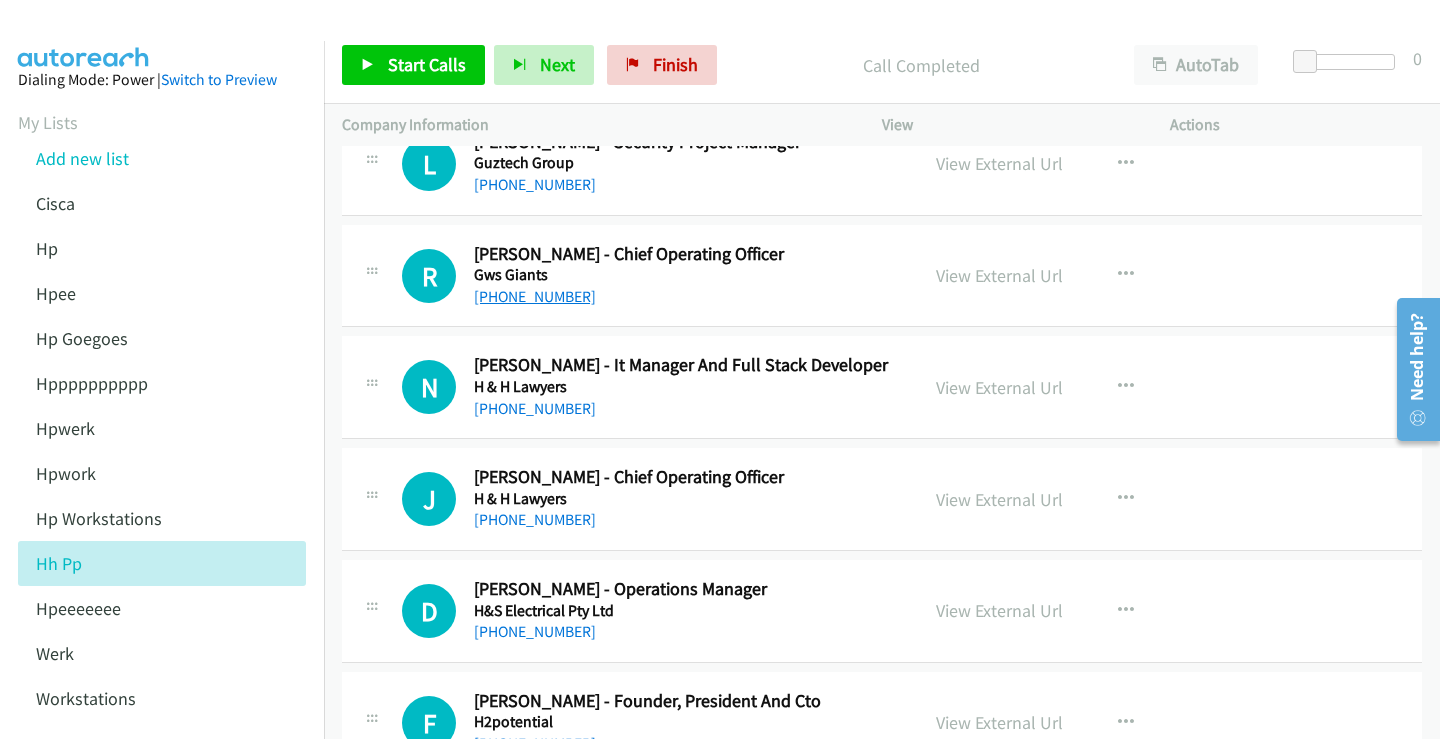 click on "[PHONE_NUMBER]" at bounding box center [535, 296] 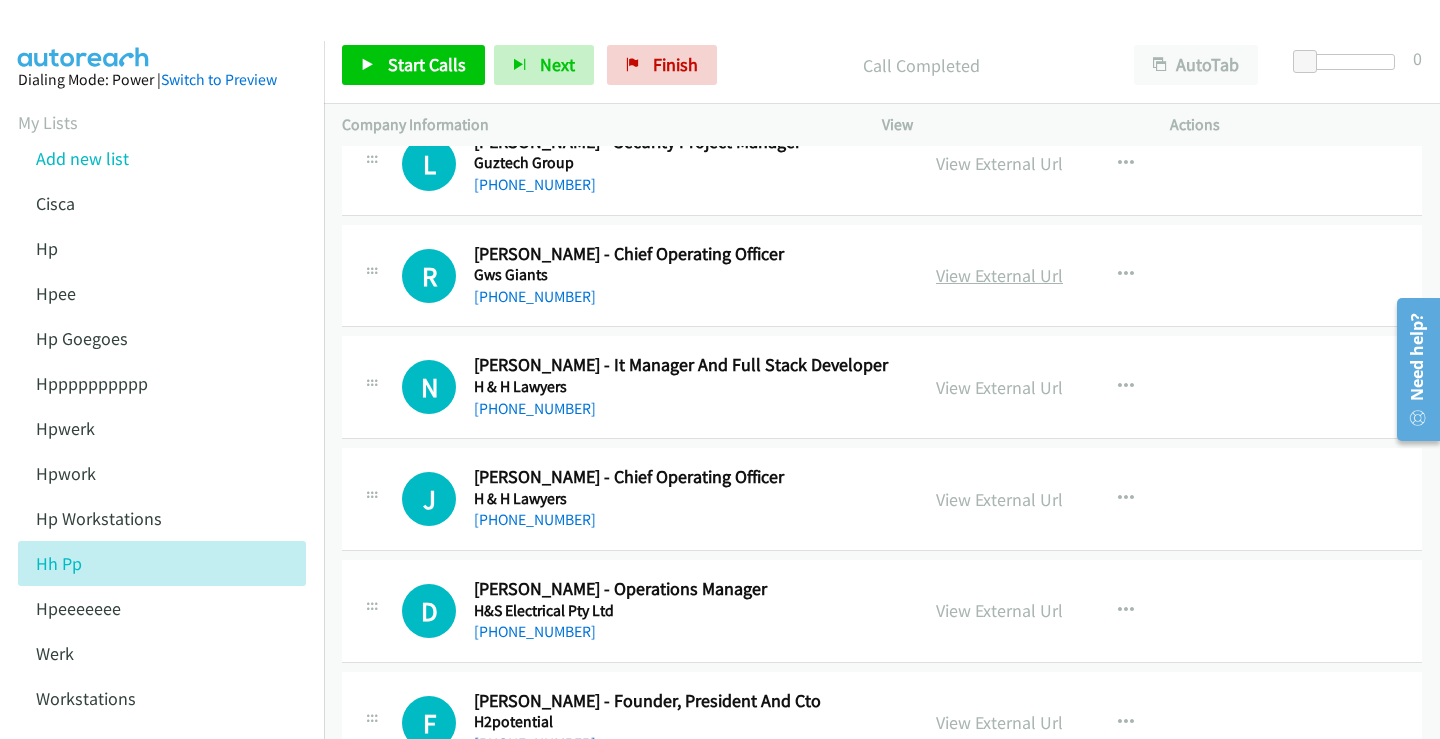 click on "View External Url" at bounding box center (999, 275) 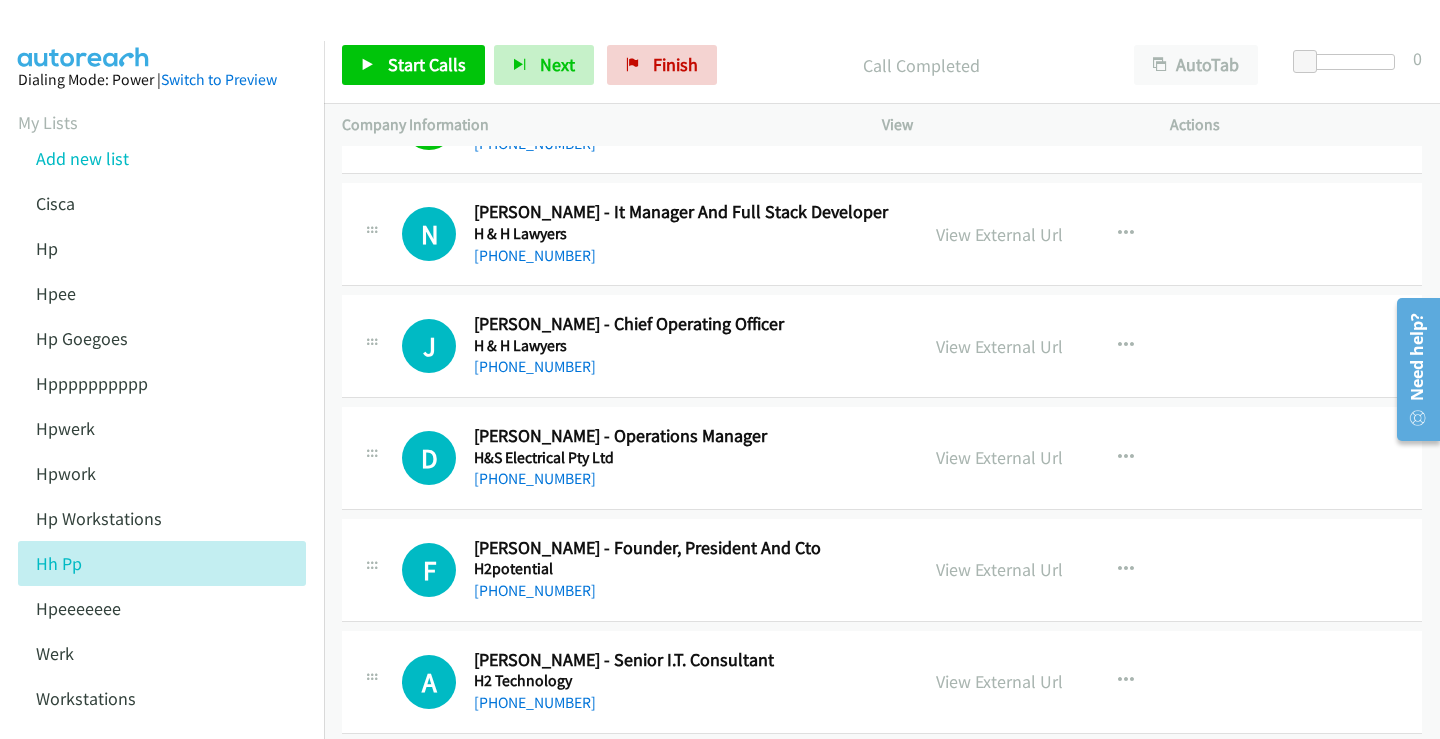 scroll, scrollTop: 8400, scrollLeft: 0, axis: vertical 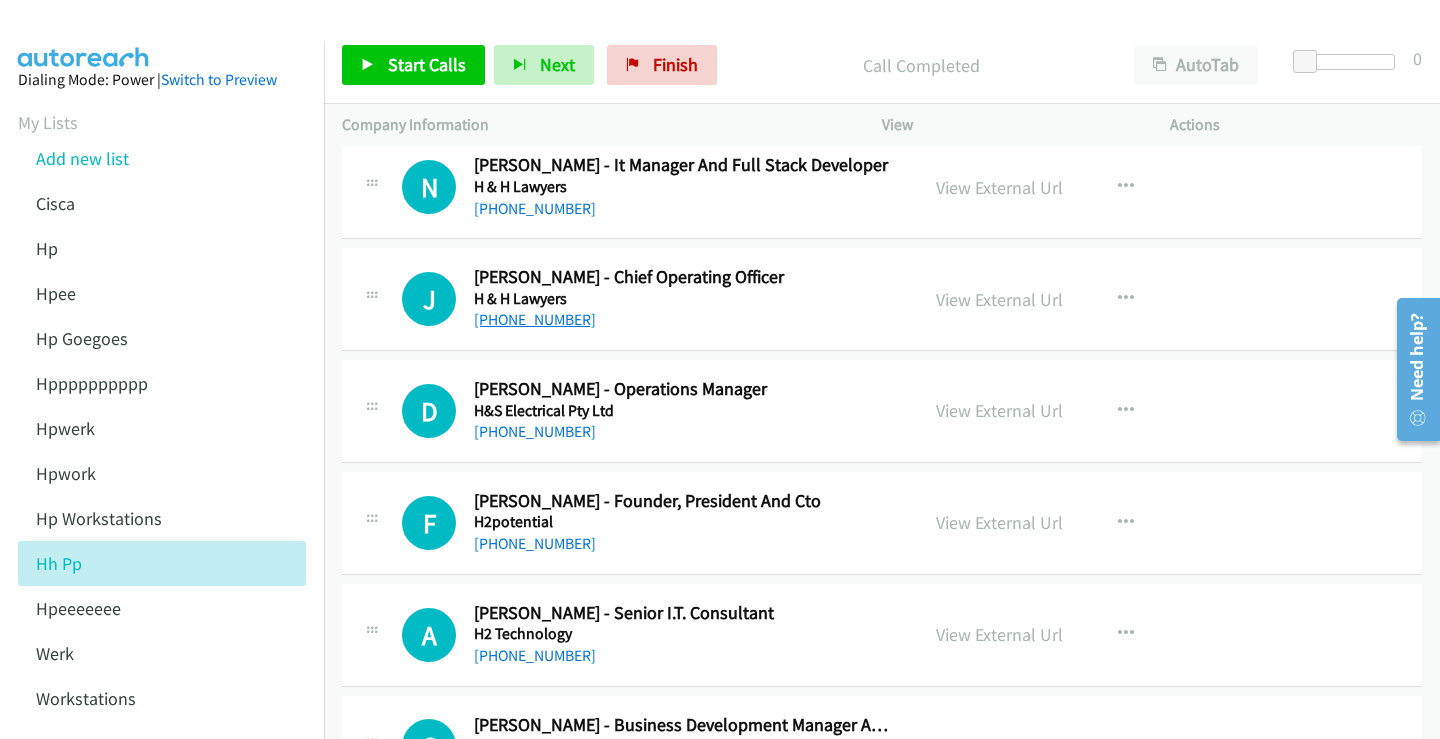 click on "[PHONE_NUMBER]" at bounding box center [535, 319] 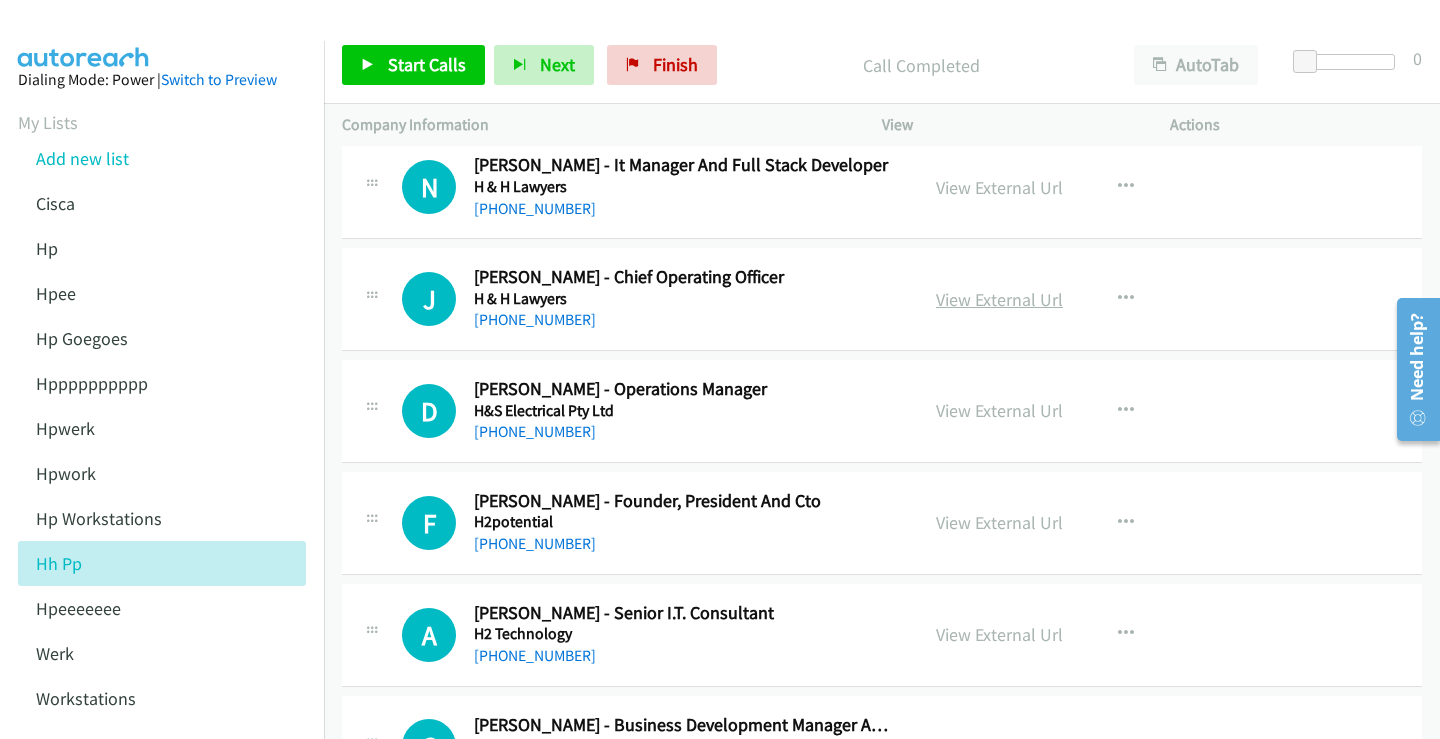 click on "View External Url" at bounding box center [999, 299] 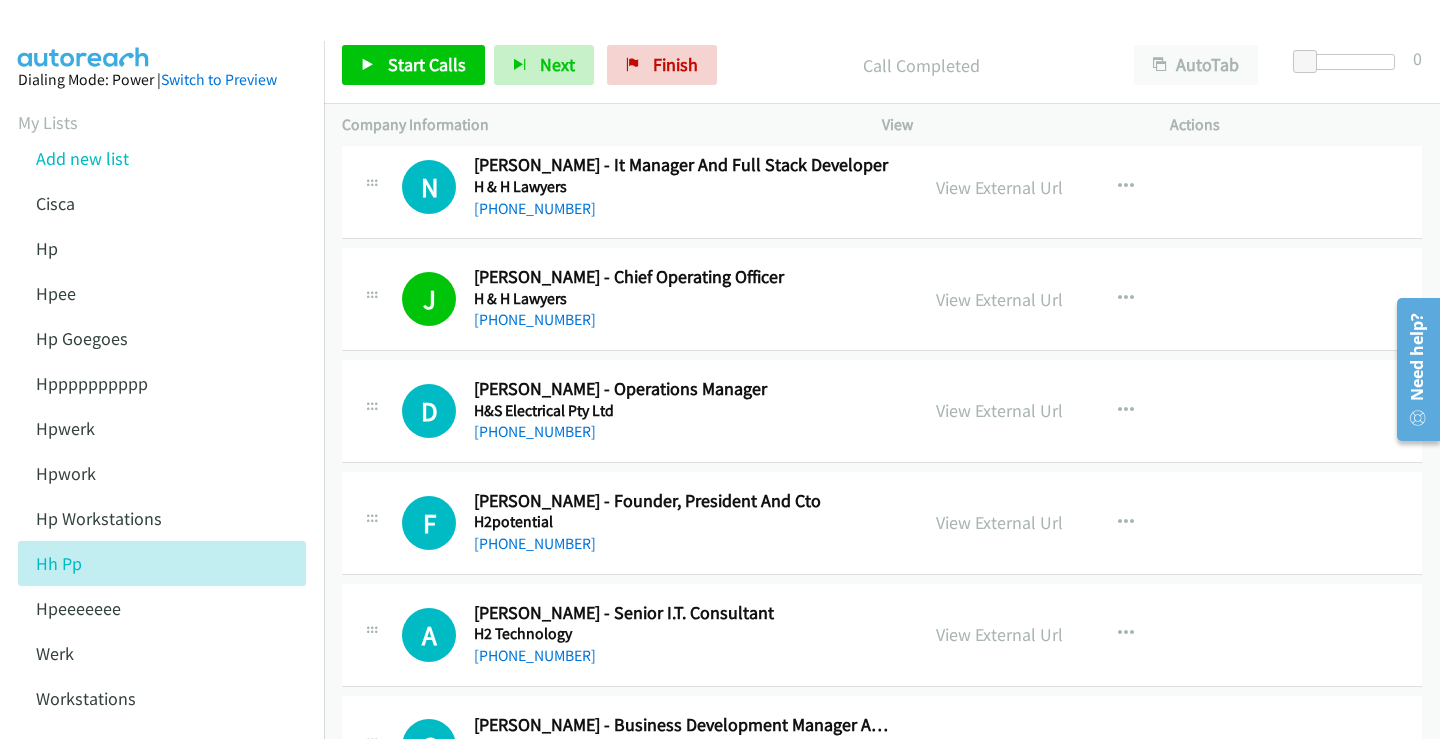 scroll, scrollTop: 8500, scrollLeft: 0, axis: vertical 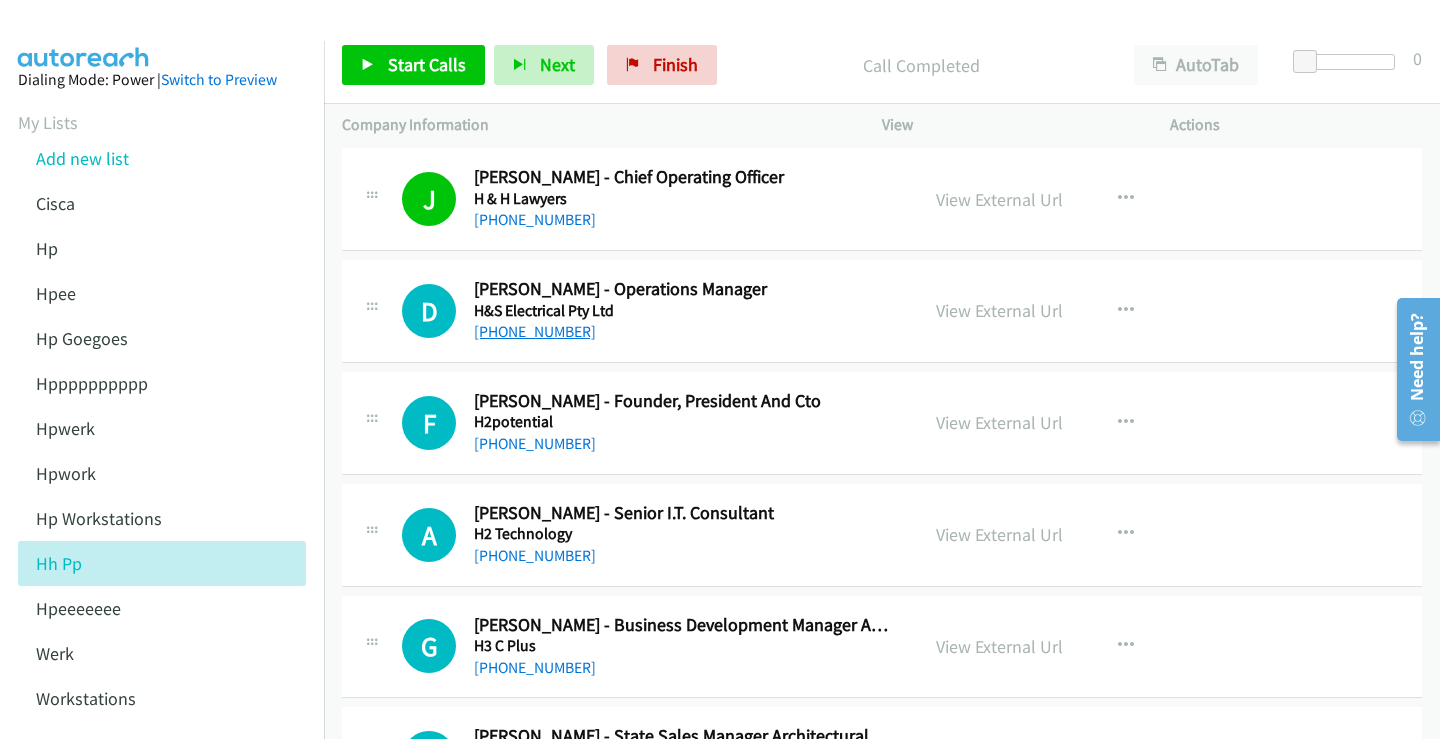 click on "[PHONE_NUMBER]" at bounding box center (535, 331) 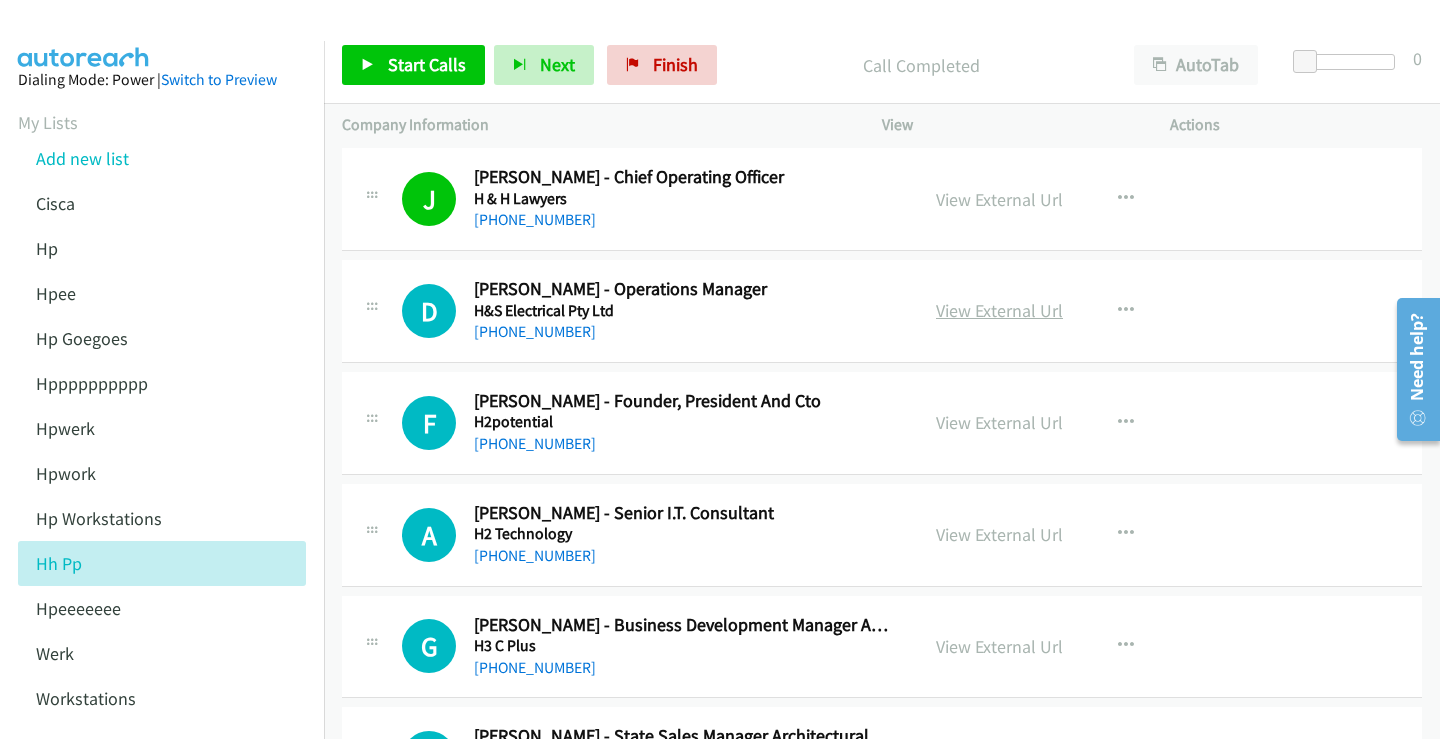 click on "View External Url" at bounding box center [999, 310] 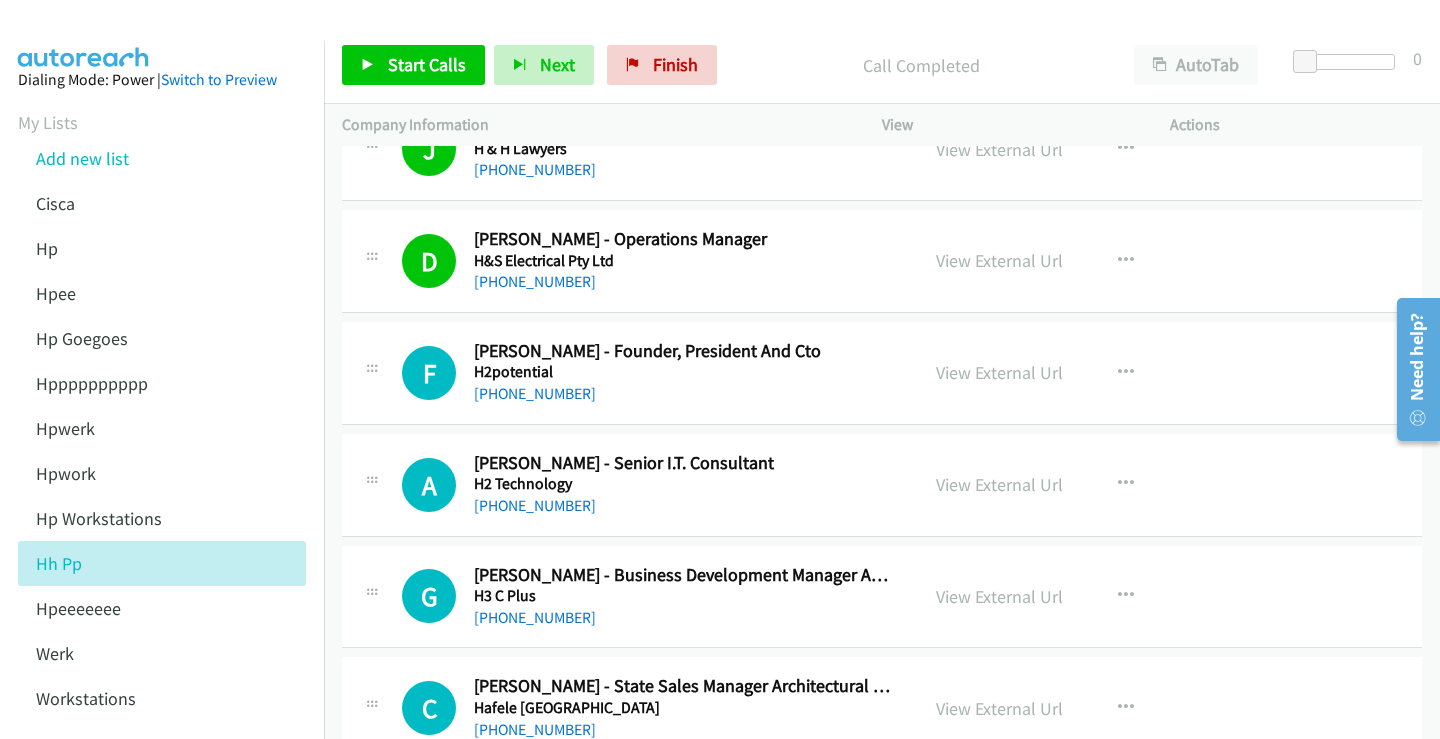 scroll, scrollTop: 8600, scrollLeft: 0, axis: vertical 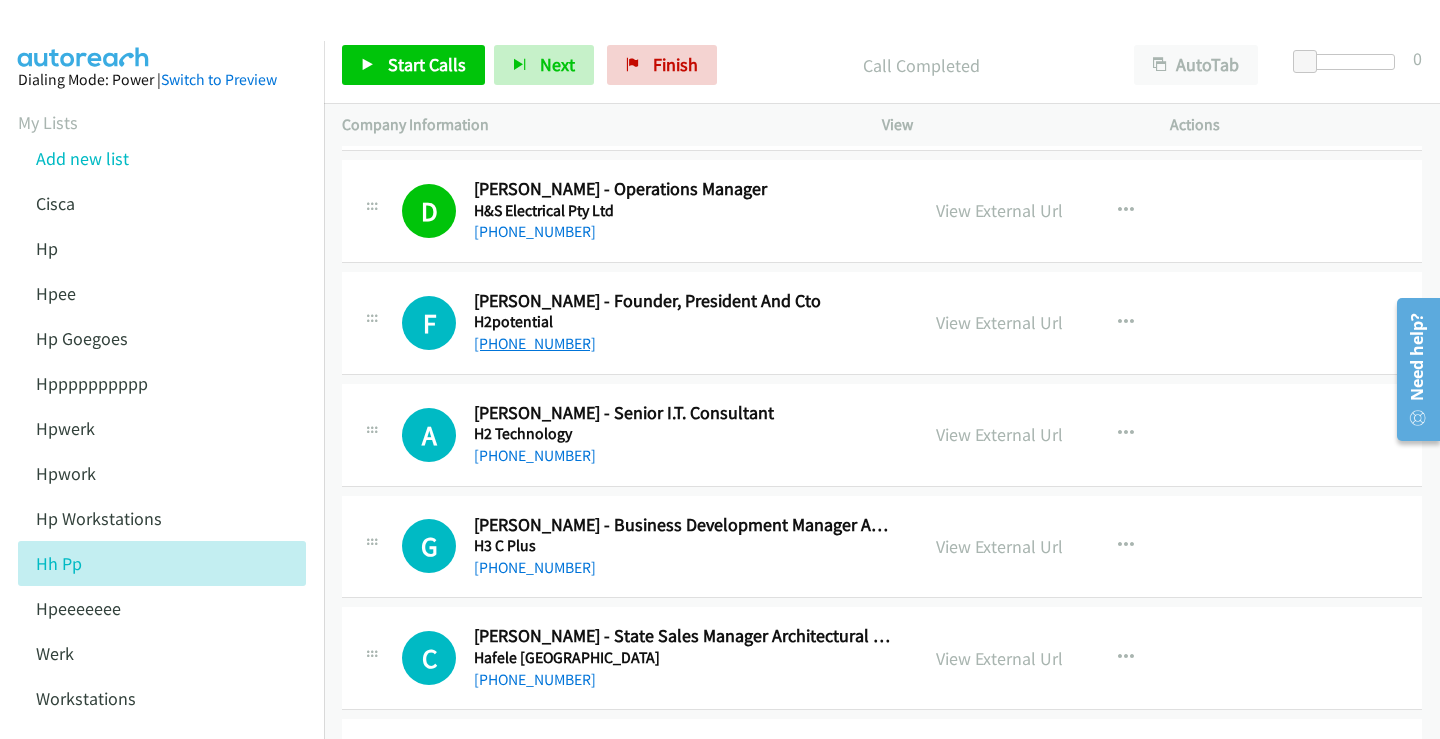click on "[PHONE_NUMBER]" at bounding box center (535, 343) 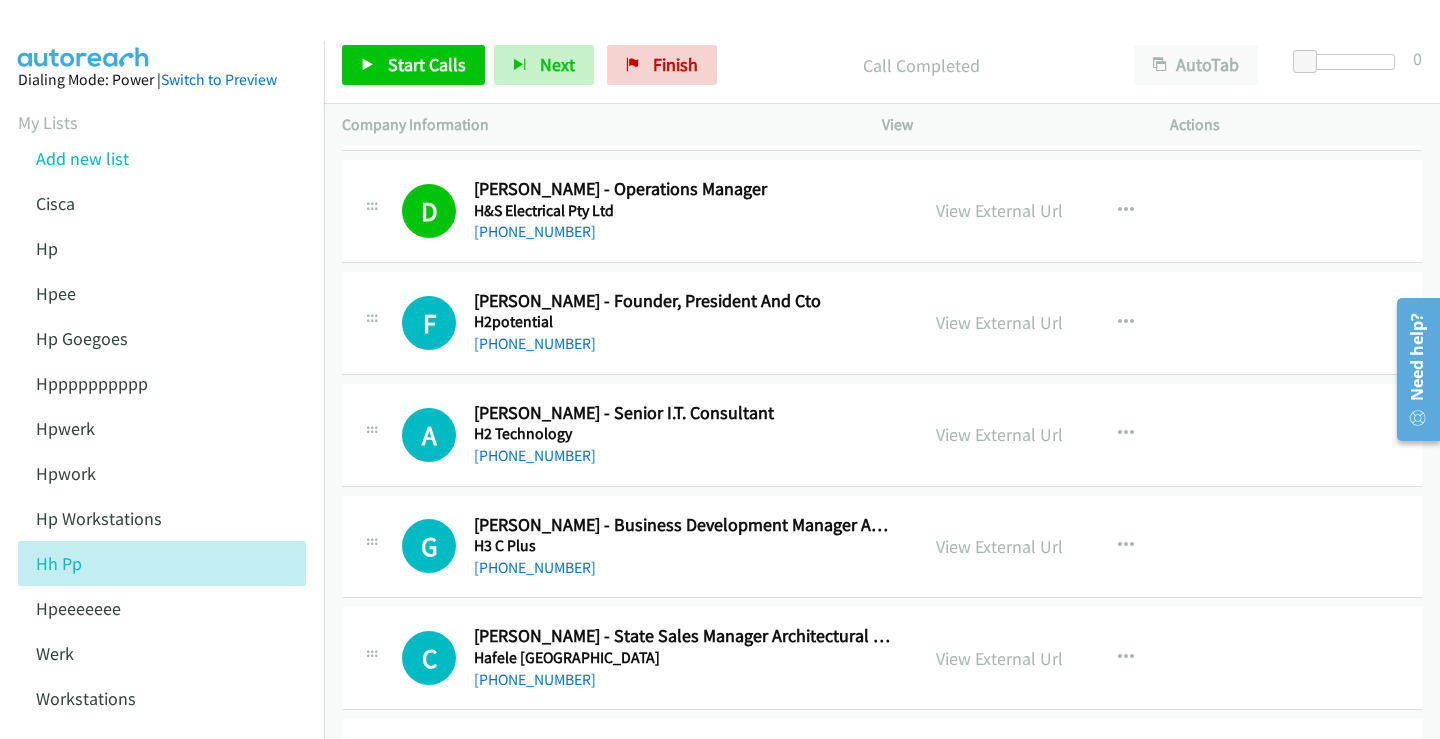 drag, startPoint x: 978, startPoint y: 320, endPoint x: 715, endPoint y: 325, distance: 263.04752 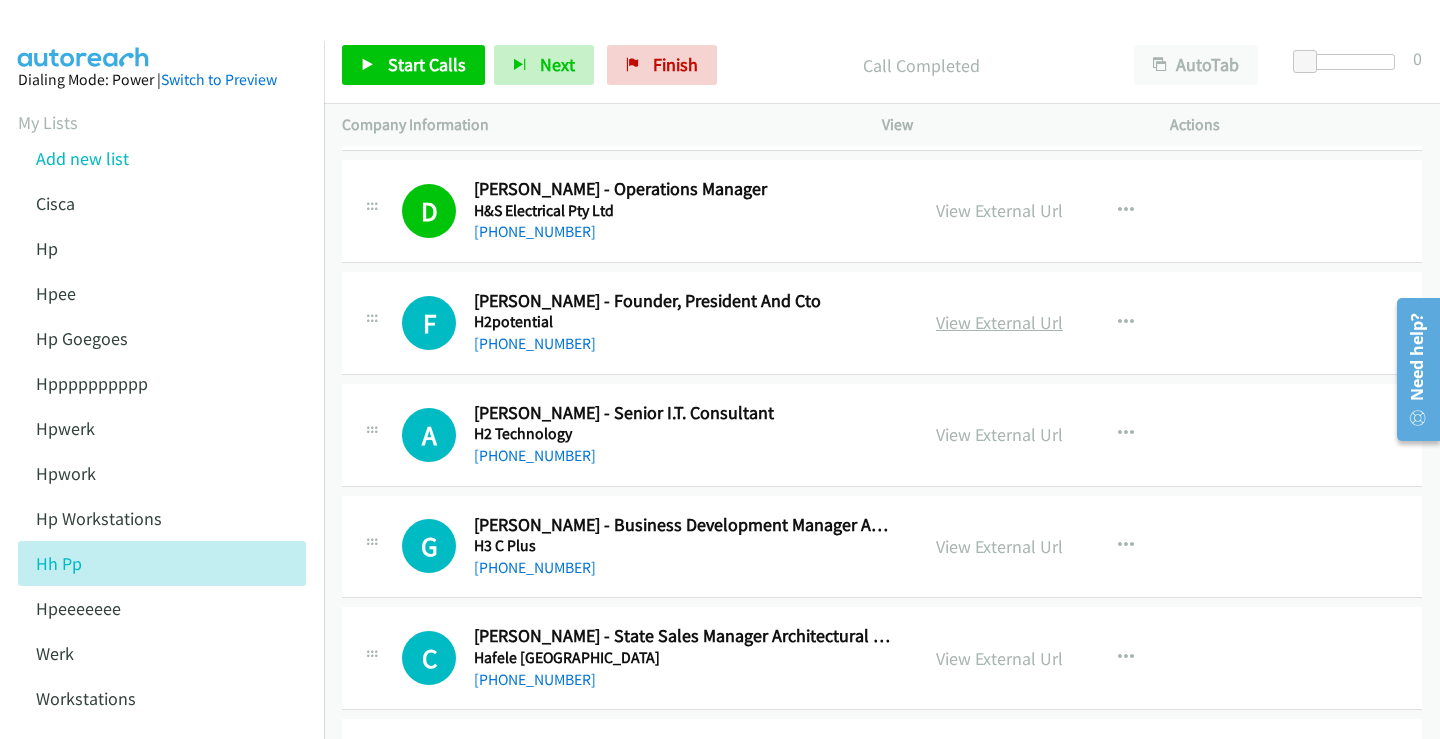 click on "View External Url" at bounding box center (999, 322) 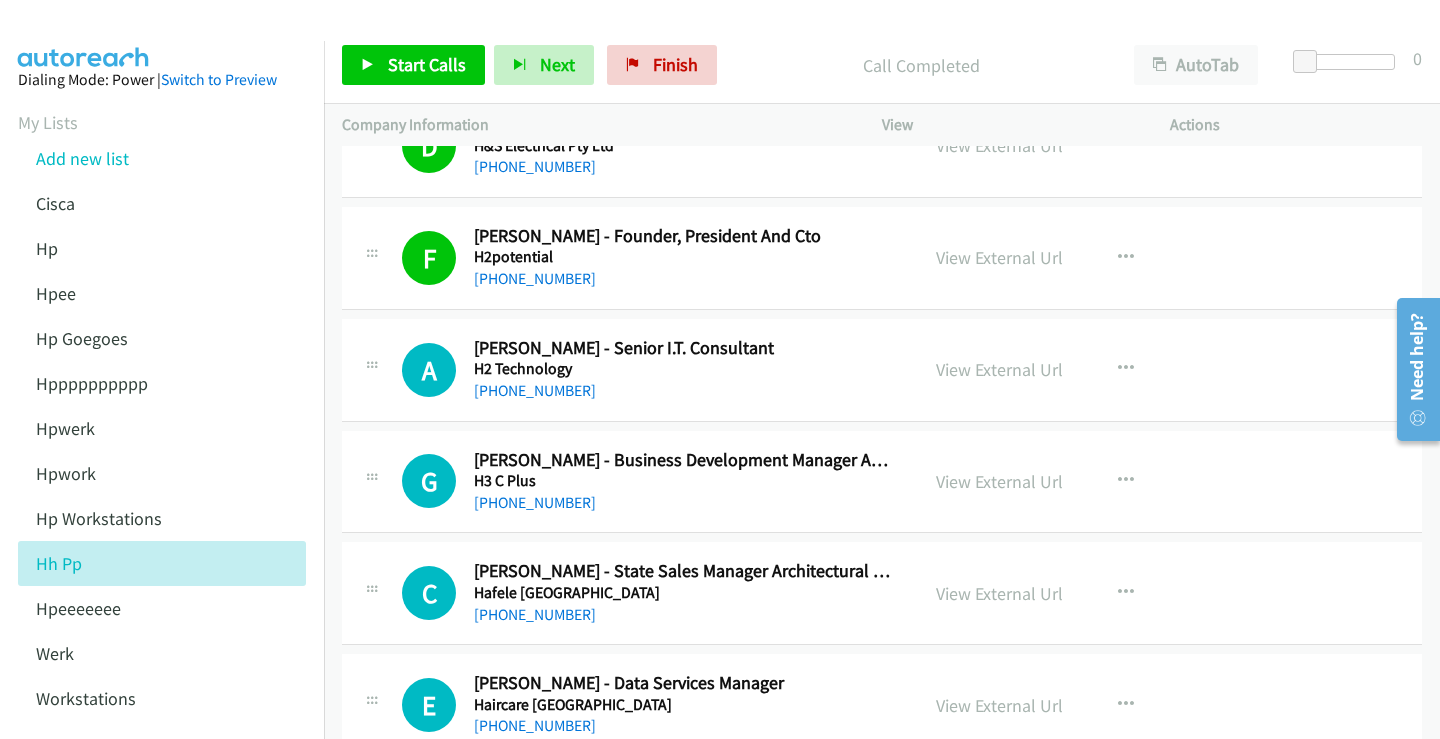 scroll, scrollTop: 8700, scrollLeft: 0, axis: vertical 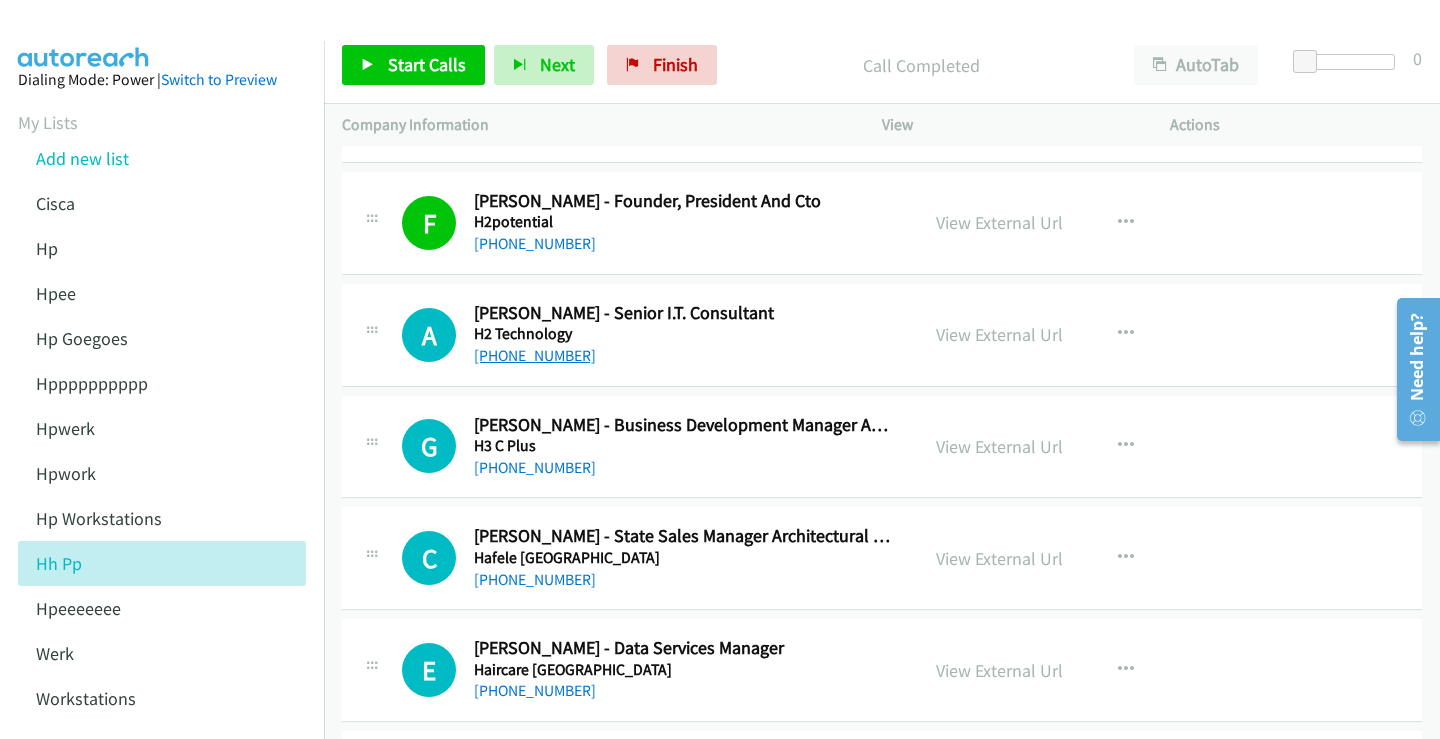 click on "[PHONE_NUMBER]" at bounding box center (535, 355) 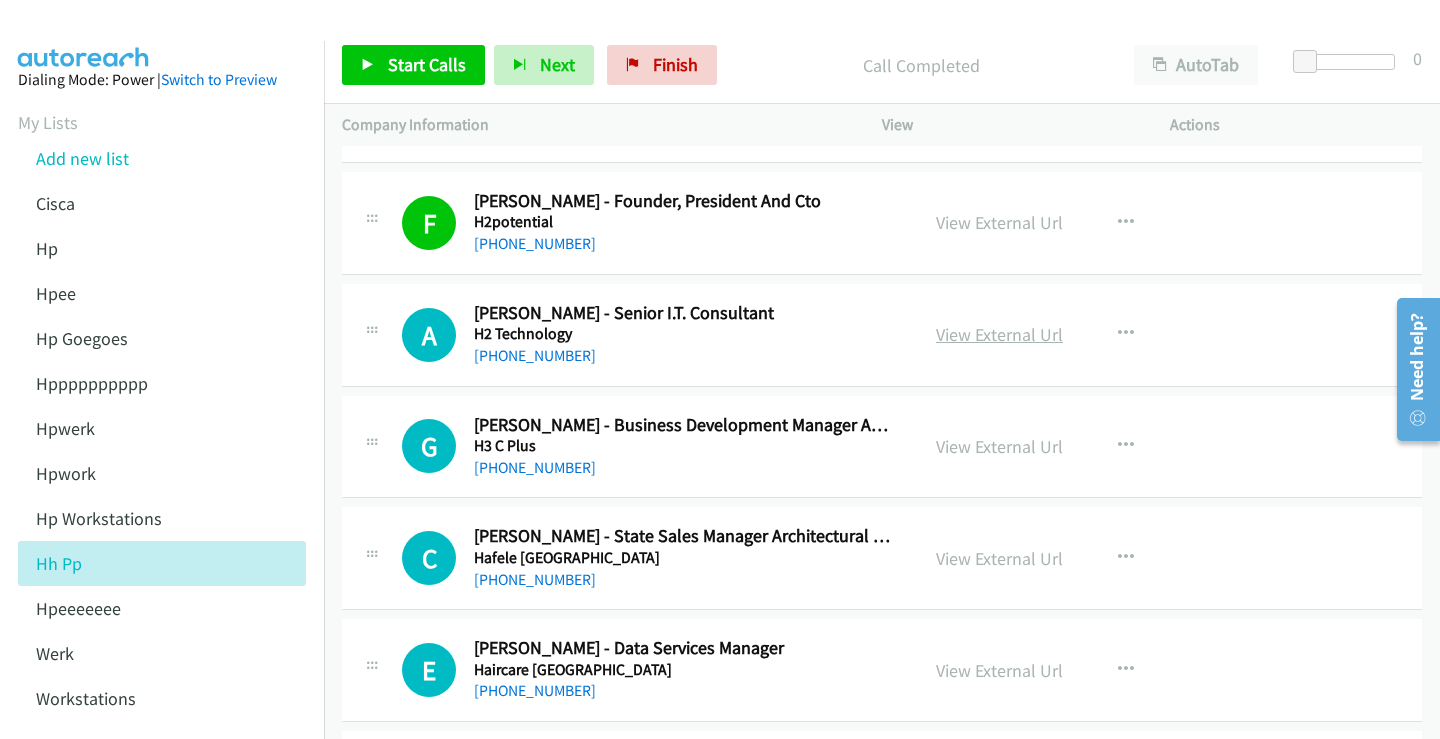 click on "View External Url" at bounding box center [999, 334] 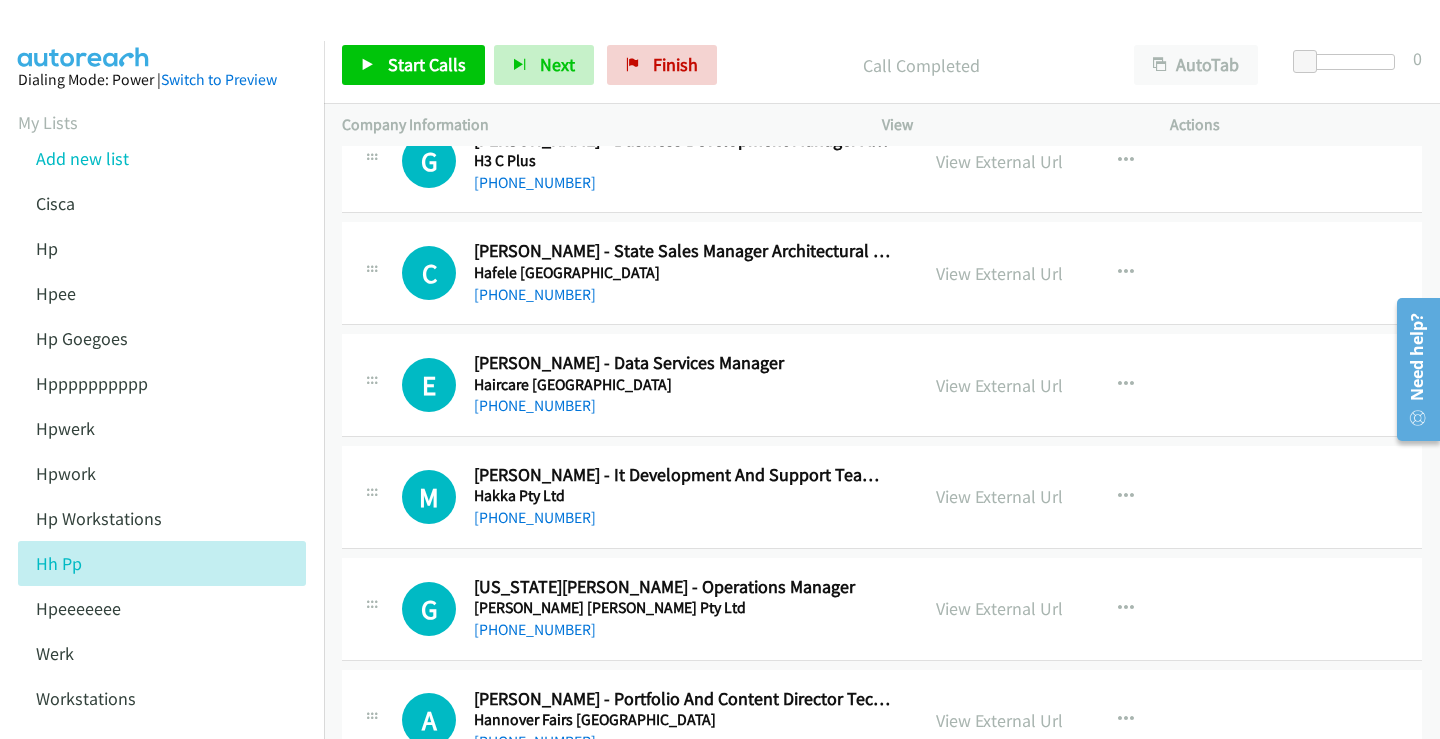 scroll, scrollTop: 9100, scrollLeft: 0, axis: vertical 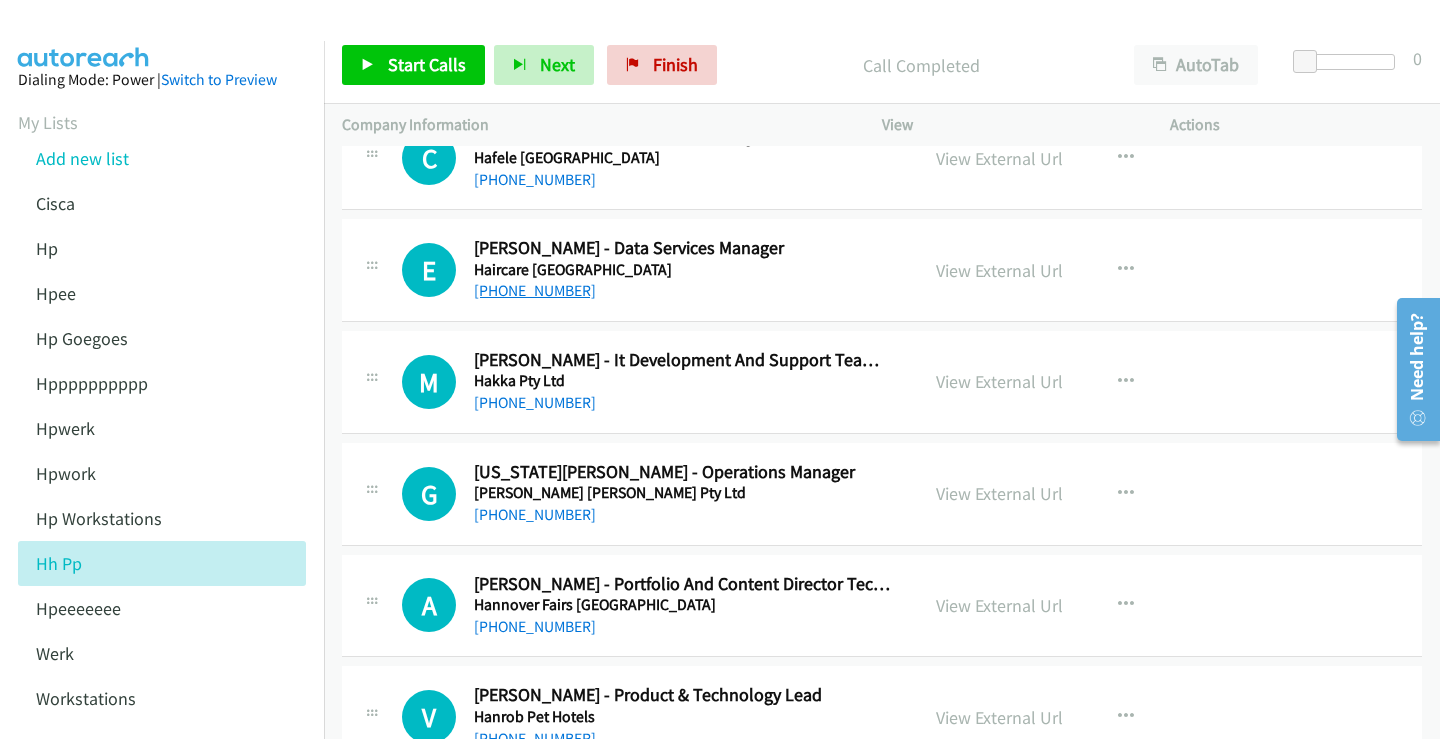 click on "[PHONE_NUMBER]" at bounding box center [535, 290] 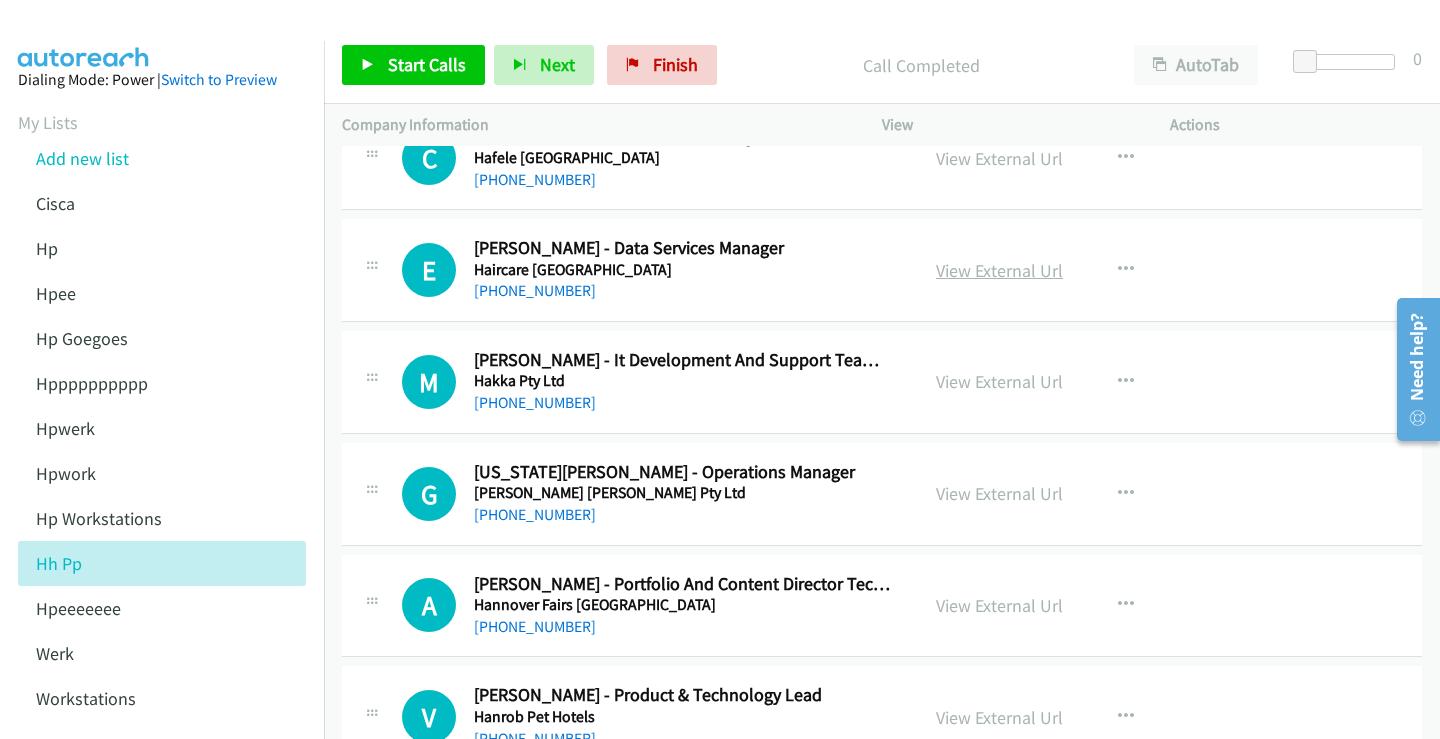 click on "View External Url" at bounding box center (999, 270) 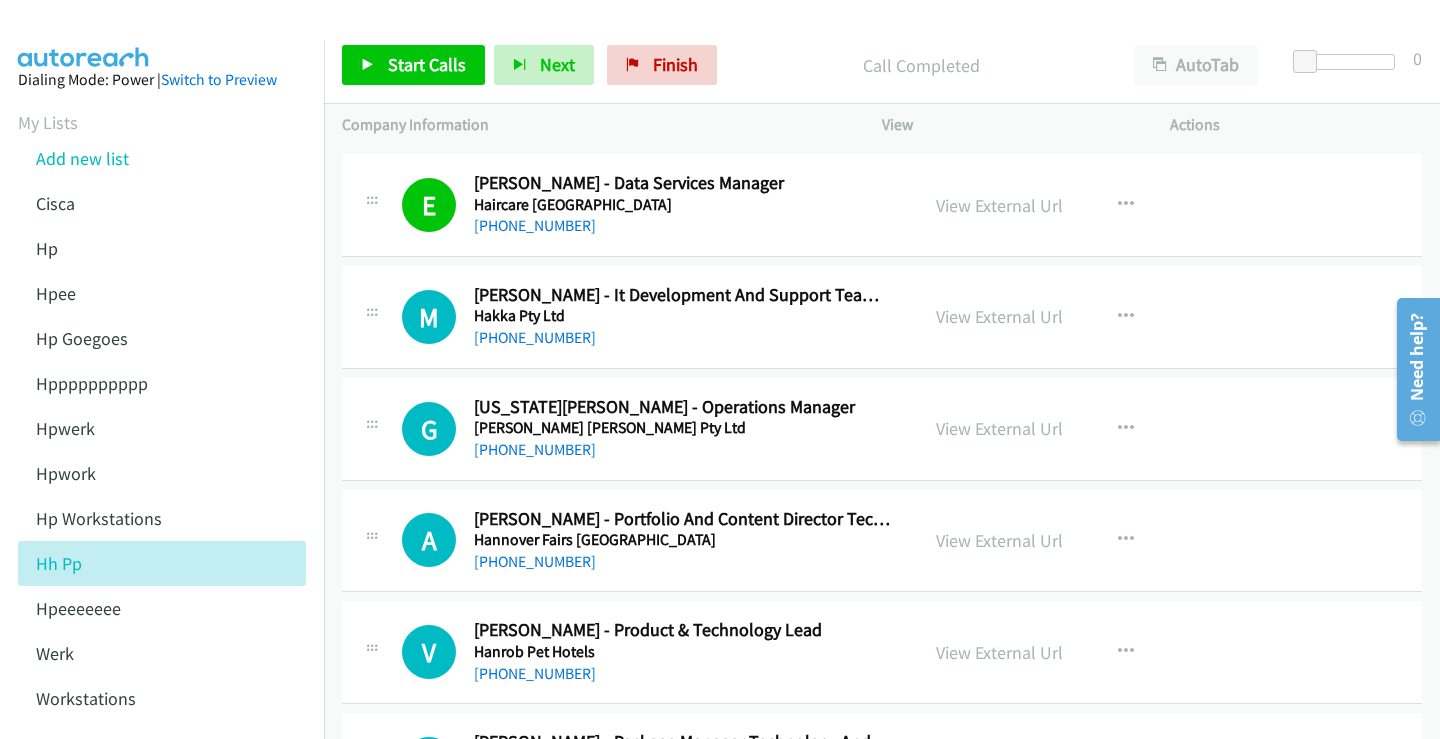 scroll, scrollTop: 9200, scrollLeft: 0, axis: vertical 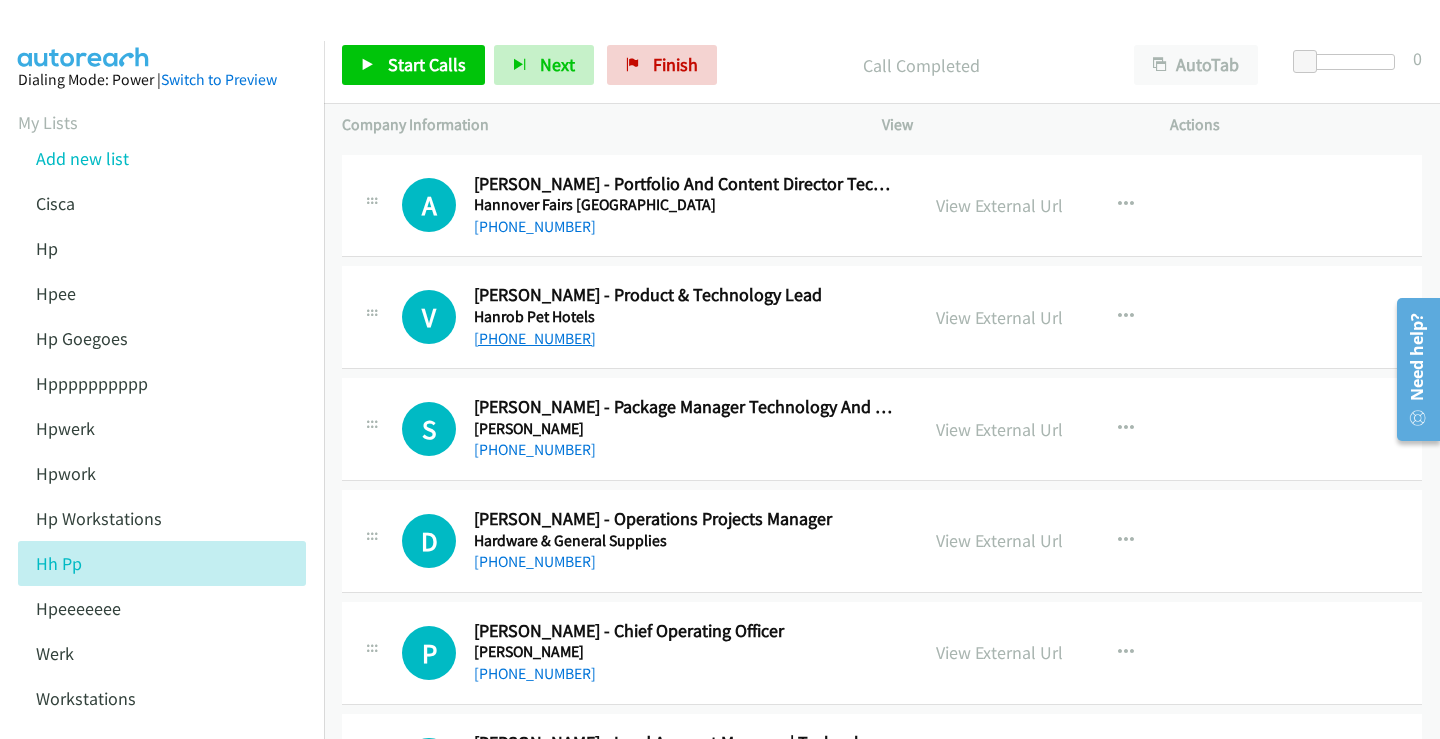 click on "[PHONE_NUMBER]" at bounding box center [535, 338] 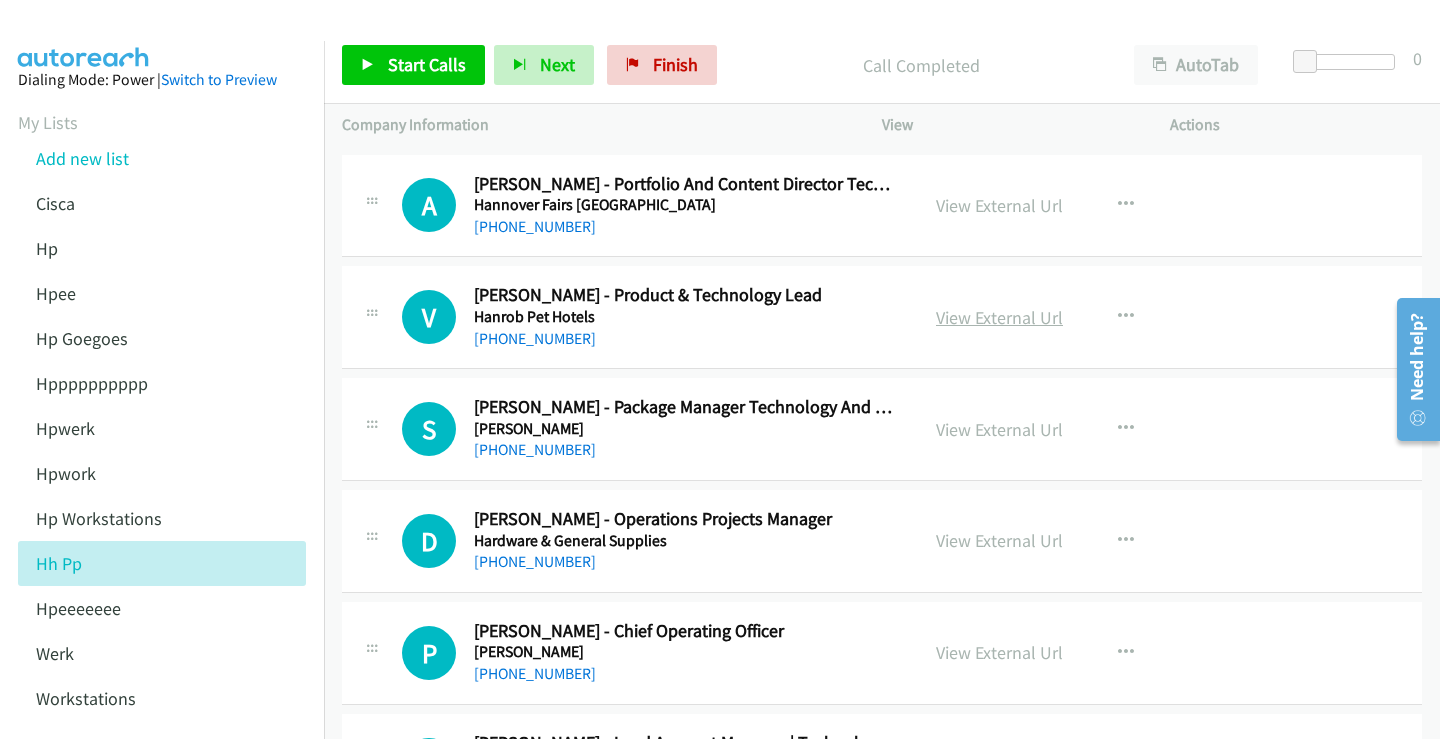 click on "View External Url" at bounding box center [999, 317] 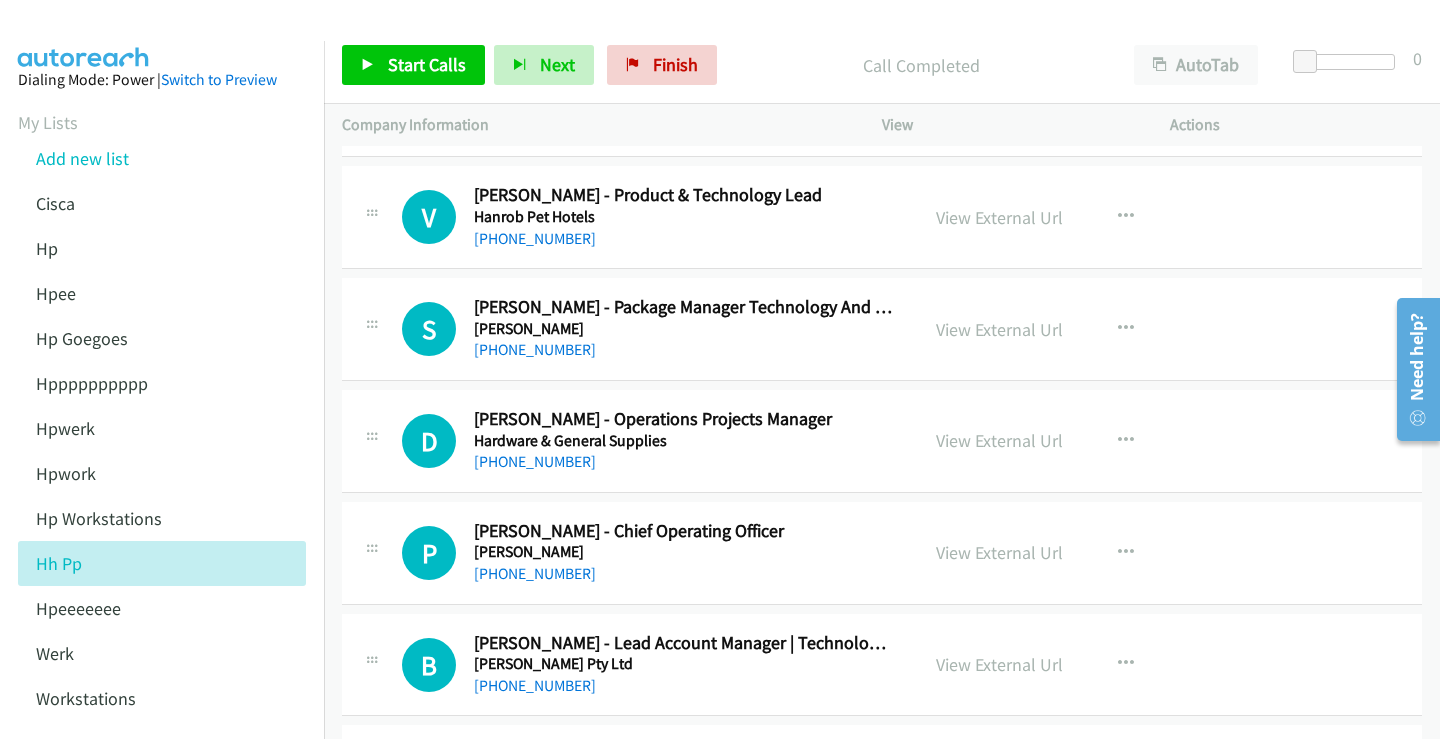 scroll, scrollTop: 9700, scrollLeft: 0, axis: vertical 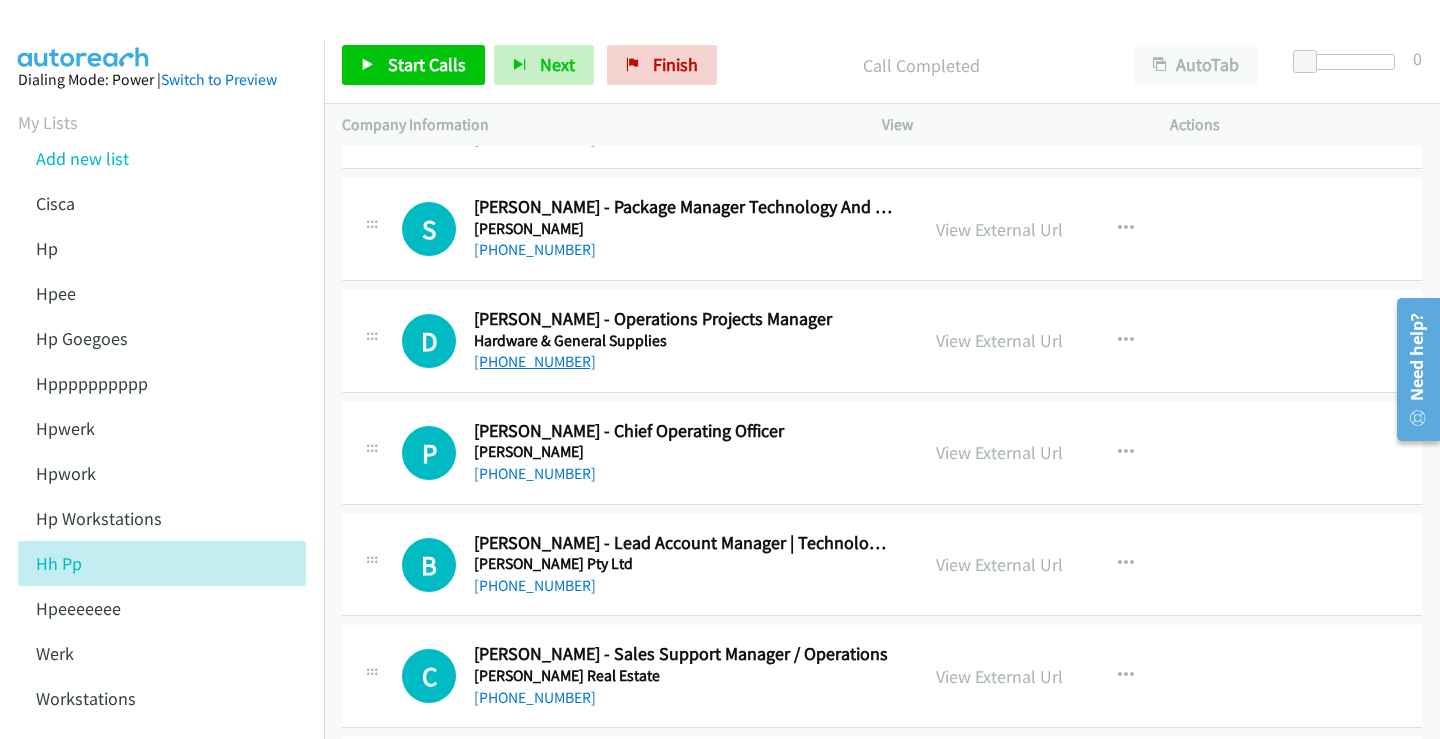 click on "[PHONE_NUMBER]" at bounding box center (535, 361) 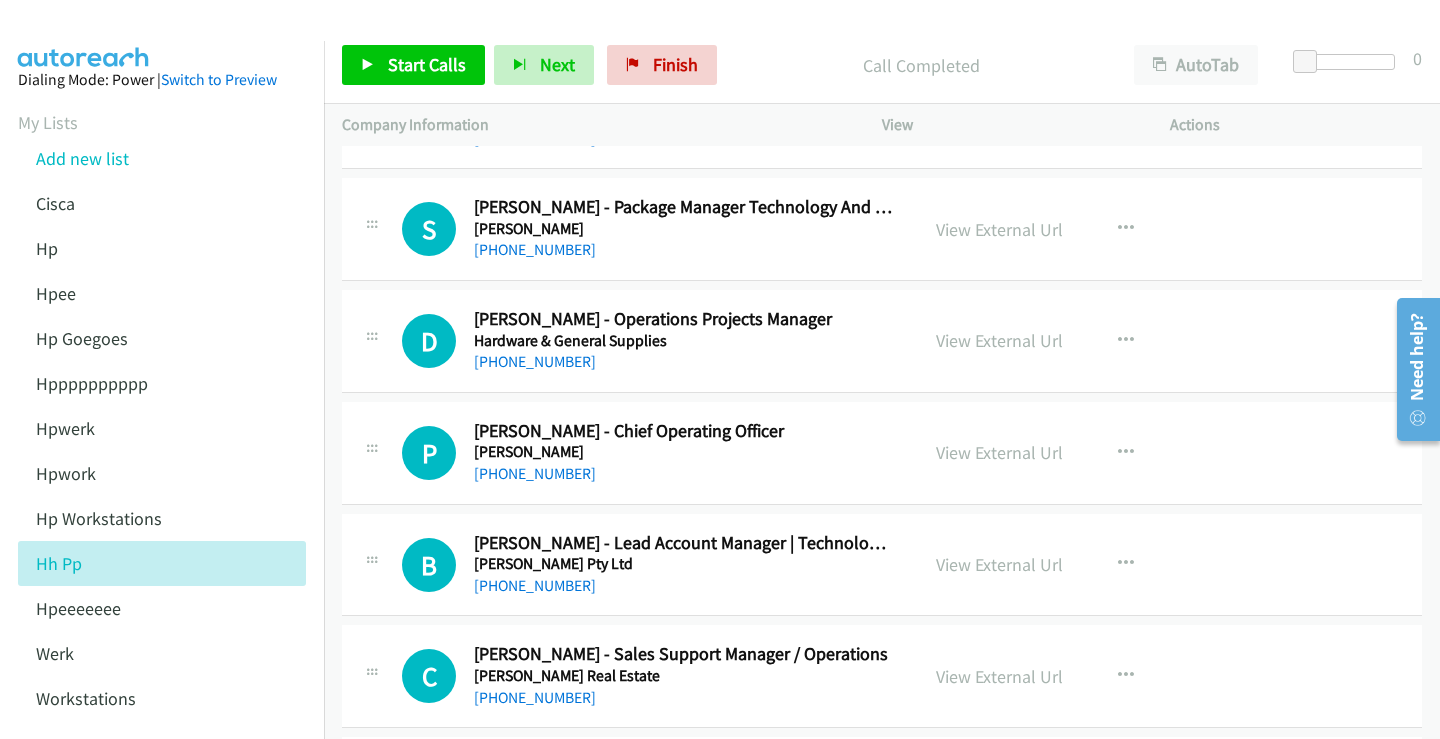 drag, startPoint x: 960, startPoint y: 344, endPoint x: 886, endPoint y: 345, distance: 74.00676 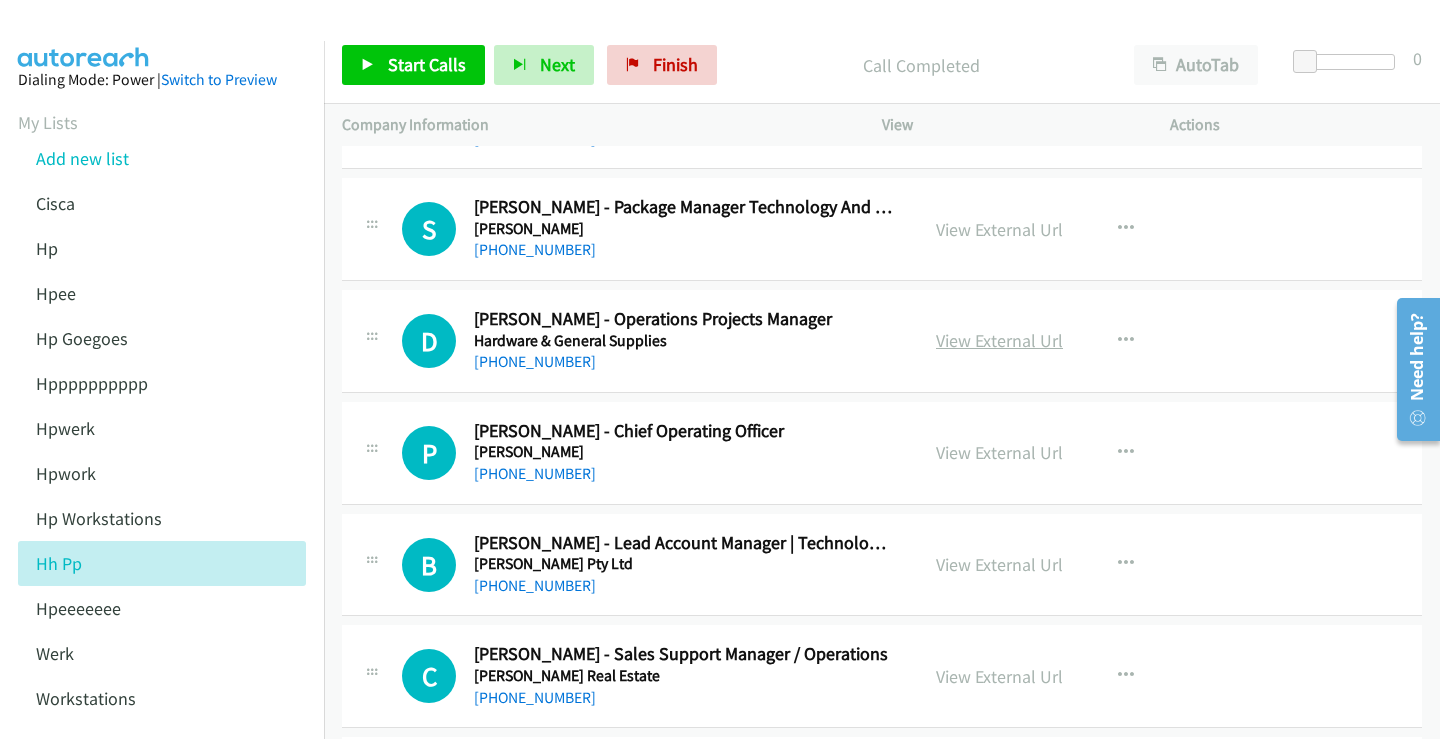 click on "View External Url" at bounding box center (999, 340) 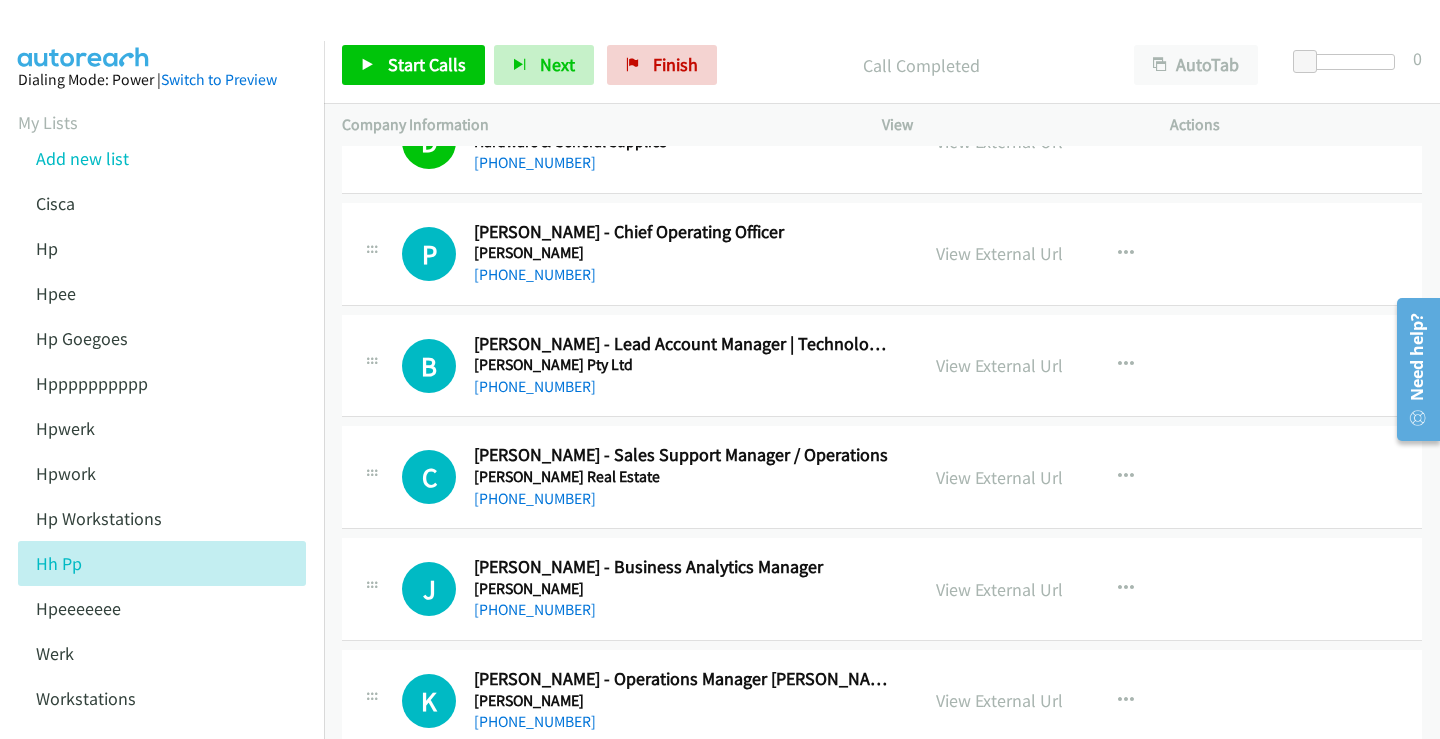 scroll, scrollTop: 9900, scrollLeft: 0, axis: vertical 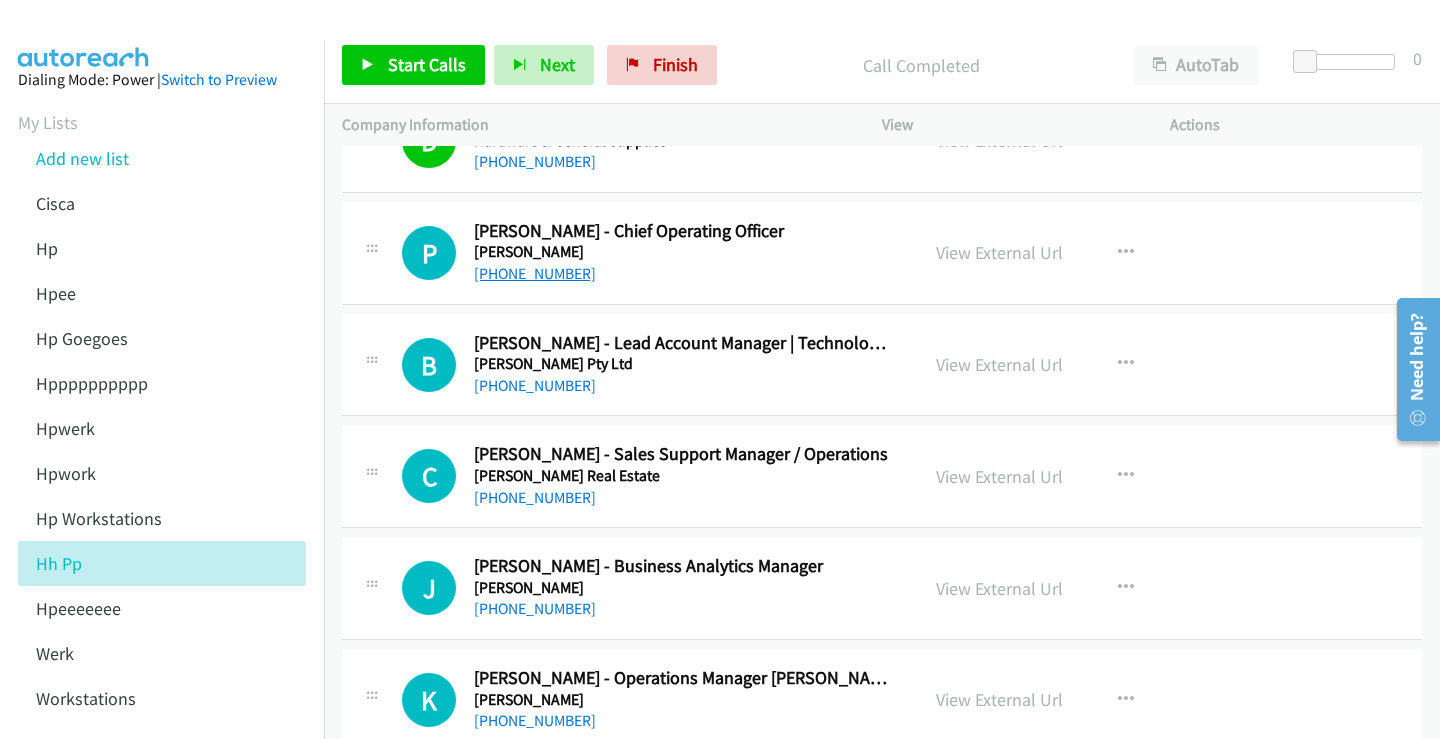 click on "[PHONE_NUMBER]" at bounding box center [535, 273] 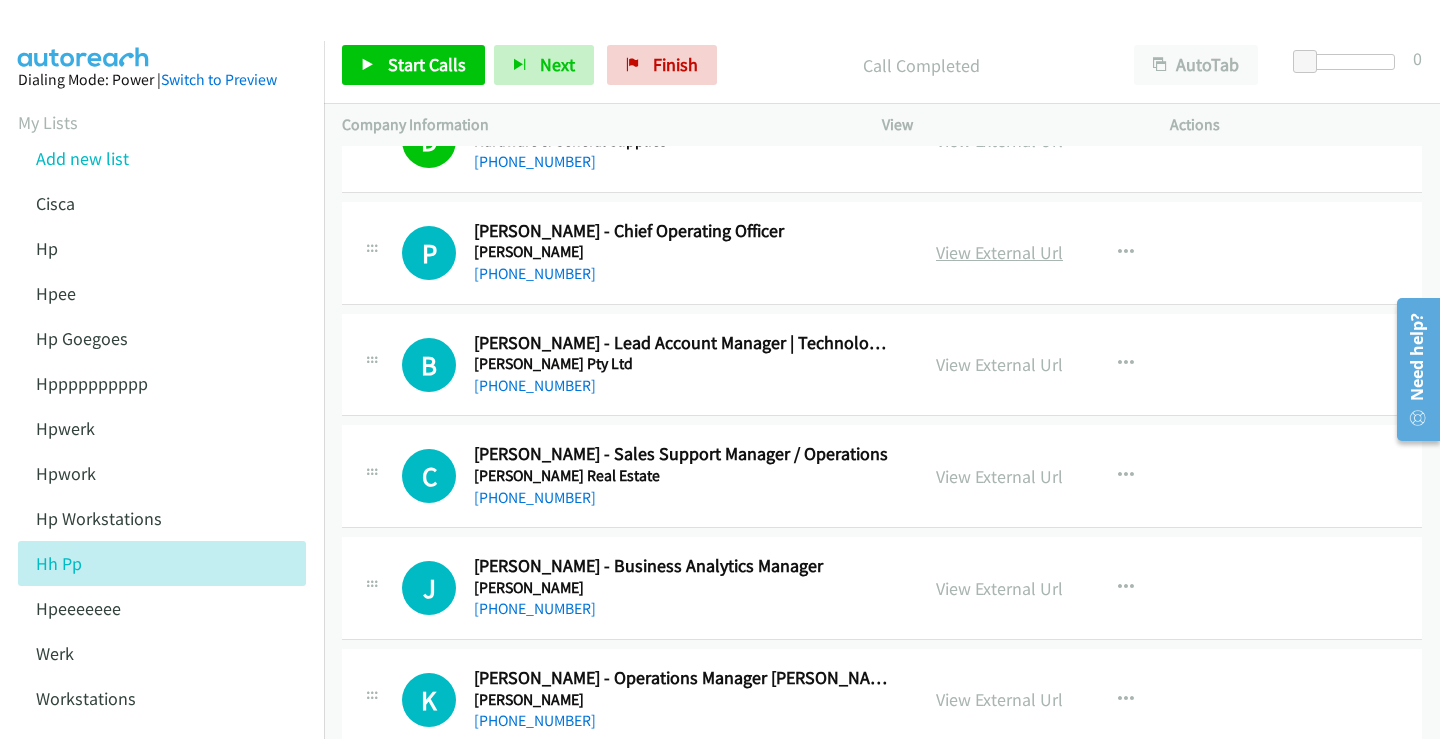click on "View External Url" at bounding box center (999, 252) 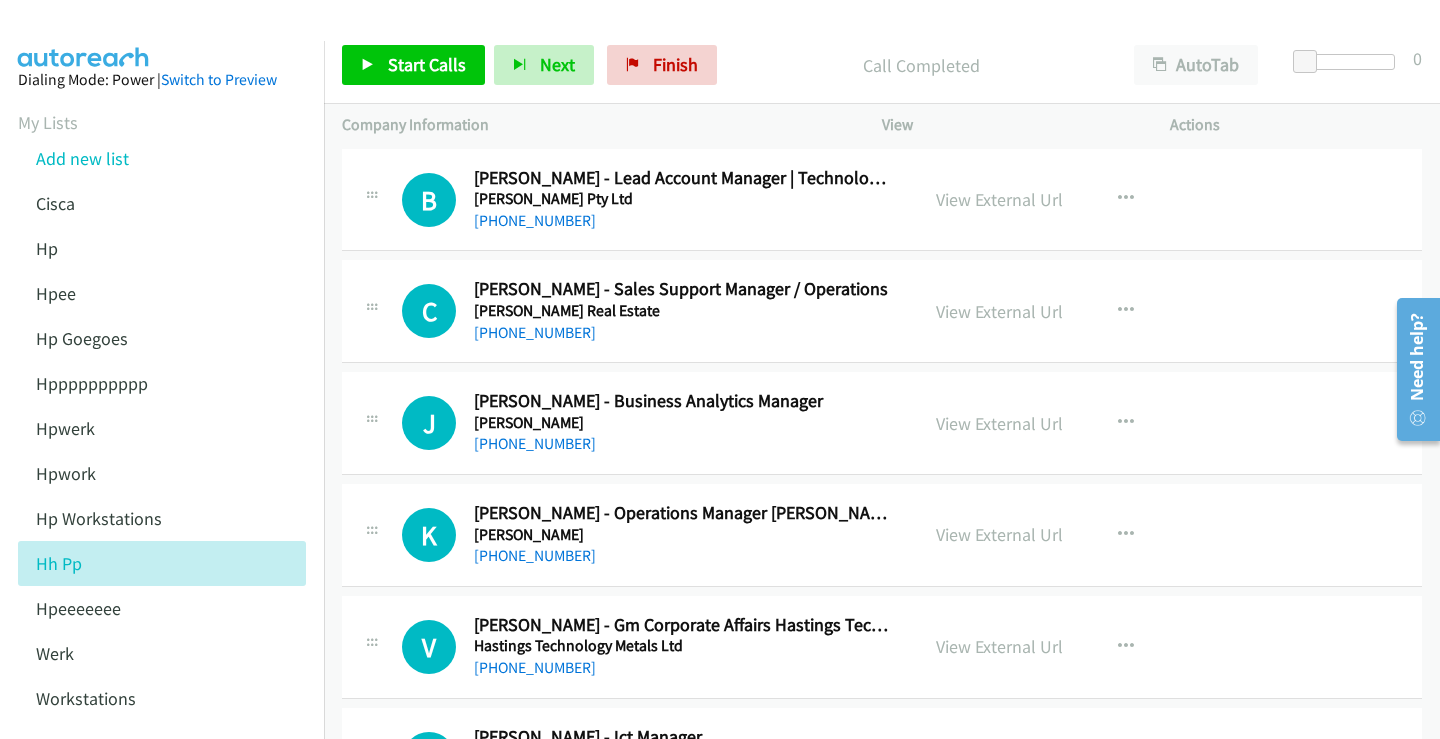 scroll, scrollTop: 10100, scrollLeft: 0, axis: vertical 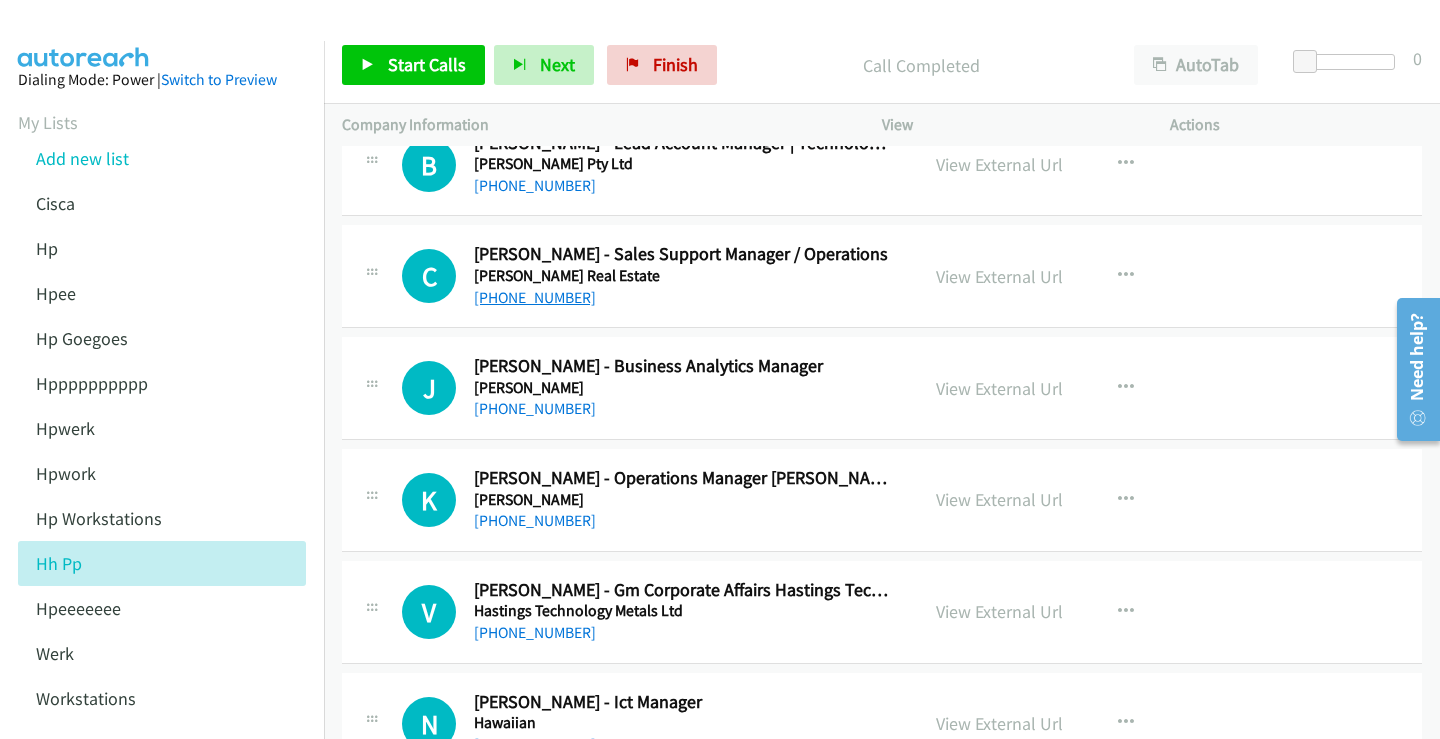 click on "[PHONE_NUMBER]" at bounding box center [535, 297] 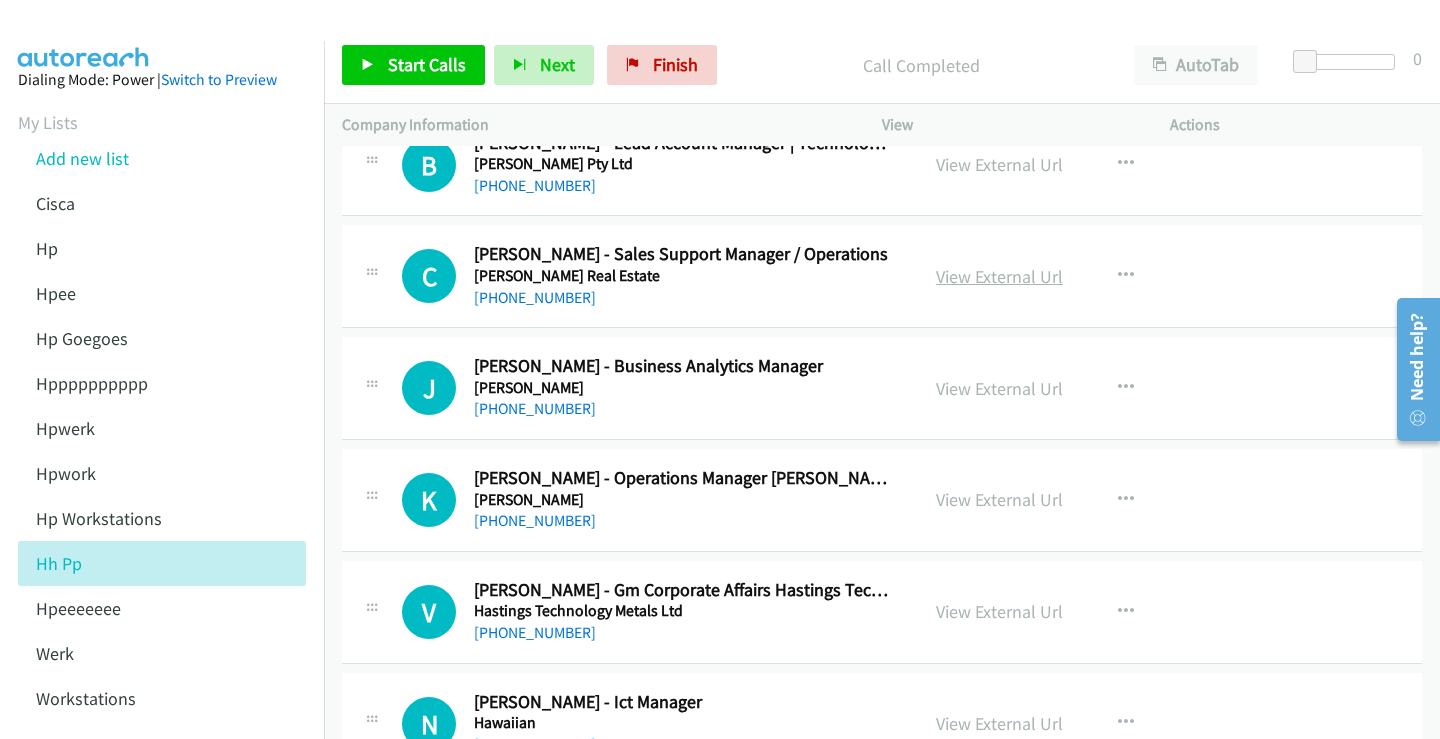 click on "View External Url" at bounding box center [999, 276] 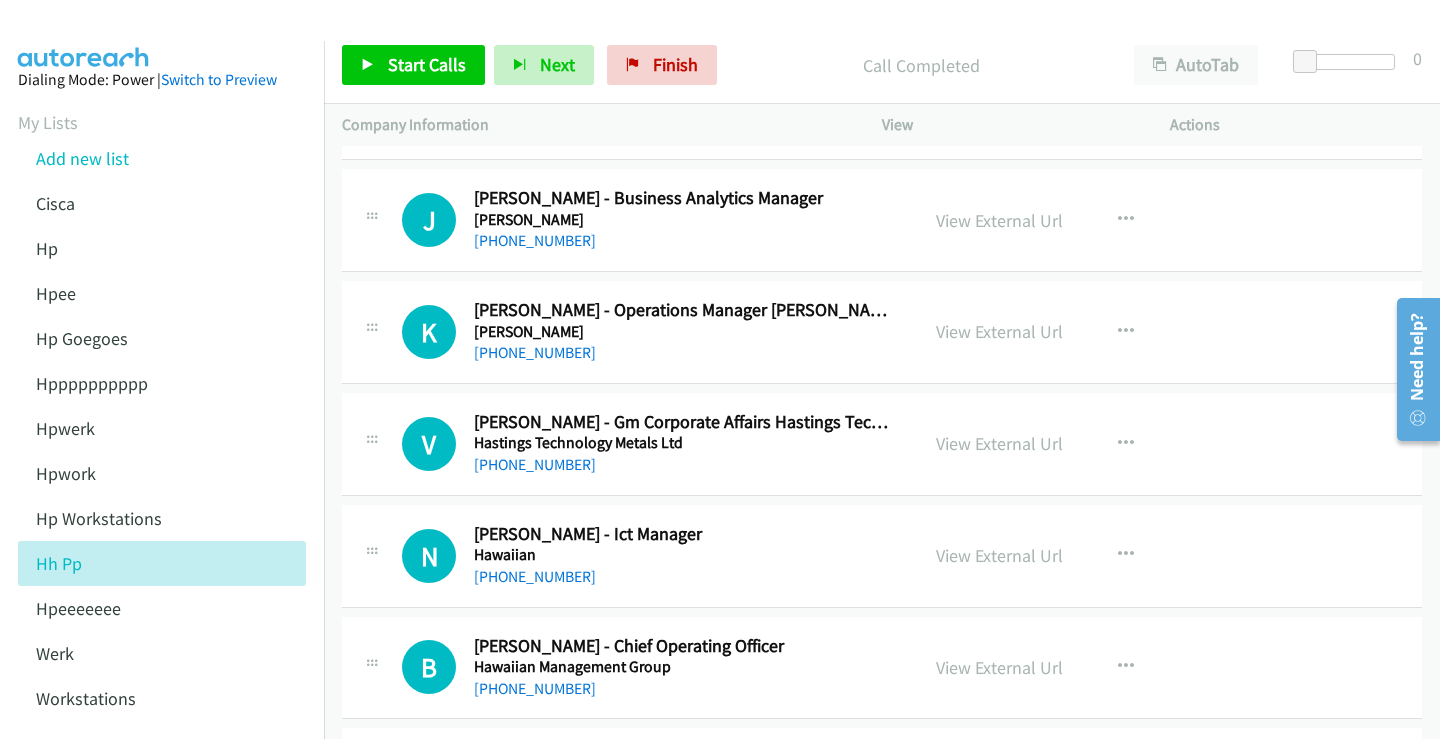 scroll, scrollTop: 10300, scrollLeft: 0, axis: vertical 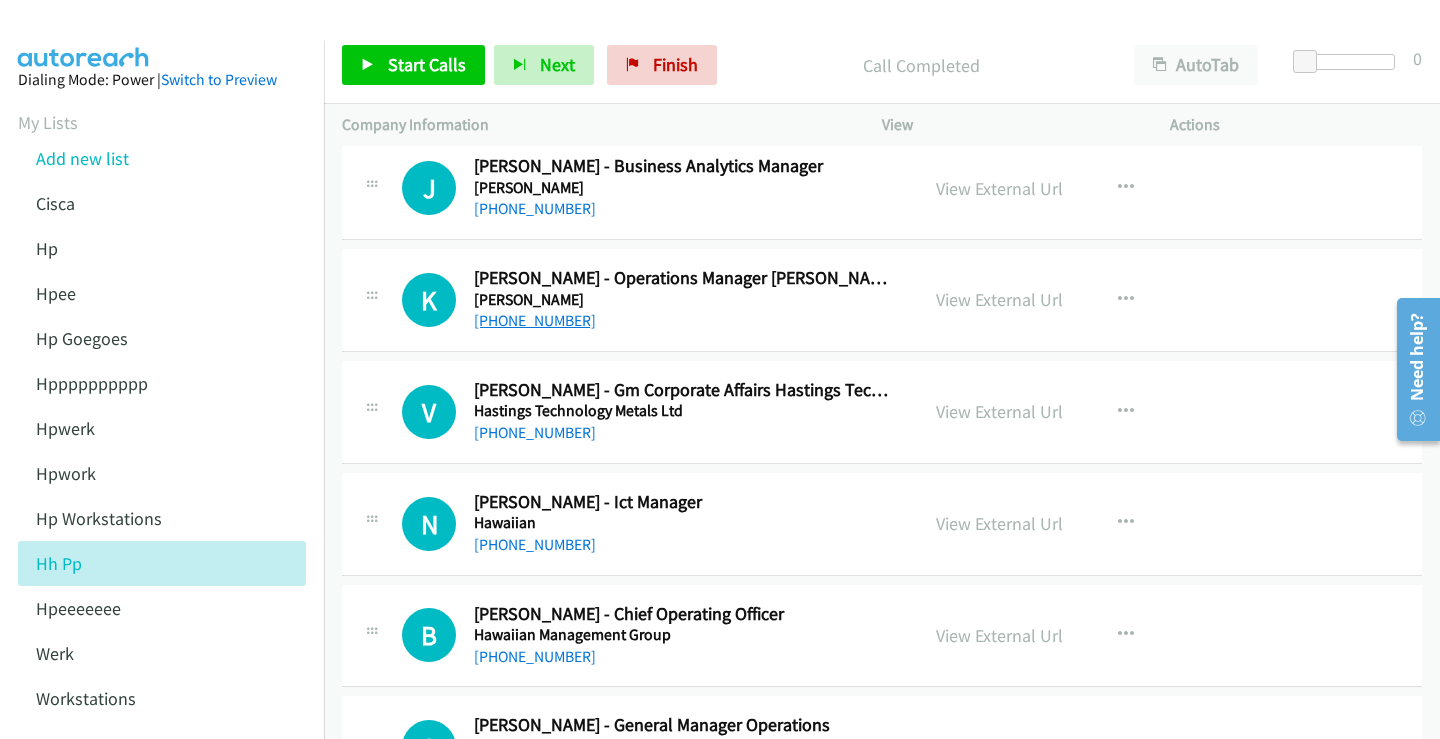 click on "[PHONE_NUMBER]" at bounding box center [535, 320] 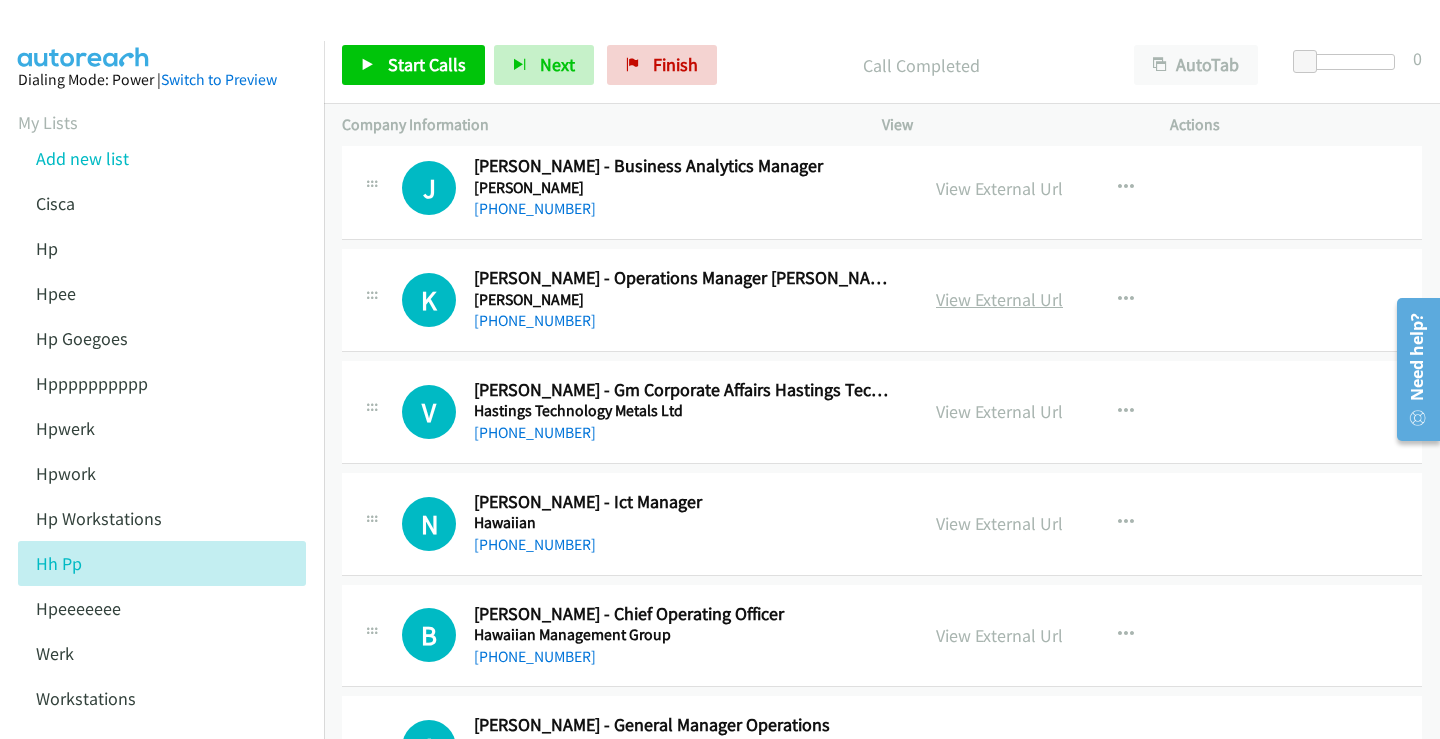 click on "View External Url" at bounding box center [999, 299] 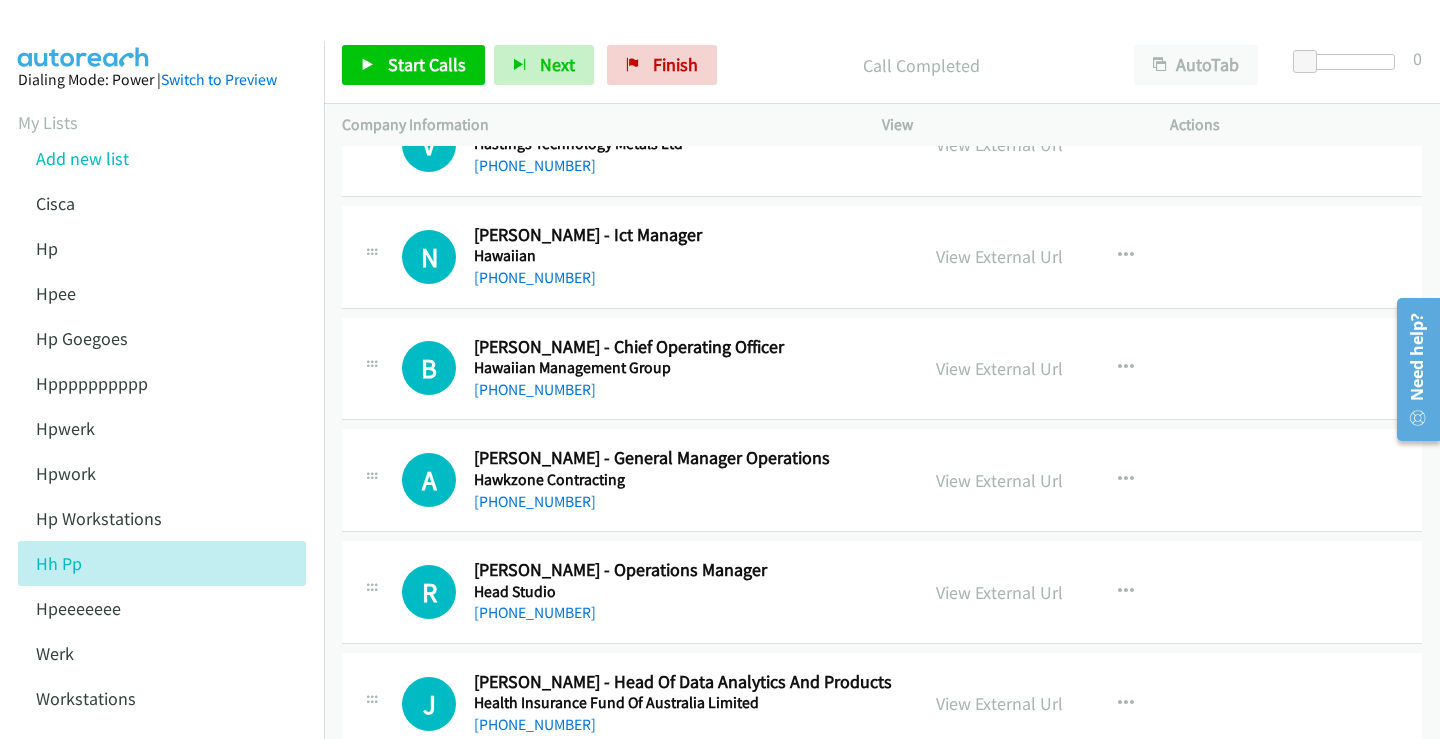 scroll, scrollTop: 10600, scrollLeft: 0, axis: vertical 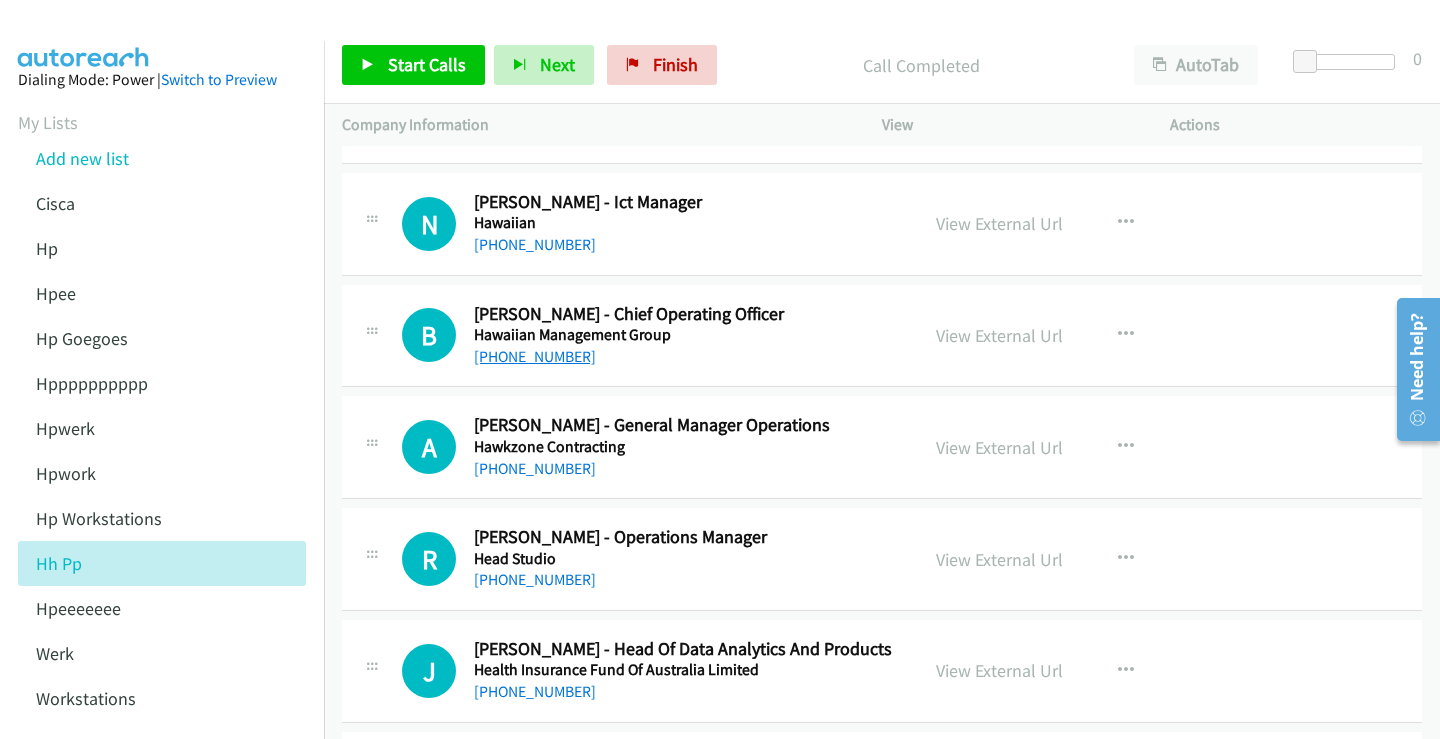 click on "[PHONE_NUMBER]" at bounding box center [535, 356] 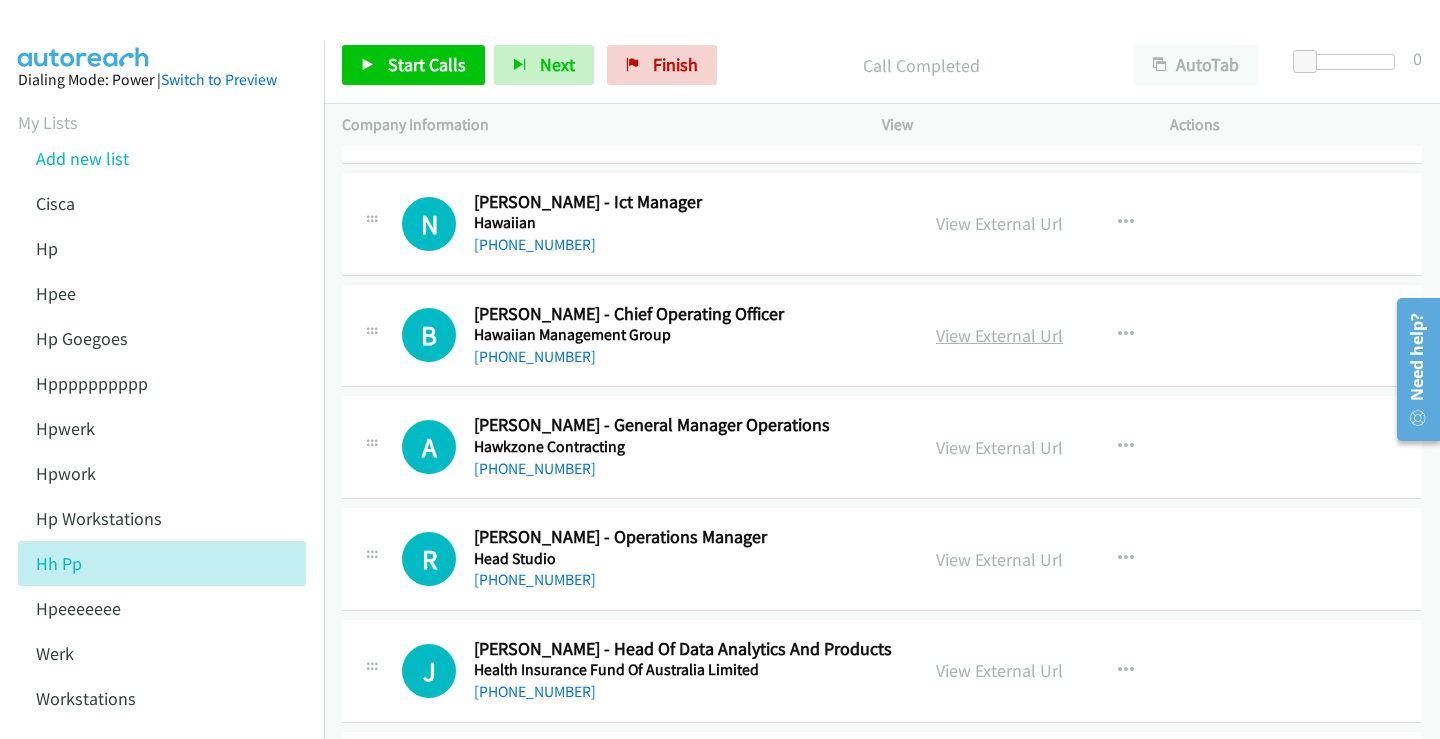 click on "View External Url" at bounding box center (999, 335) 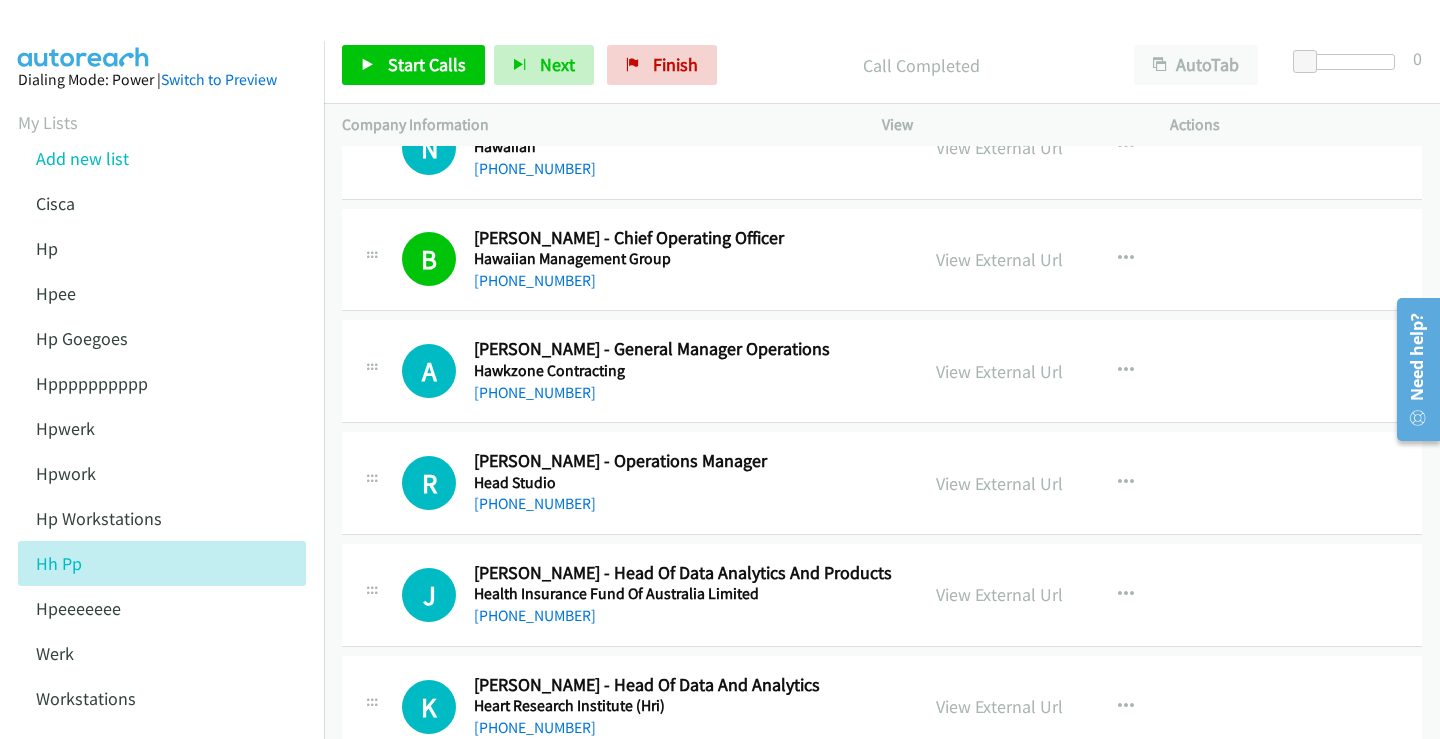 scroll, scrollTop: 10800, scrollLeft: 0, axis: vertical 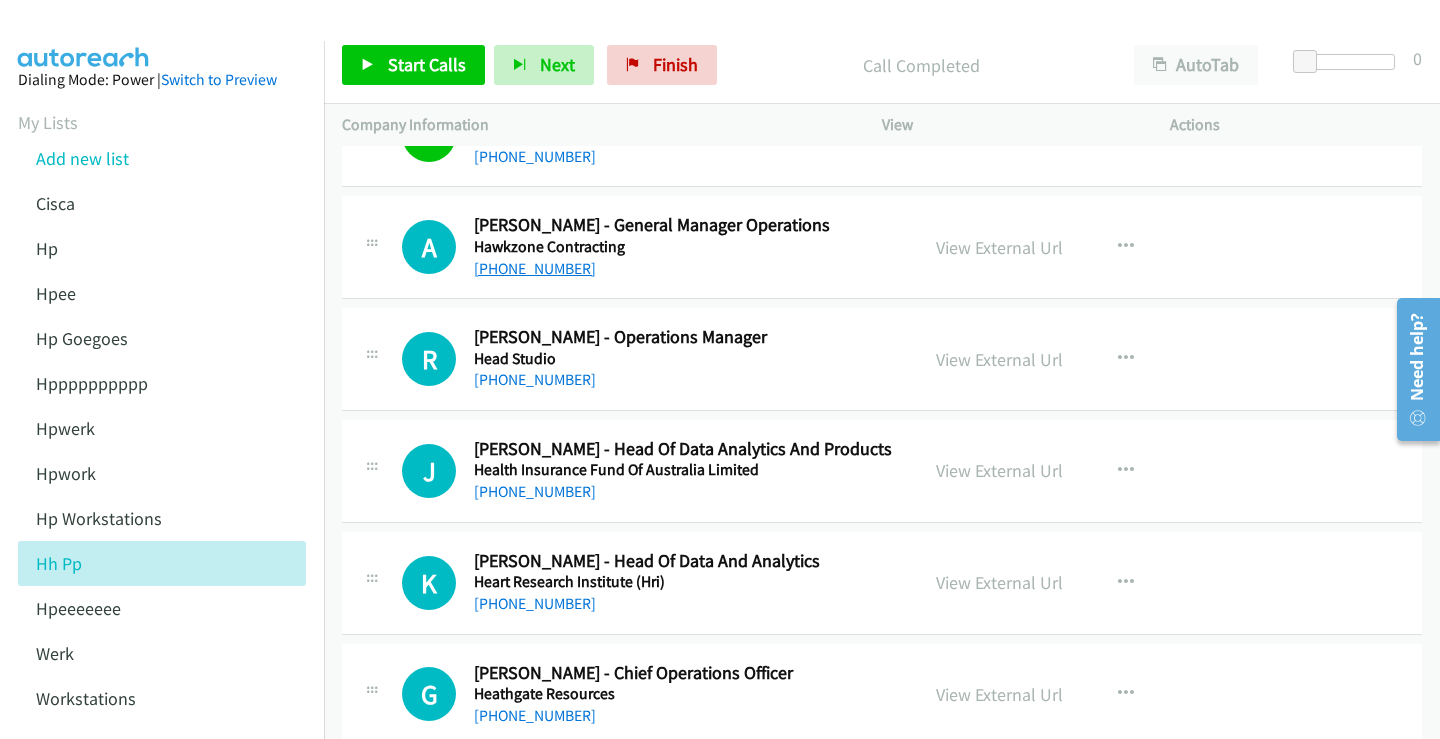 click on "[PHONE_NUMBER]" at bounding box center [535, 268] 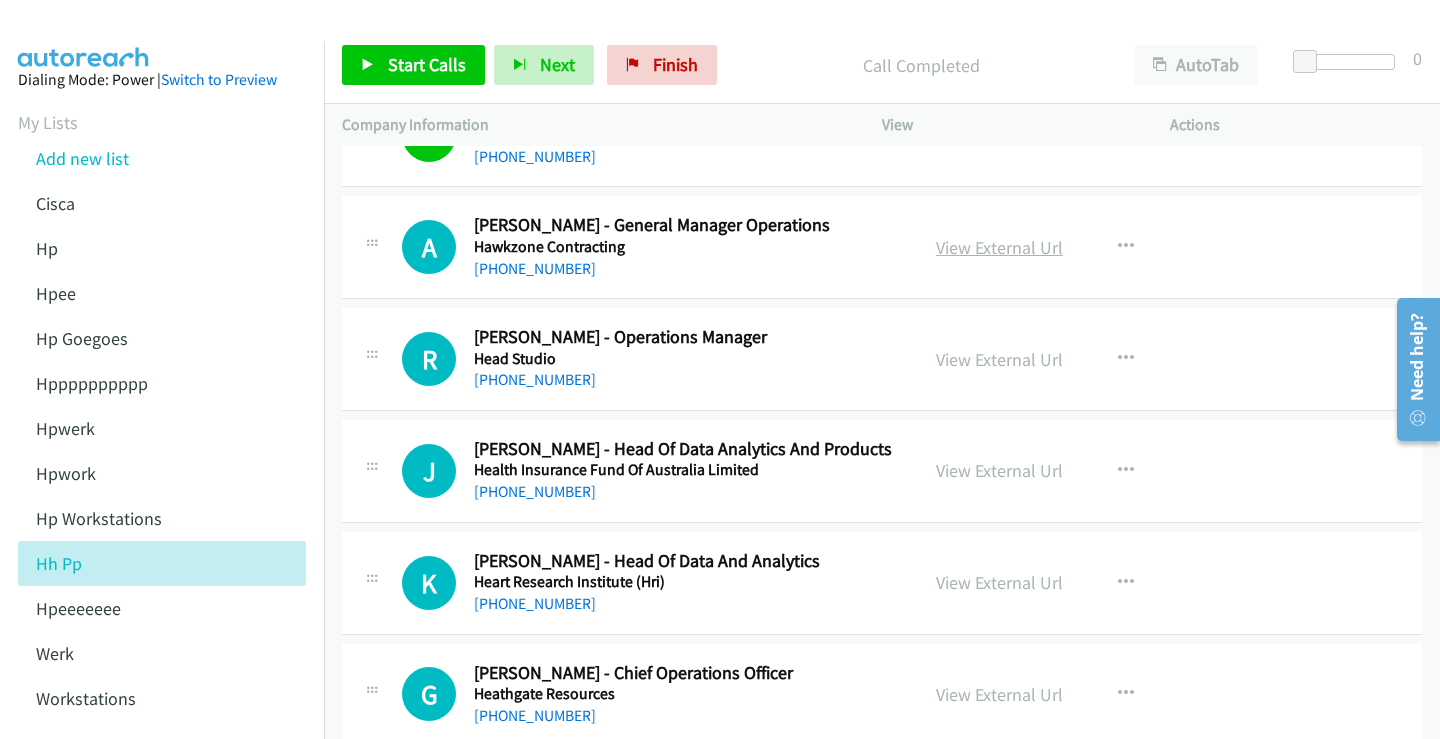click on "View External Url" at bounding box center (999, 247) 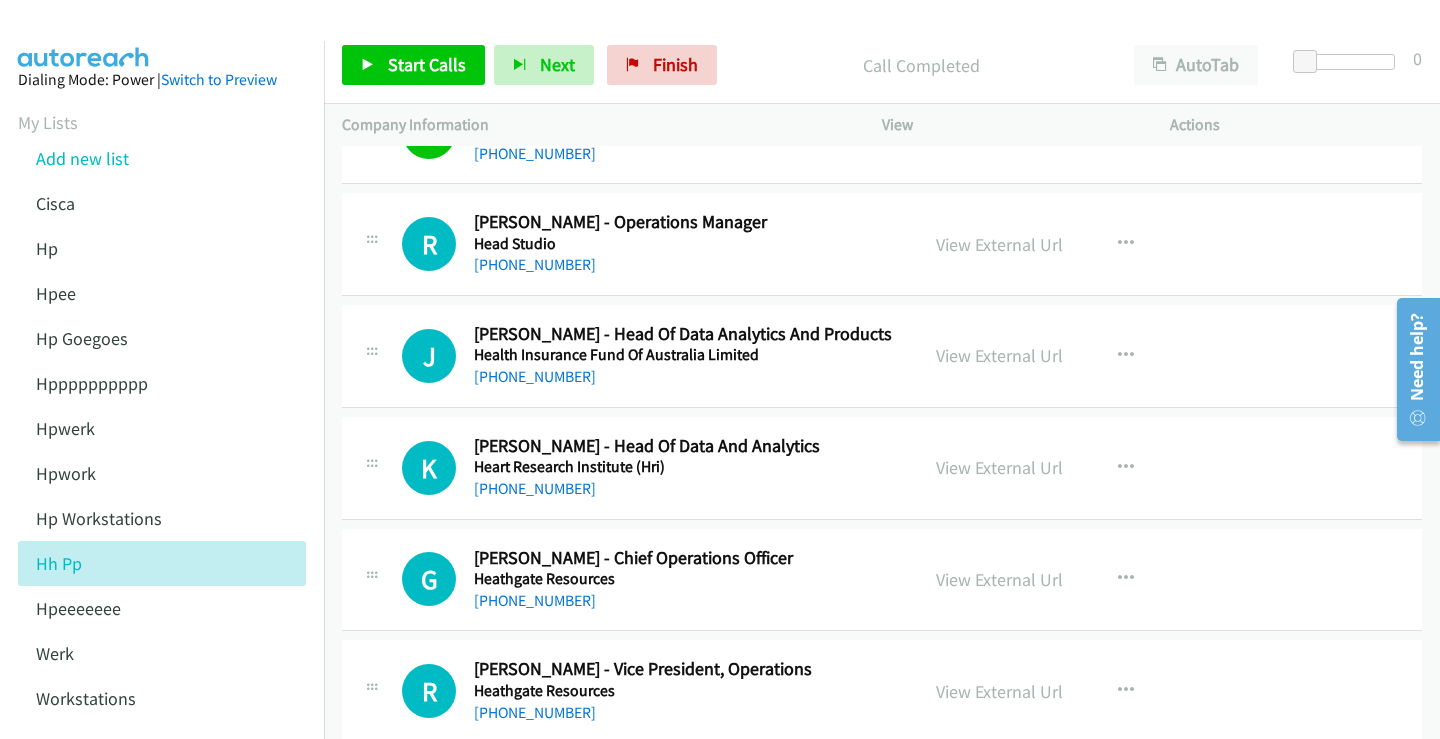 scroll, scrollTop: 10800, scrollLeft: 0, axis: vertical 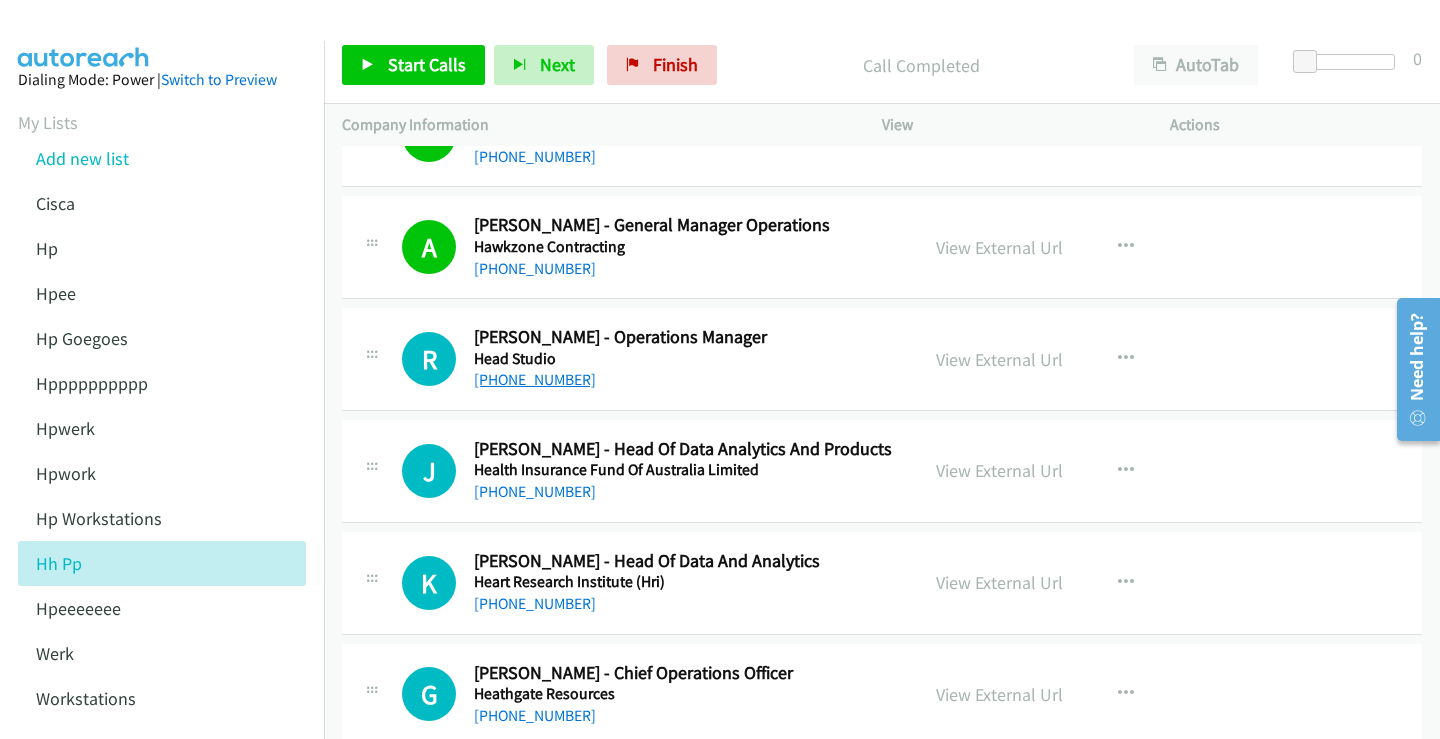 click on "[PHONE_NUMBER]" at bounding box center [535, 379] 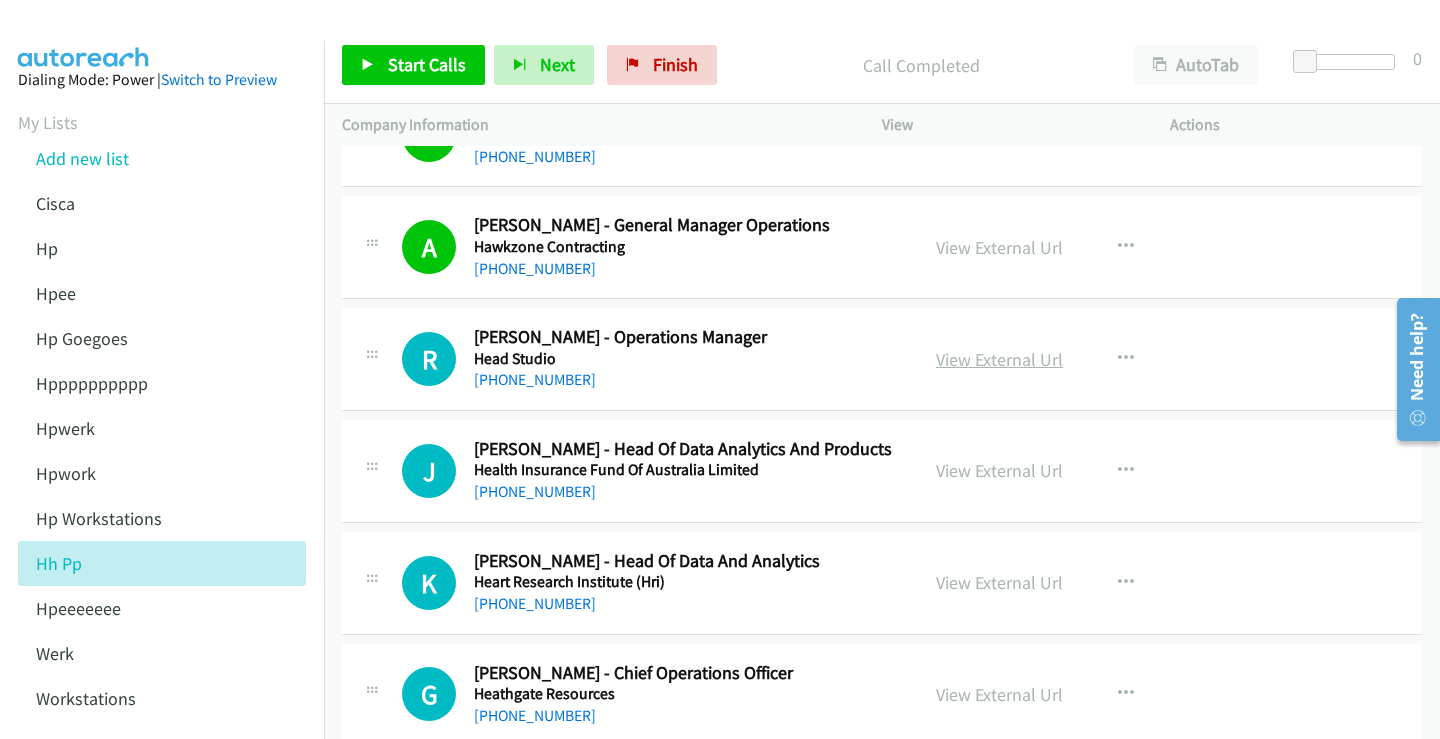 click on "View External Url" at bounding box center [999, 359] 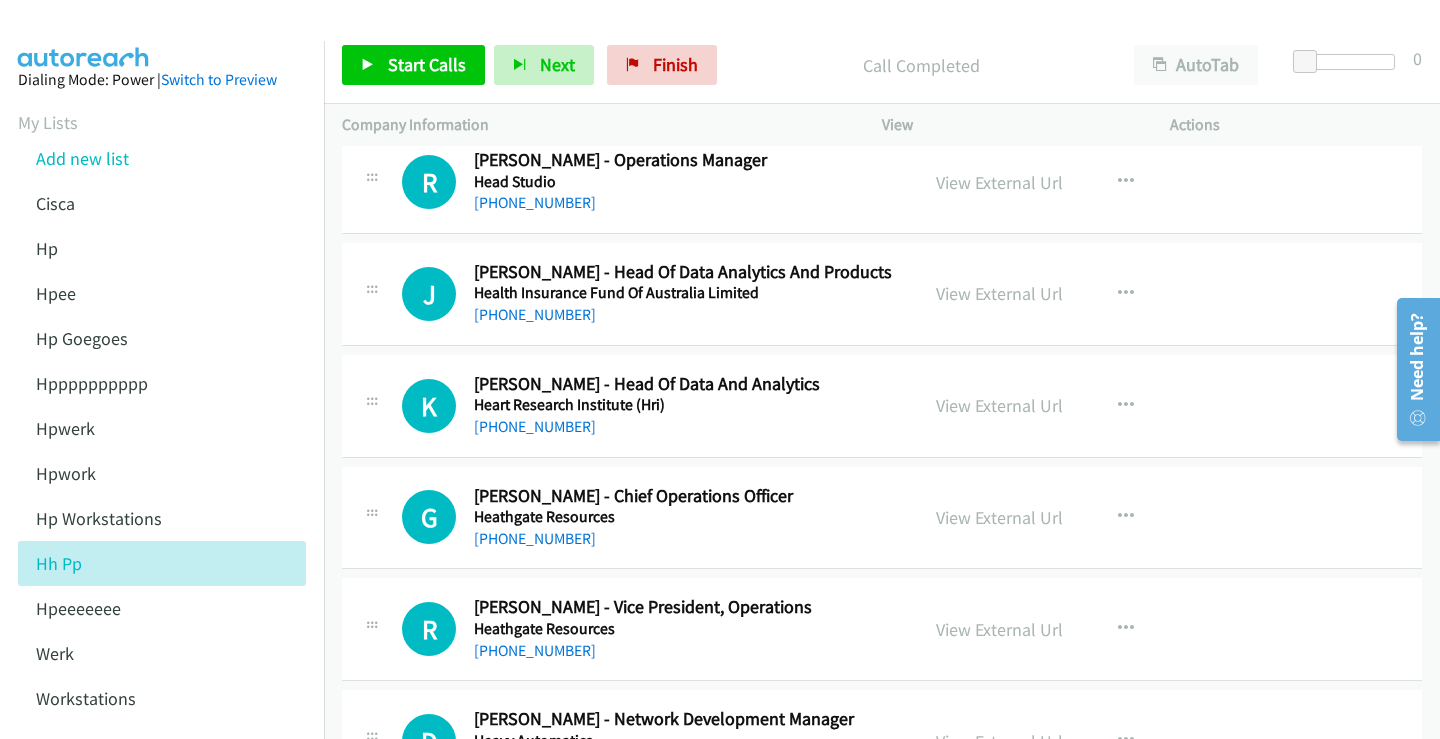 scroll, scrollTop: 11000, scrollLeft: 0, axis: vertical 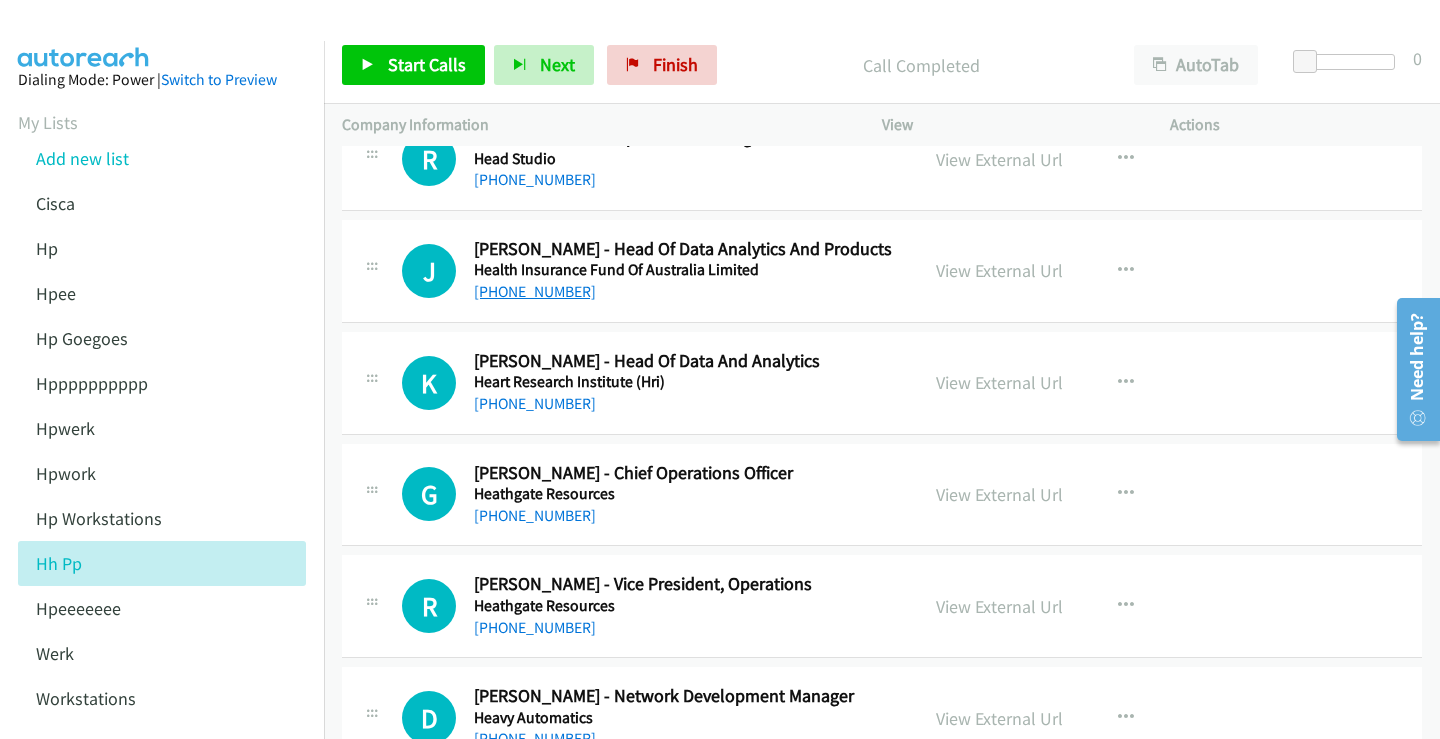 click on "[PHONE_NUMBER]" at bounding box center [535, 291] 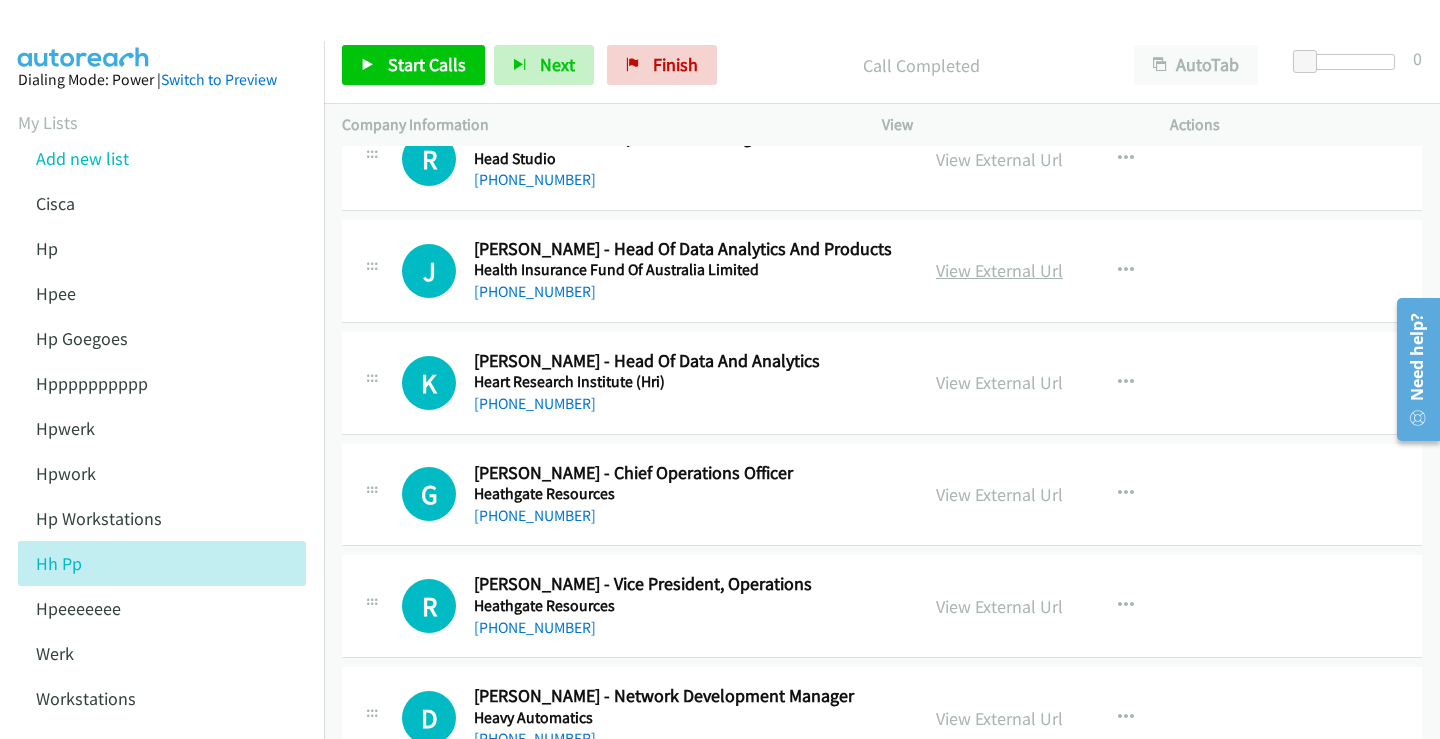 click on "View External Url" at bounding box center [999, 270] 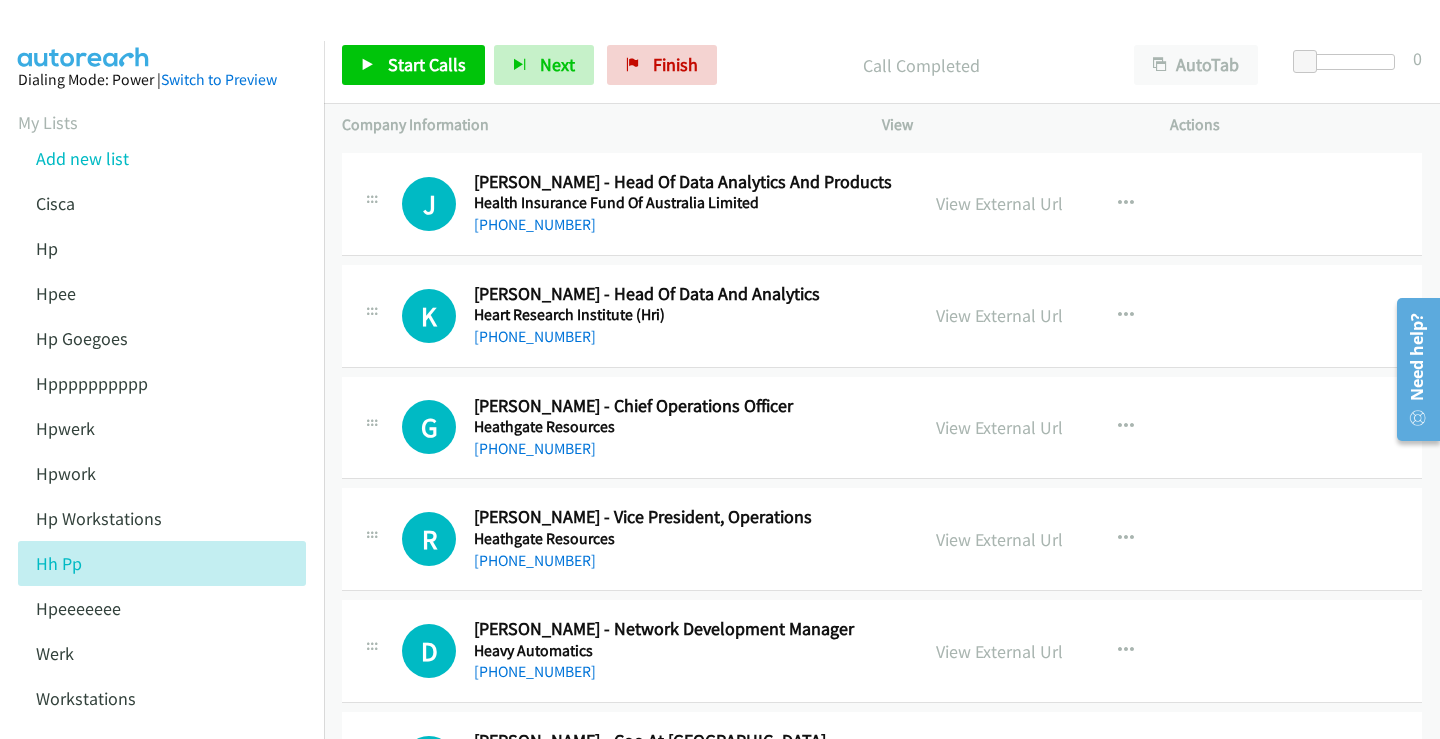 scroll, scrollTop: 11100, scrollLeft: 0, axis: vertical 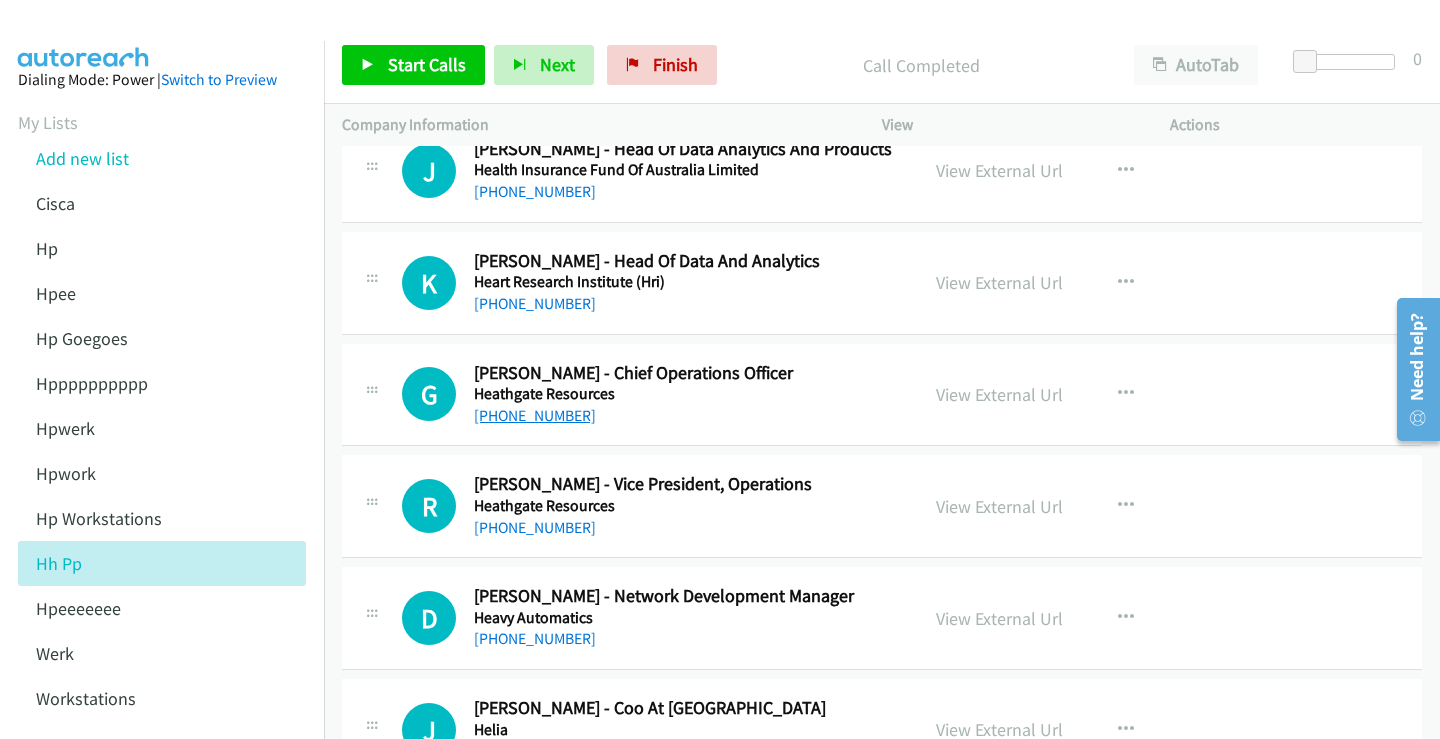 click on "[PHONE_NUMBER]" at bounding box center [535, 415] 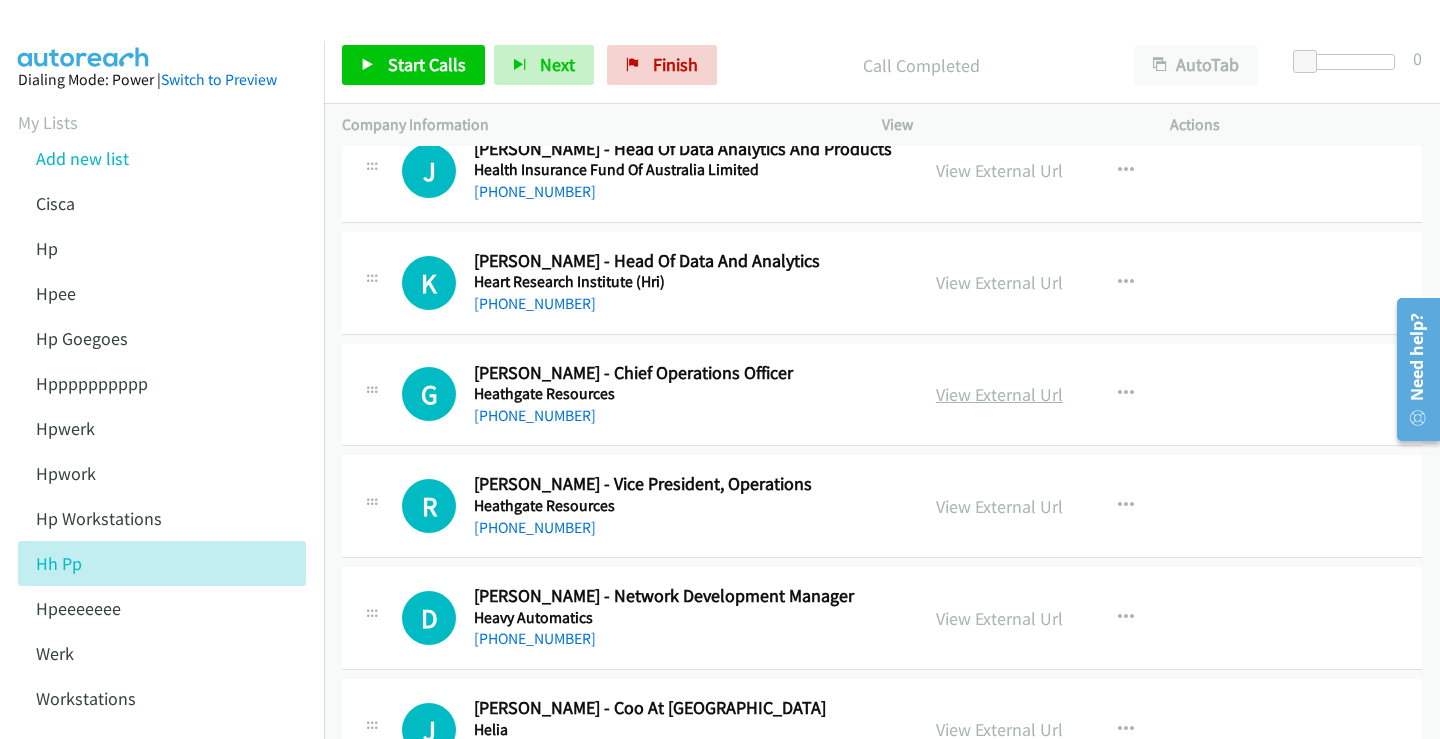 click on "View External Url" at bounding box center (999, 394) 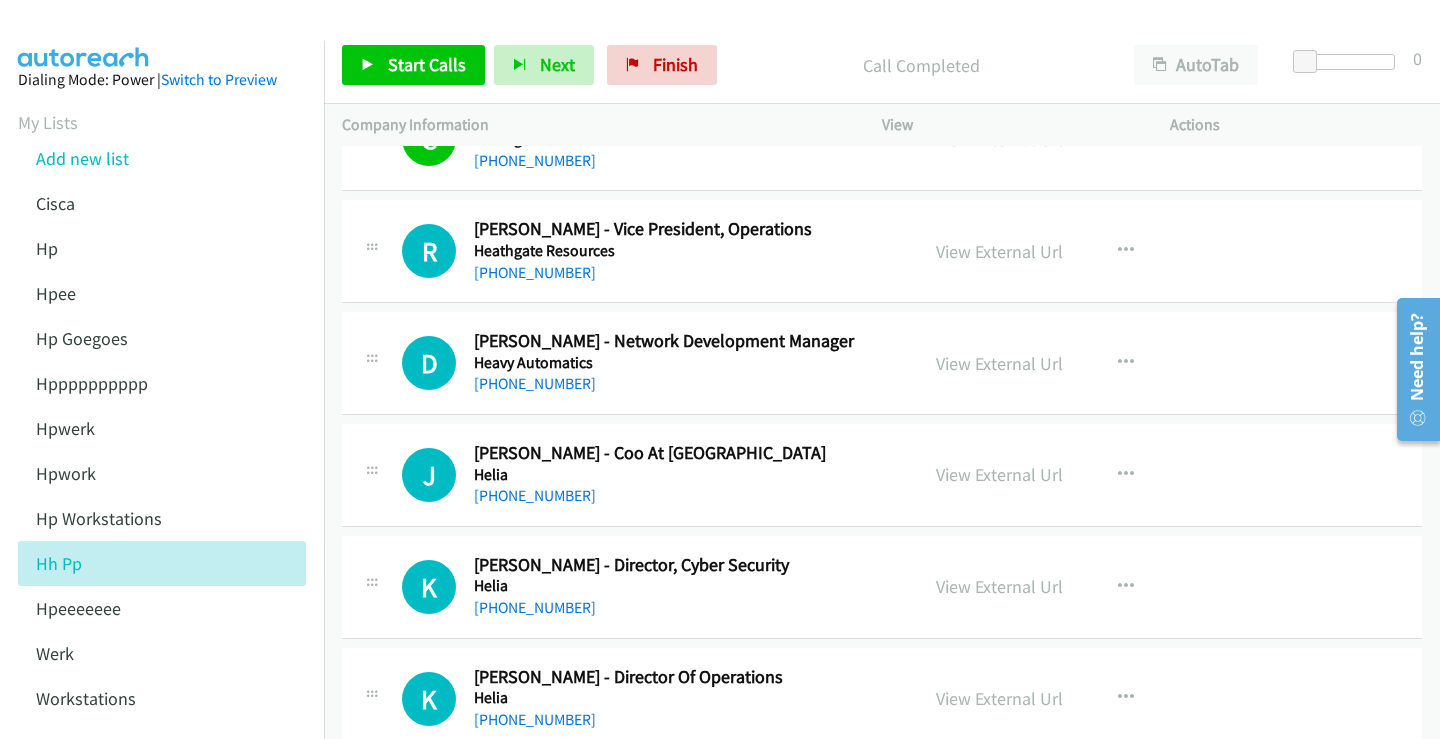 scroll, scrollTop: 11400, scrollLeft: 0, axis: vertical 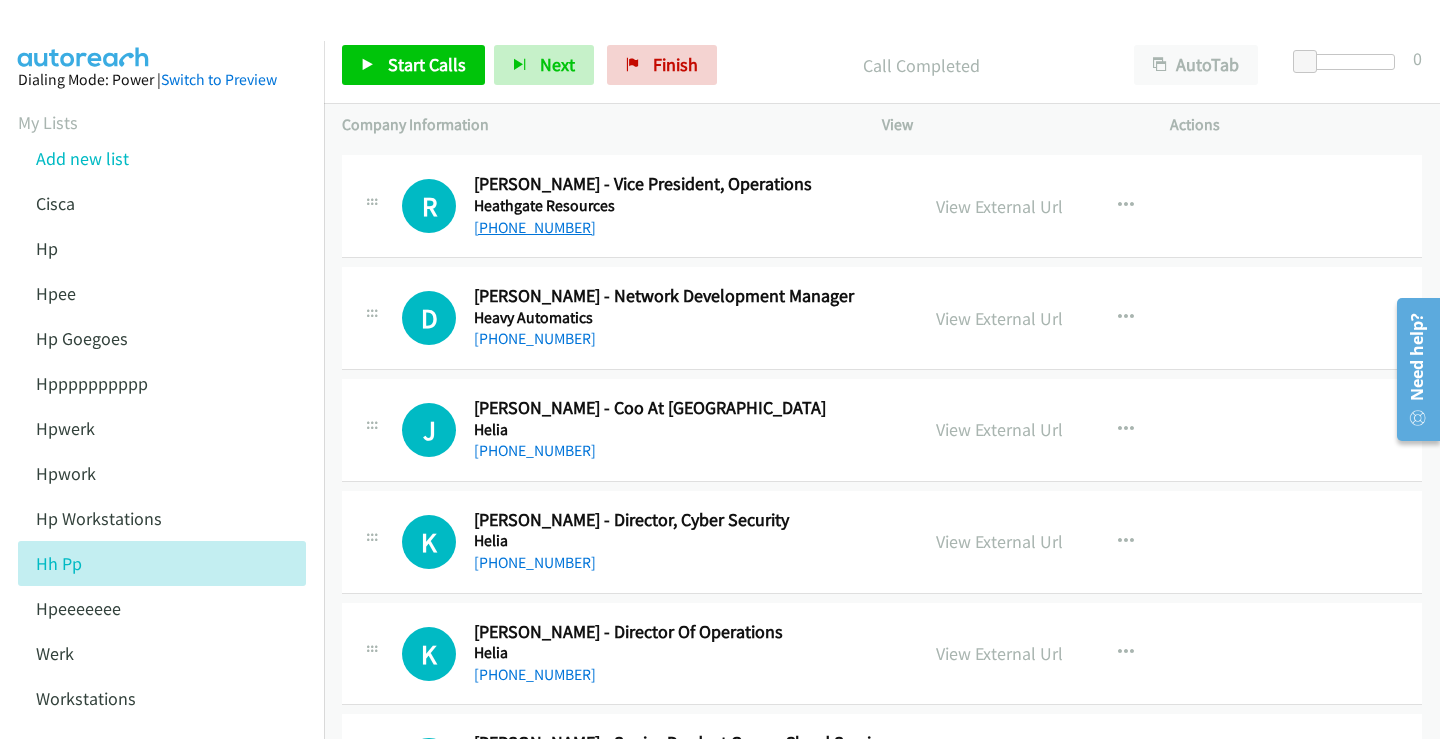 click on "[PHONE_NUMBER]" at bounding box center [535, 227] 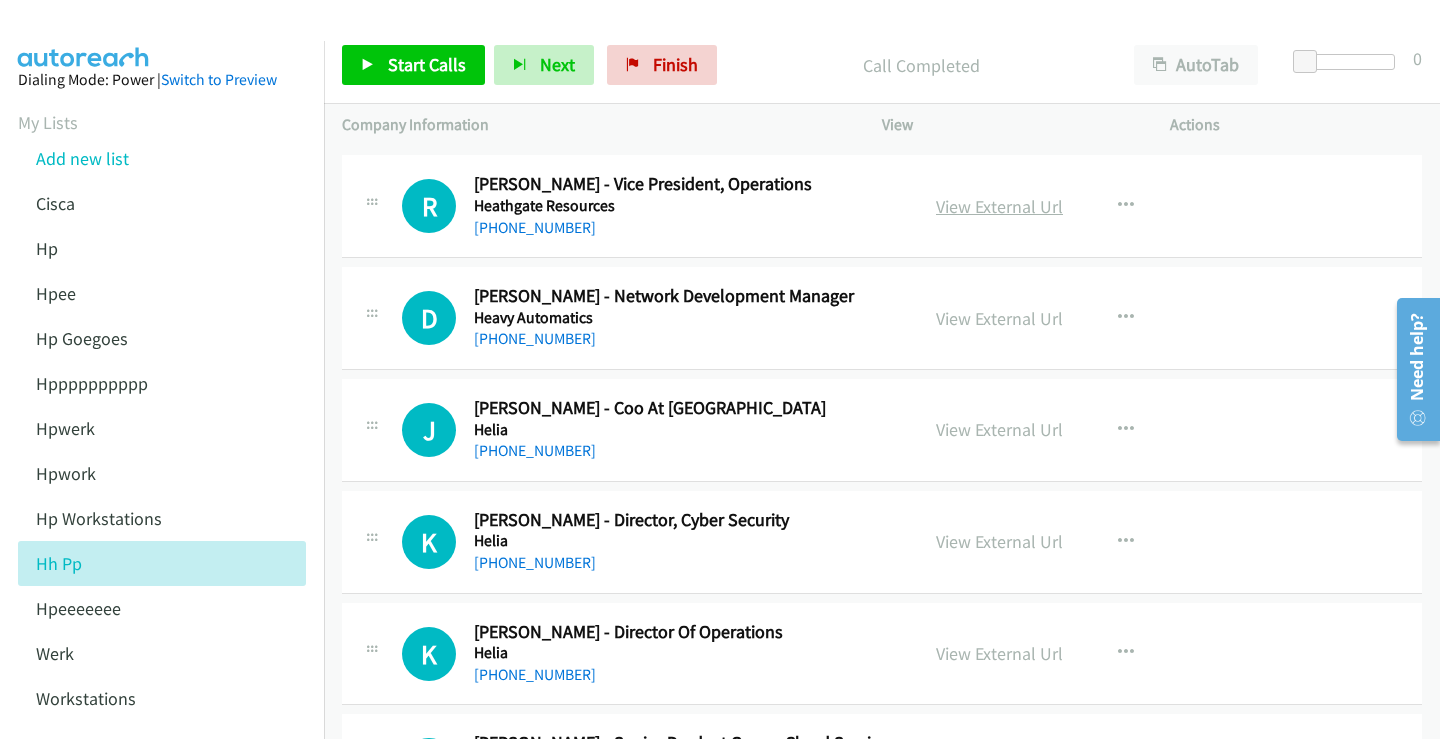 click on "View External Url" at bounding box center (999, 206) 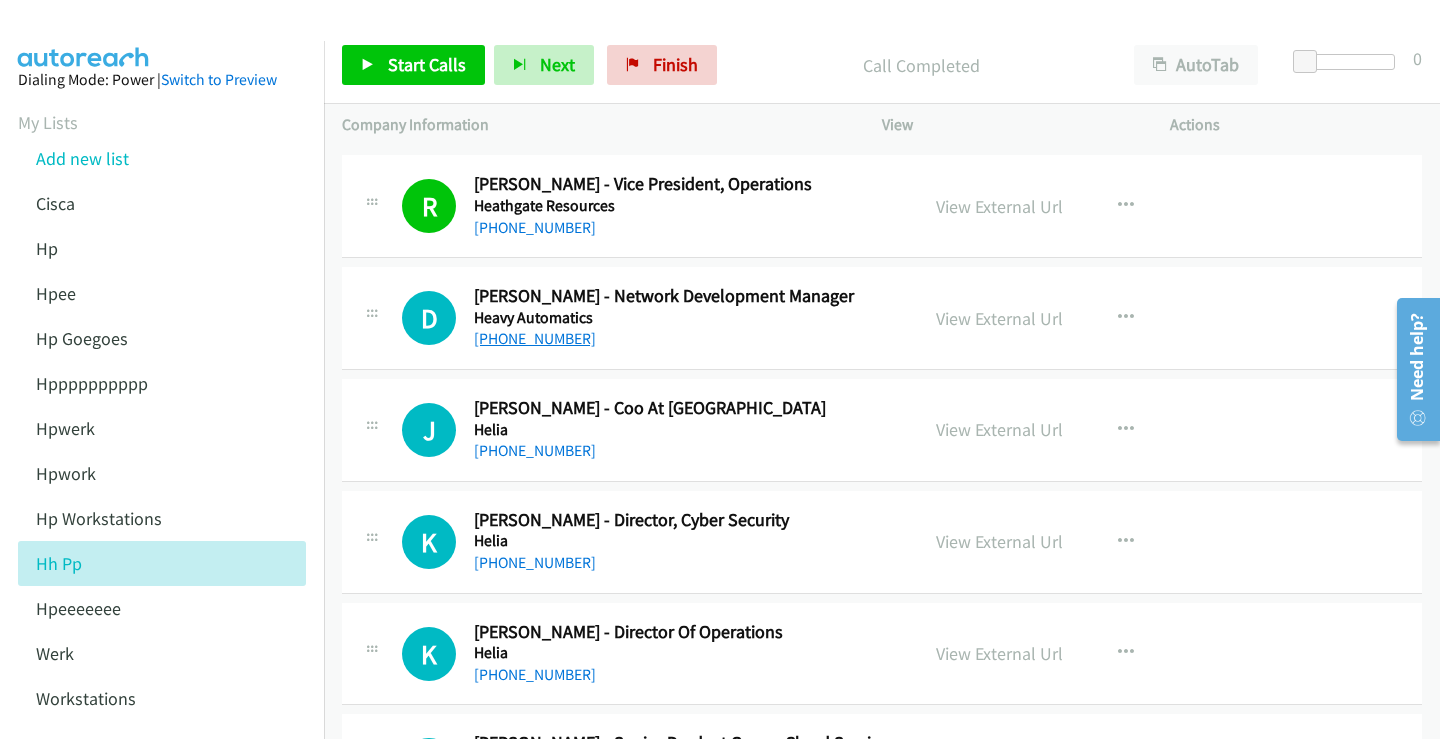 click on "[PHONE_NUMBER]" at bounding box center [535, 338] 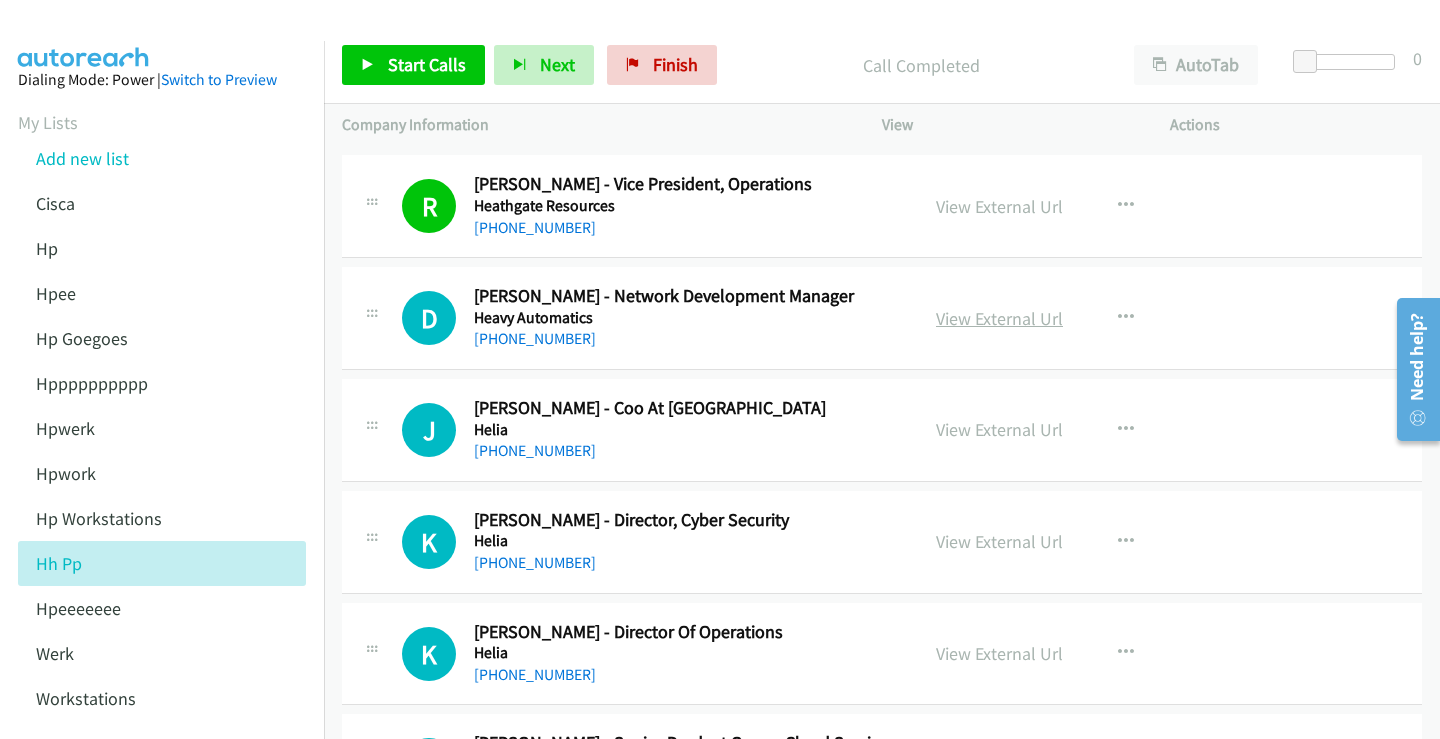 click on "View External Url" at bounding box center [999, 318] 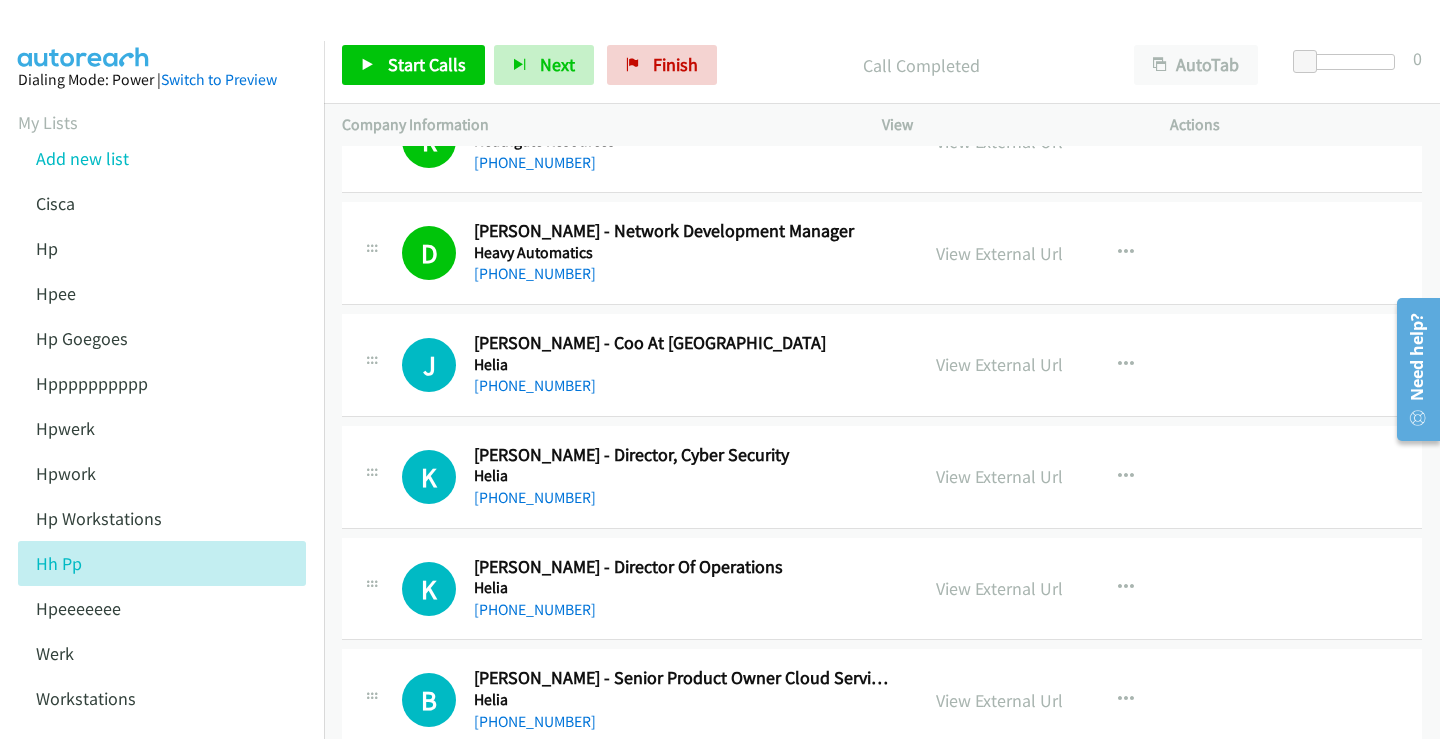 scroll, scrollTop: 11500, scrollLeft: 0, axis: vertical 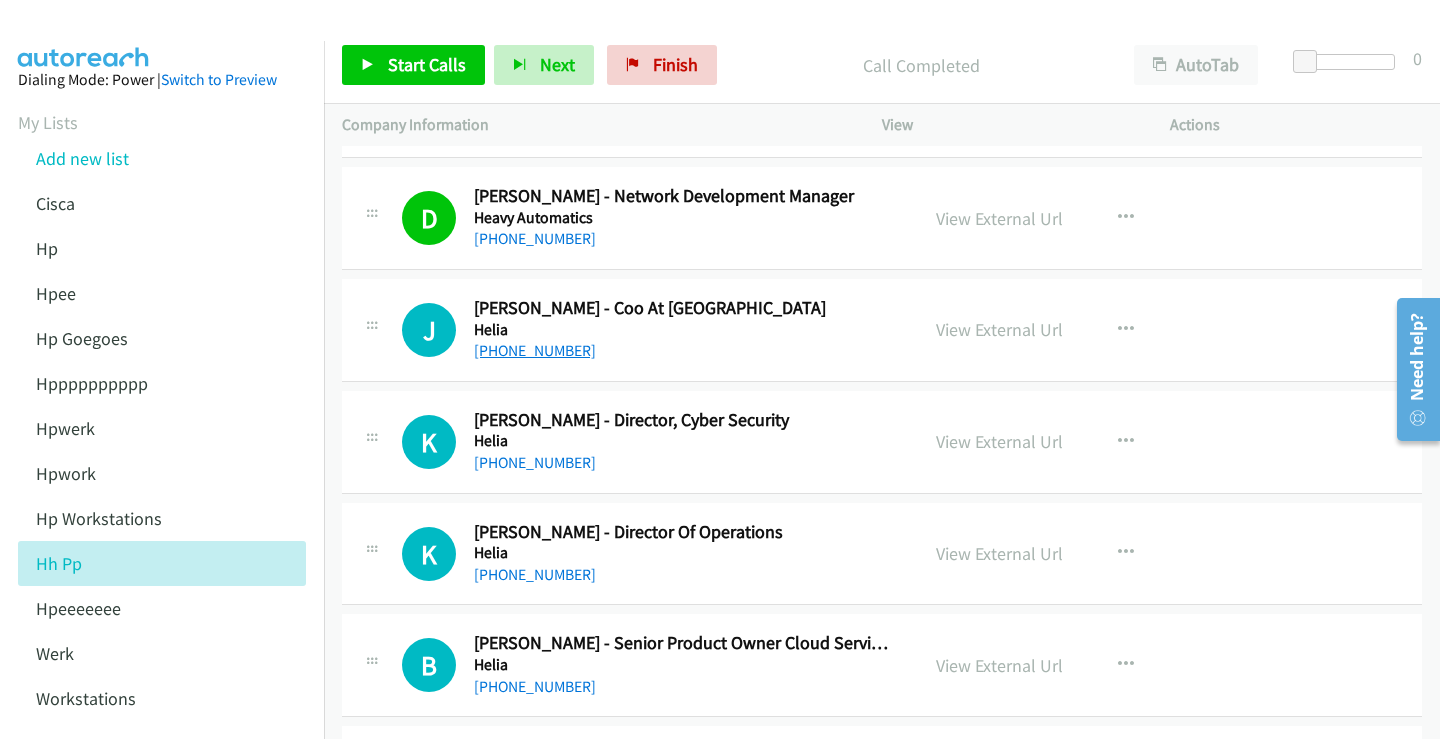 click on "[PHONE_NUMBER]" at bounding box center (535, 350) 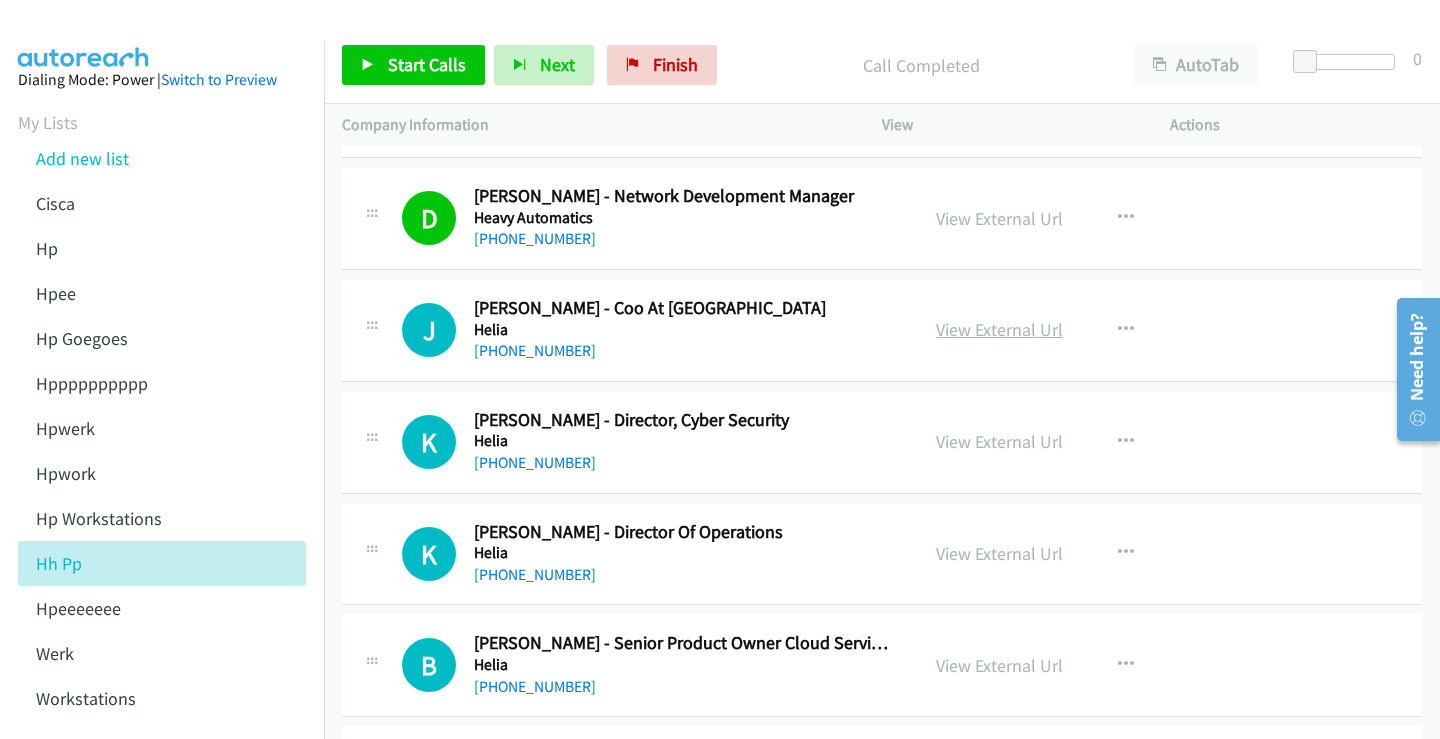 click on "View External Url" at bounding box center [999, 329] 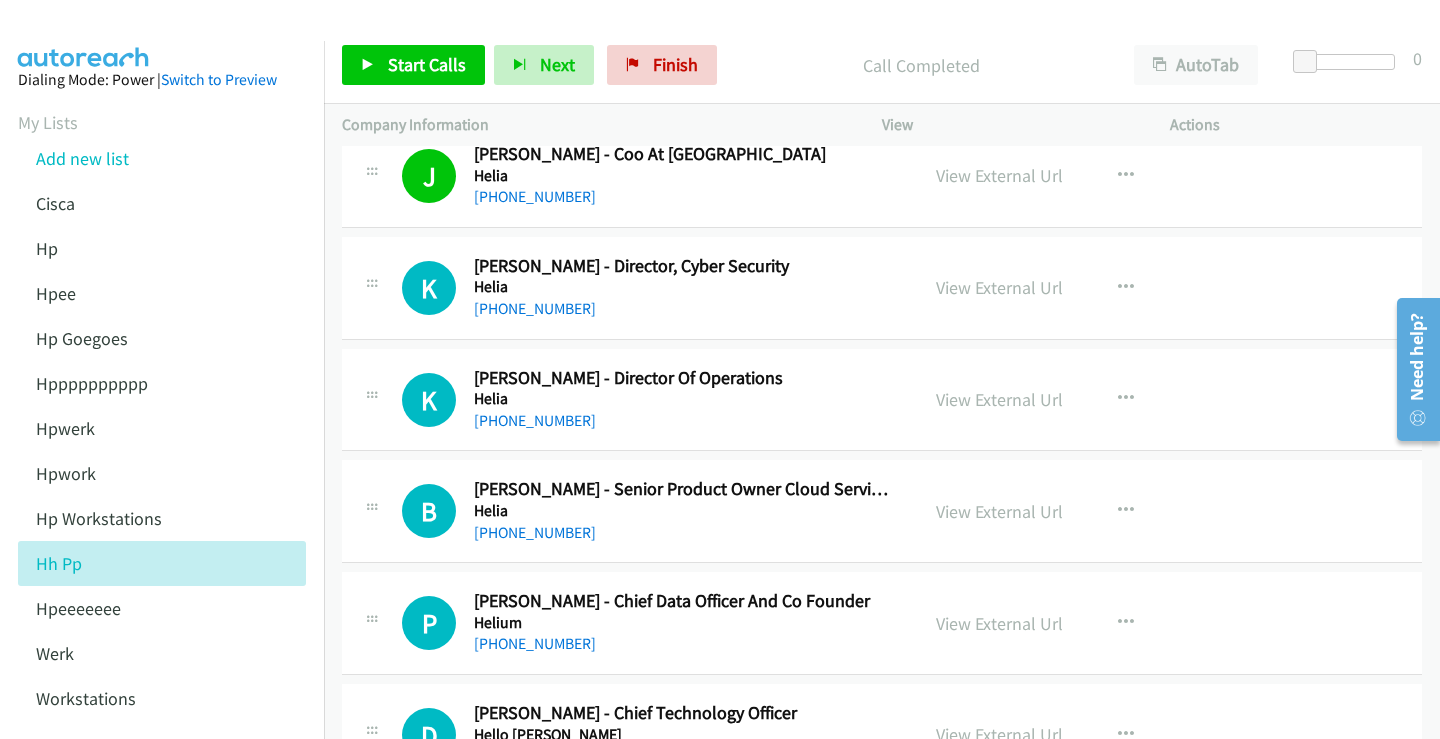 scroll, scrollTop: 11700, scrollLeft: 0, axis: vertical 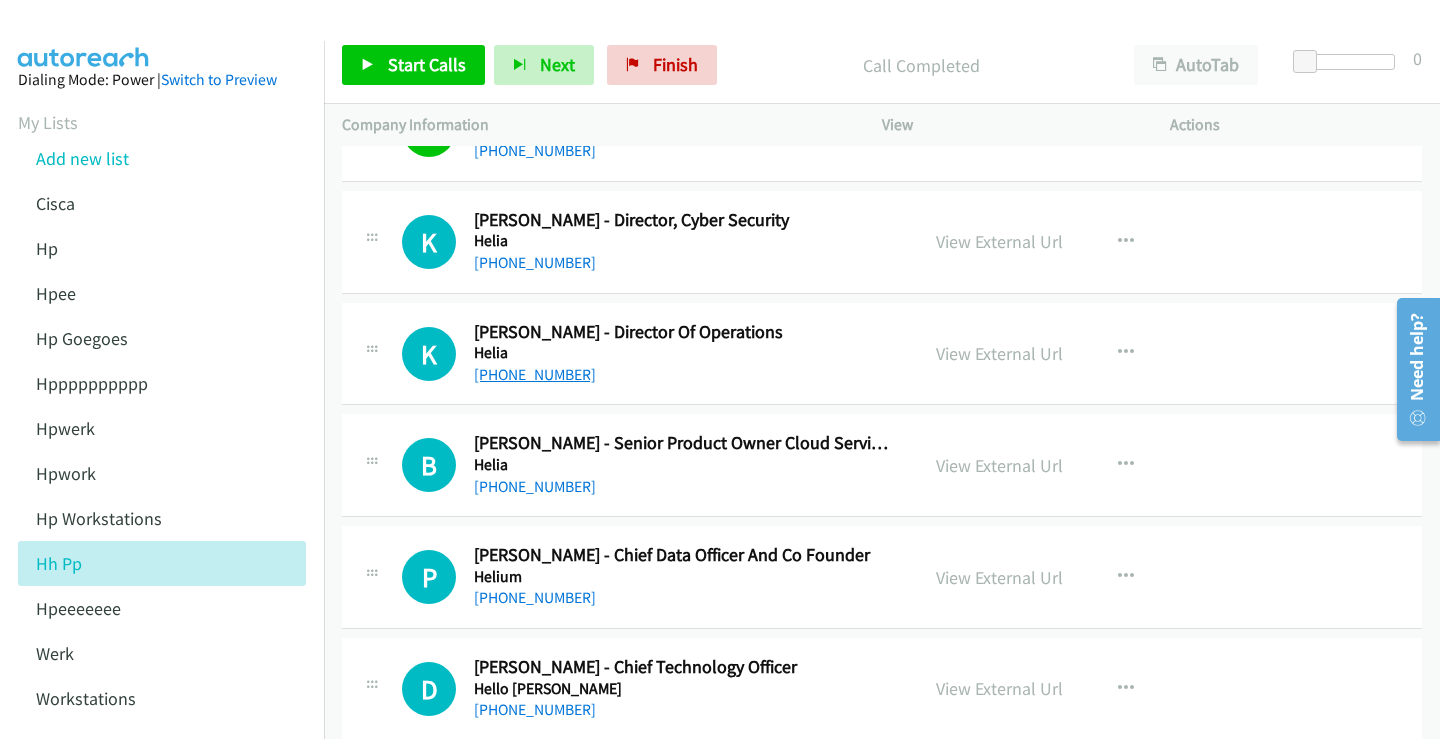 click on "[PHONE_NUMBER]" at bounding box center (535, 374) 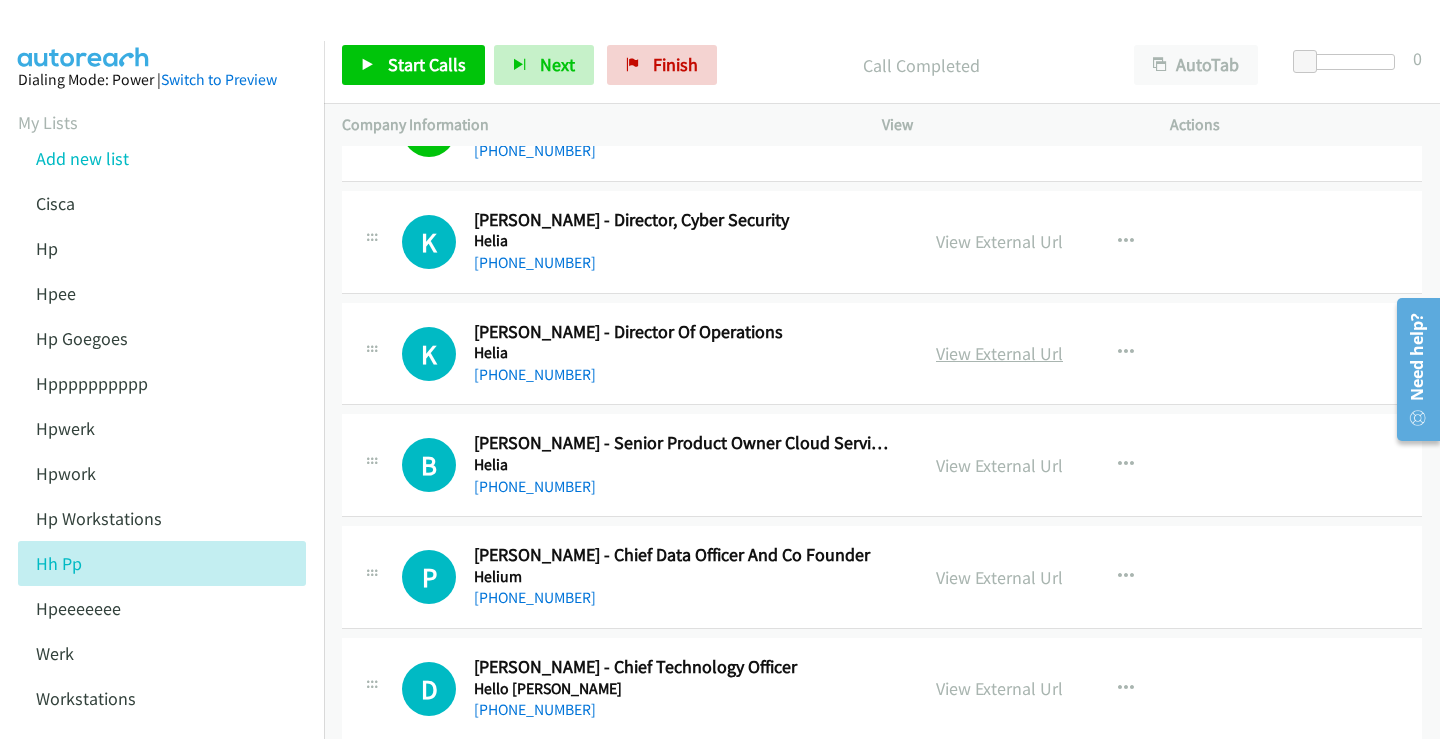 click on "View External Url" at bounding box center [999, 353] 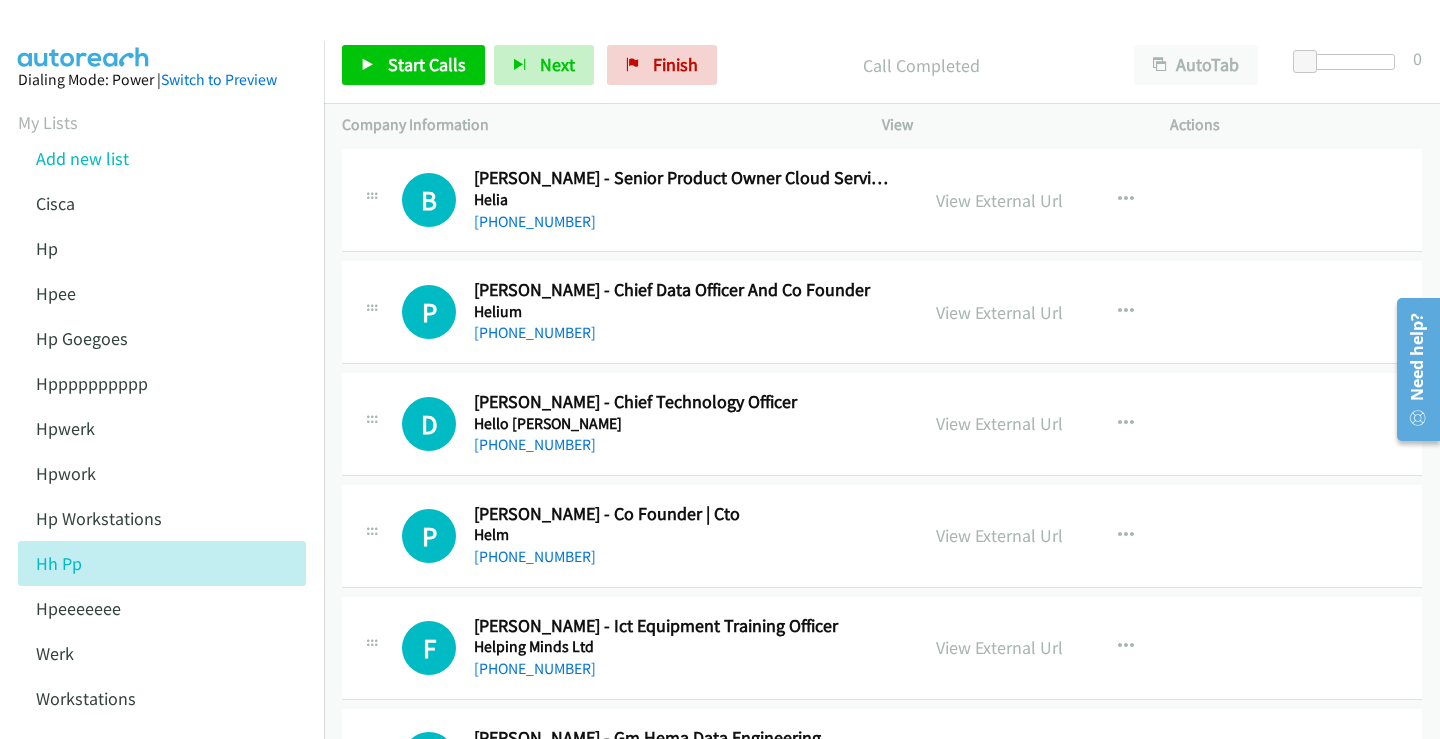 scroll, scrollTop: 12000, scrollLeft: 0, axis: vertical 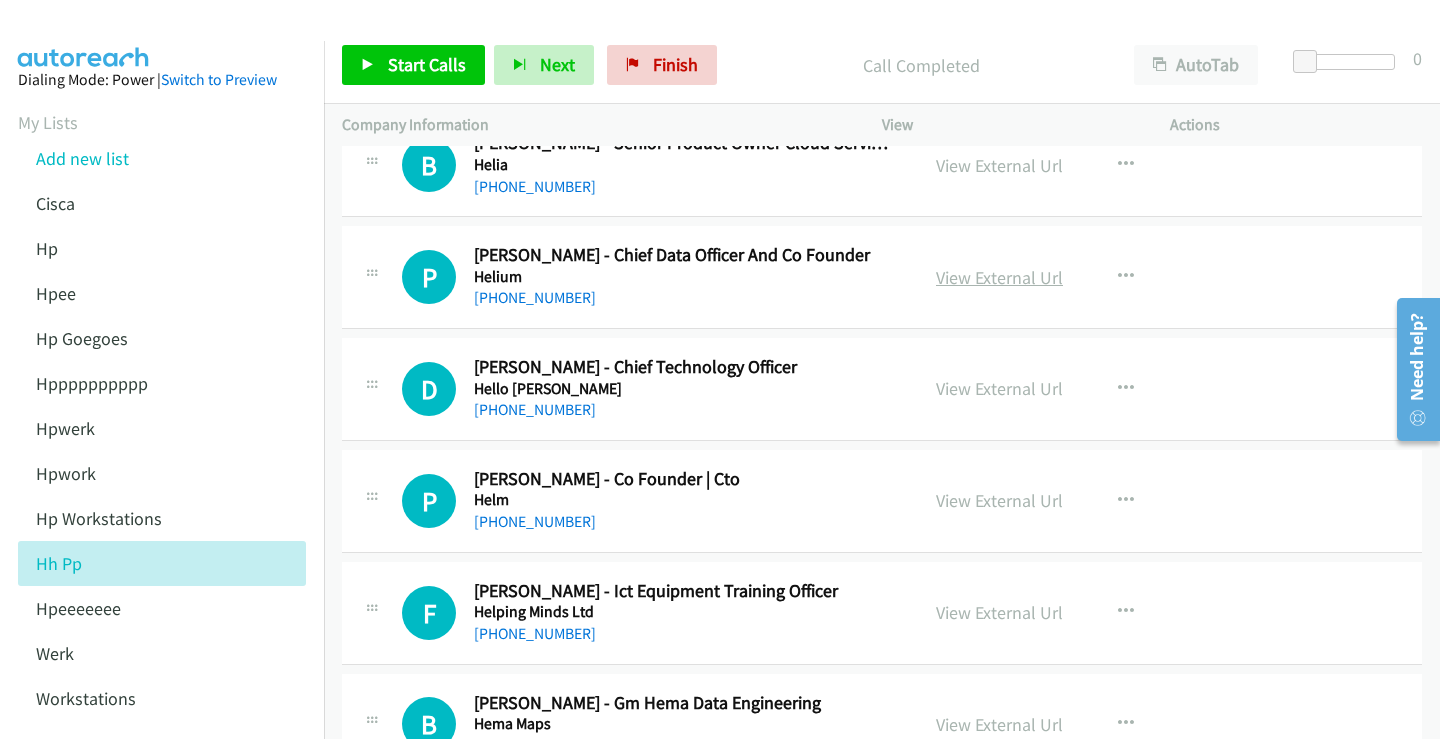 click on "View External Url" at bounding box center [999, 277] 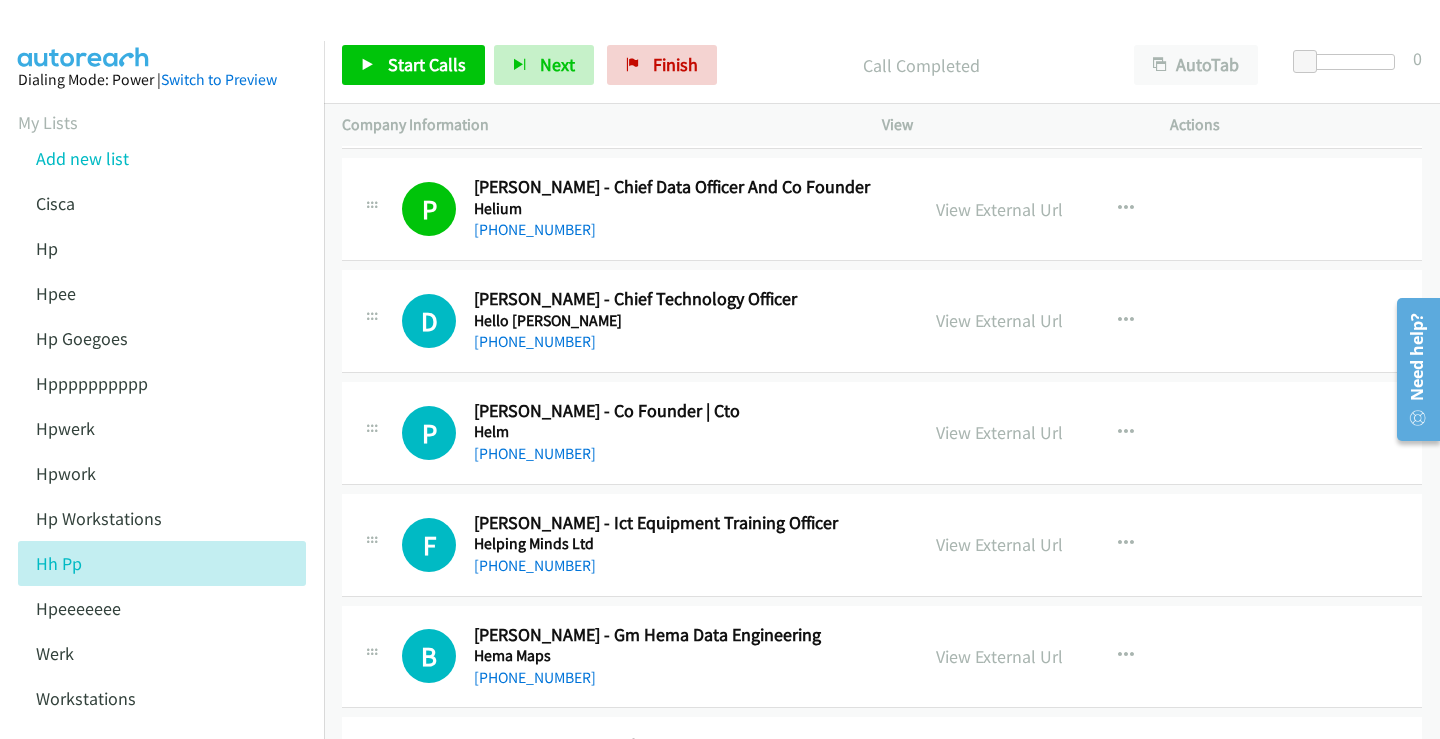scroll, scrollTop: 12100, scrollLeft: 0, axis: vertical 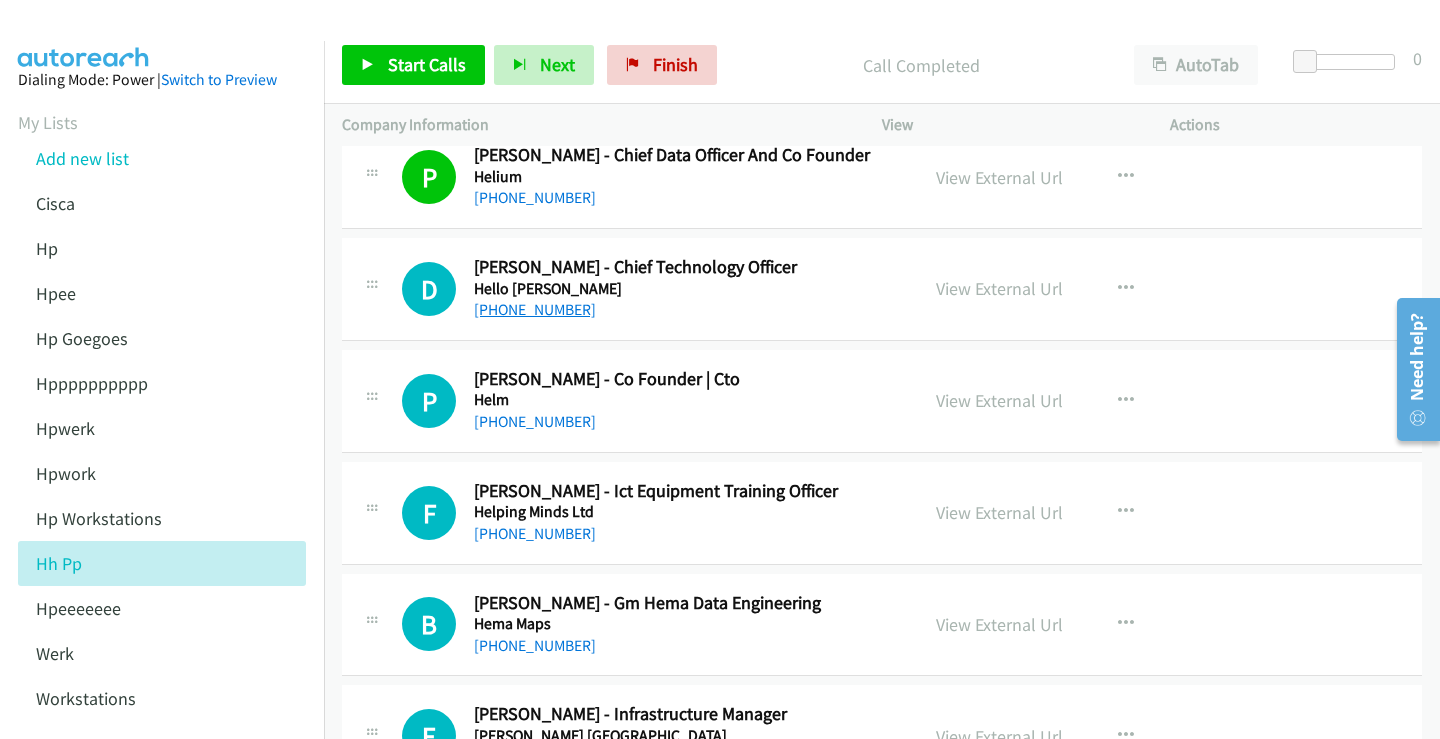 click on "[PHONE_NUMBER]" at bounding box center (535, 309) 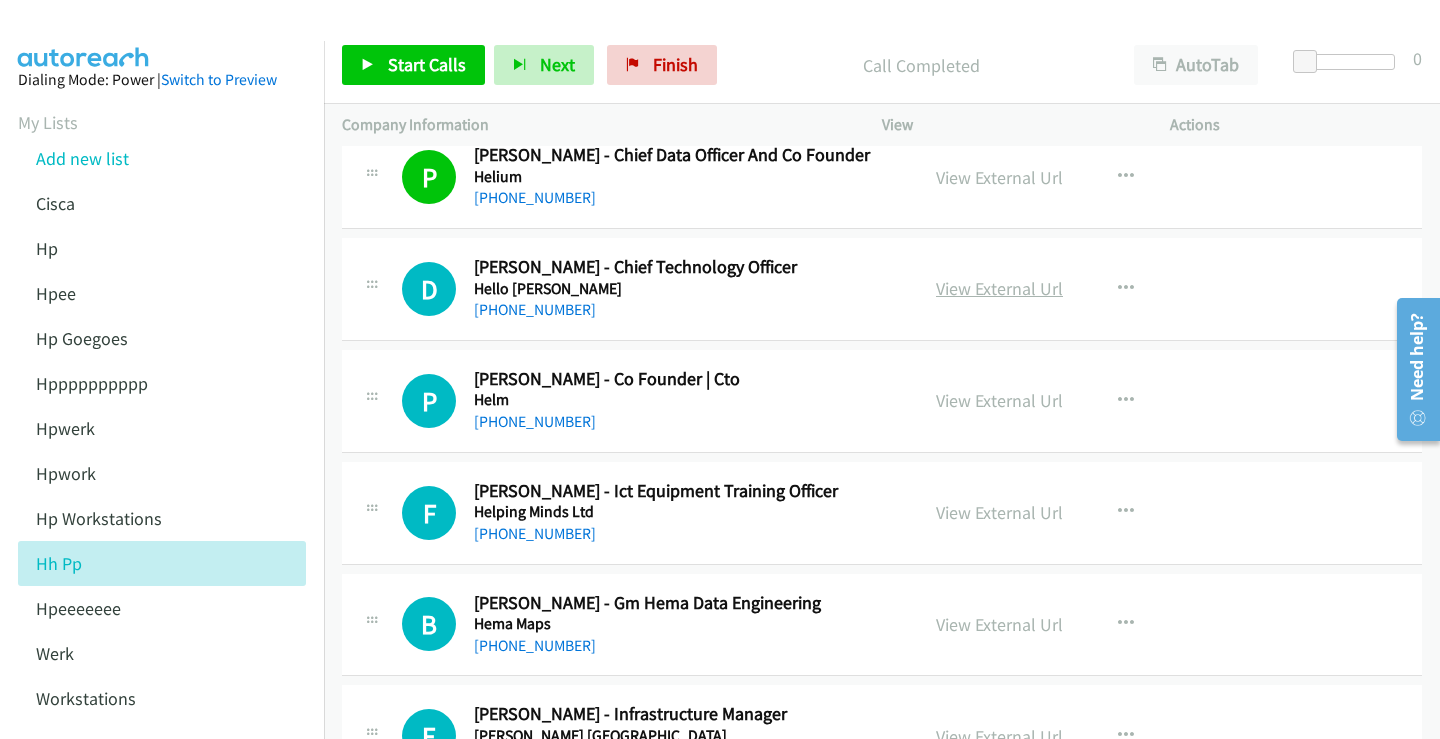 click on "View External Url" at bounding box center (999, 288) 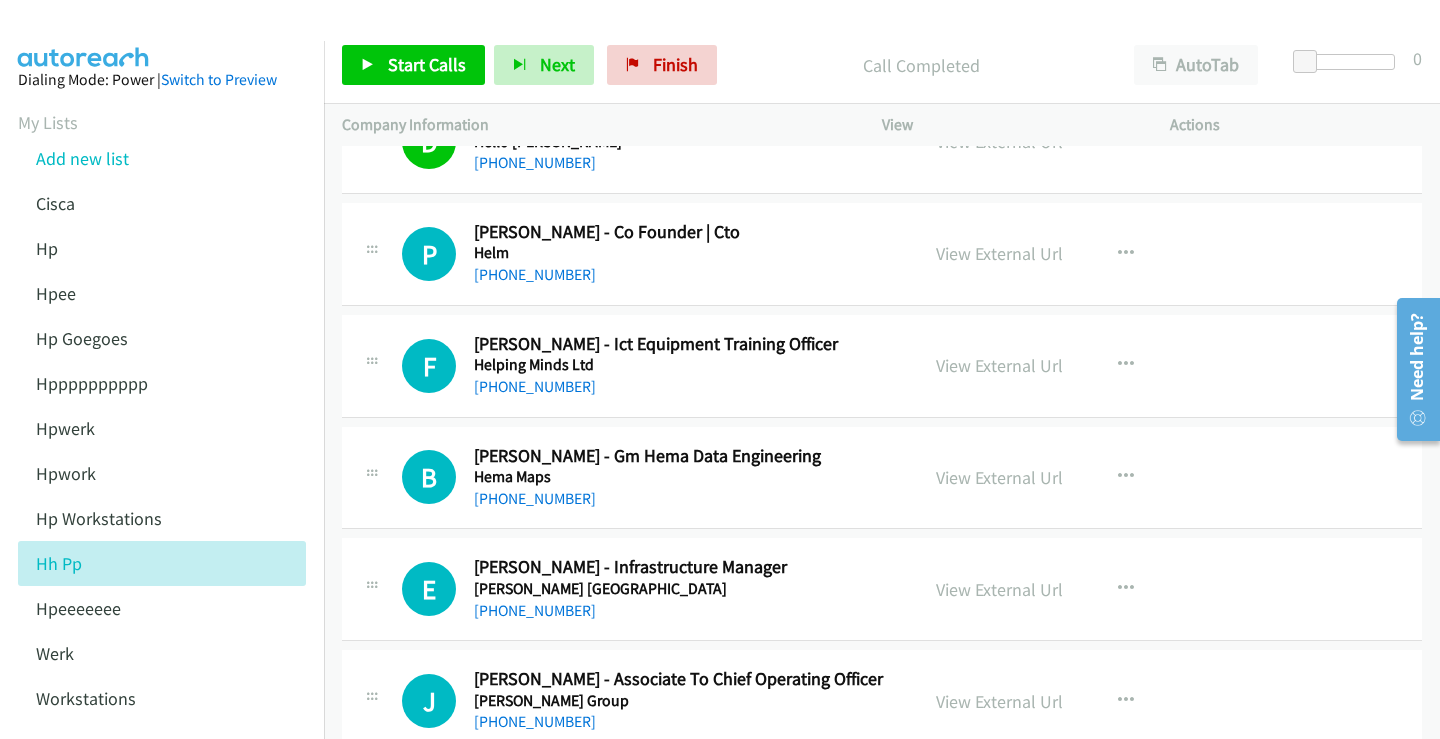 scroll, scrollTop: 12100, scrollLeft: 0, axis: vertical 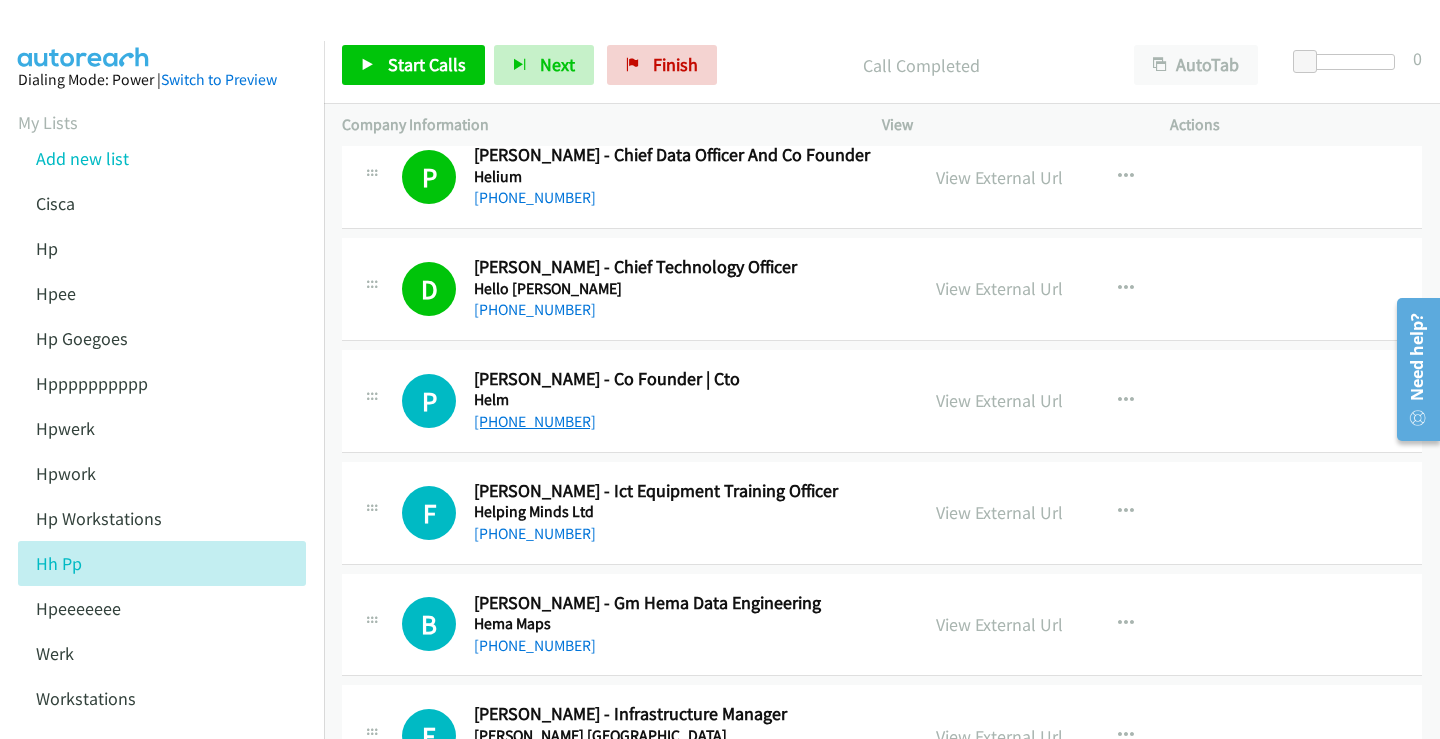 click on "[PHONE_NUMBER]" at bounding box center (535, 421) 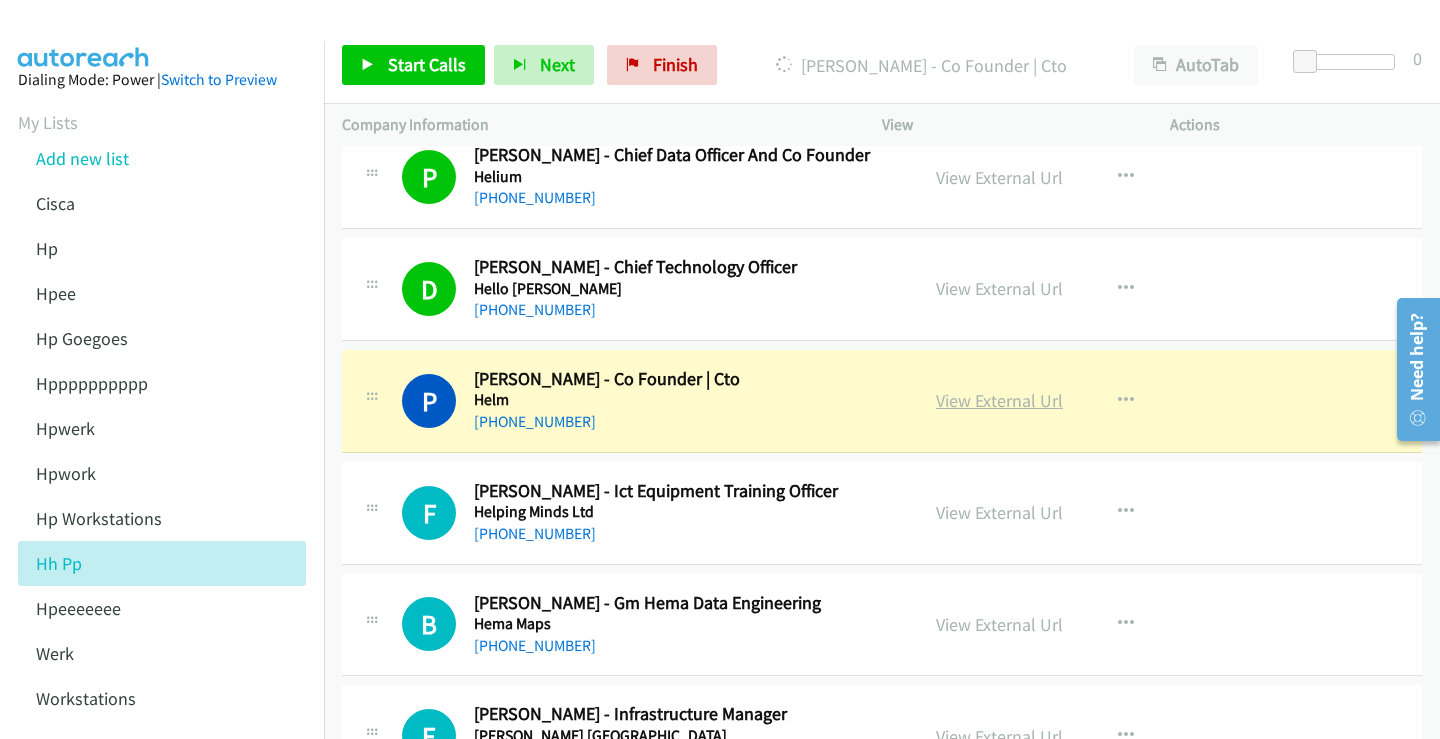 click on "View External Url" at bounding box center (999, 400) 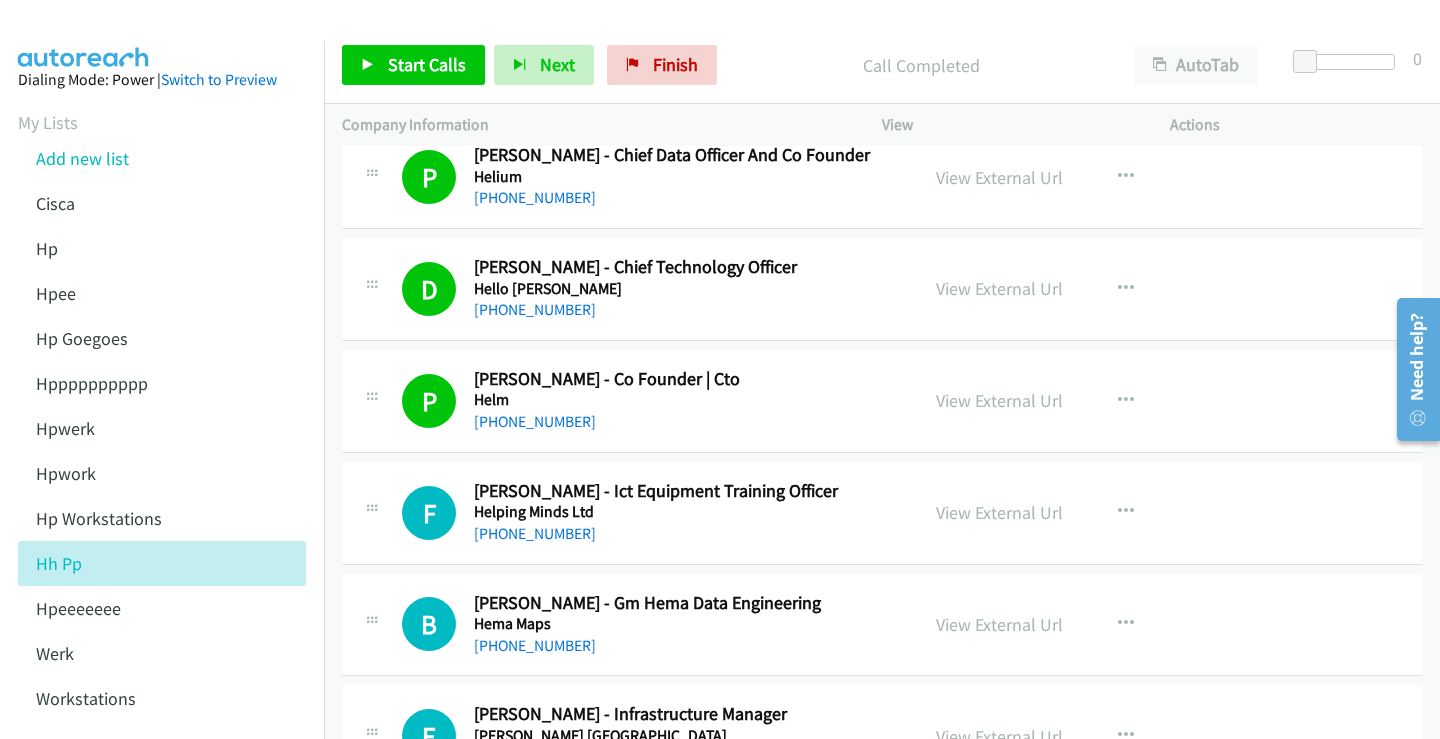 scroll, scrollTop: 12300, scrollLeft: 0, axis: vertical 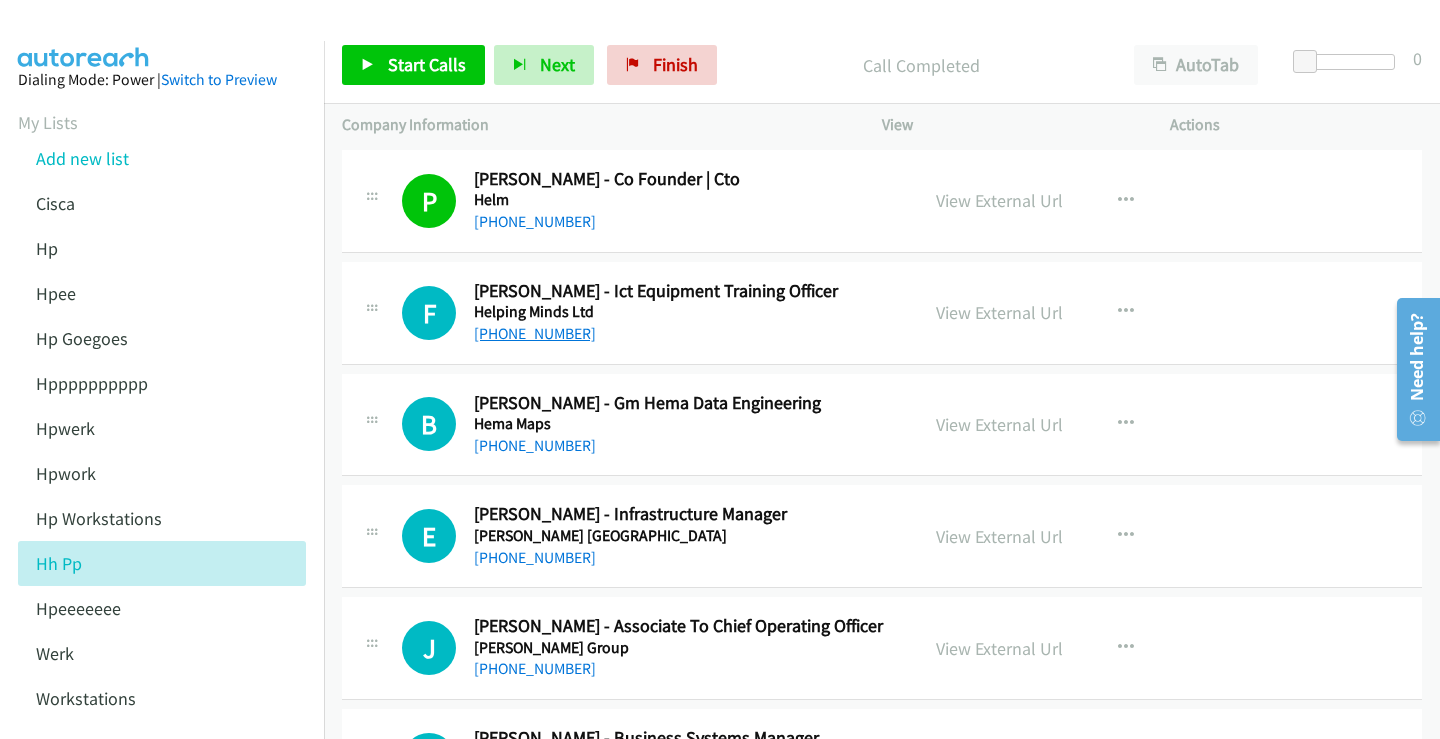 click on "[PHONE_NUMBER]" at bounding box center (535, 333) 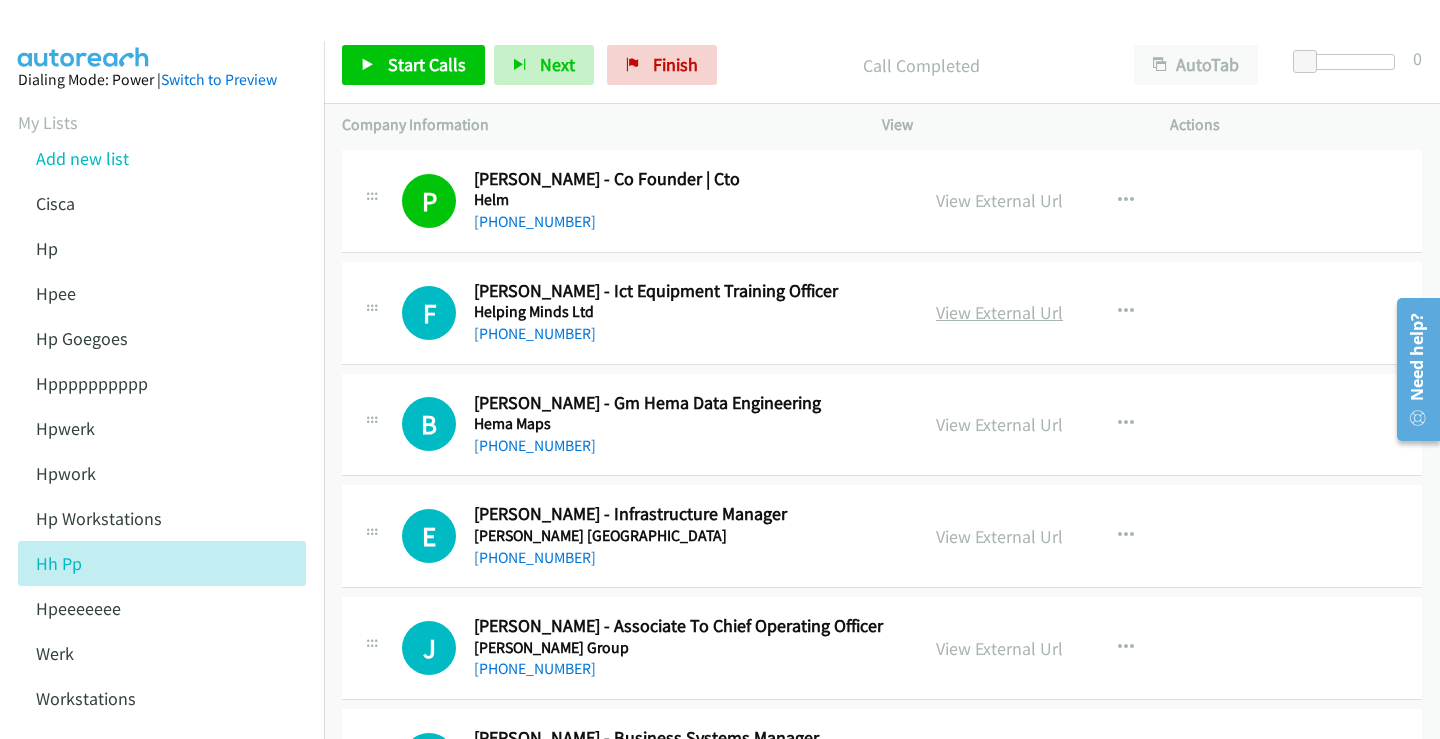 click on "View External Url" at bounding box center (999, 312) 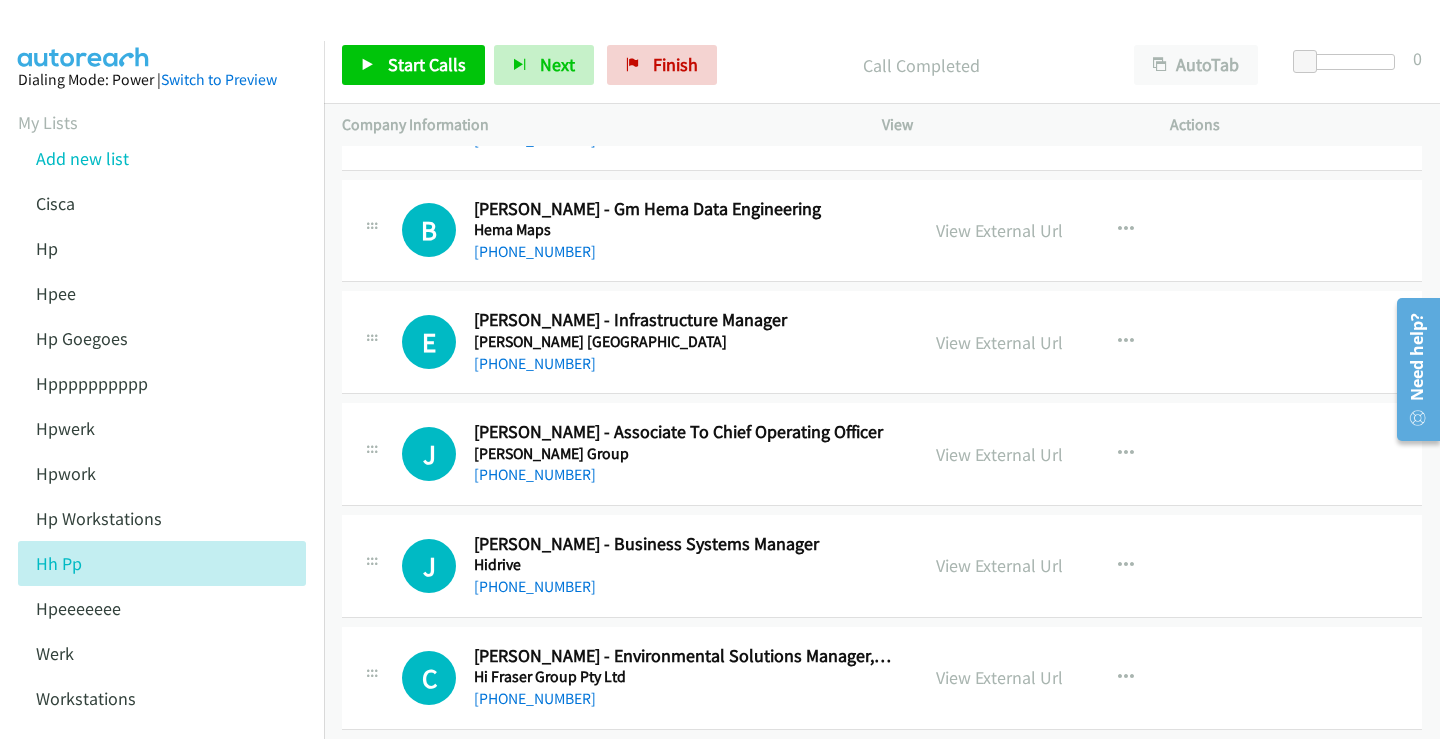 scroll, scrollTop: 12500, scrollLeft: 0, axis: vertical 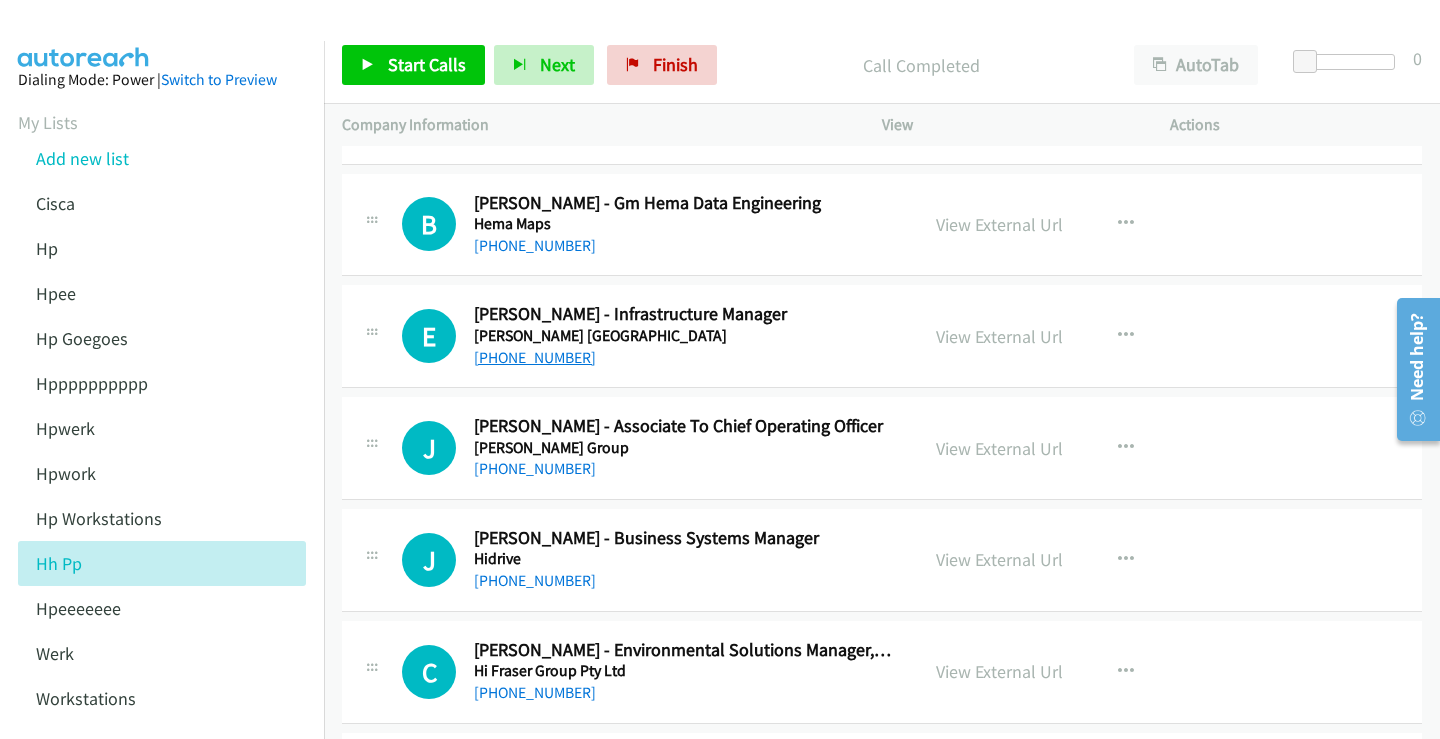 click on "[PHONE_NUMBER]" at bounding box center (535, 357) 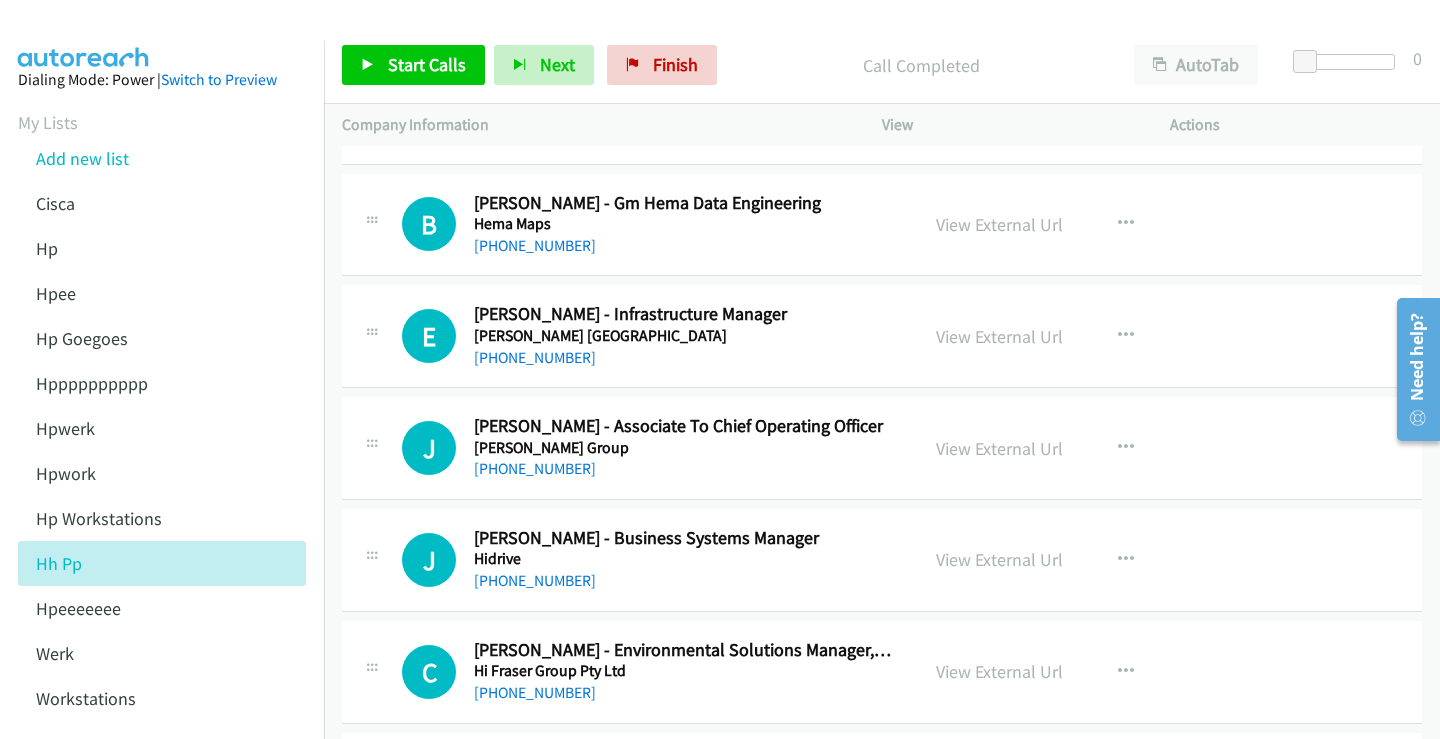 drag, startPoint x: 987, startPoint y: 340, endPoint x: 876, endPoint y: 347, distance: 111.220505 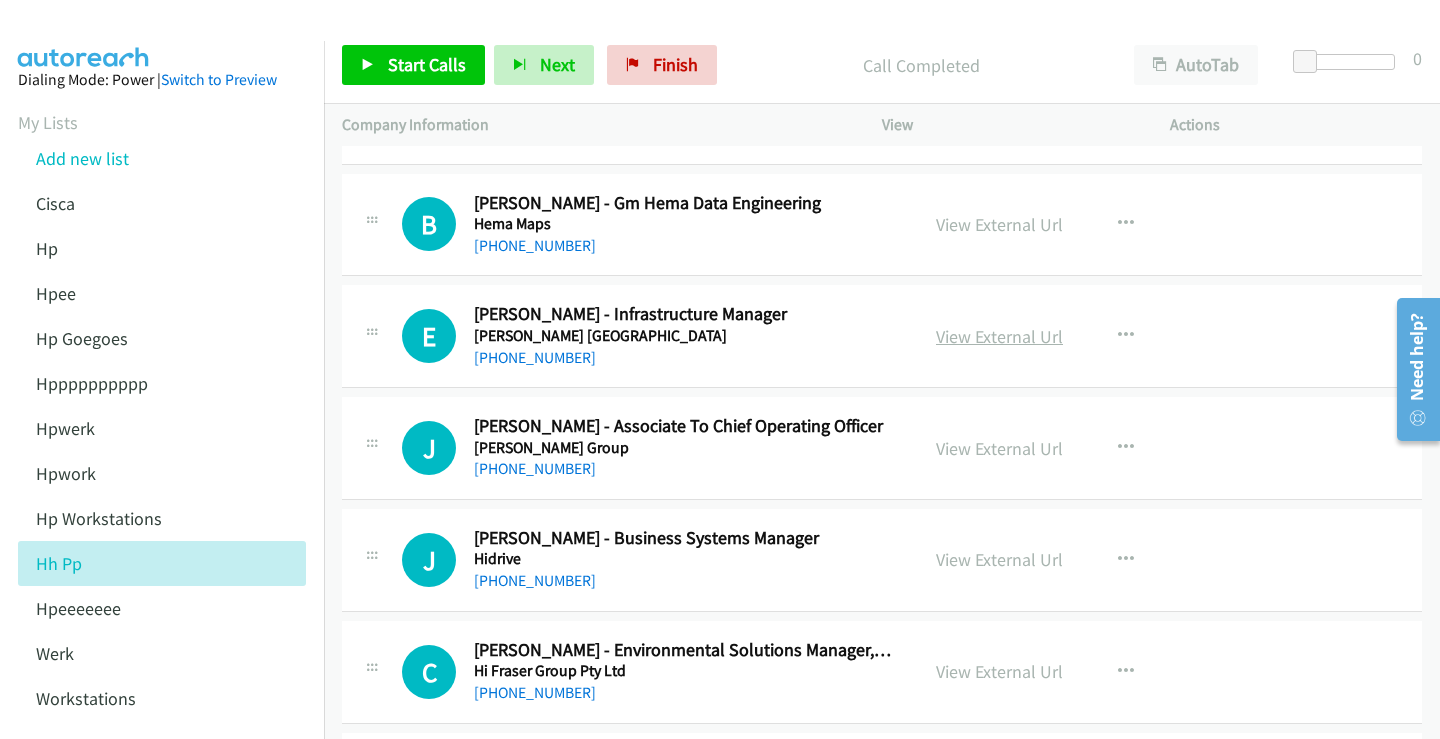 click on "View External Url" at bounding box center (999, 336) 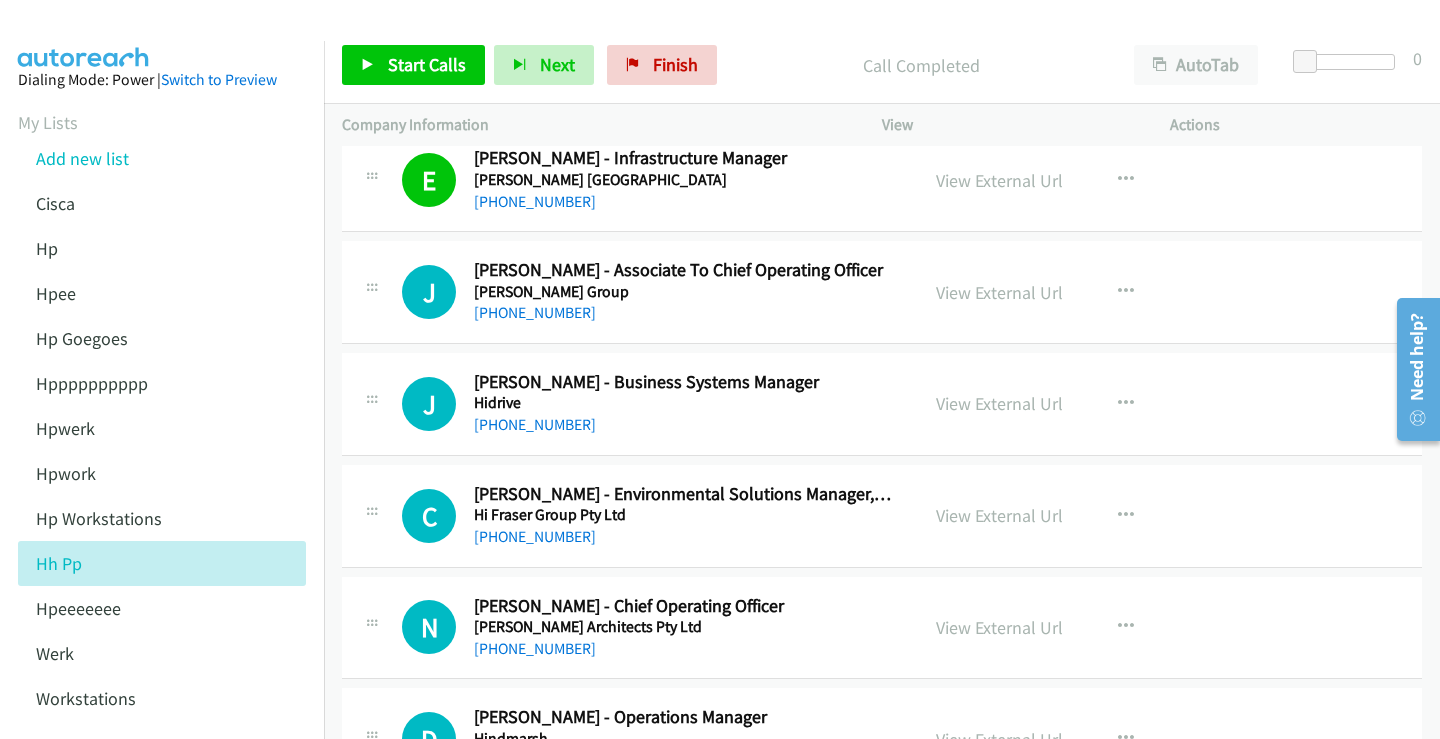scroll, scrollTop: 12700, scrollLeft: 0, axis: vertical 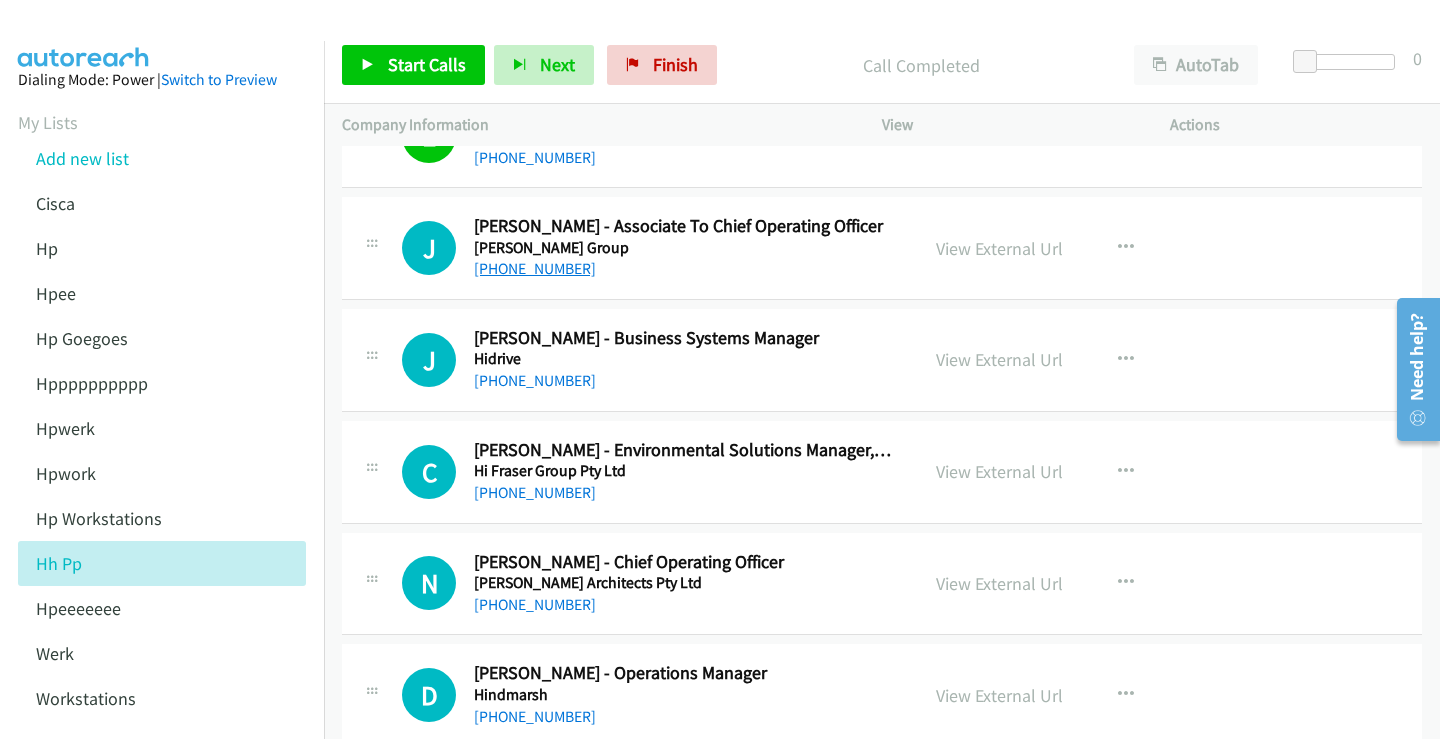 click on "[PHONE_NUMBER]" at bounding box center (535, 268) 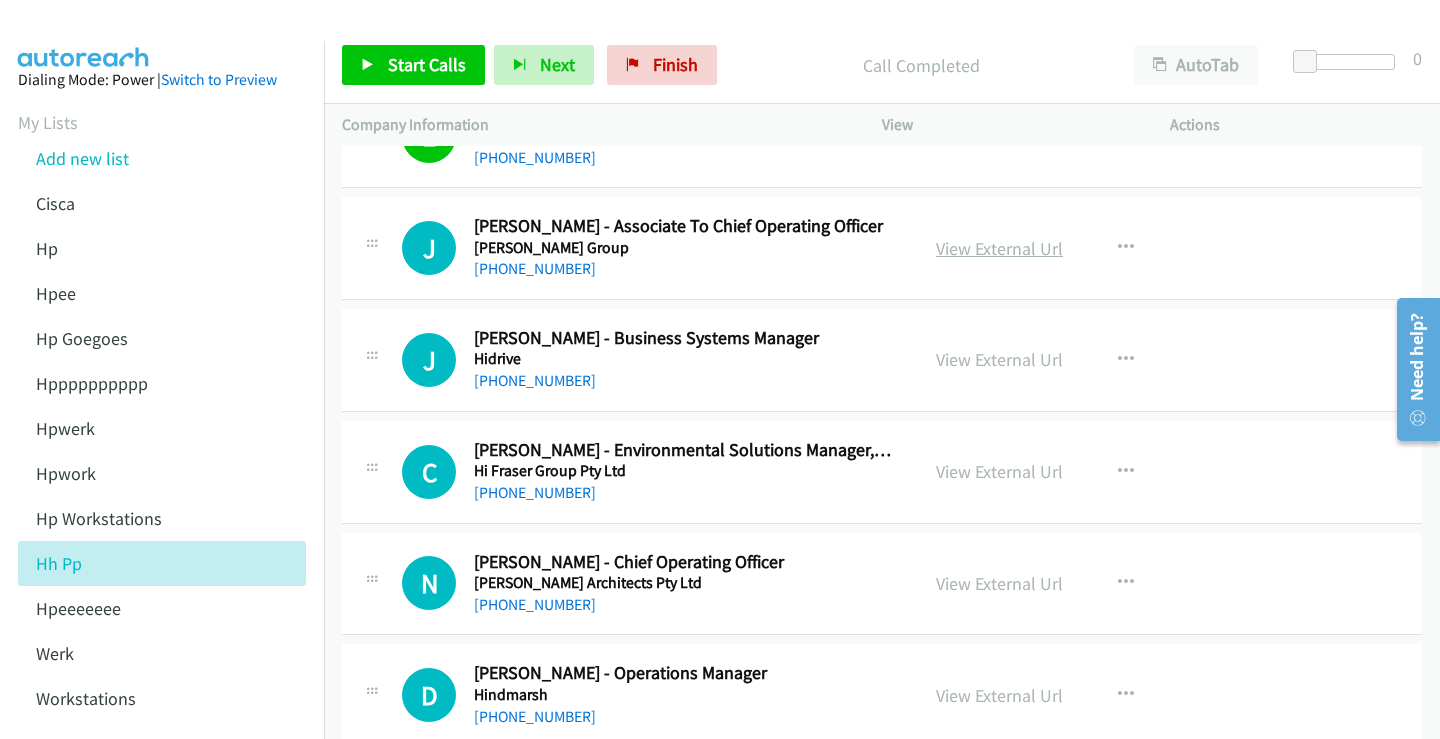 click on "View External Url" at bounding box center [999, 248] 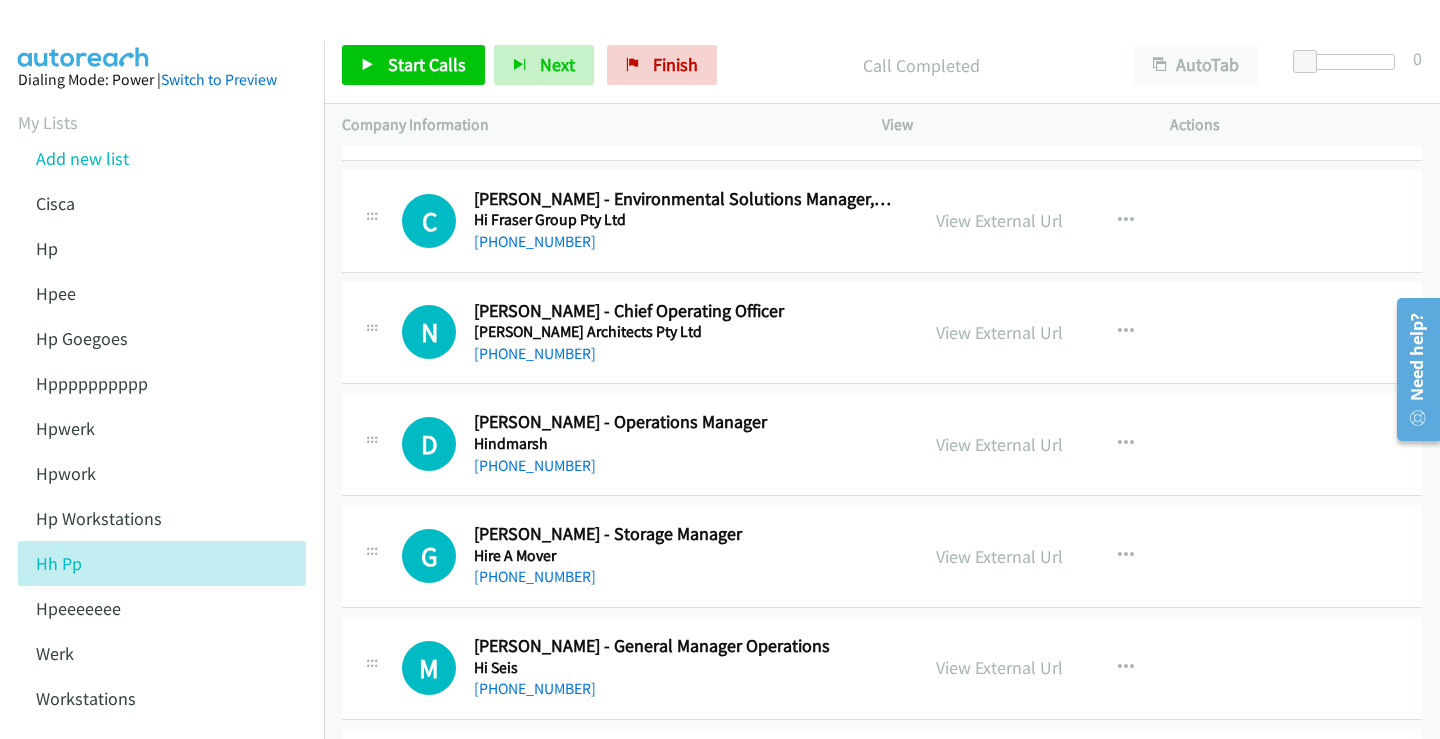 scroll, scrollTop: 13000, scrollLeft: 0, axis: vertical 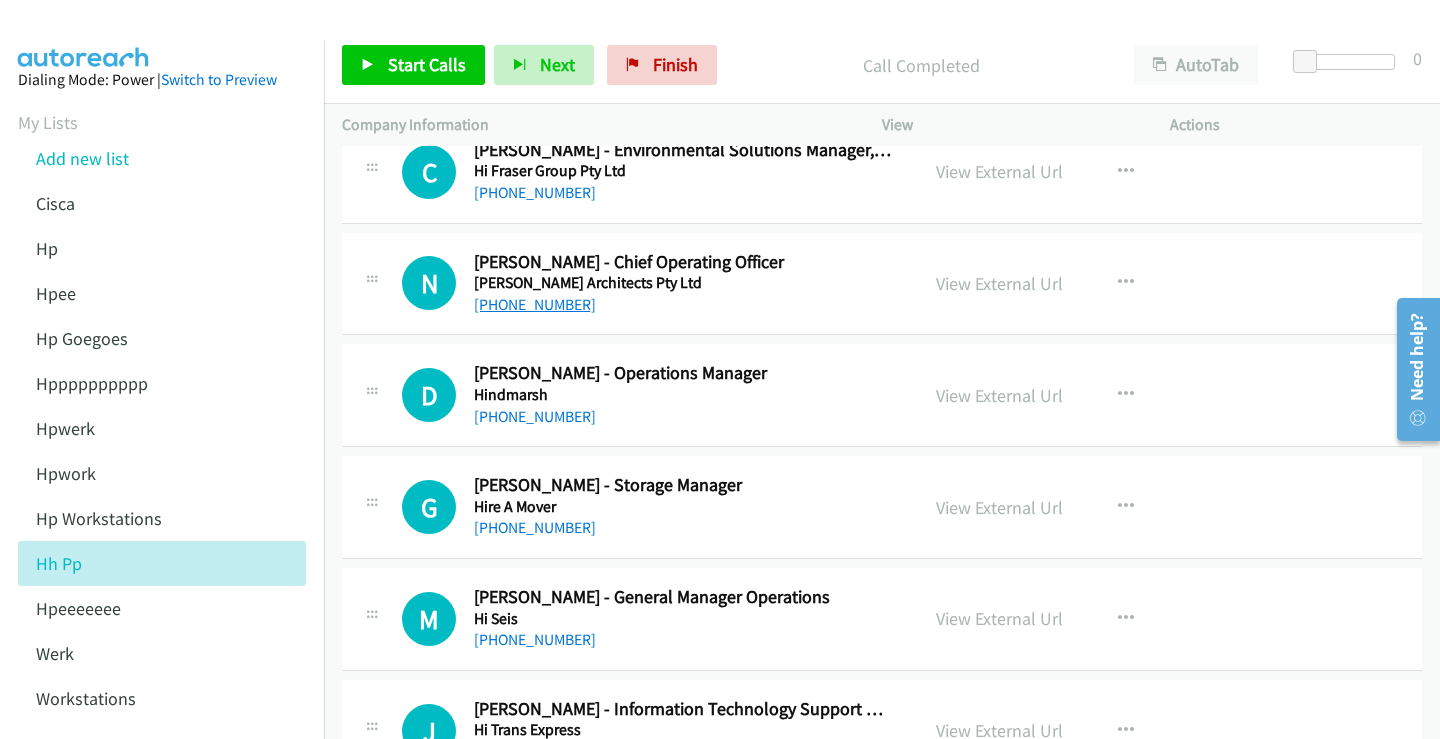 click on "[PHONE_NUMBER]" at bounding box center (535, 304) 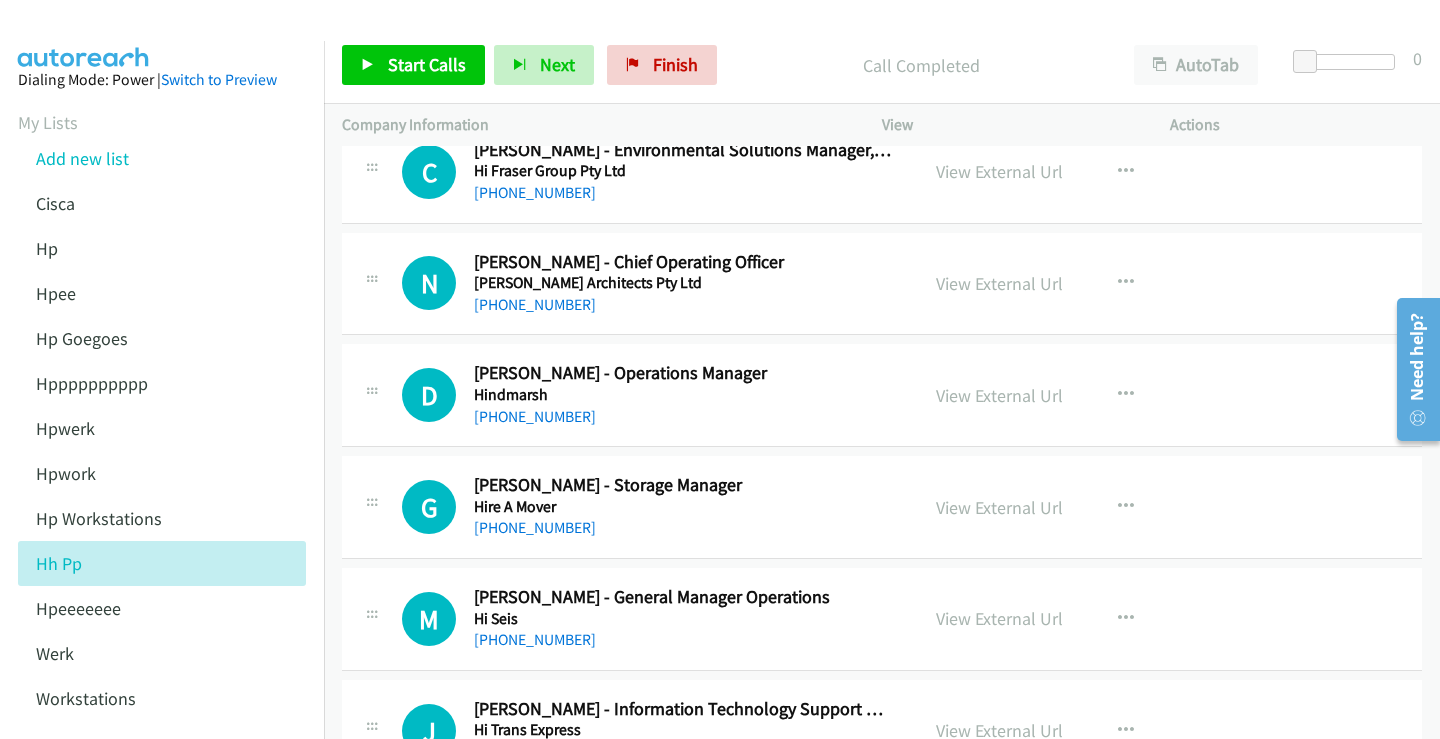 drag, startPoint x: 1018, startPoint y: 278, endPoint x: 808, endPoint y: 290, distance: 210.34258 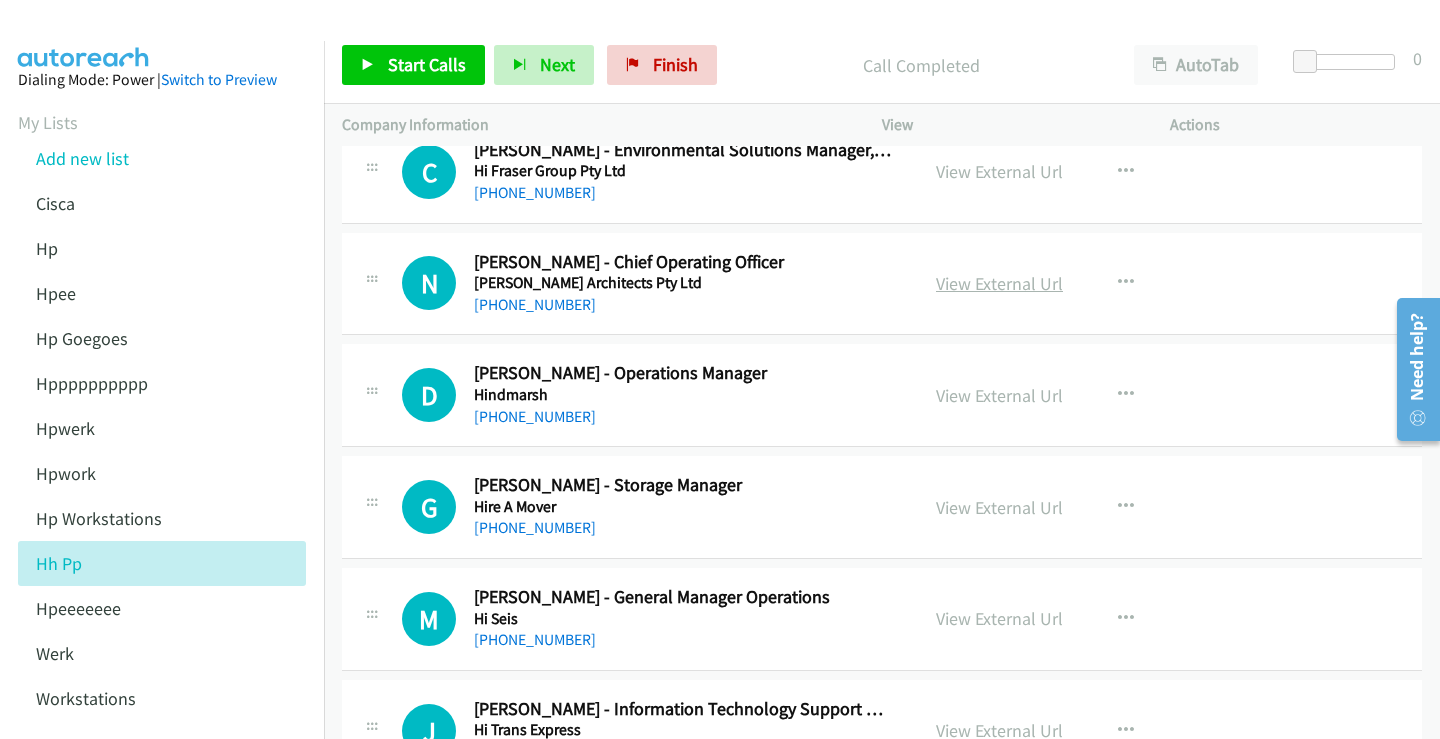 click on "View External Url" at bounding box center (999, 283) 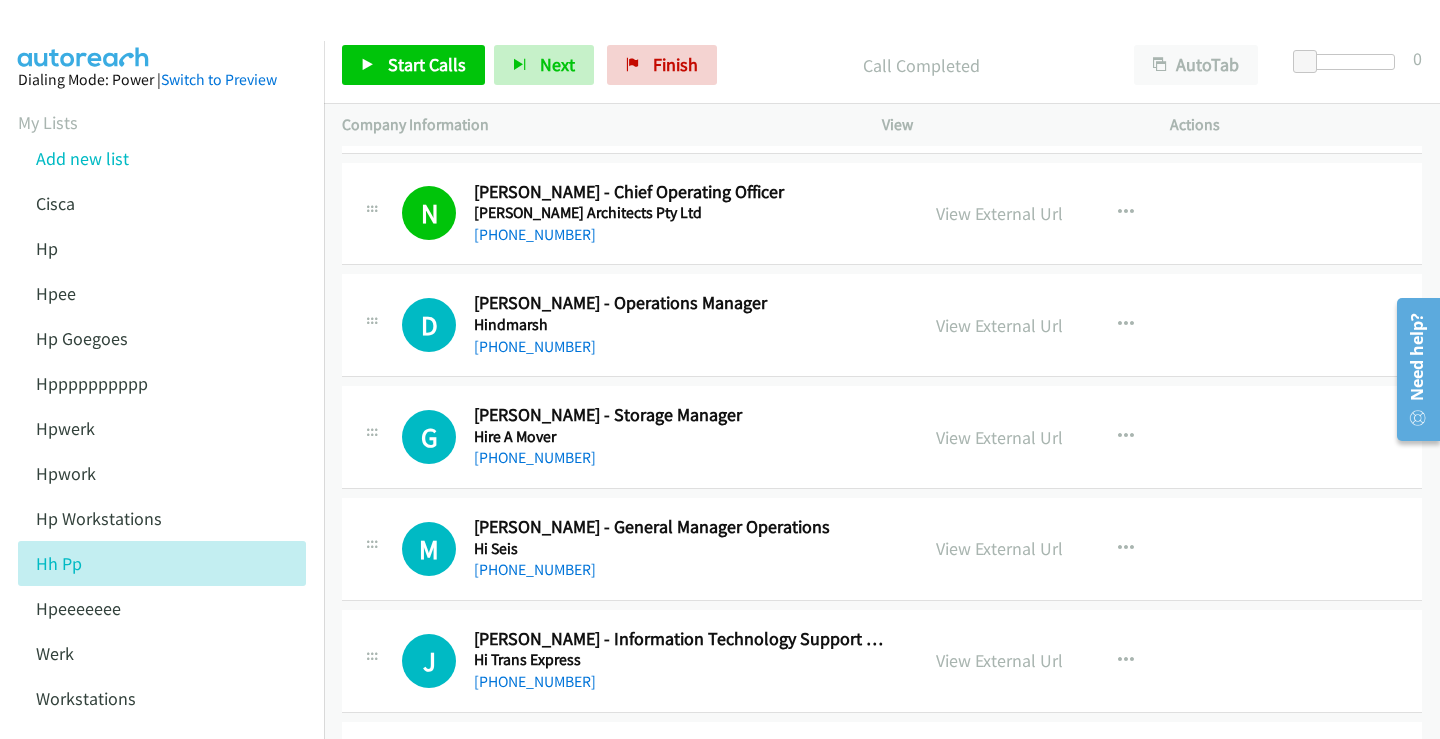 scroll, scrollTop: 13100, scrollLeft: 0, axis: vertical 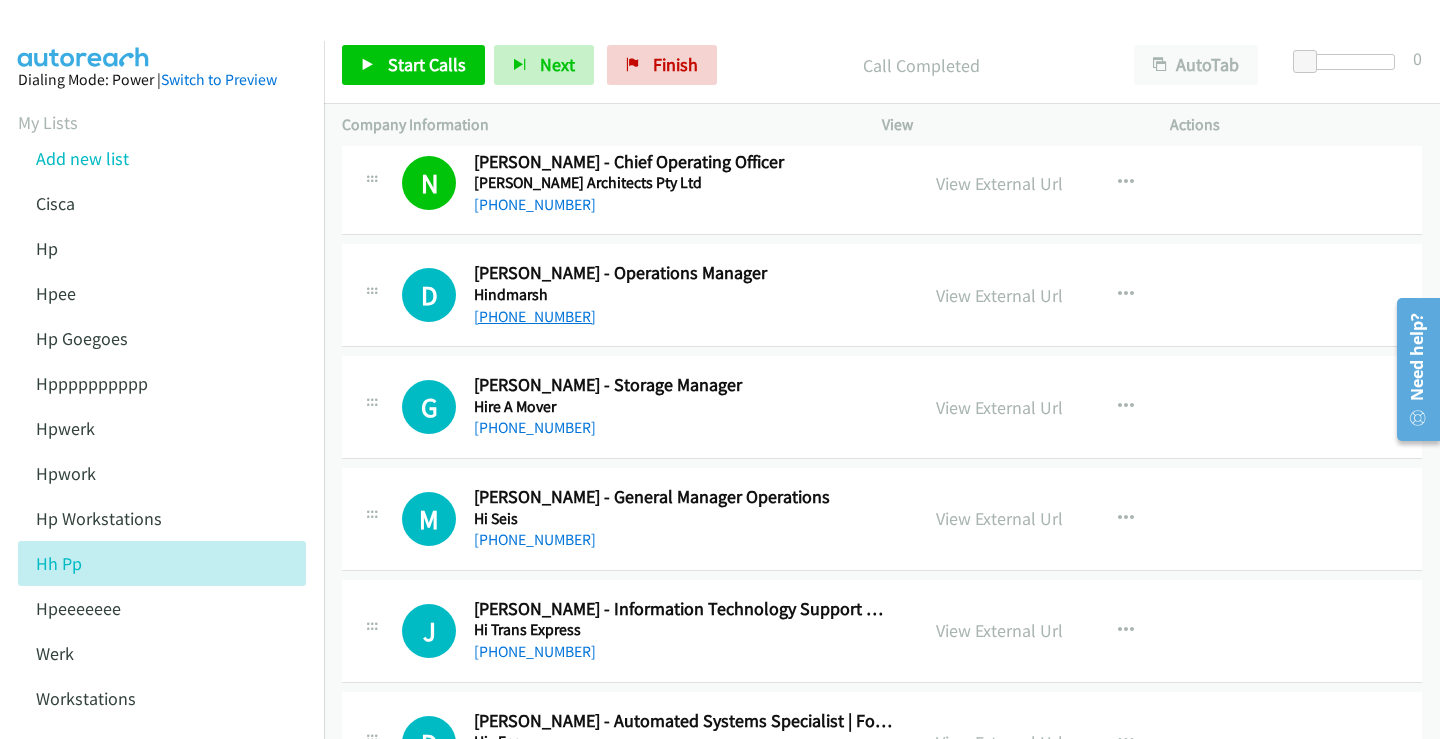 click on "[PHONE_NUMBER]" at bounding box center (535, 316) 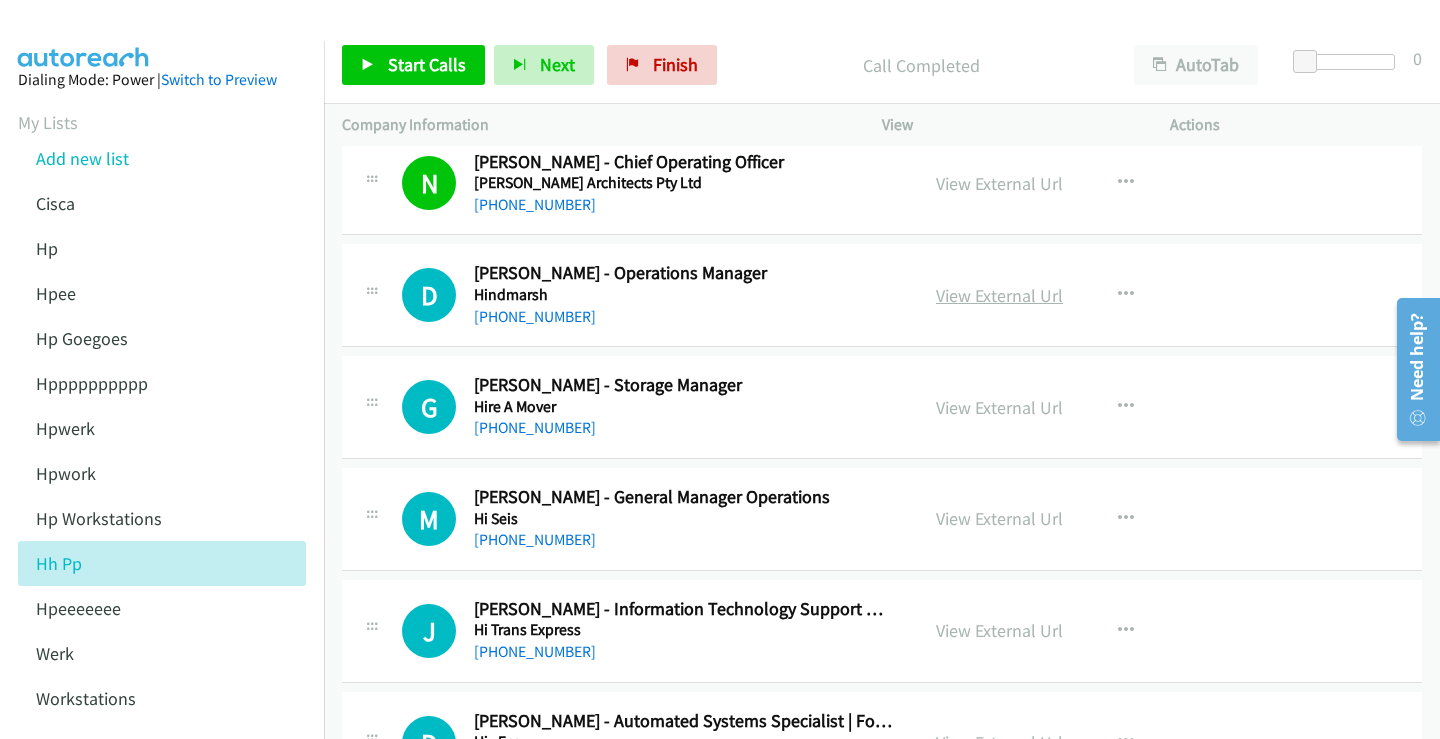 click on "View External Url" at bounding box center (999, 295) 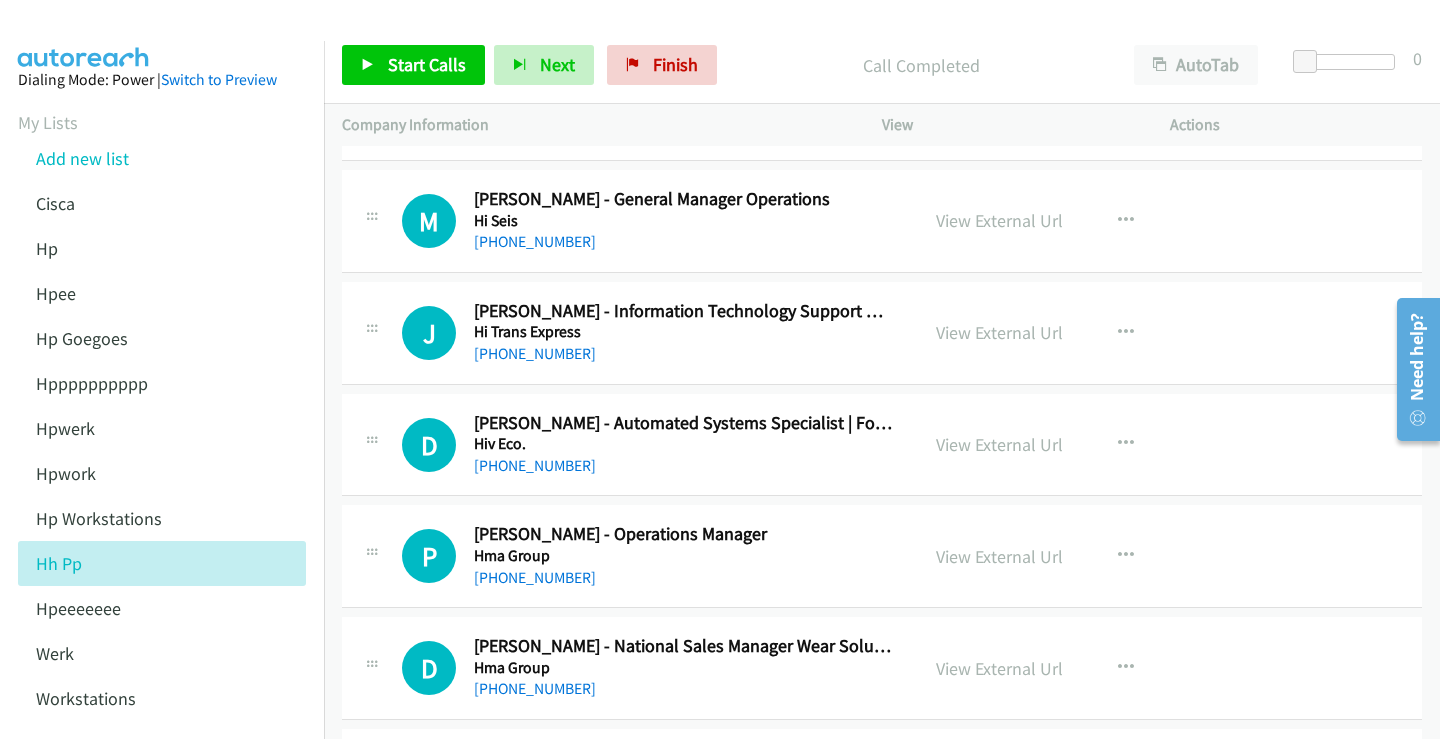 scroll, scrollTop: 13400, scrollLeft: 0, axis: vertical 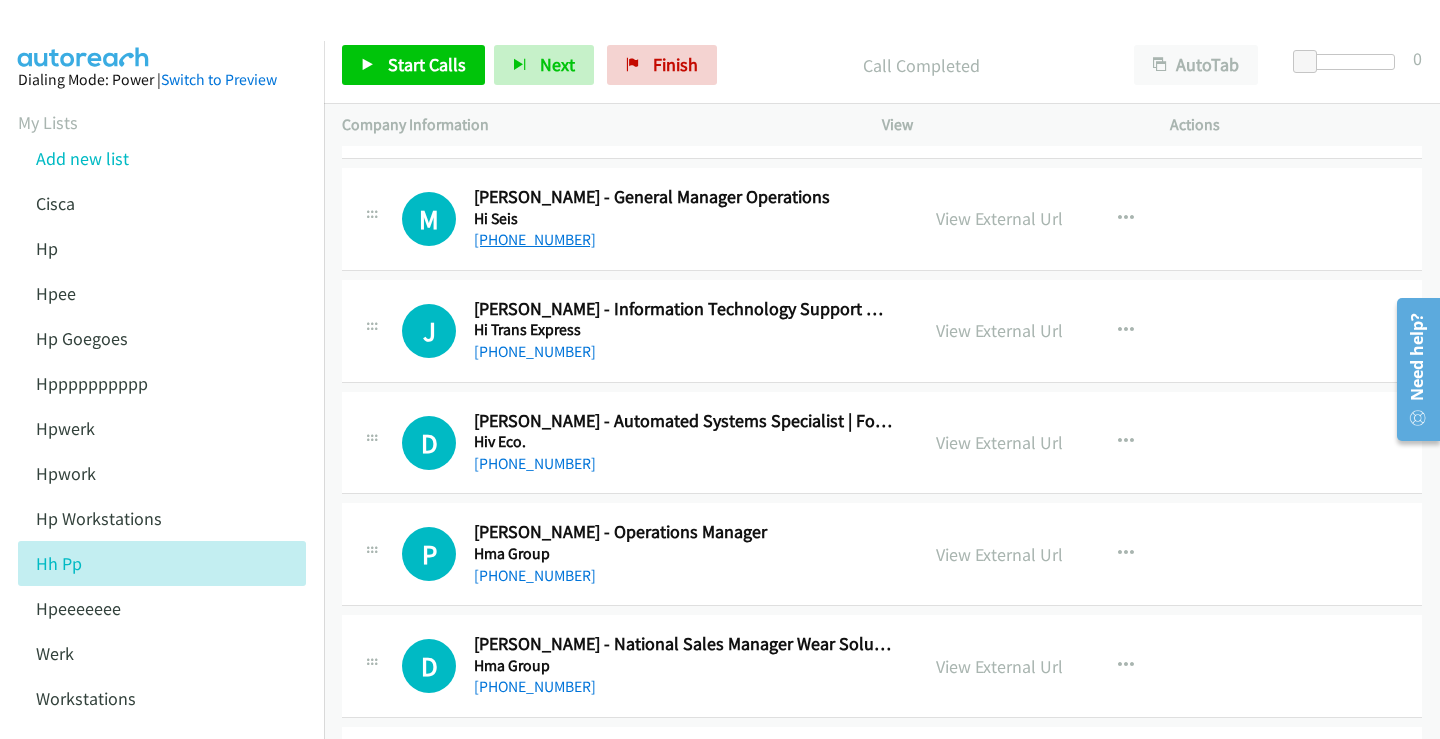 click on "[PHONE_NUMBER]" at bounding box center (535, 239) 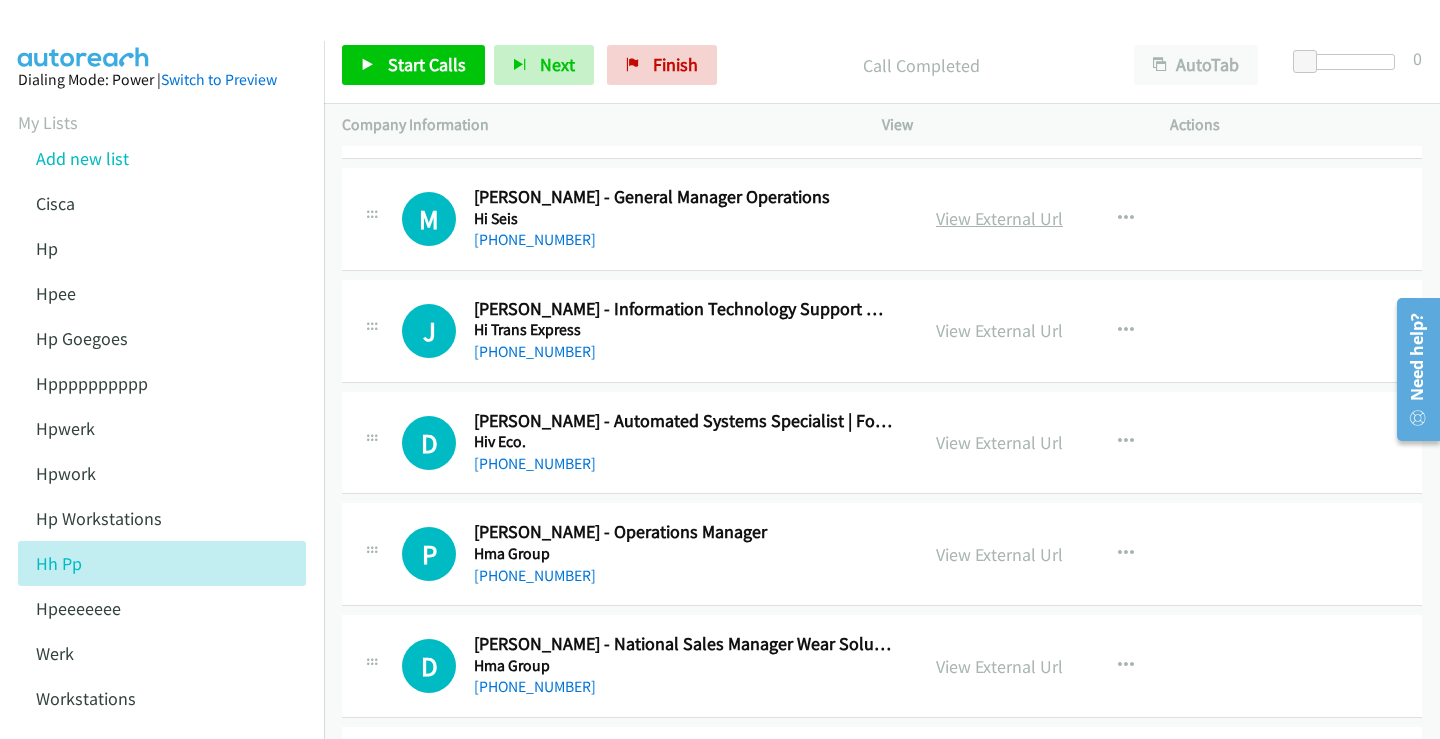 click on "View External Url" at bounding box center (999, 218) 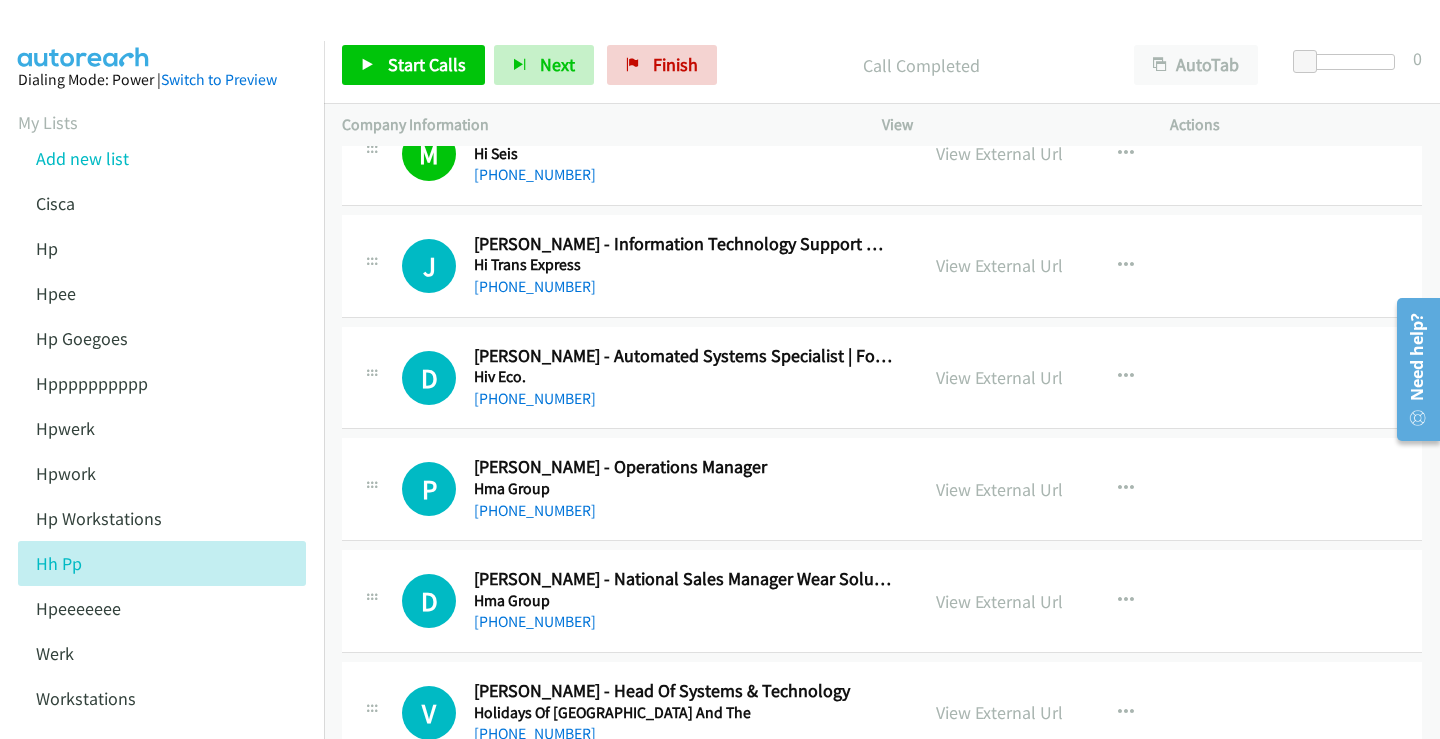 scroll, scrollTop: 13500, scrollLeft: 0, axis: vertical 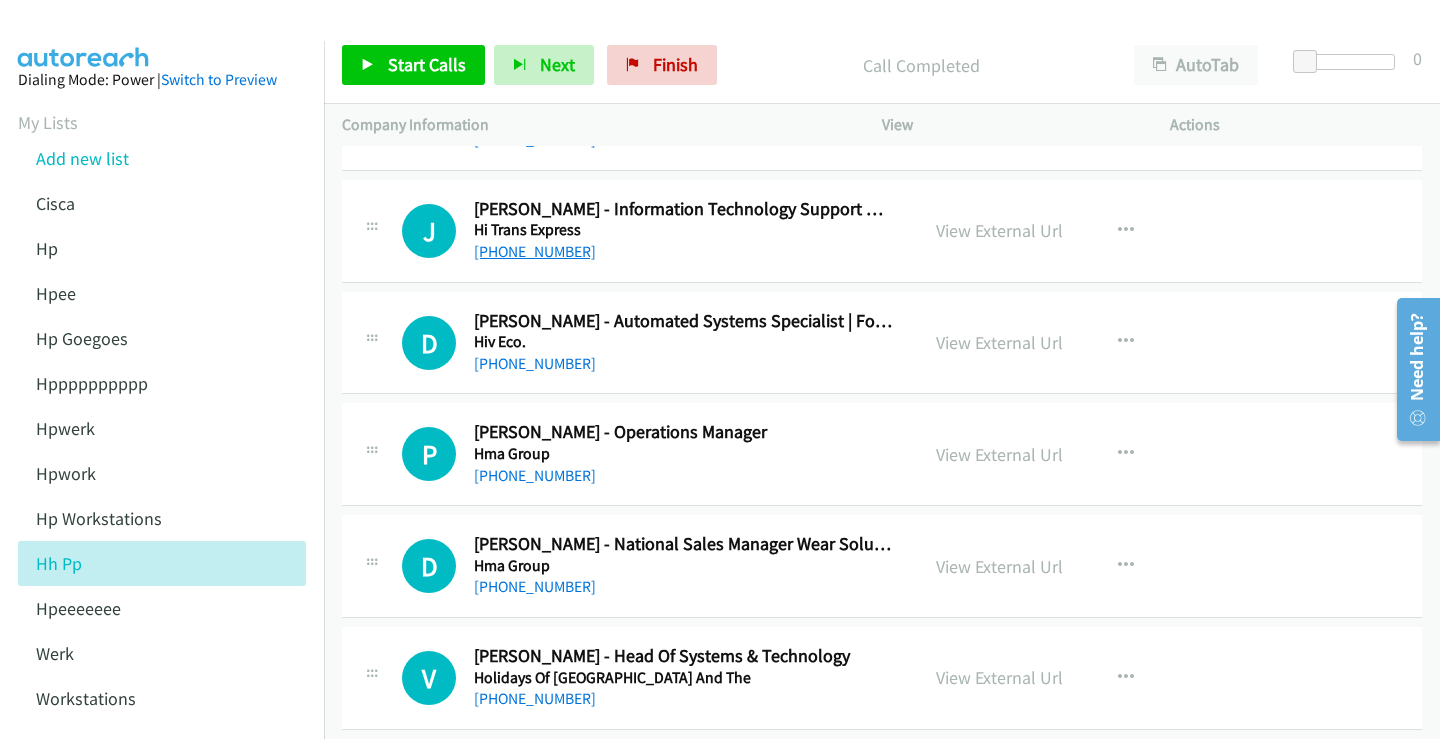click on "[PHONE_NUMBER]" at bounding box center (535, 251) 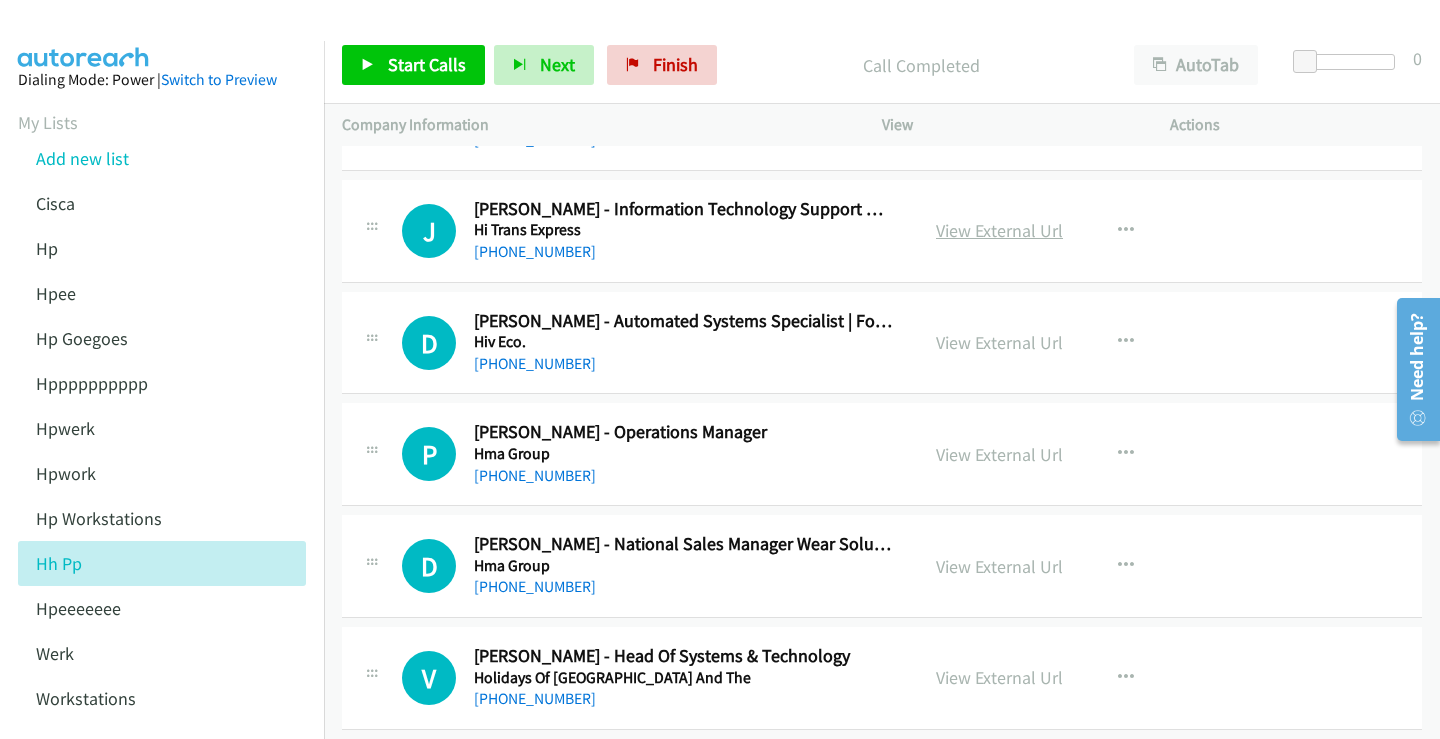 click on "View External Url" at bounding box center (999, 230) 